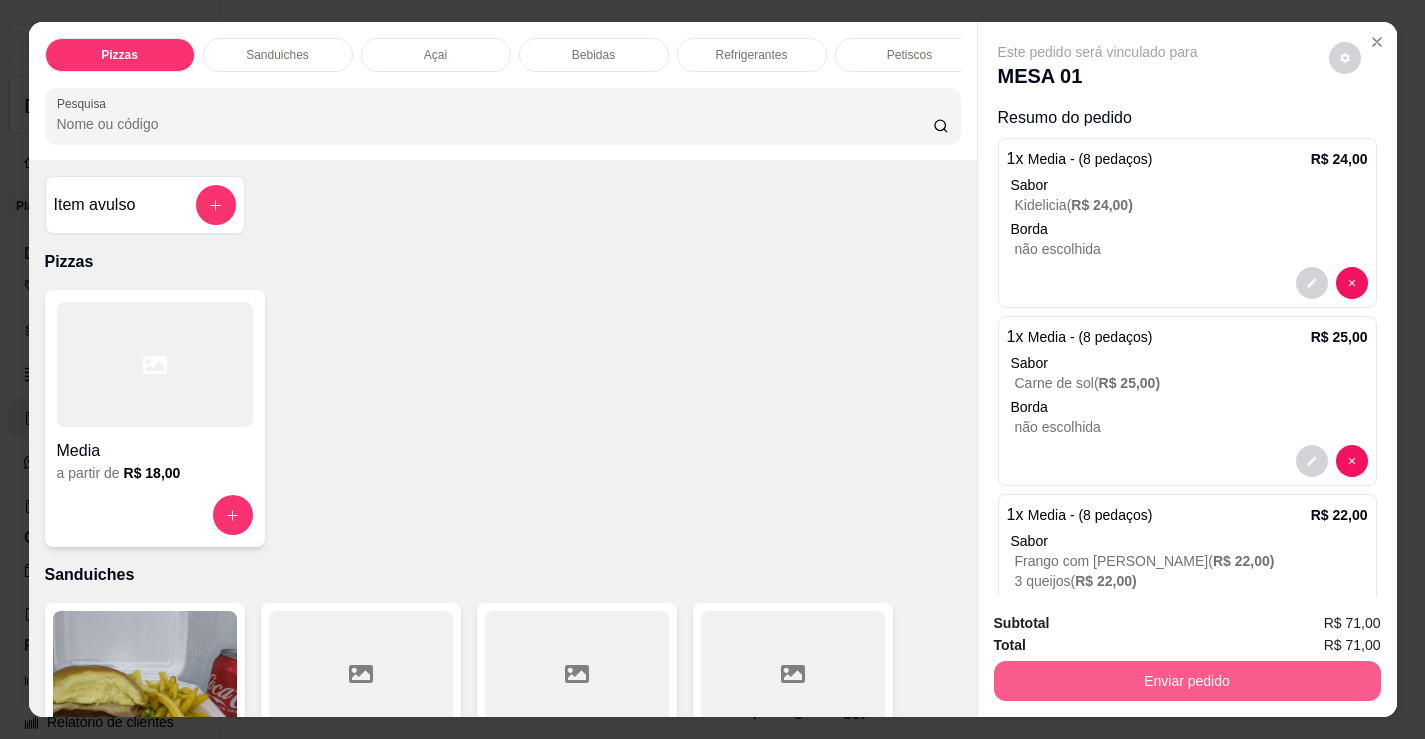 click on "Enviar pedido" at bounding box center (1187, 681) 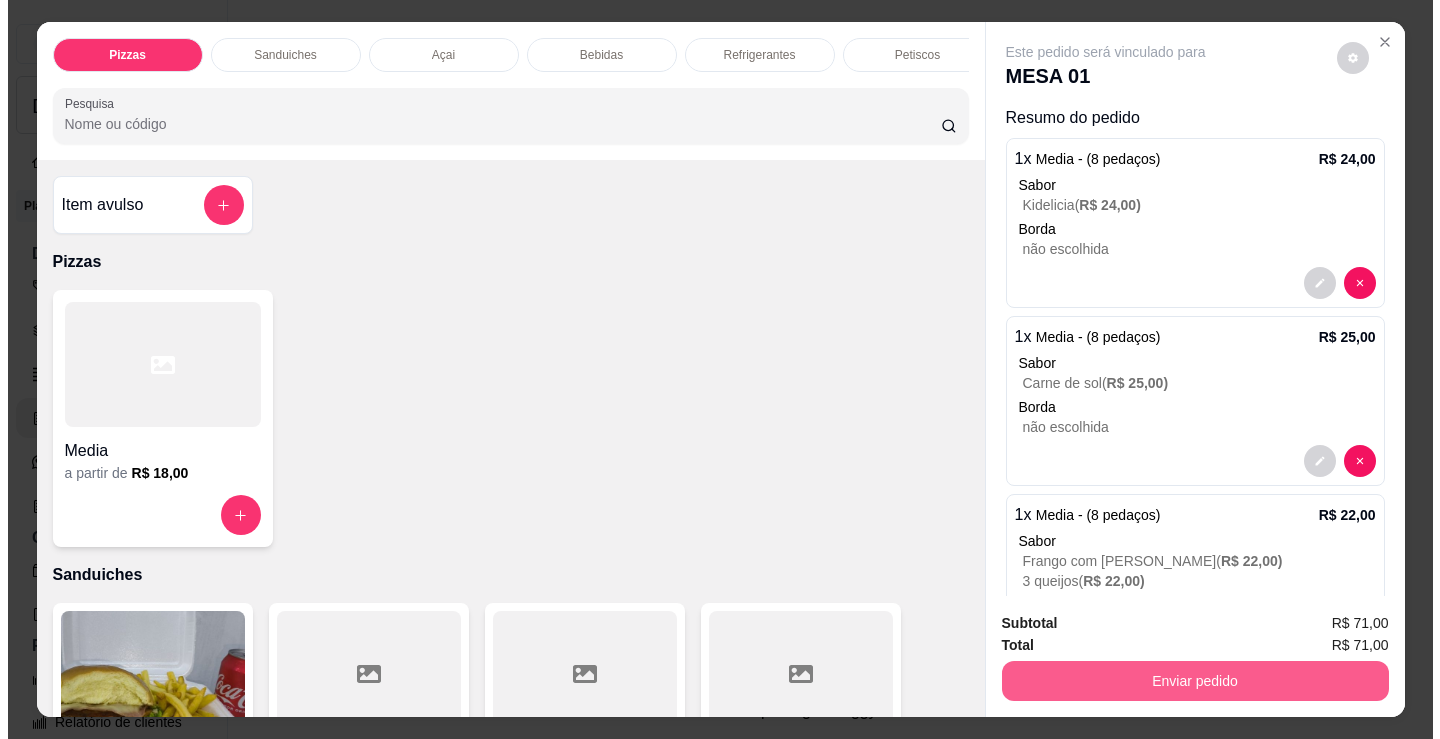 scroll, scrollTop: 0, scrollLeft: 0, axis: both 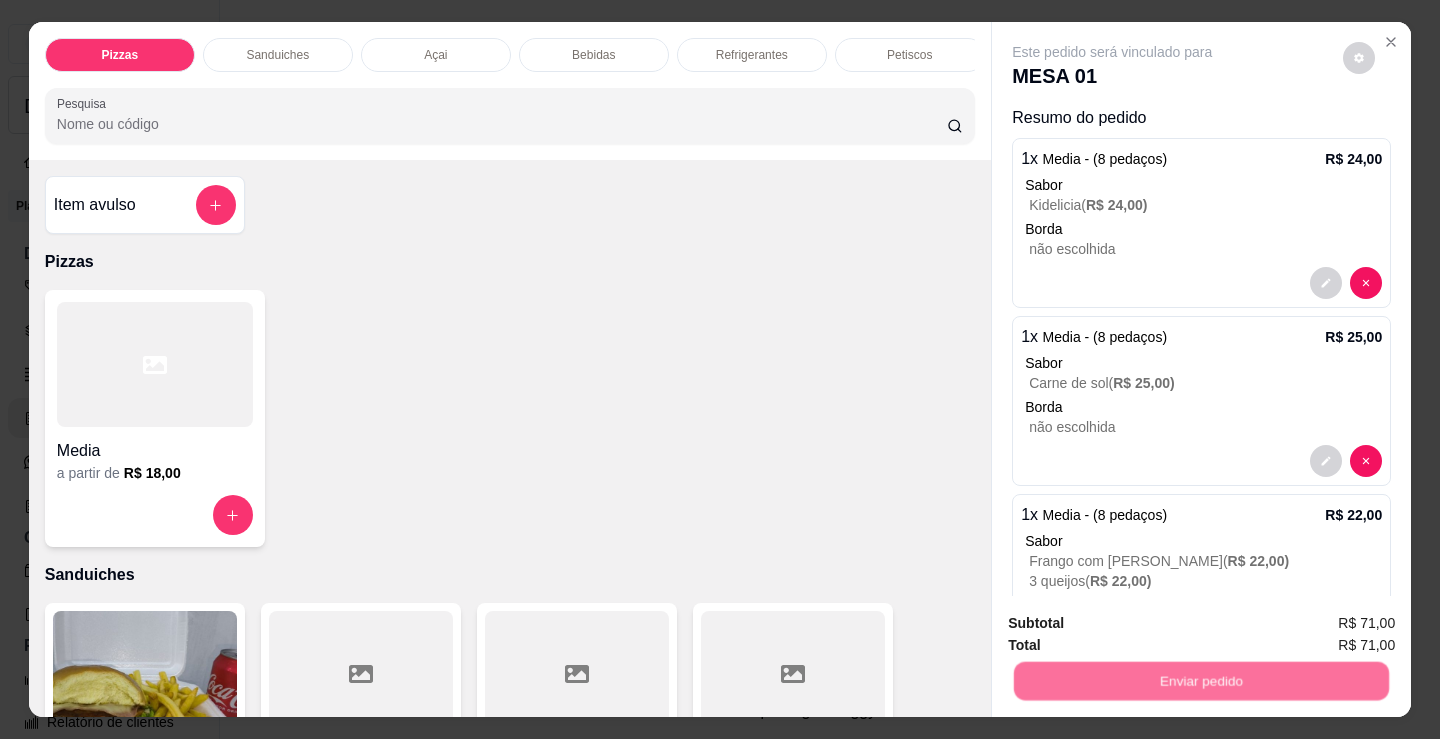 click on "Não registrar e enviar pedido" at bounding box center [1135, 624] 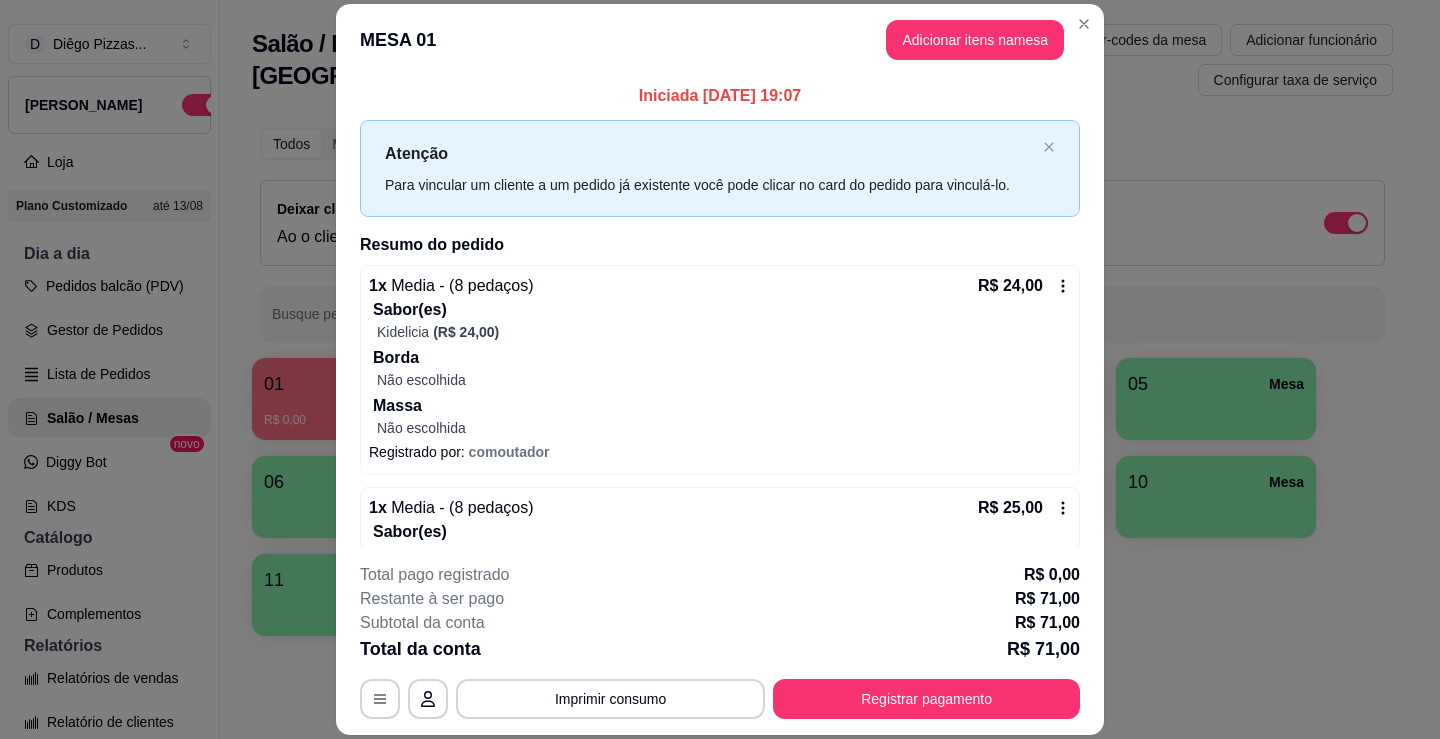 click on "Adicionar itens na  mesa" at bounding box center (975, 40) 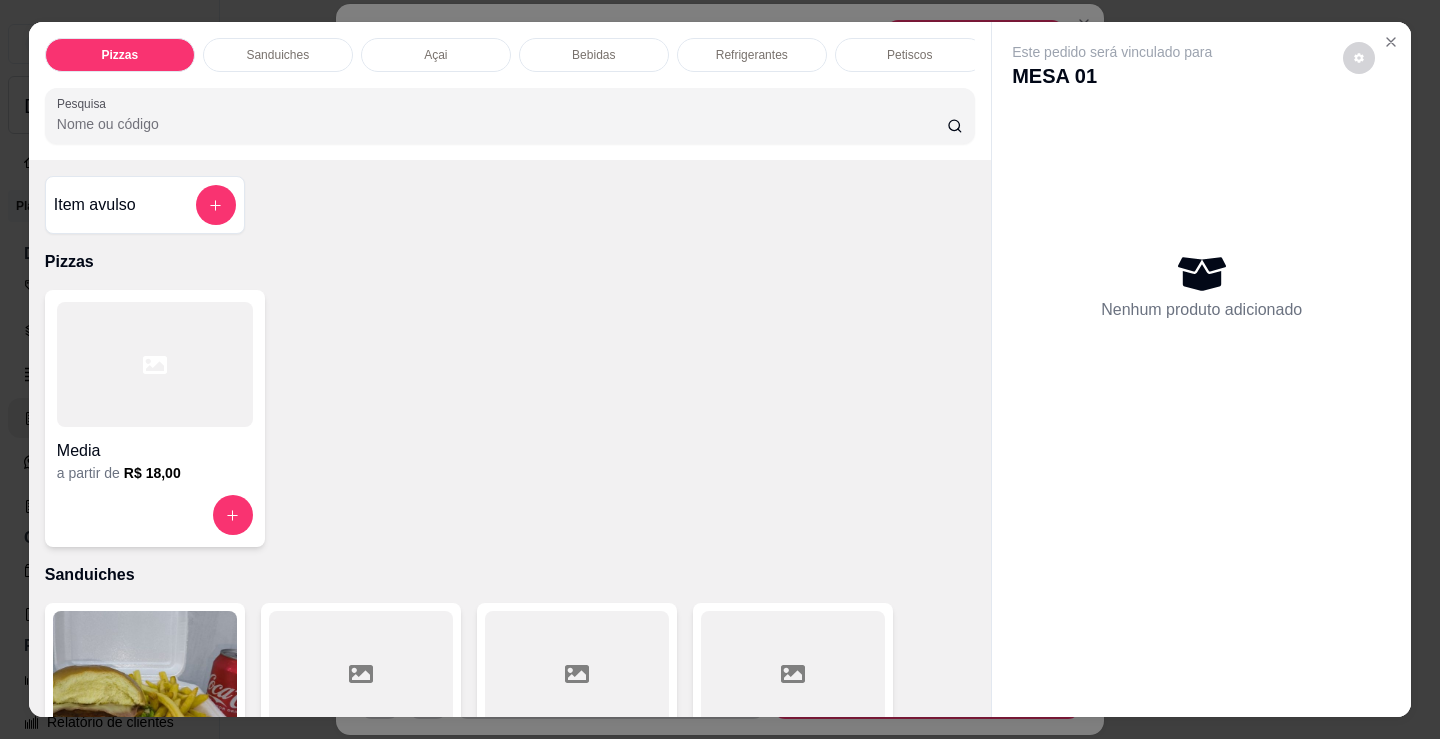 click on "Refrigerantes" at bounding box center (752, 55) 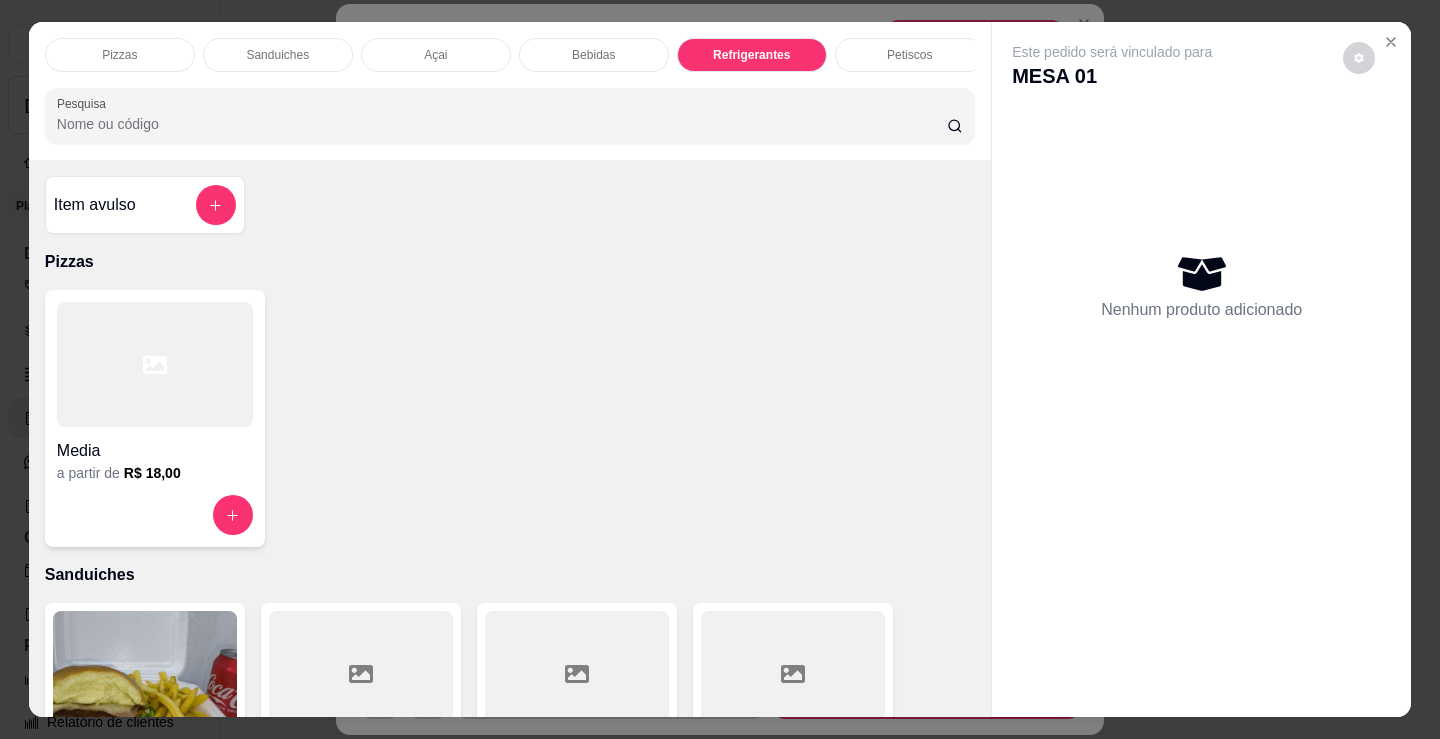 scroll, scrollTop: 5203, scrollLeft: 0, axis: vertical 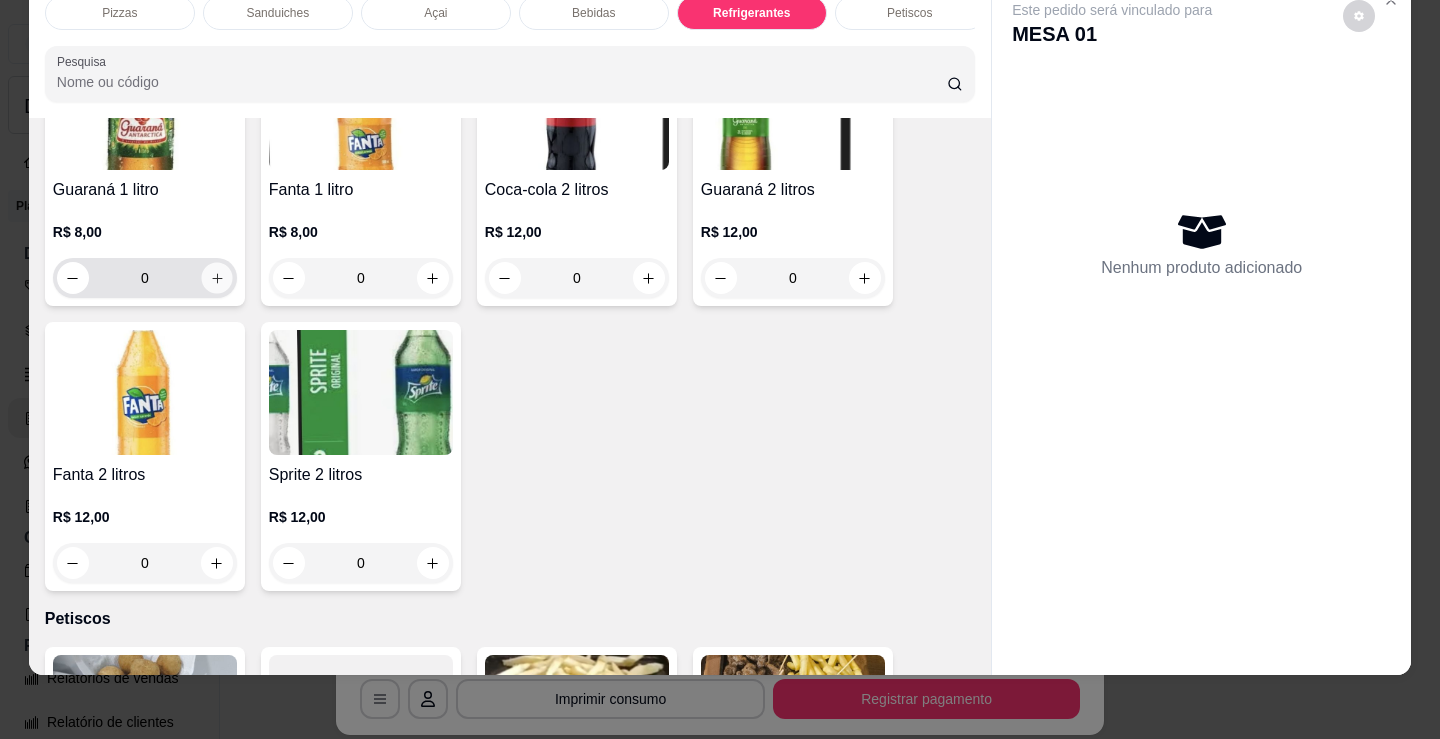 click at bounding box center (216, 278) 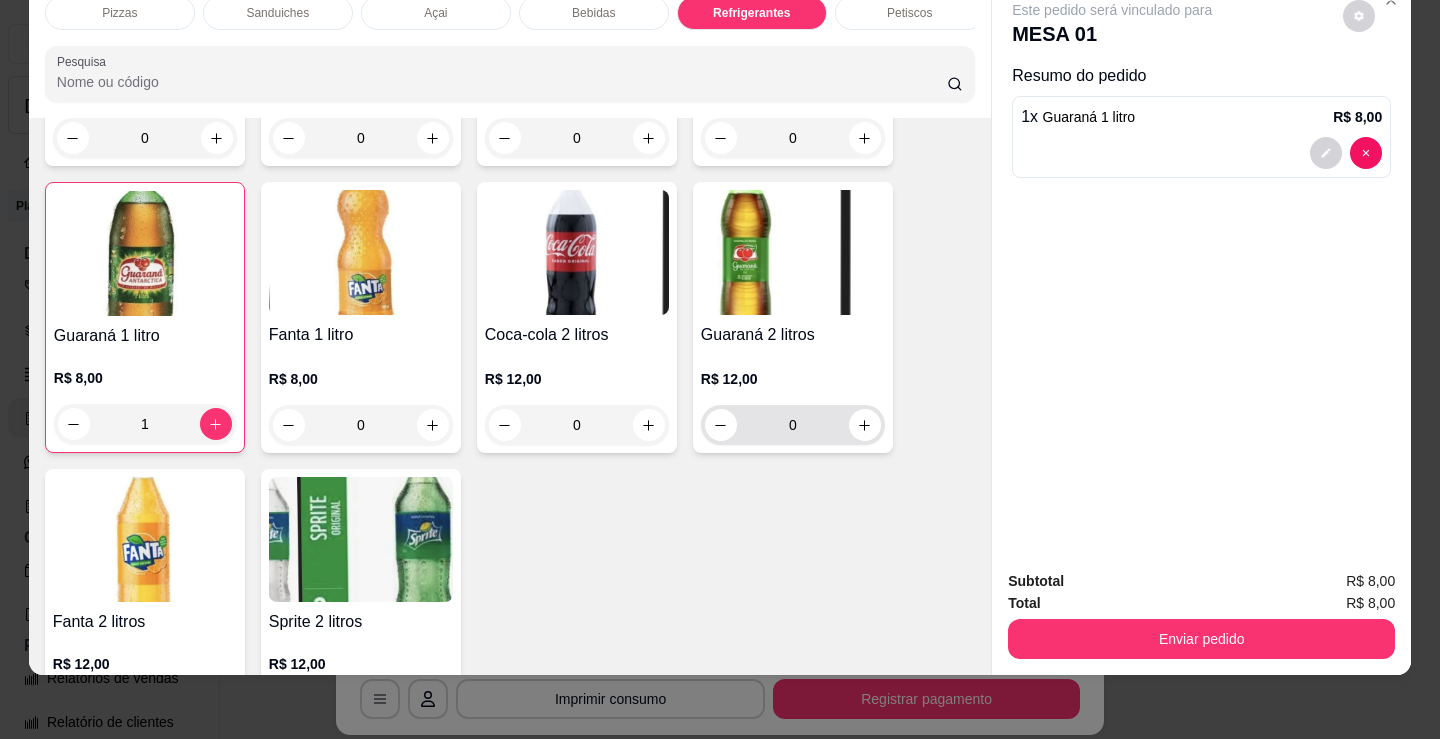 scroll, scrollTop: 5904, scrollLeft: 0, axis: vertical 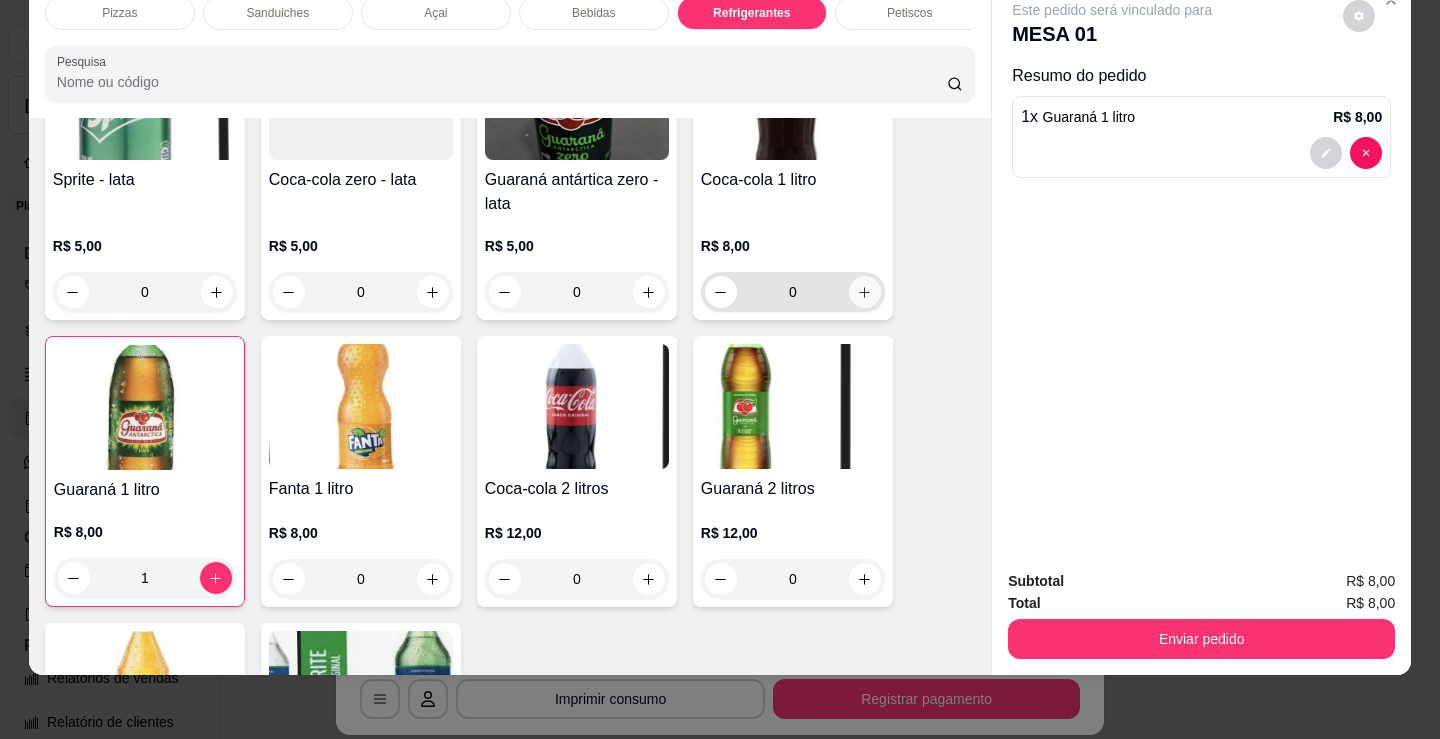 click 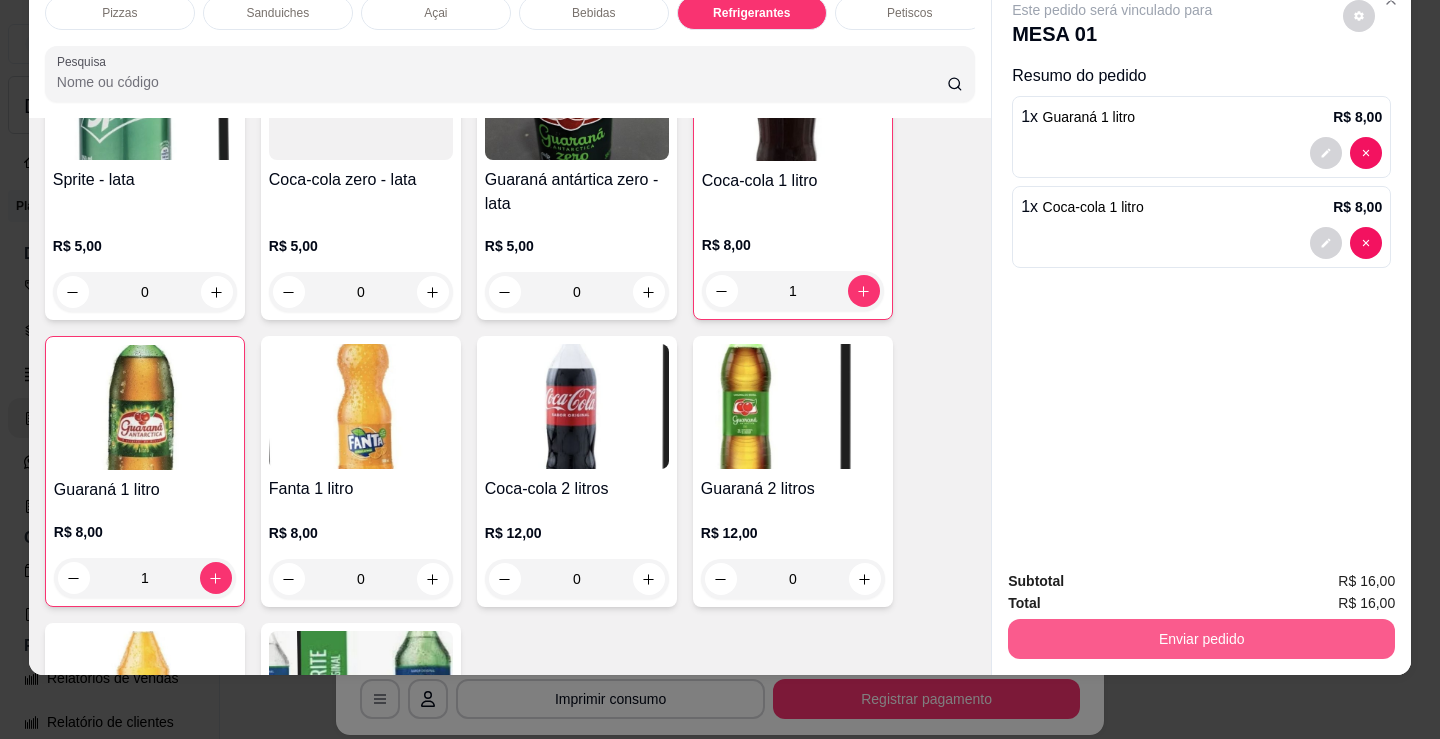 click on "Enviar pedido" at bounding box center [1201, 639] 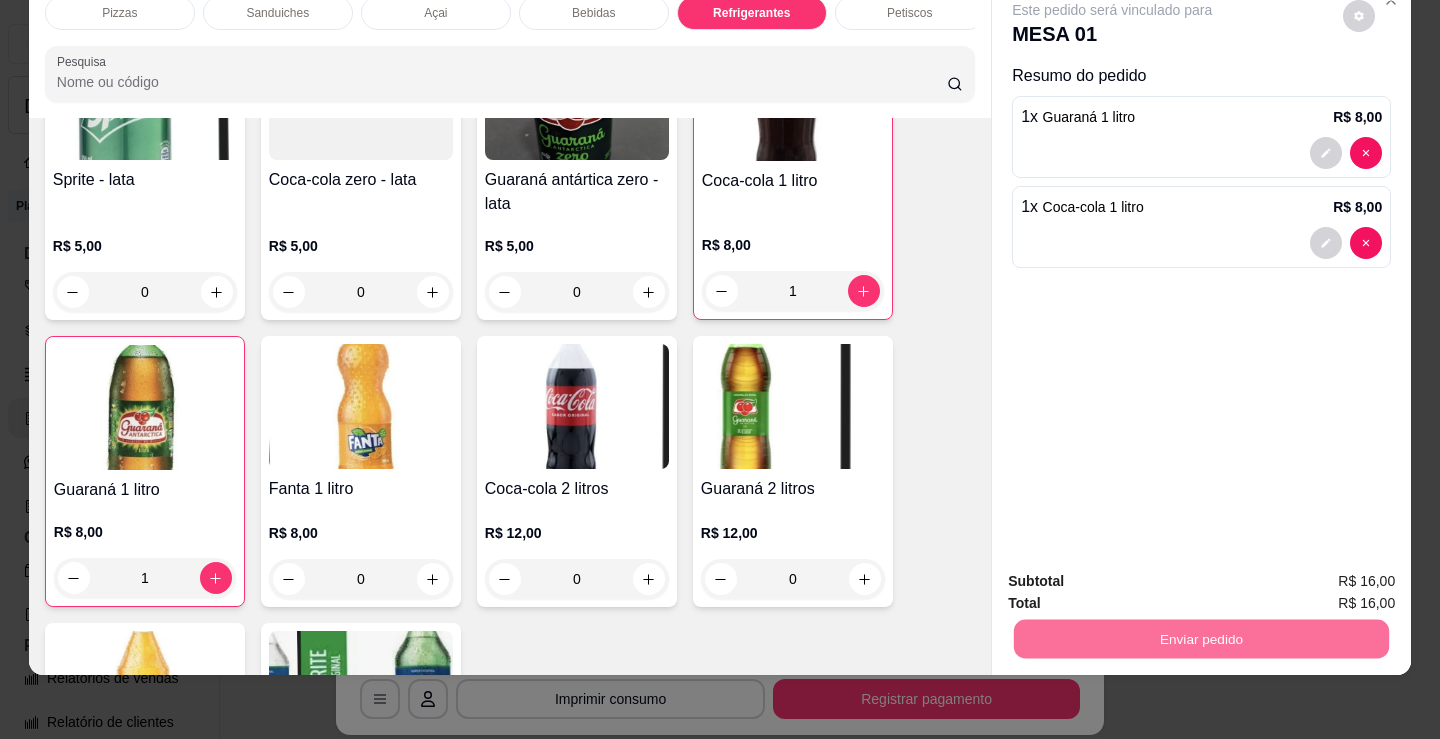 click on "Não registrar e enviar pedido" at bounding box center [1135, 575] 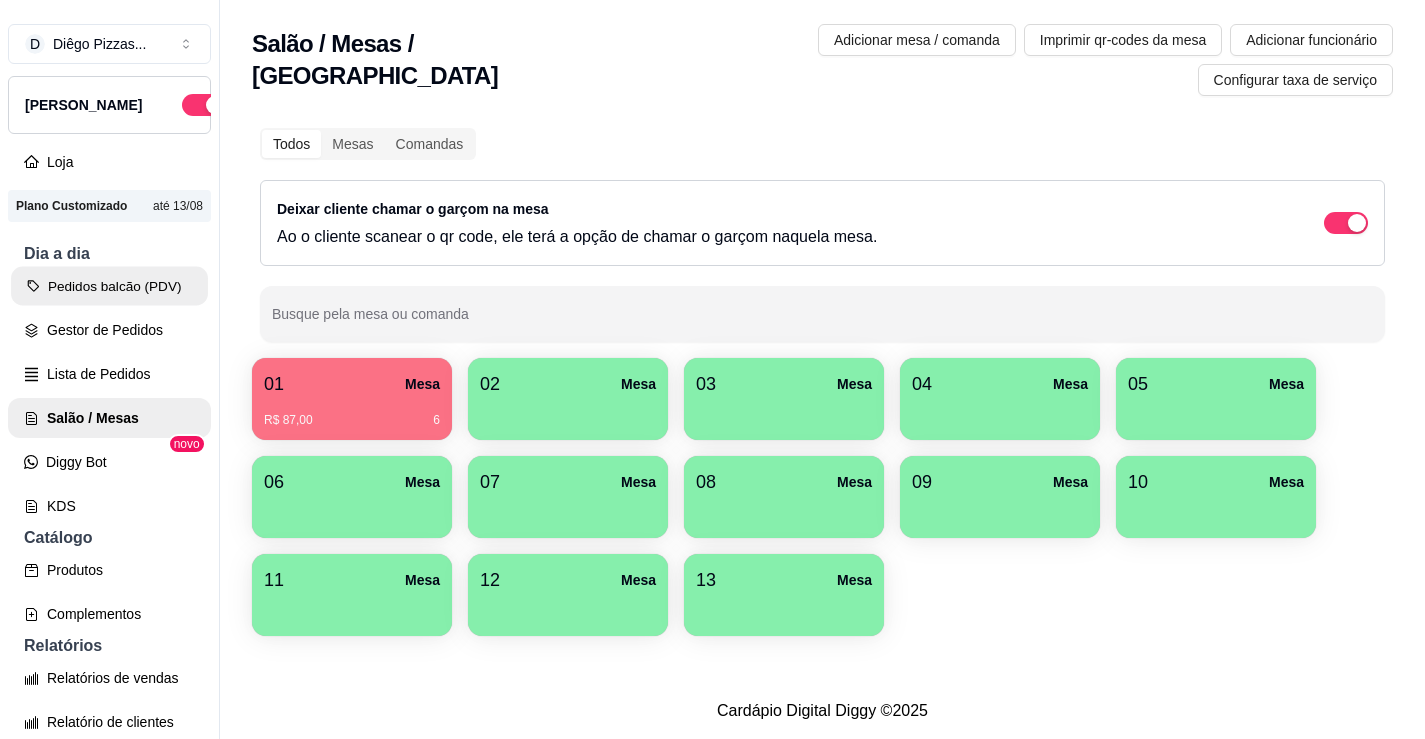 click on "Pedidos balcão (PDV)" at bounding box center [109, 286] 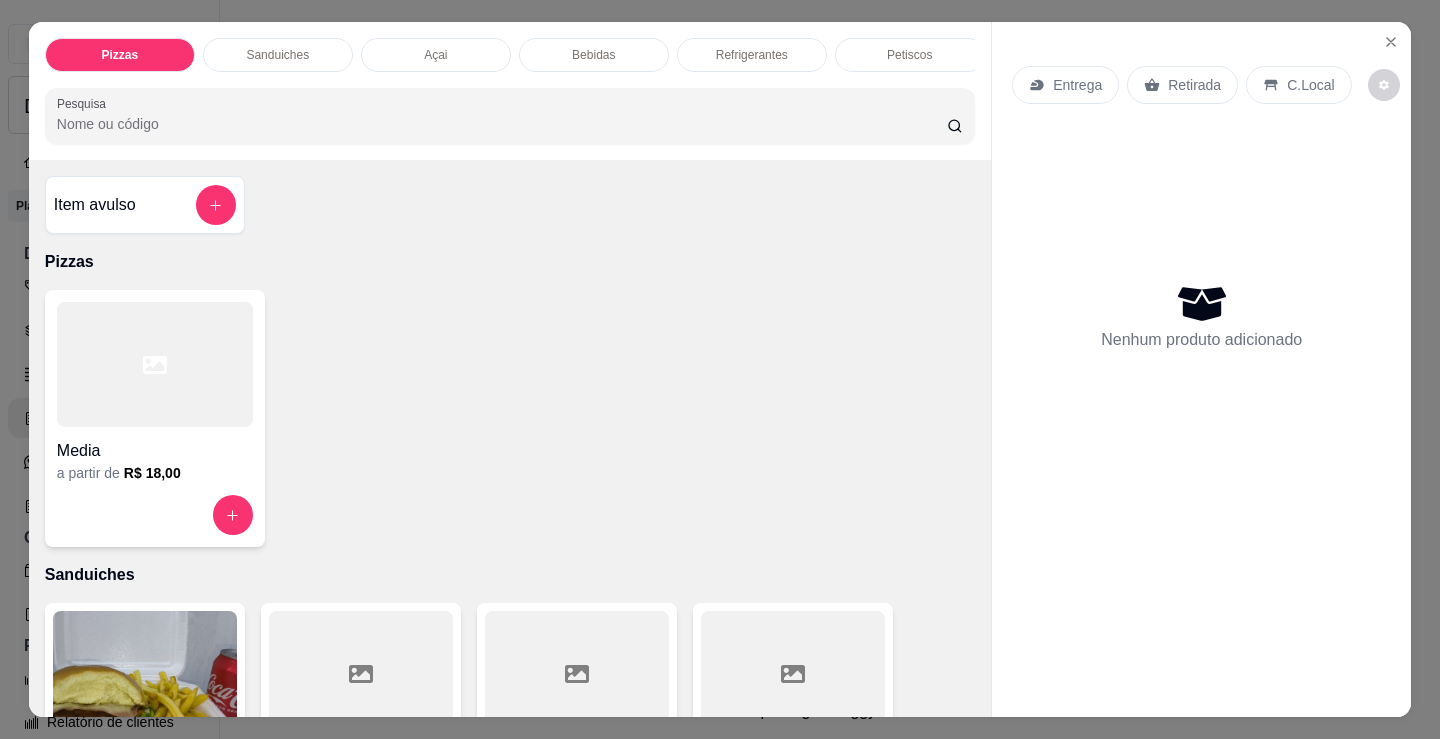 click at bounding box center [155, 364] 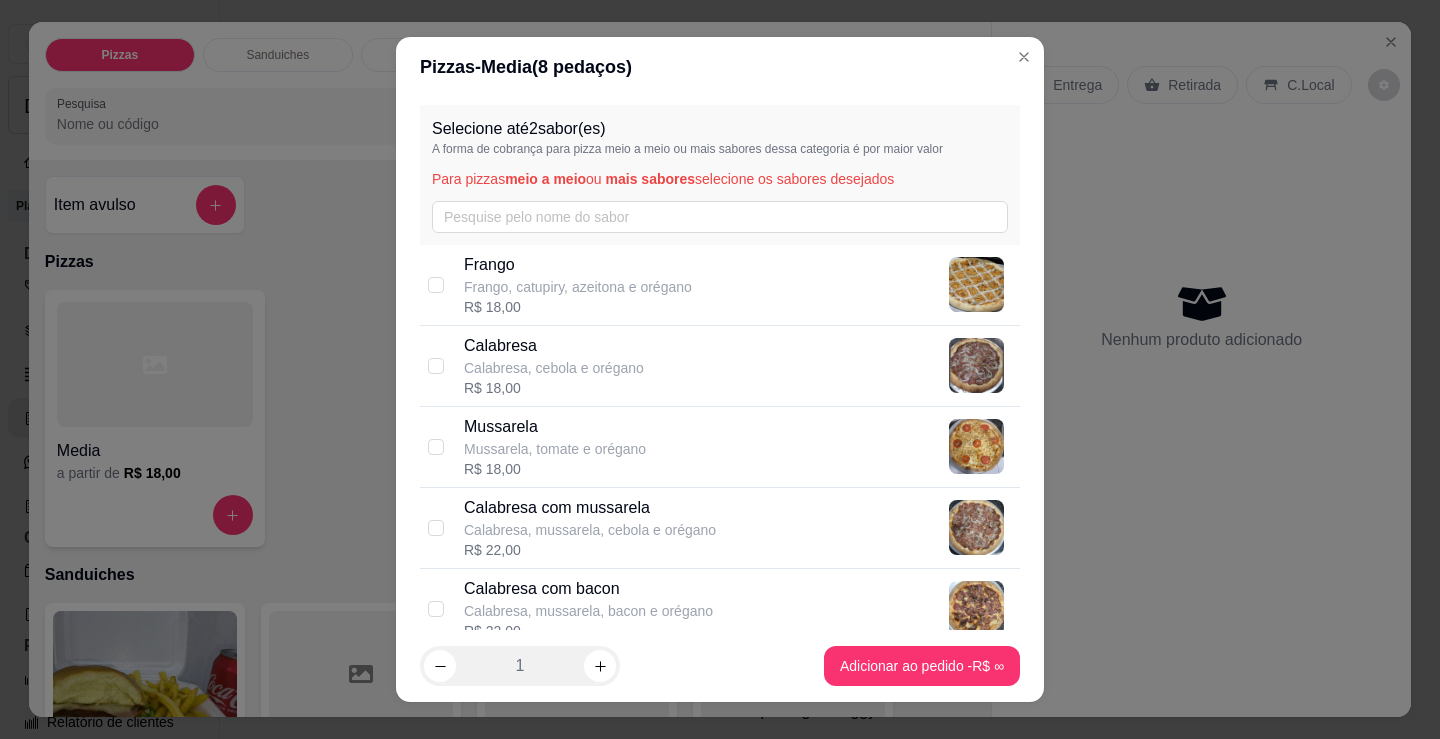 click on "Calabresa, mussarela, cebola e orégano" at bounding box center (590, 530) 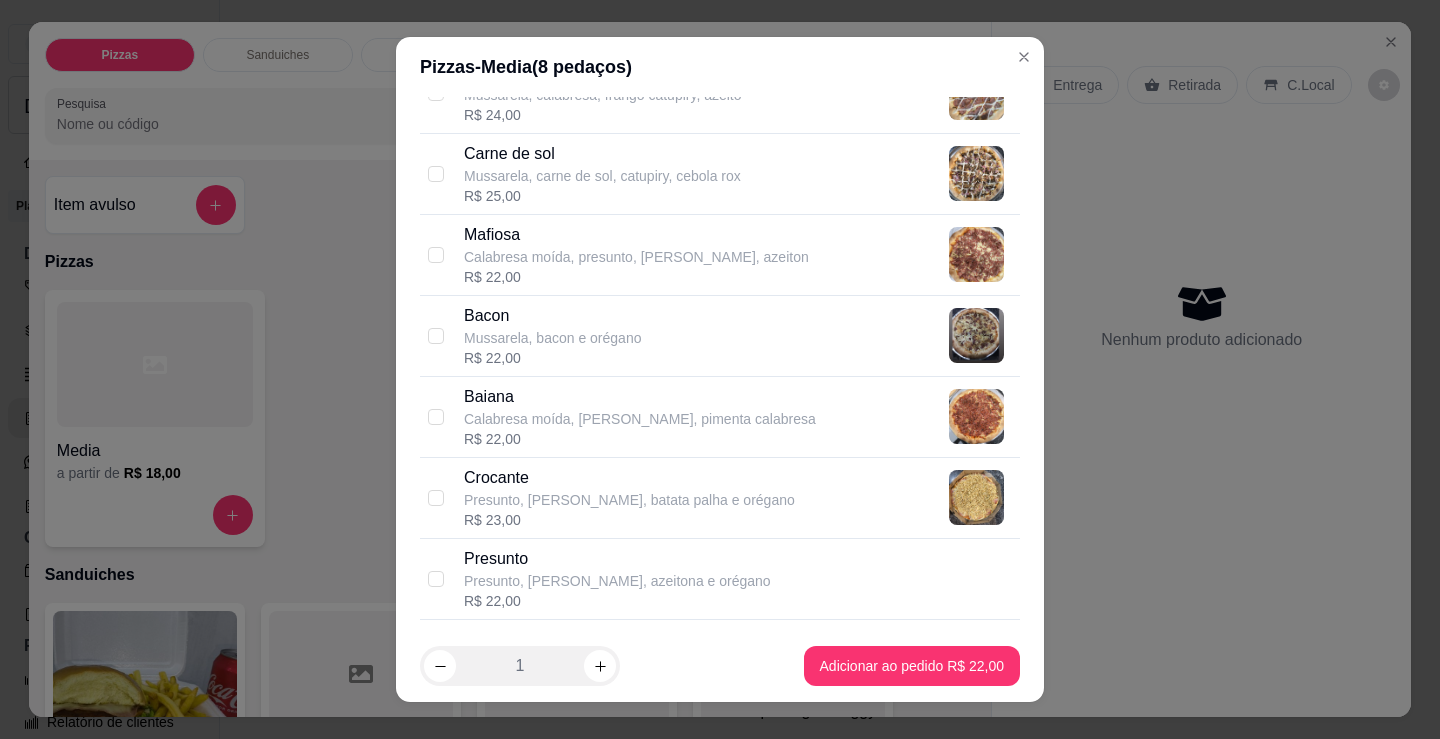 scroll, scrollTop: 1200, scrollLeft: 0, axis: vertical 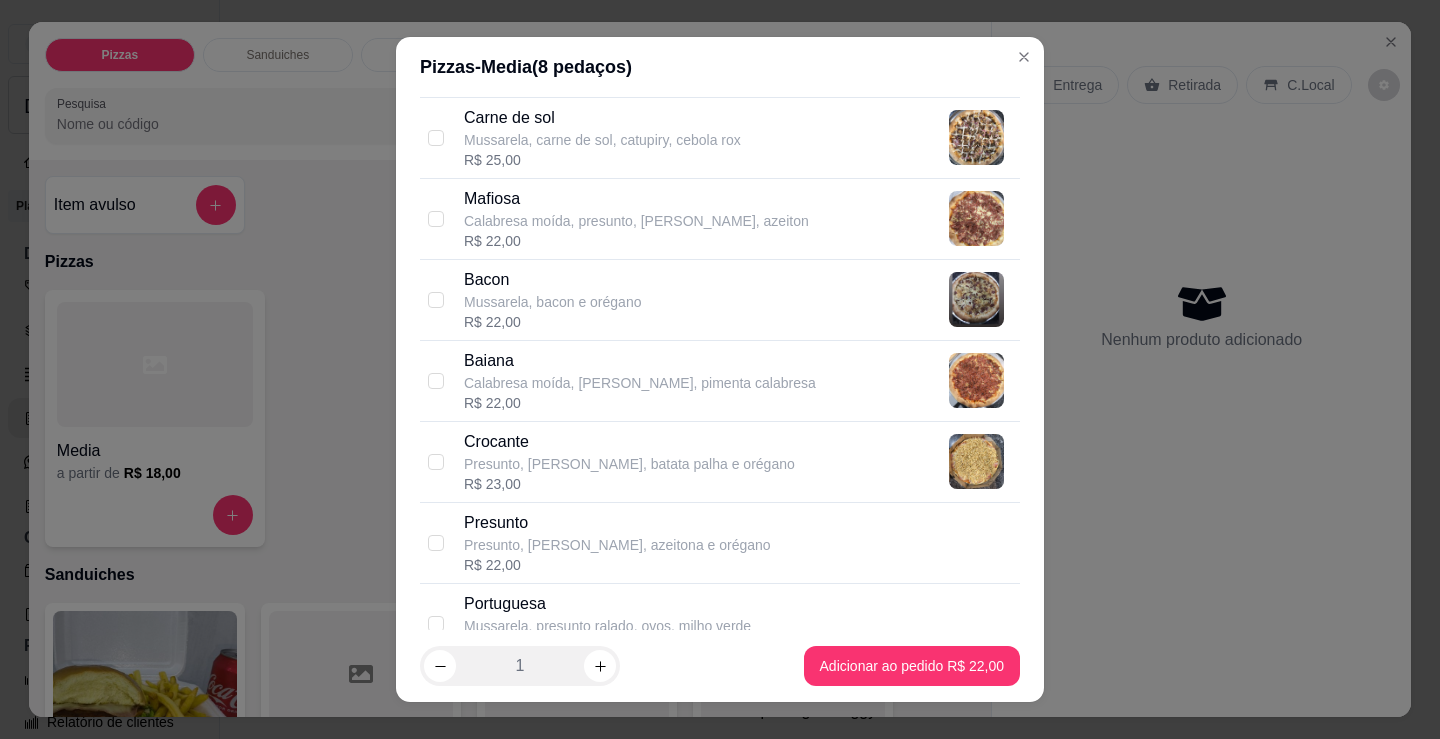 click on "Crocante  Presunto, [PERSON_NAME], batata palha e orégano  R$ 23,00" at bounding box center (720, 462) 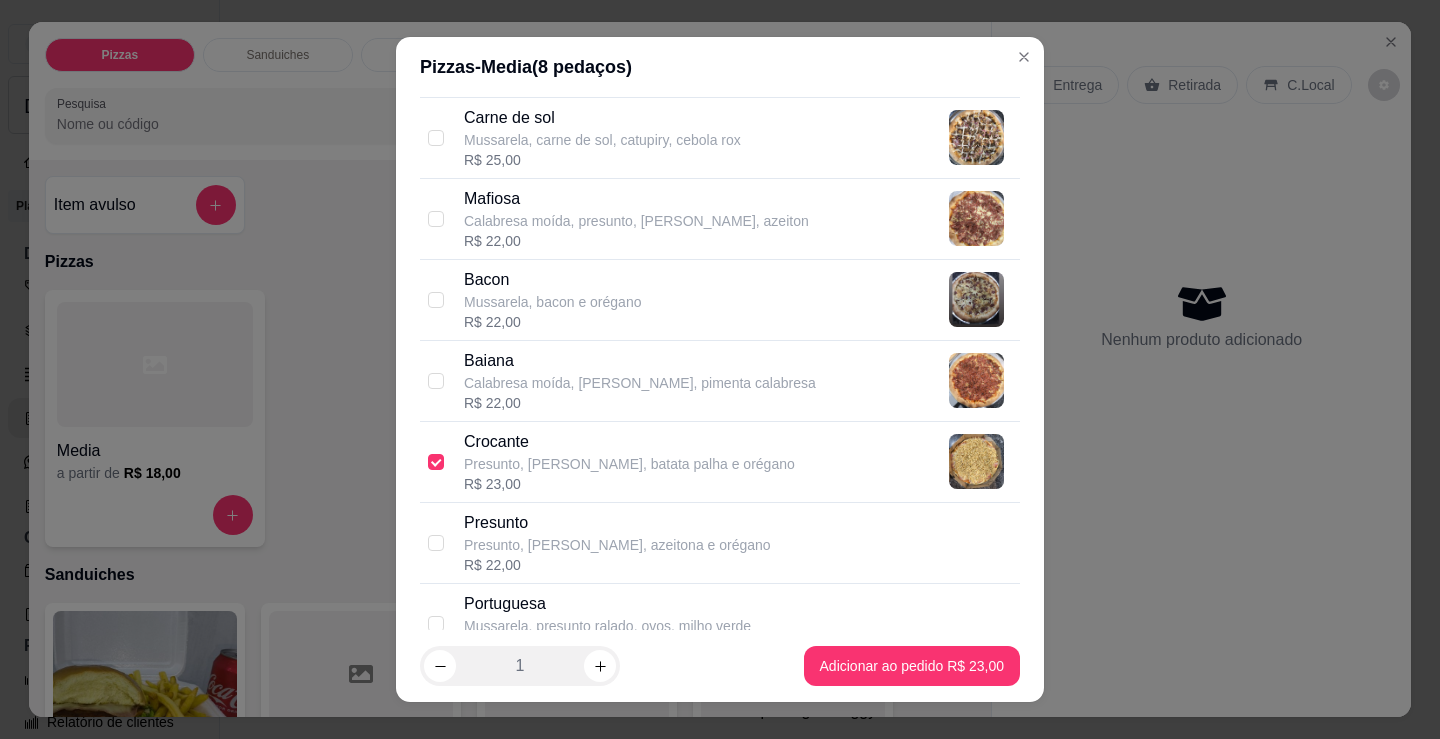 click on "Presunto, [PERSON_NAME], azeitona e orégano" at bounding box center [617, 545] 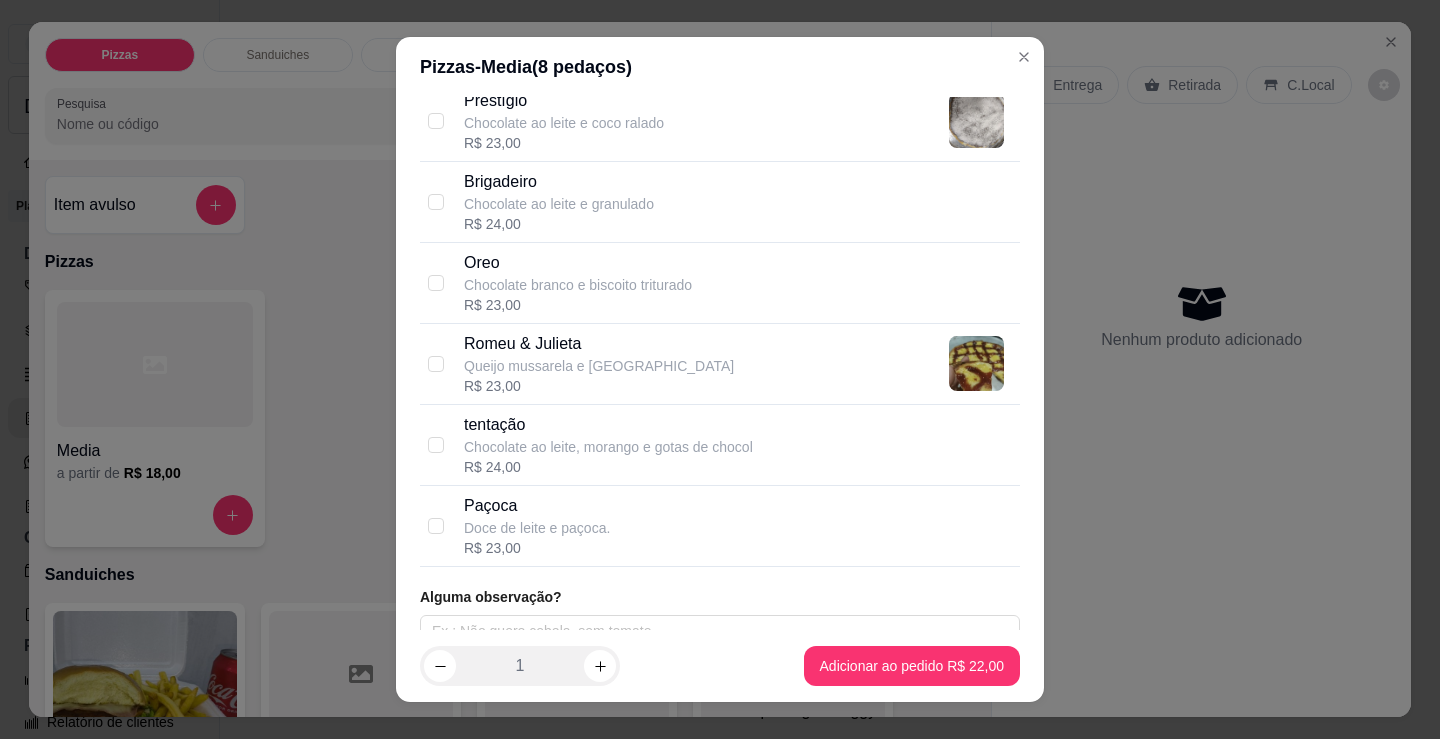 scroll, scrollTop: 1971, scrollLeft: 0, axis: vertical 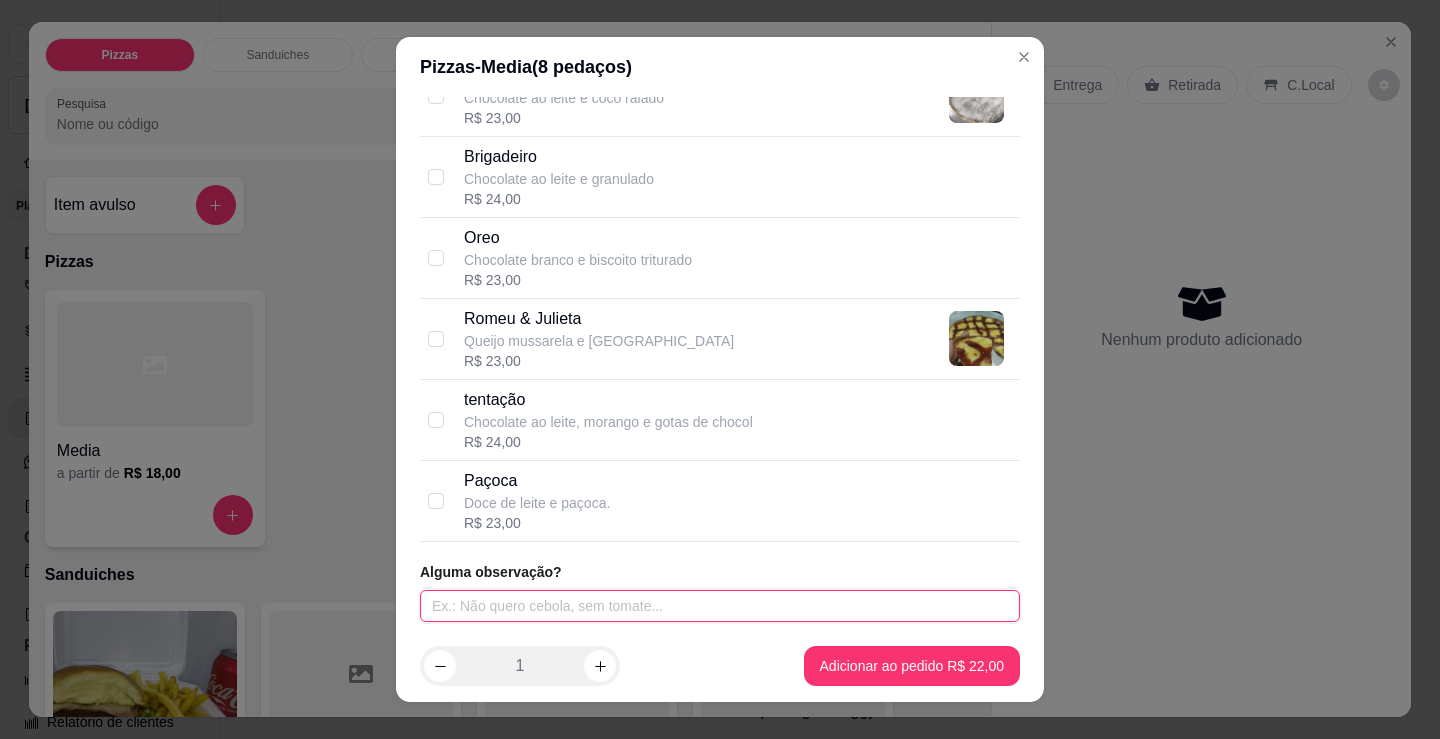 click at bounding box center [720, 606] 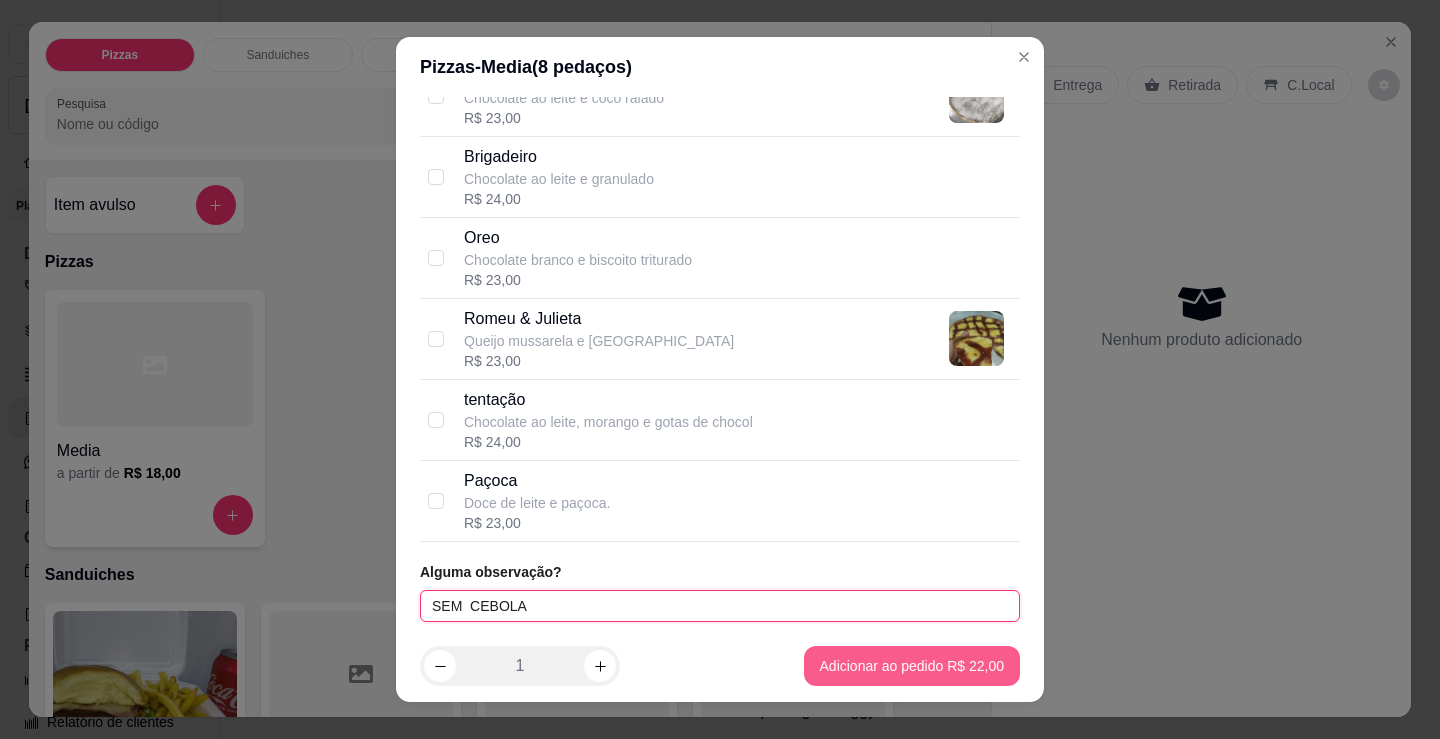 type on "SEM  CEBOLA" 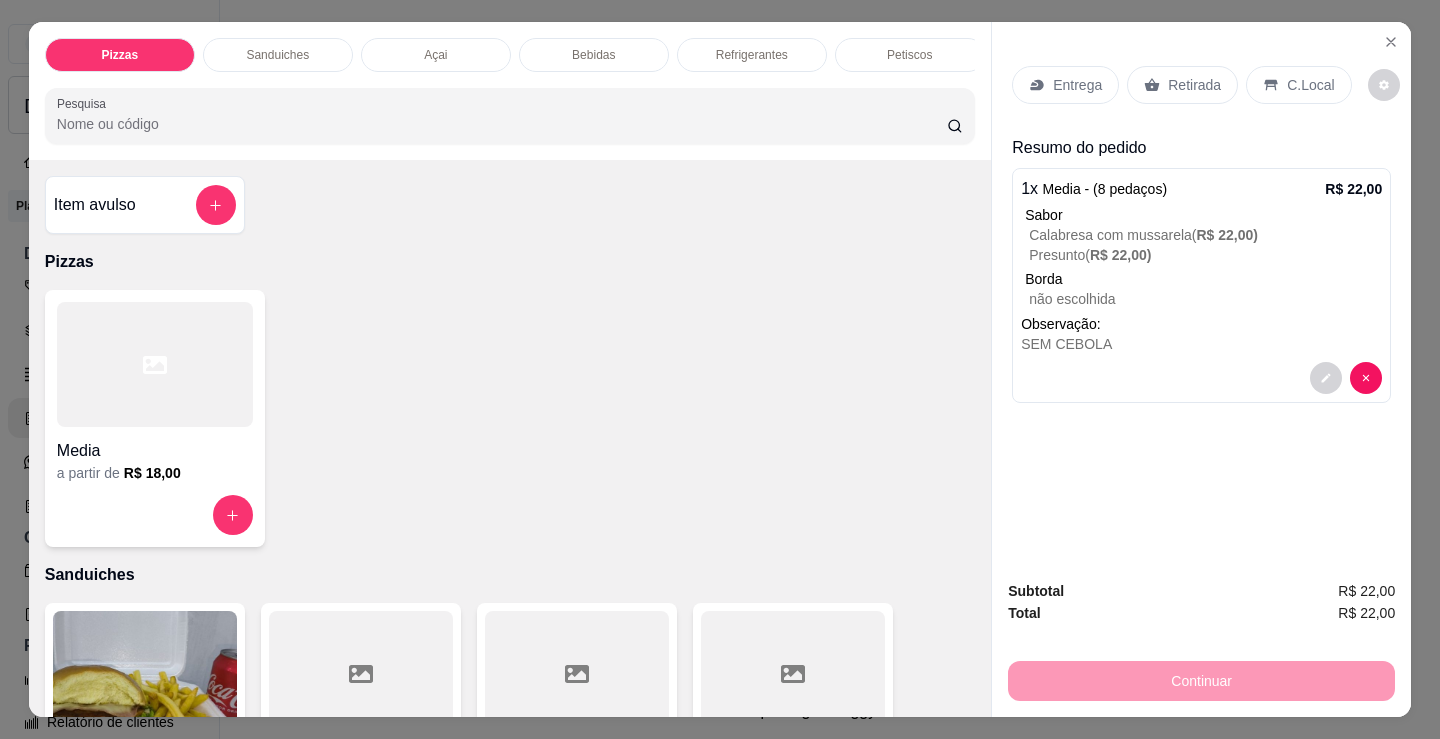 click on "Refrigerantes" at bounding box center [752, 55] 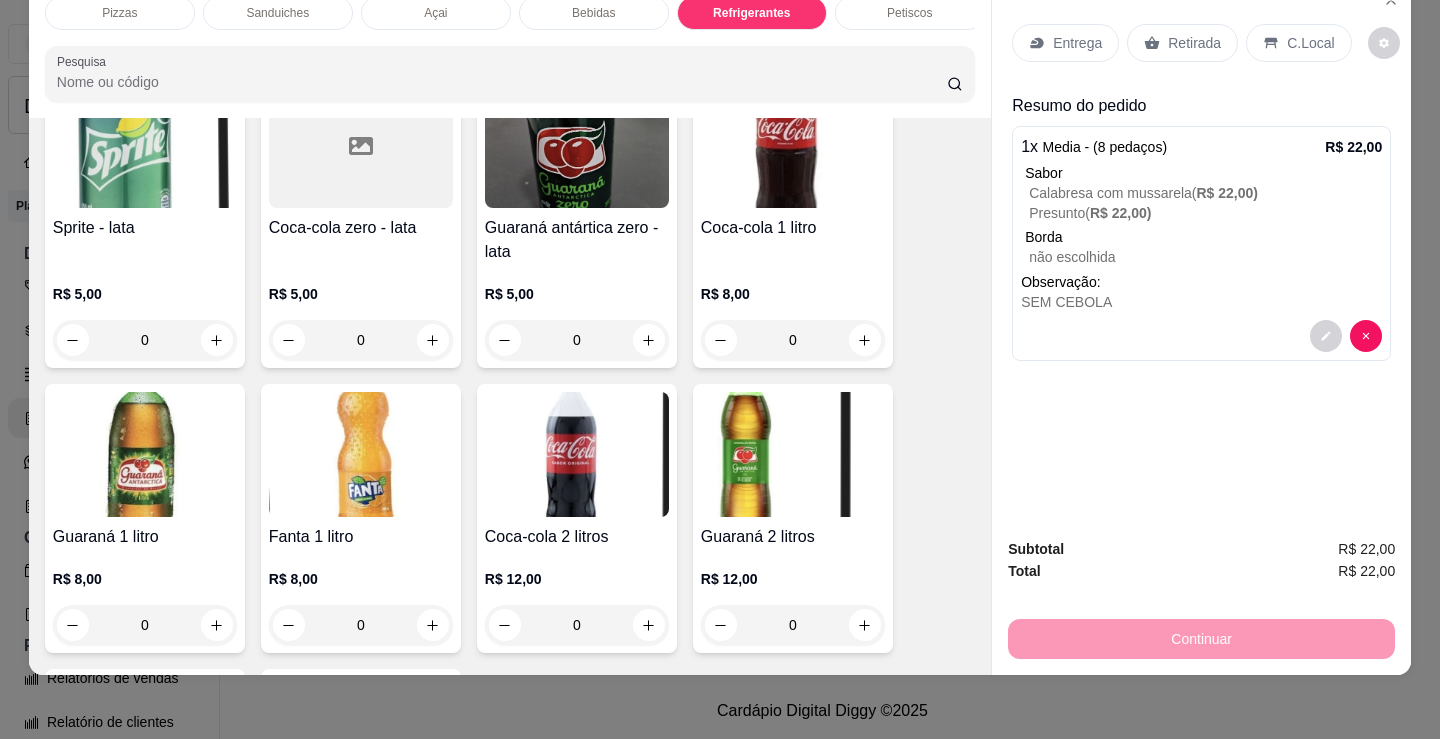 scroll, scrollTop: 5903, scrollLeft: 0, axis: vertical 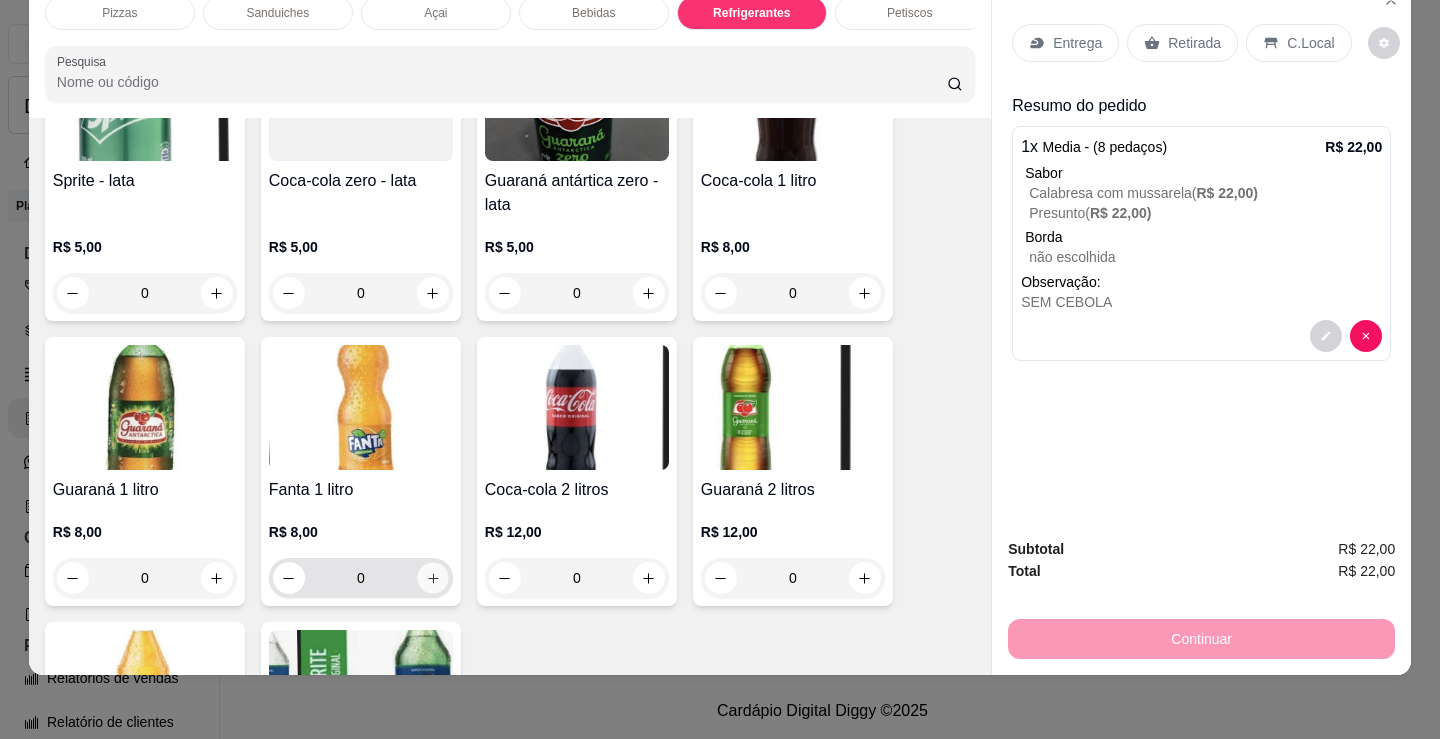 click 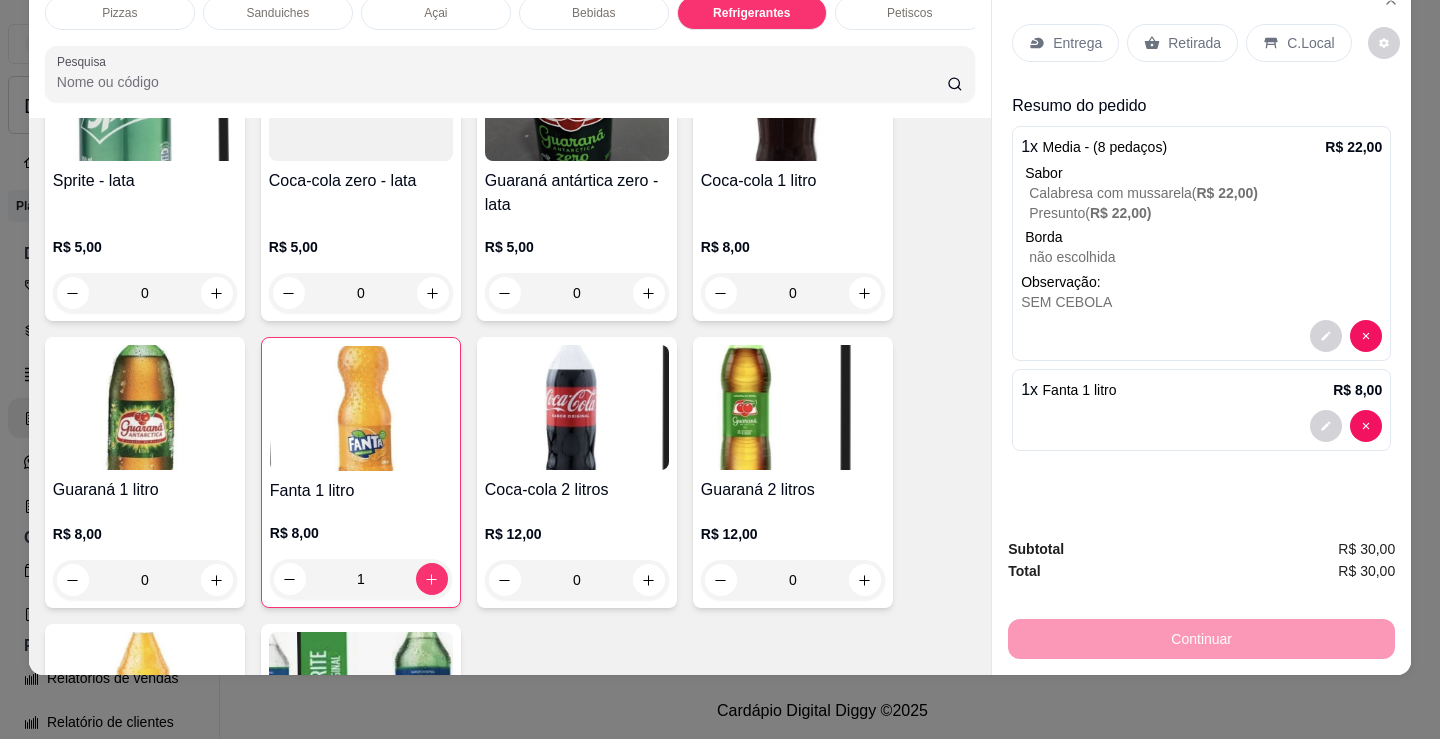 drag, startPoint x: 924, startPoint y: 486, endPoint x: 925, endPoint y: 476, distance: 10.049875 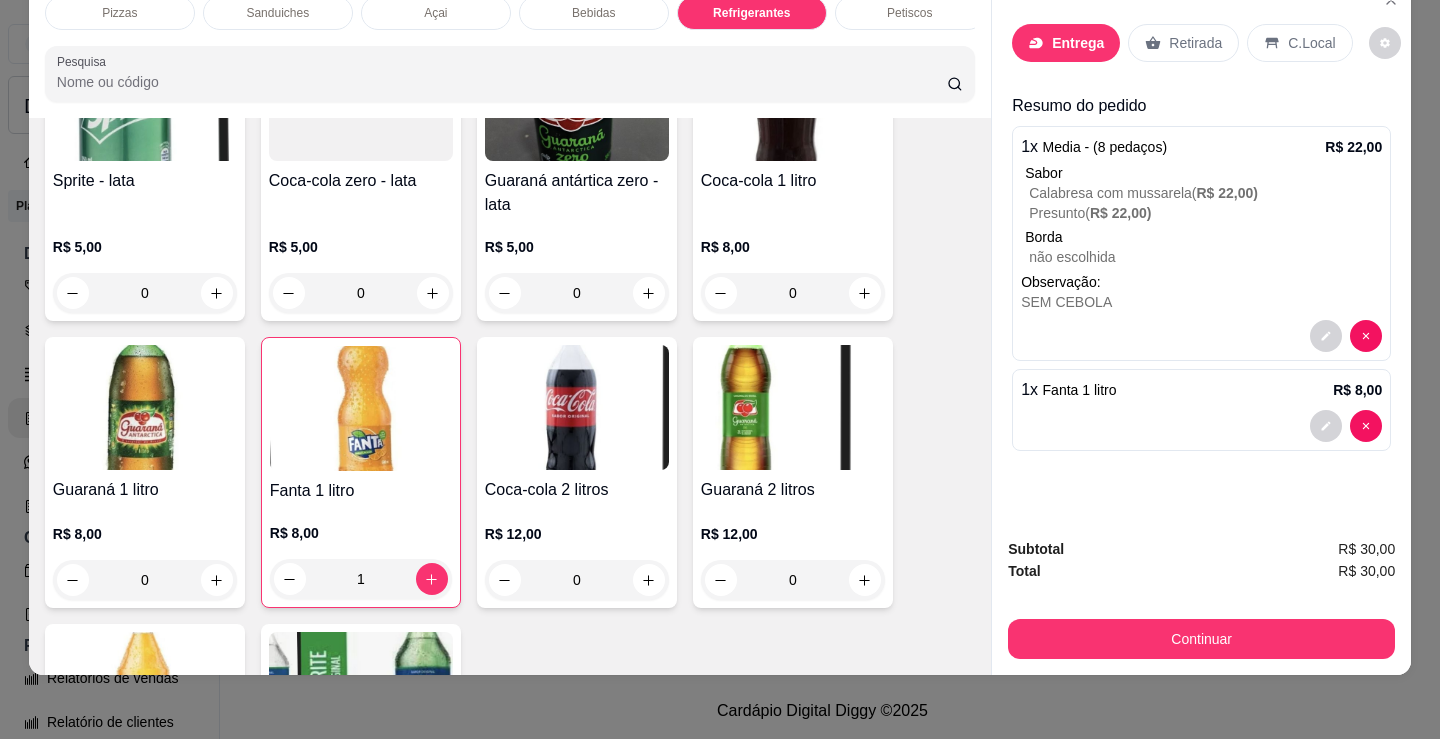 click at bounding box center [720, 315] 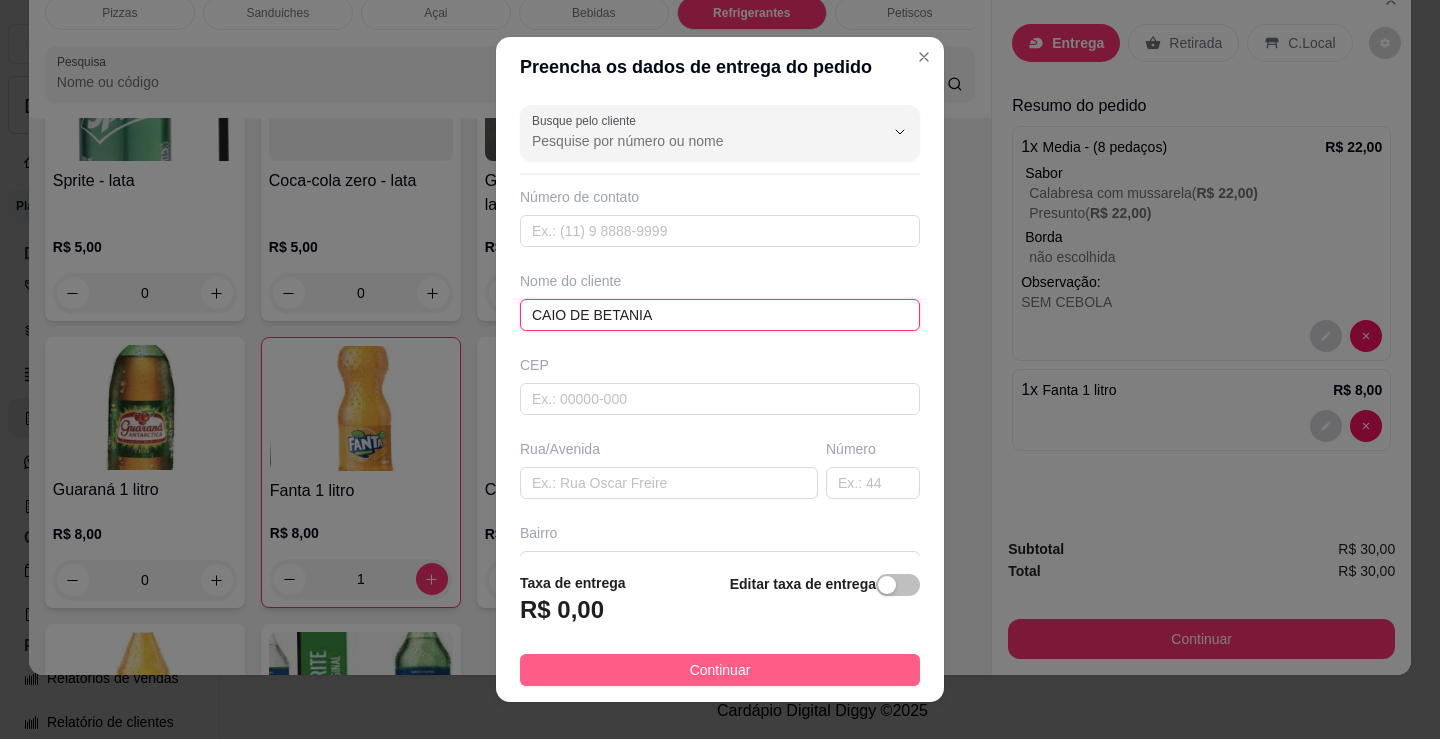 type on "CAIO DE BETANIA" 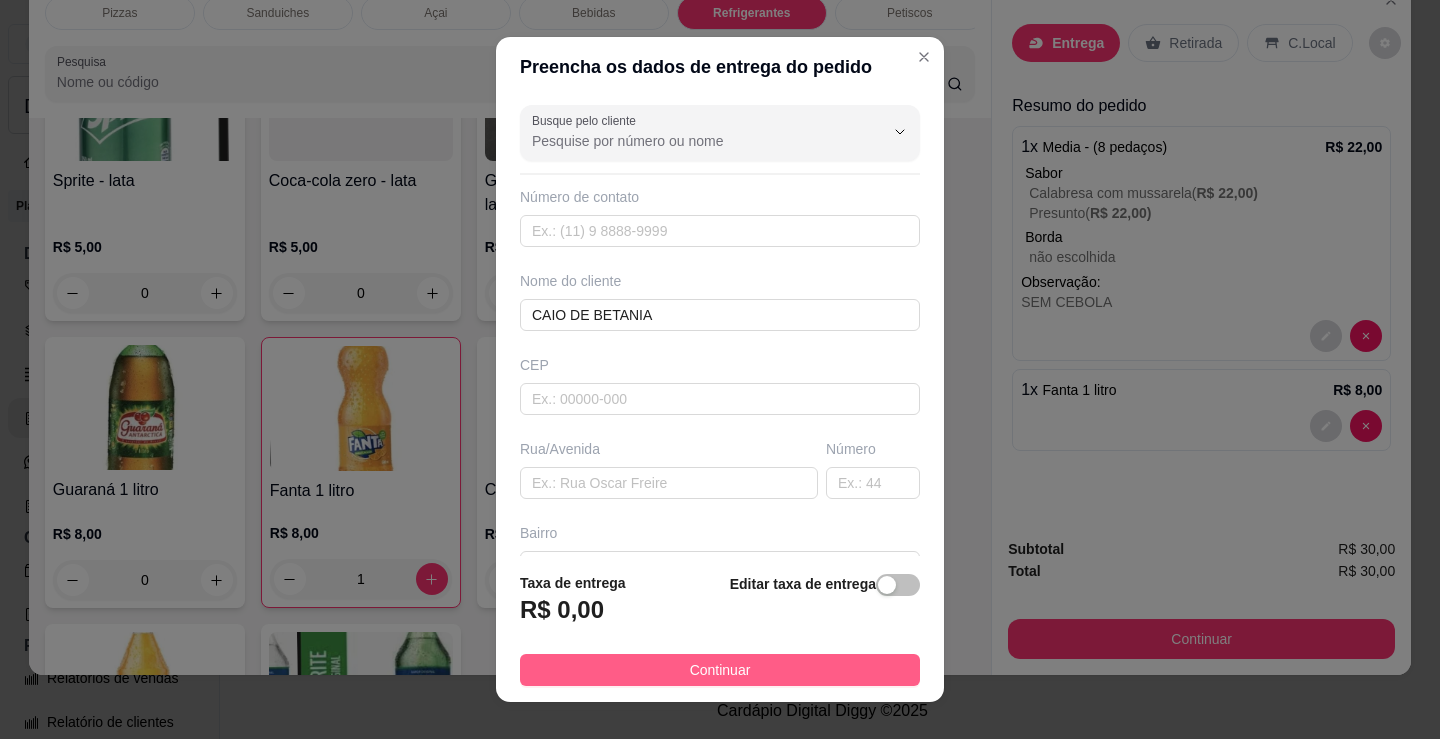 click on "Continuar" at bounding box center [720, 670] 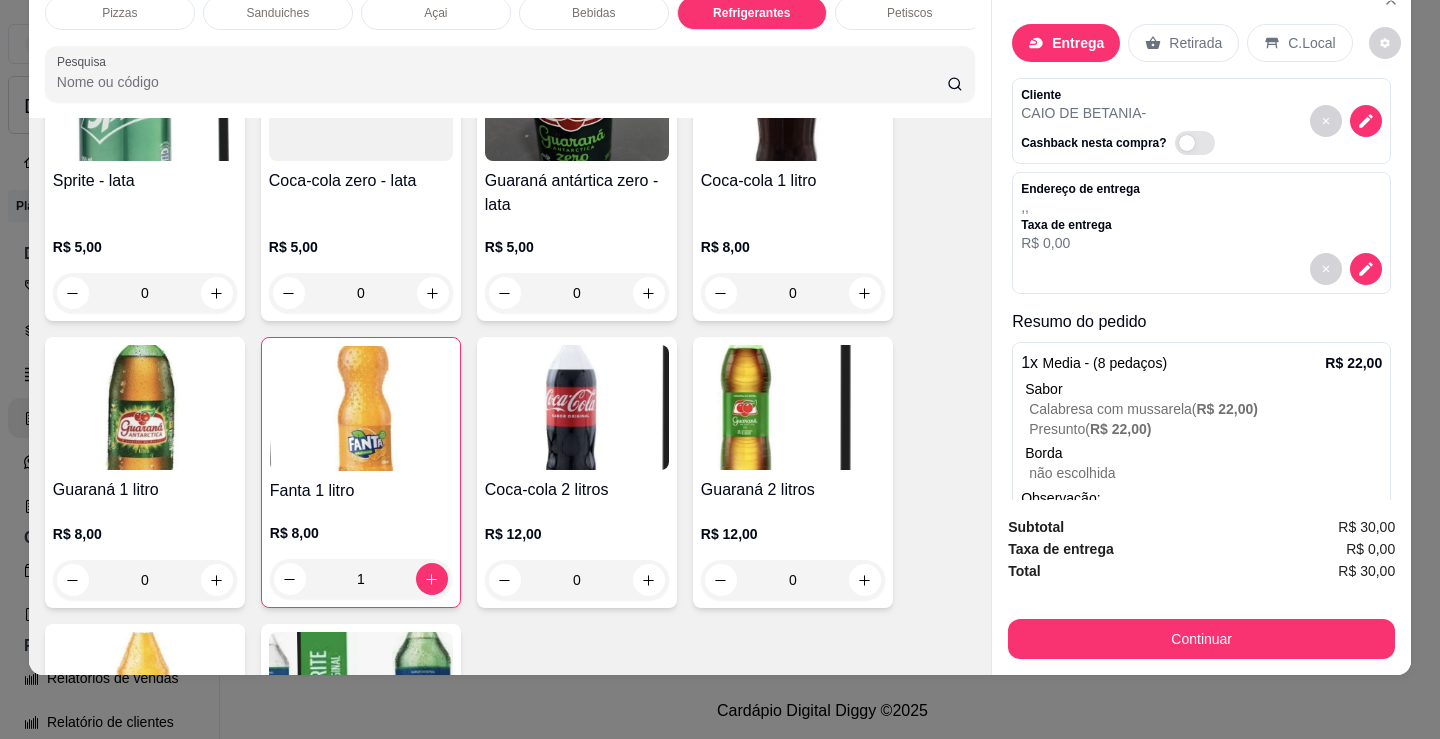click on "Subtotal R$ 30,00 Taxa de entrega R$ 0,00 Total R$ 30,00 Continuar" at bounding box center [1201, 587] 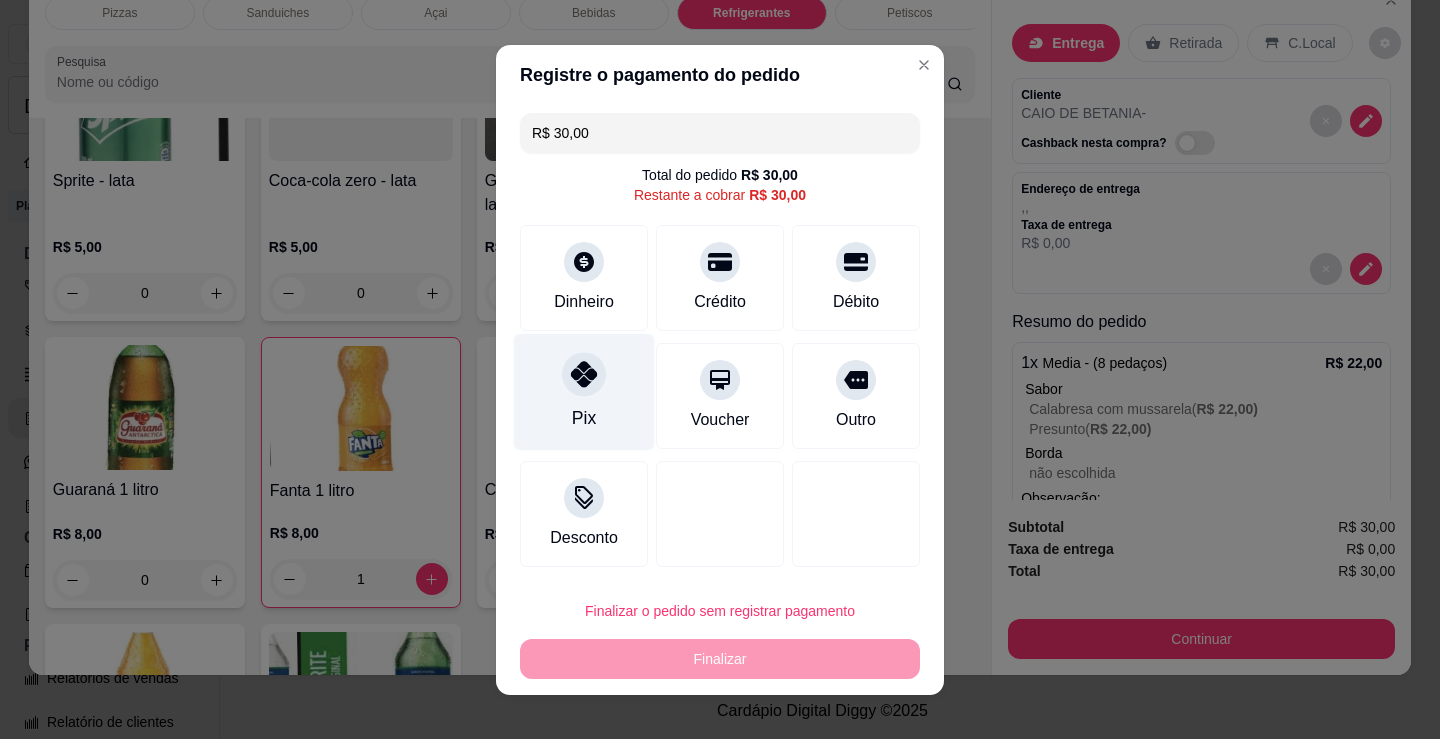 click 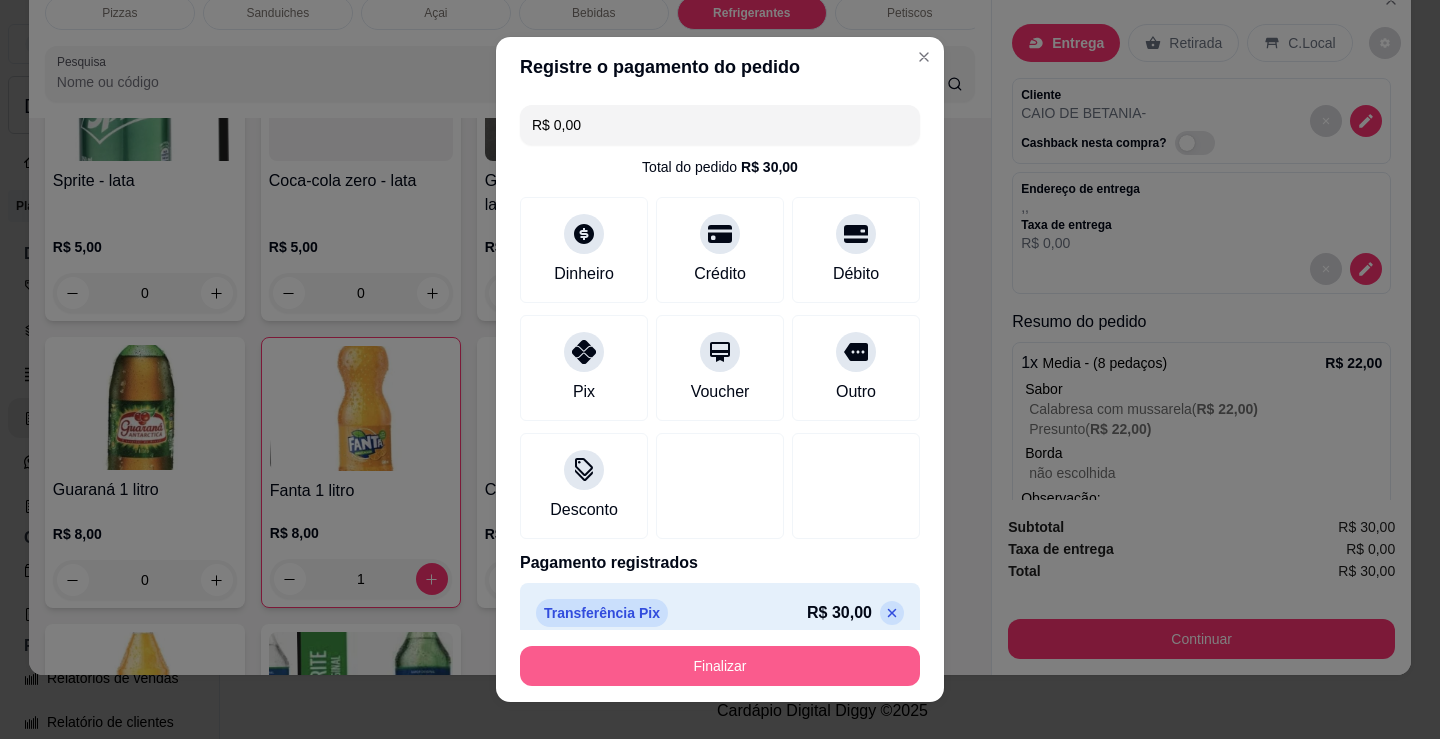 click on "Finalizar" at bounding box center (720, 666) 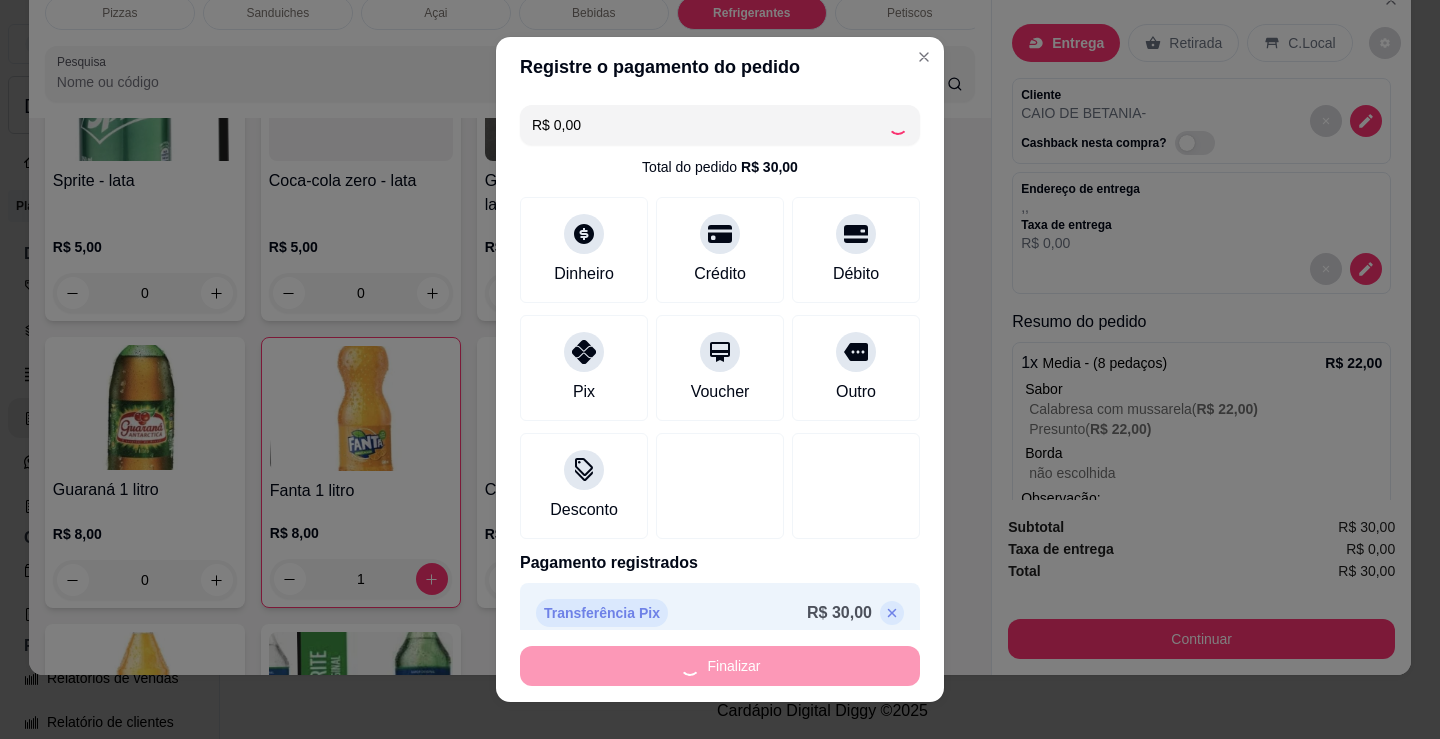 type on "0" 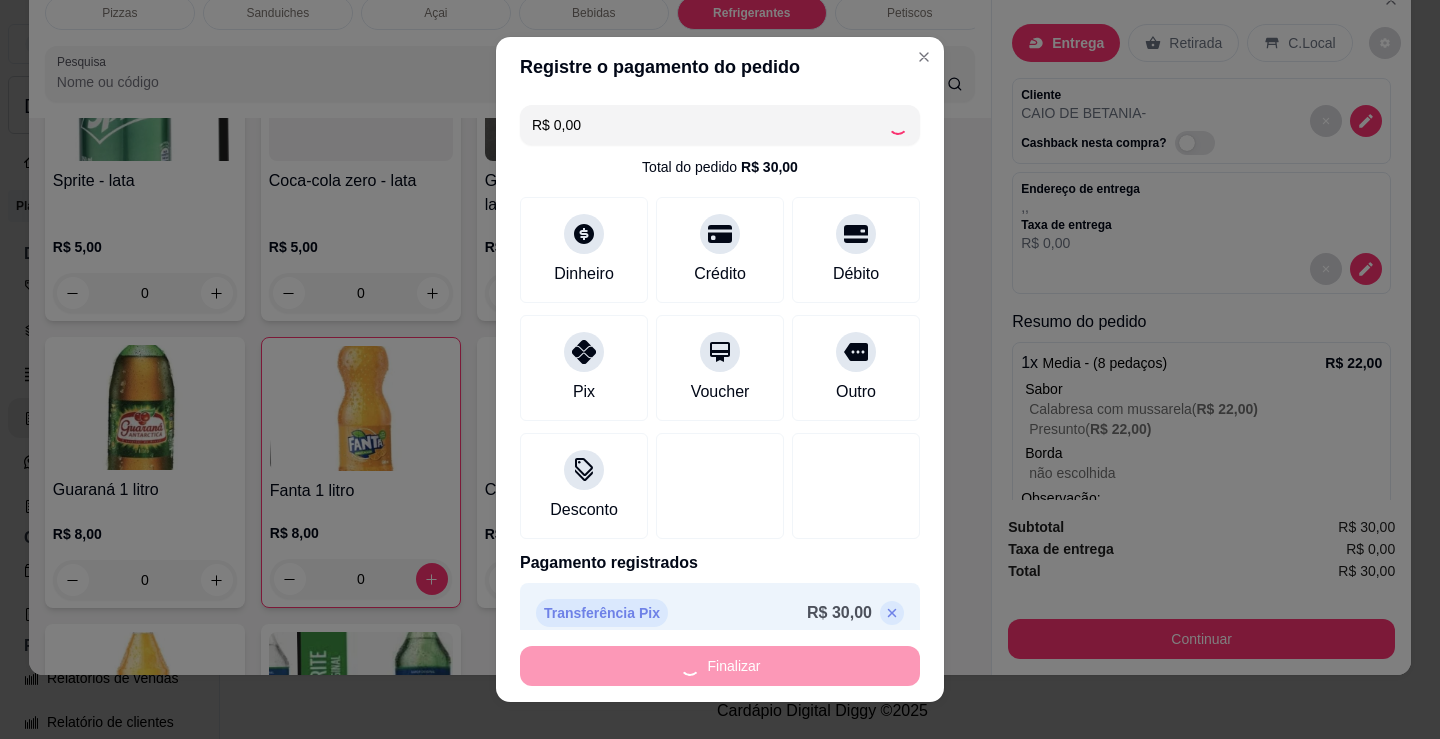 type on "-R$ 30,00" 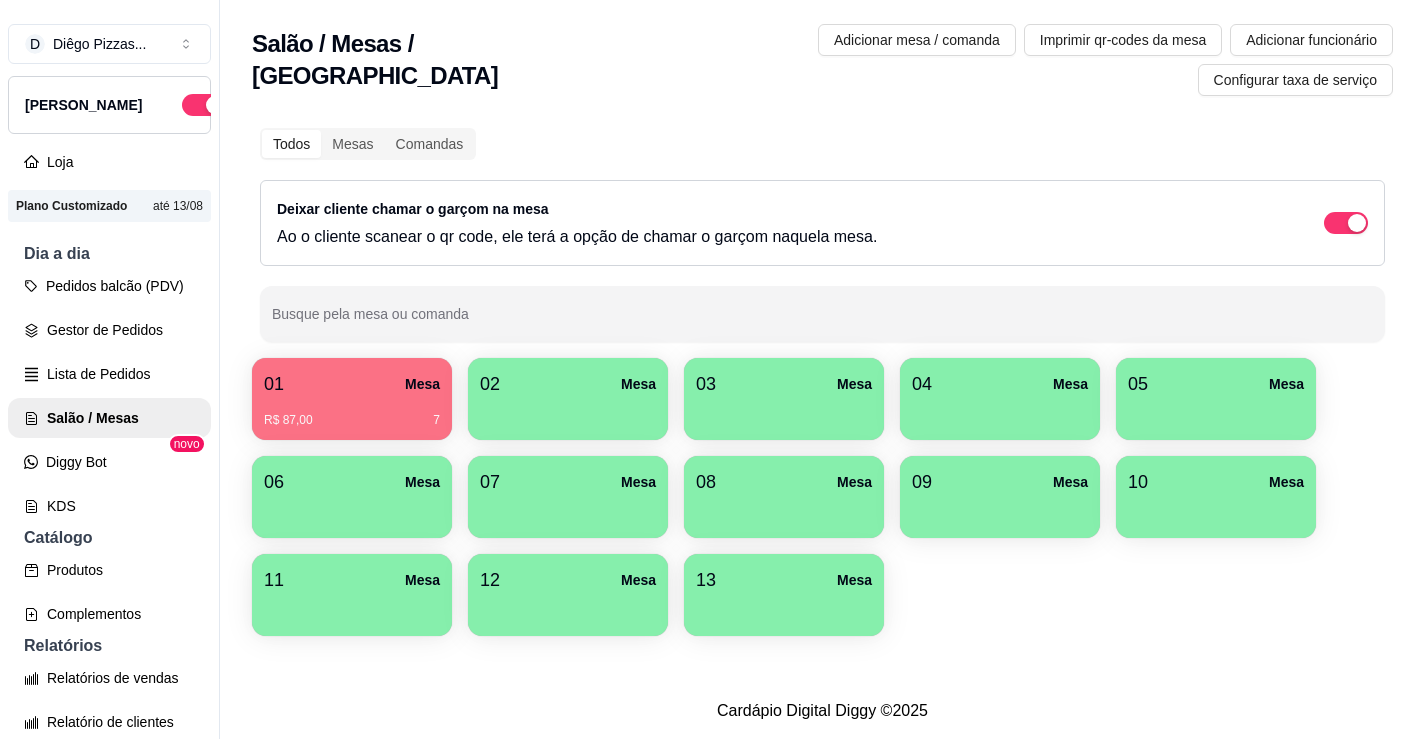 click on "Salão / Mesas / Comandas Adicionar mesa / comanda Imprimir qr-codes da mesa Adicionar funcionário Configurar taxa de serviço Todos Mesas Comandas Deixar cliente chamar o garçom na mesa Ao o cliente scanear o qr code, ele terá a opção de chamar o garçom naquela mesa. Busque pela mesa ou comanda
01 Mesa R$ 87,00 7 02 Mesa 03 Mesa 04 Mesa 05 [GEOGRAPHIC_DATA] 06 Mesa 07 [GEOGRAPHIC_DATA] 08 [GEOGRAPHIC_DATA] 09 [GEOGRAPHIC_DATA] 10 Mesa 11 Mesa 12 [GEOGRAPHIC_DATA]" at bounding box center (822, 341) 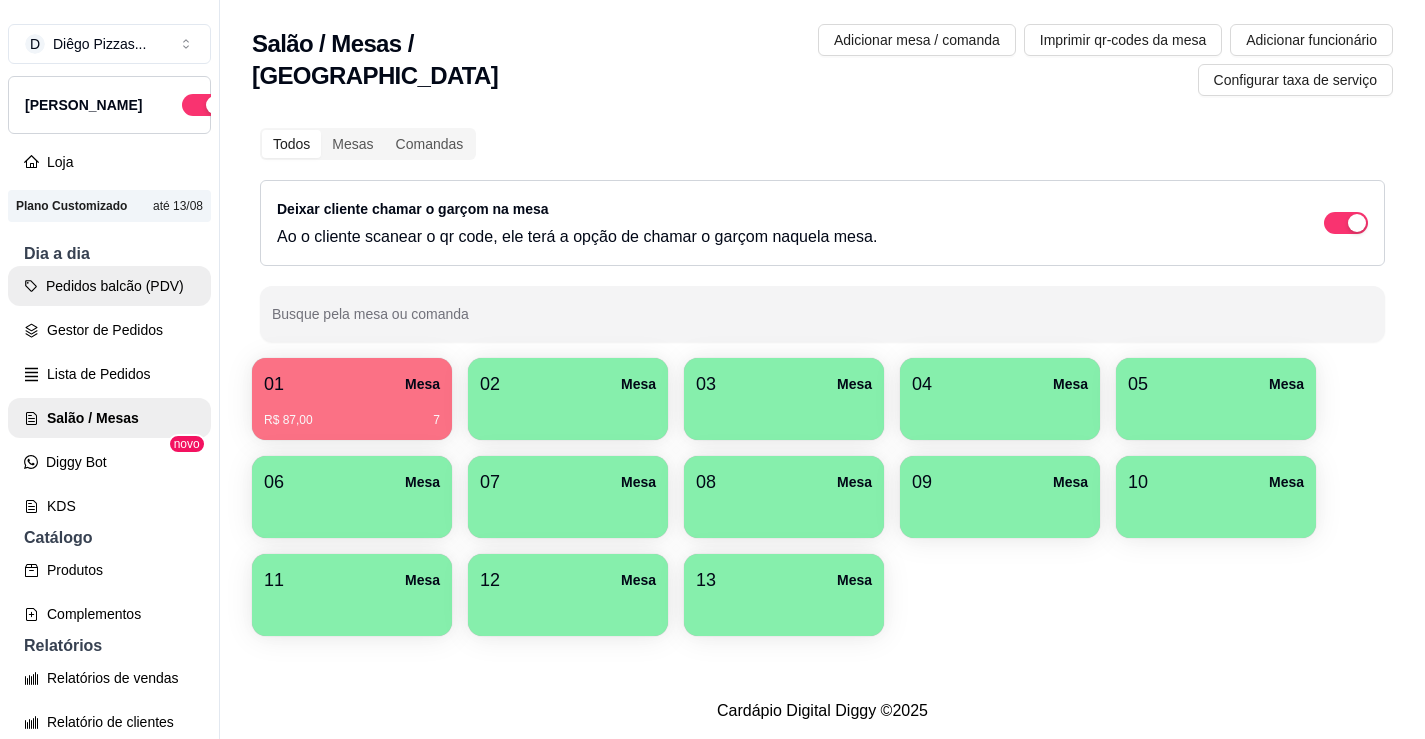 click on "Pedidos balcão (PDV)" at bounding box center (109, 286) 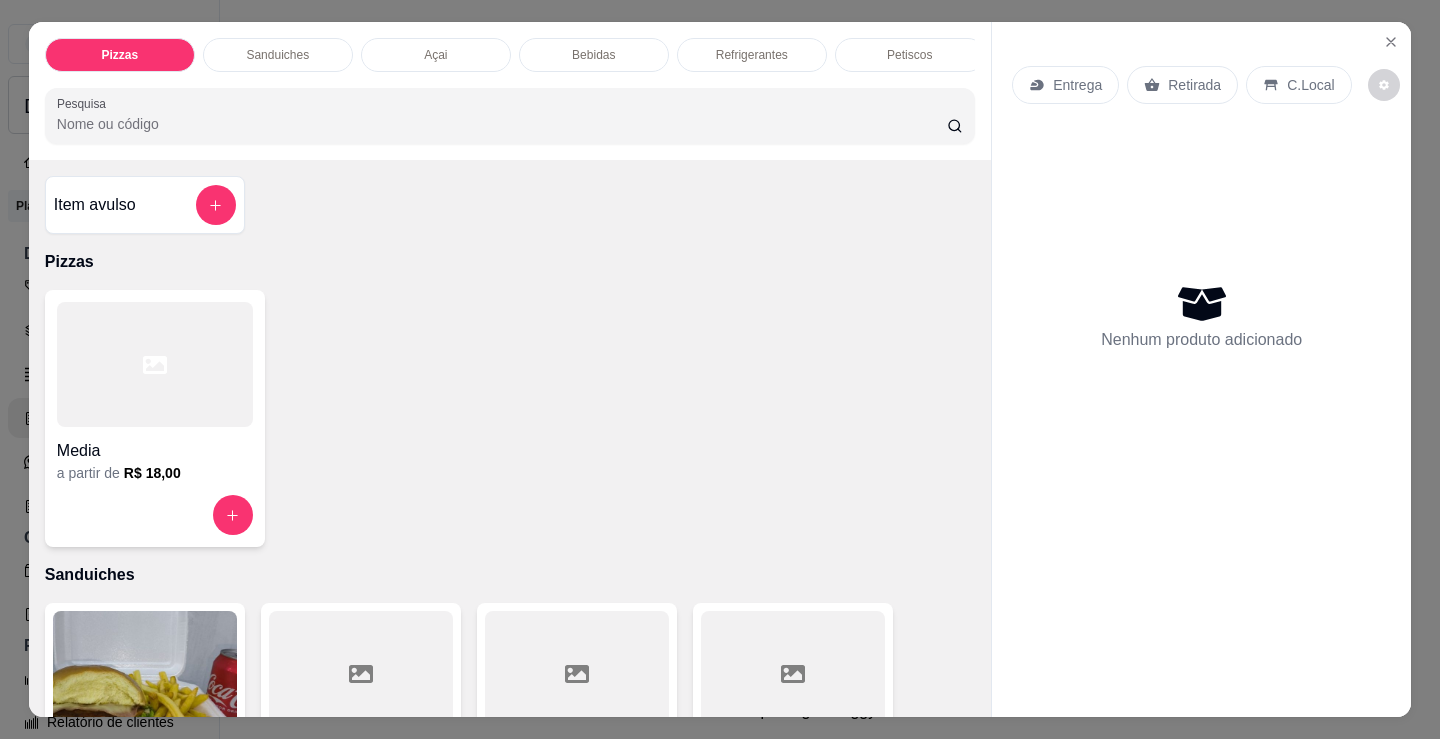 click at bounding box center (155, 364) 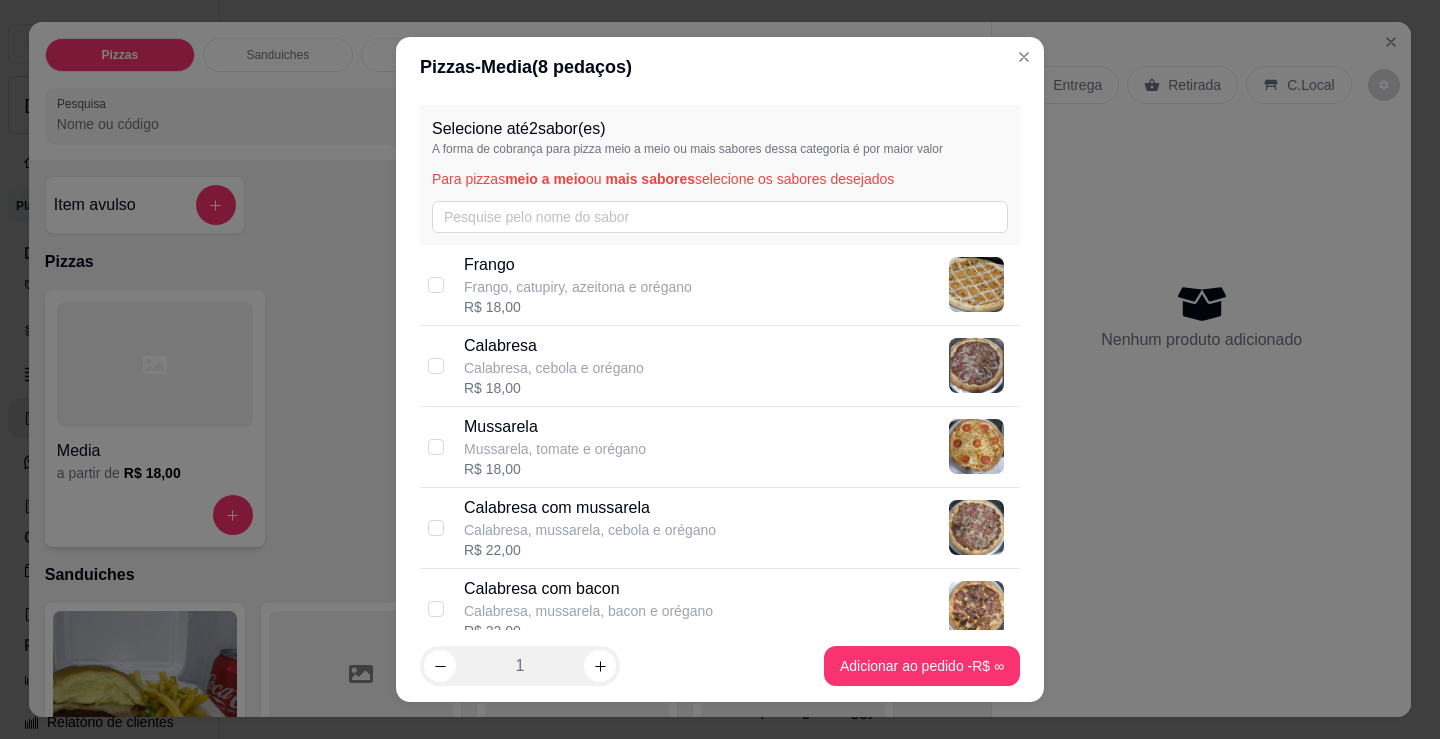 click on "Calabresa" at bounding box center (554, 346) 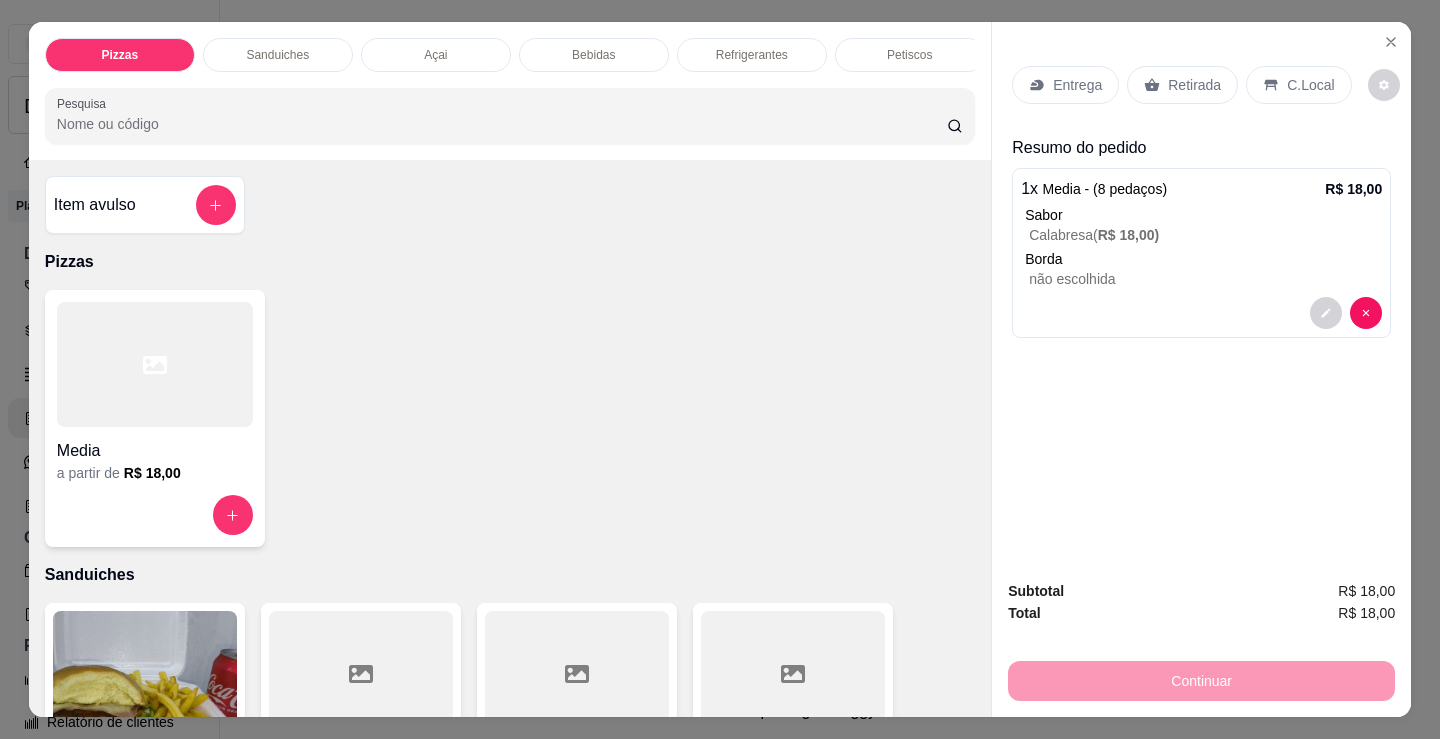click on "Media a partir de     R$ 18,00" at bounding box center [155, 418] 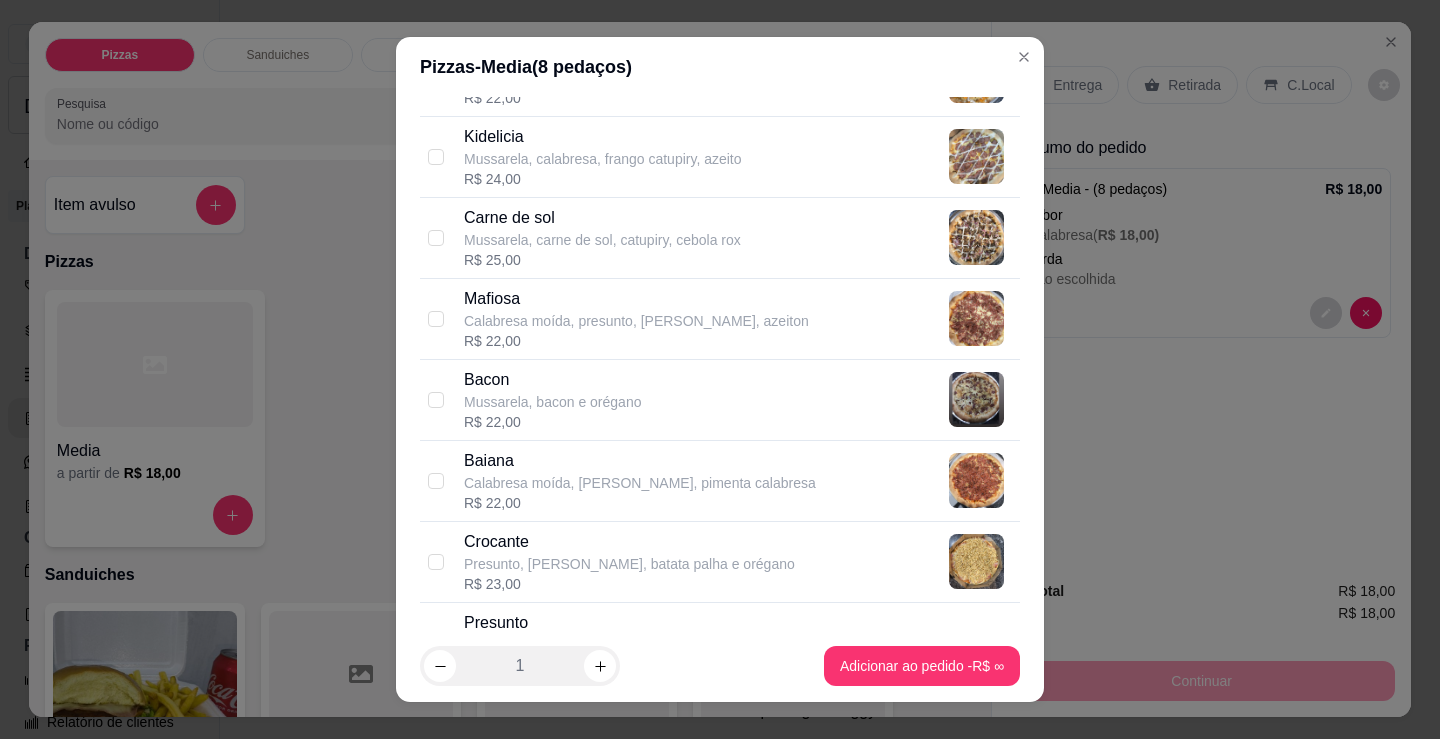 scroll, scrollTop: 1200, scrollLeft: 0, axis: vertical 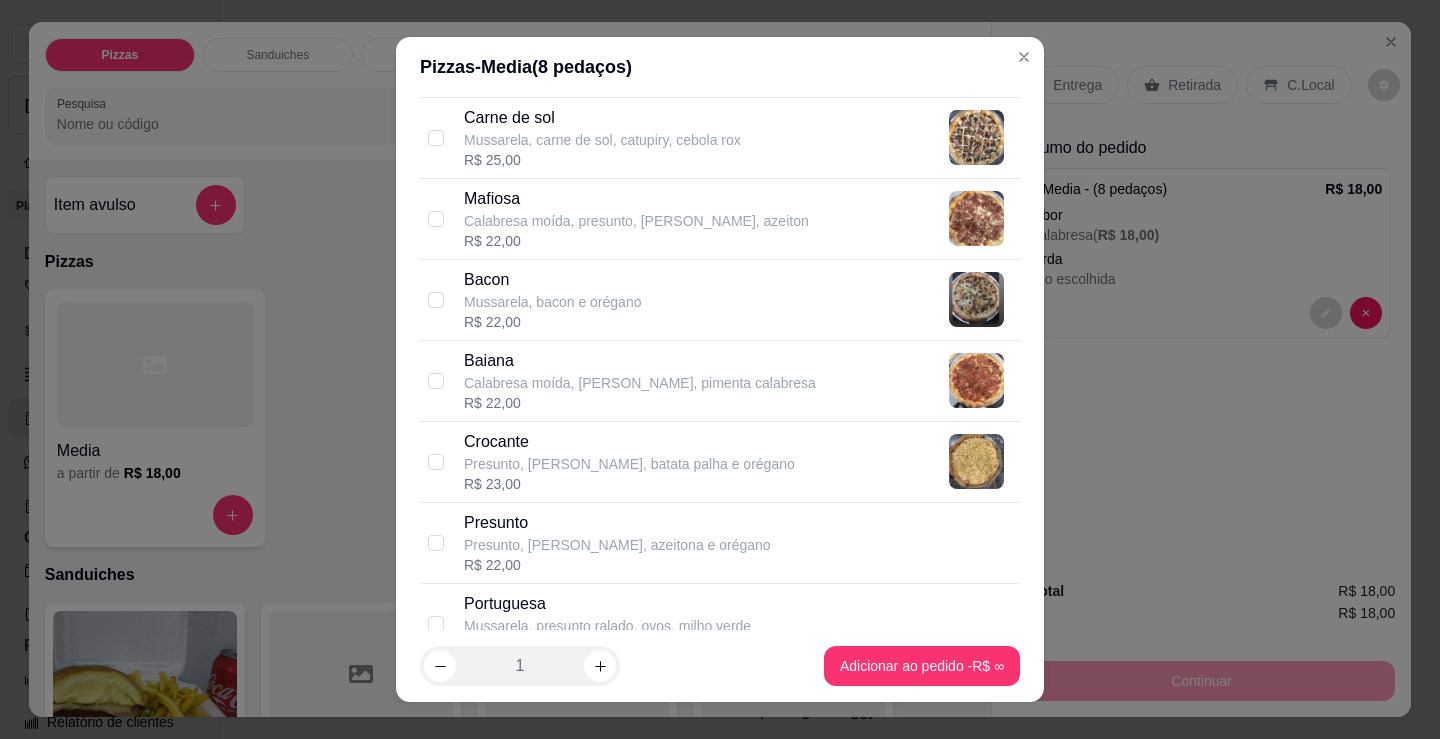 click on "Presunto, [PERSON_NAME], azeitona e orégano" at bounding box center (617, 545) 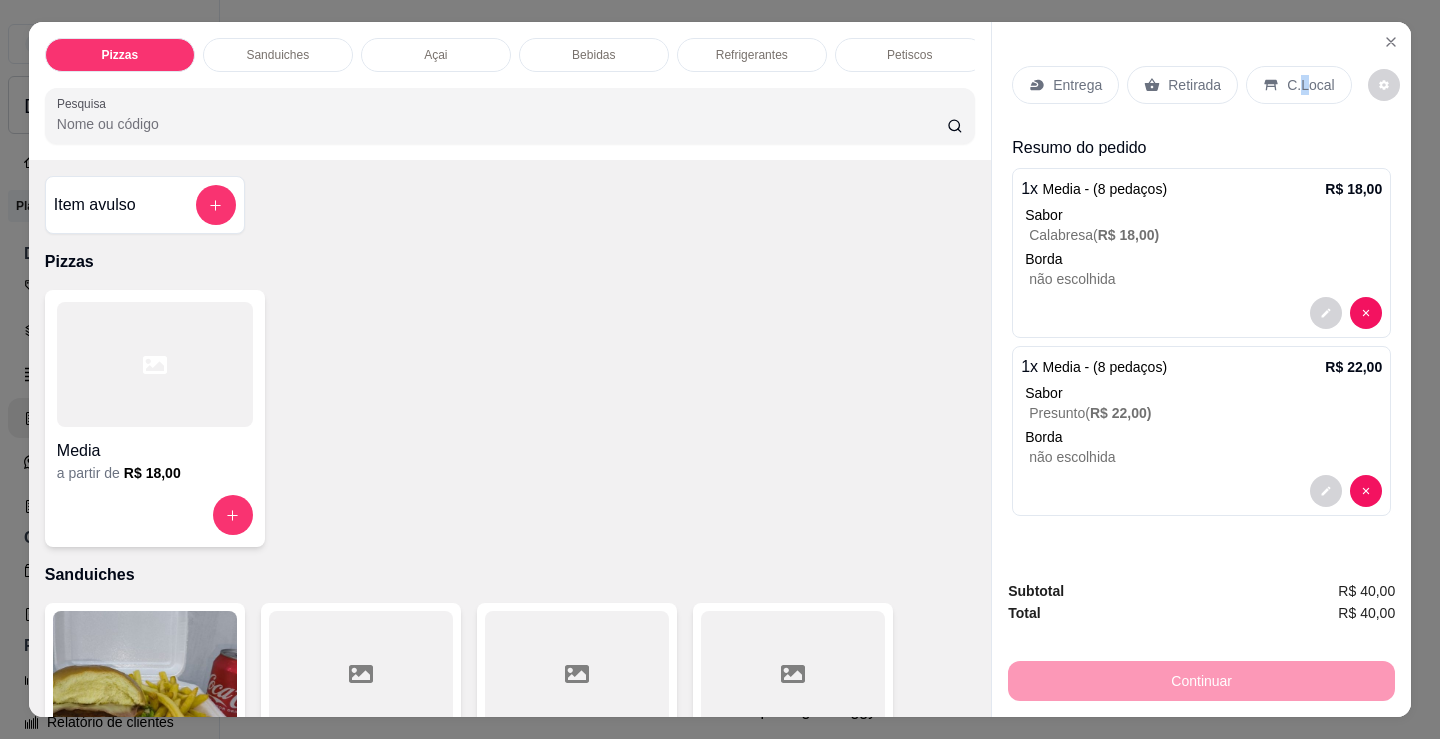 click on "C.Local" at bounding box center [1310, 85] 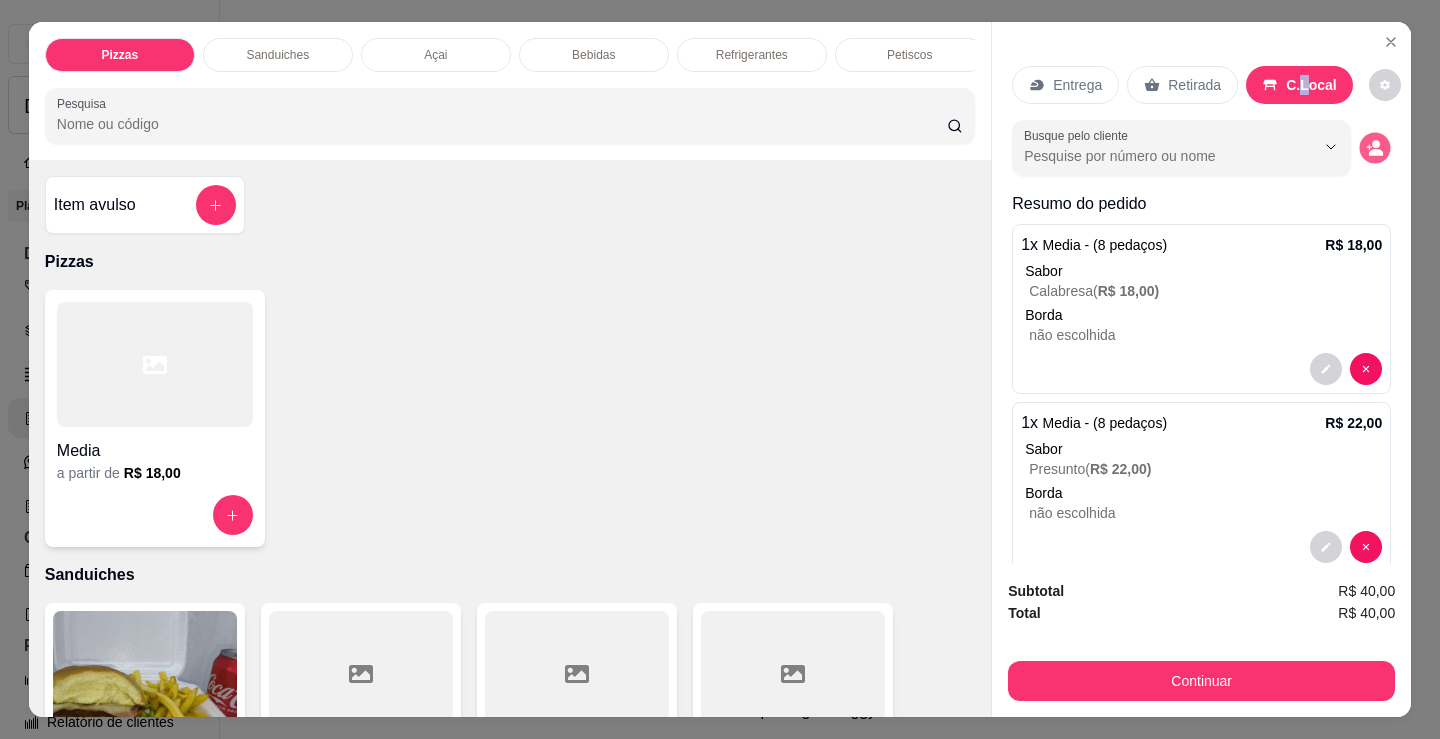 click at bounding box center (1375, 148) 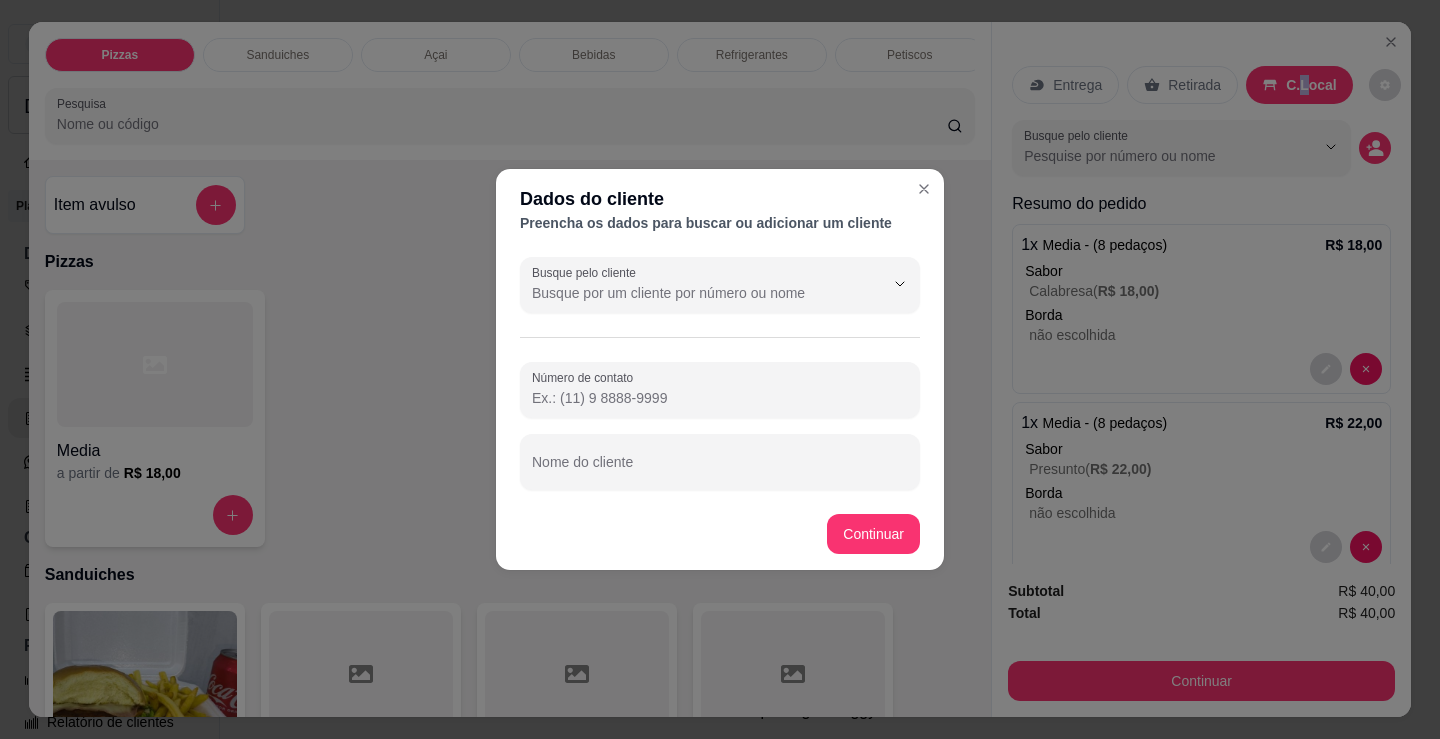 click on "Nome do cliente" at bounding box center (720, 470) 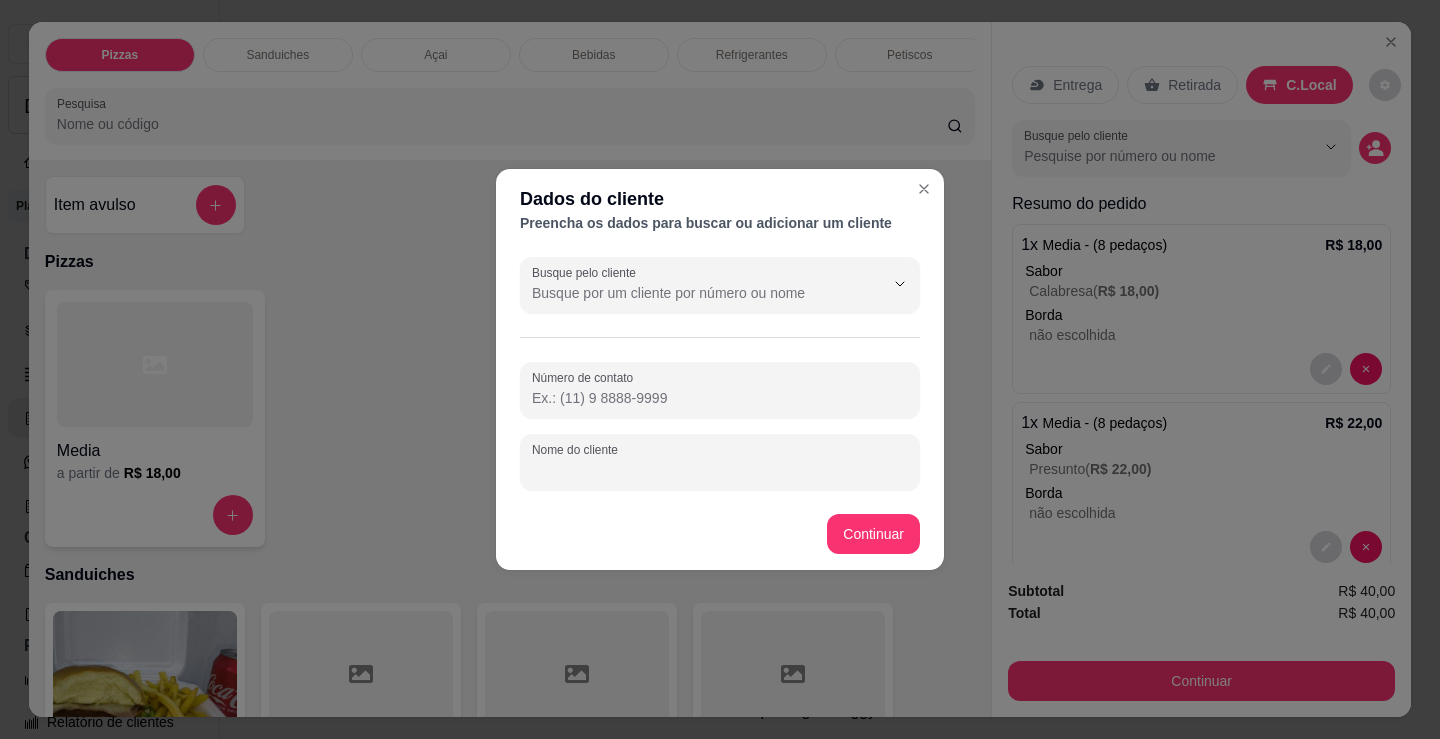 type on "s" 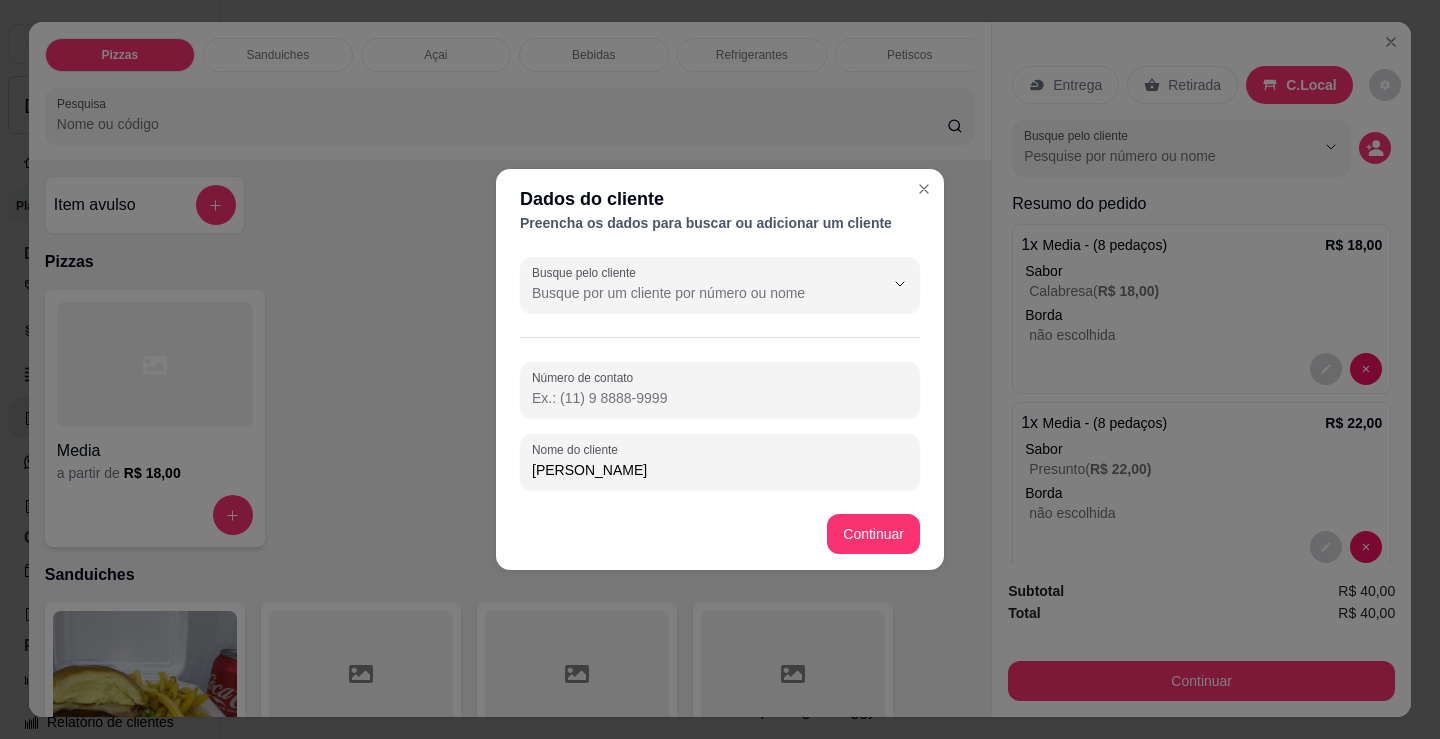type on "[PERSON_NAME]" 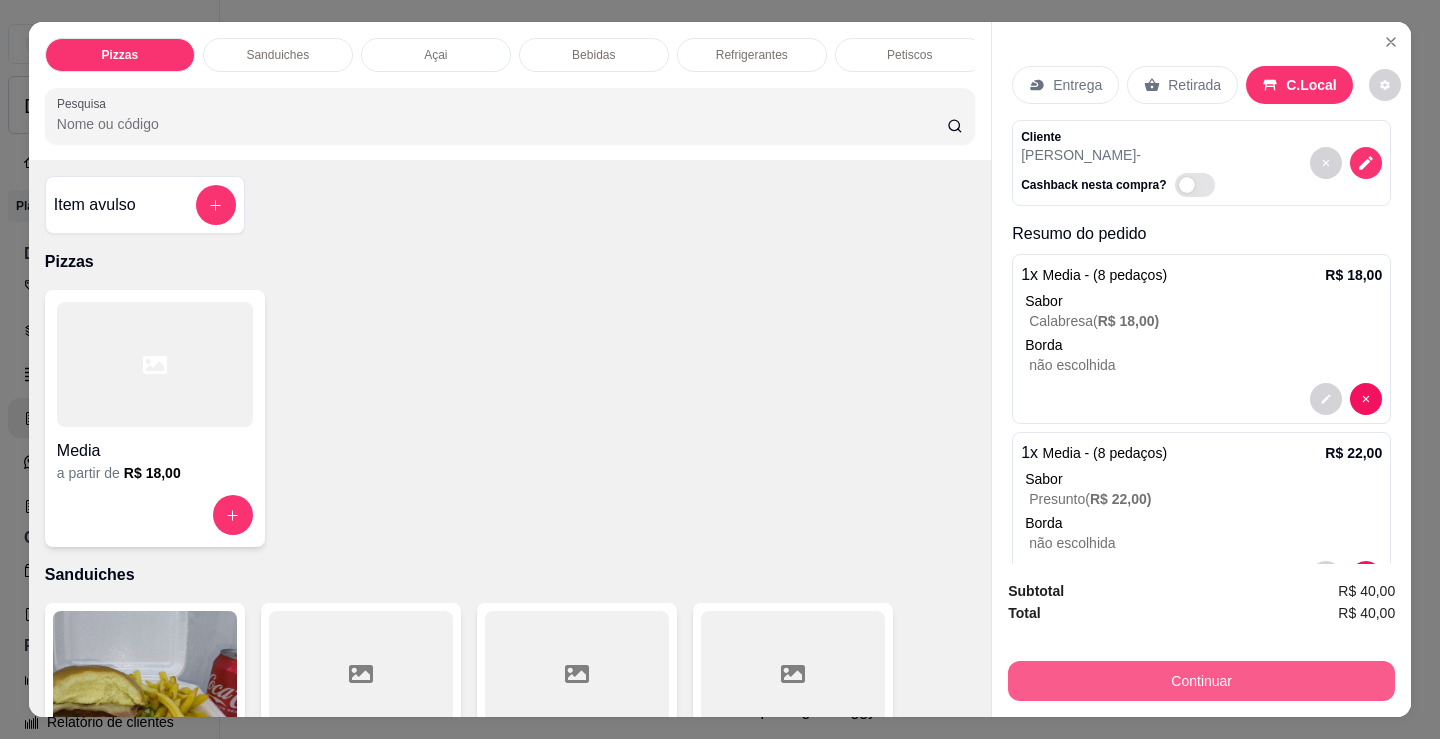 click on "Continuar" at bounding box center (1201, 681) 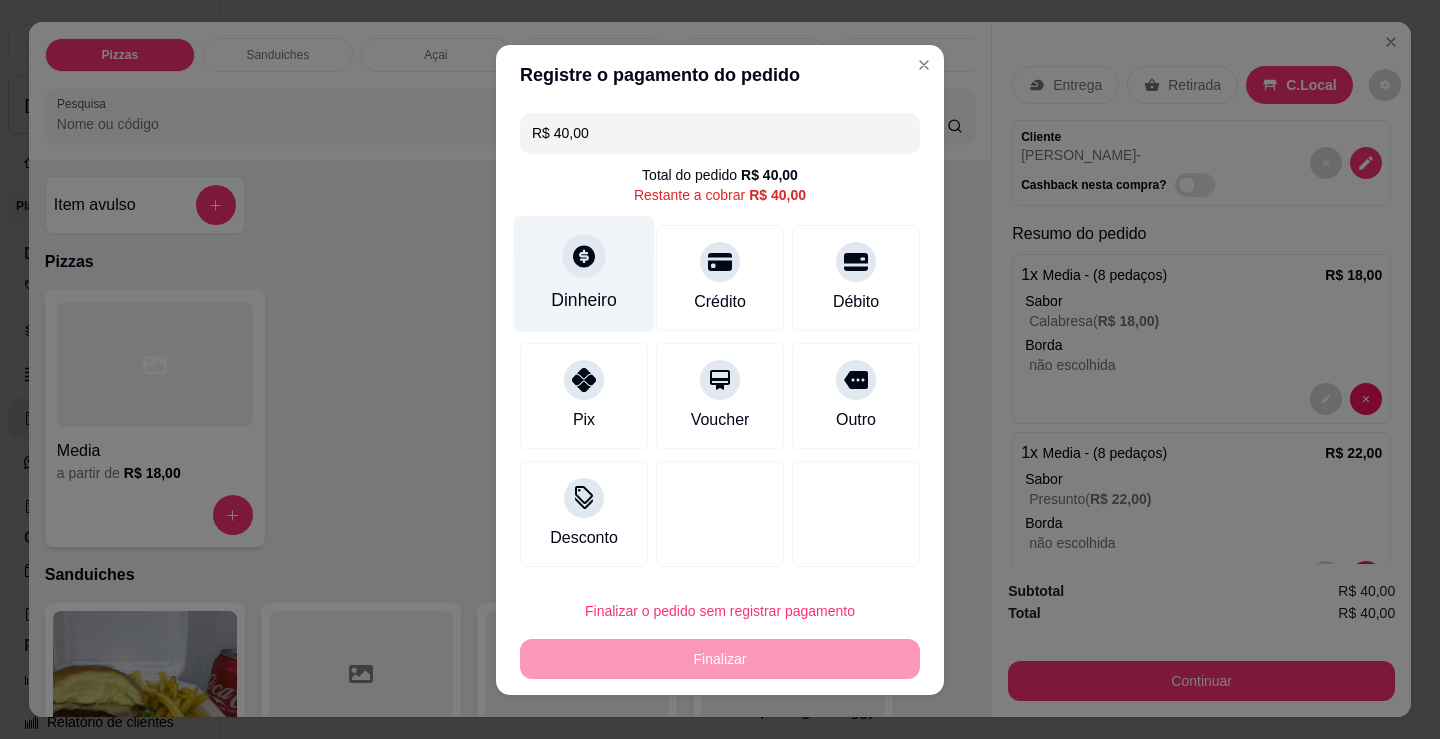 click 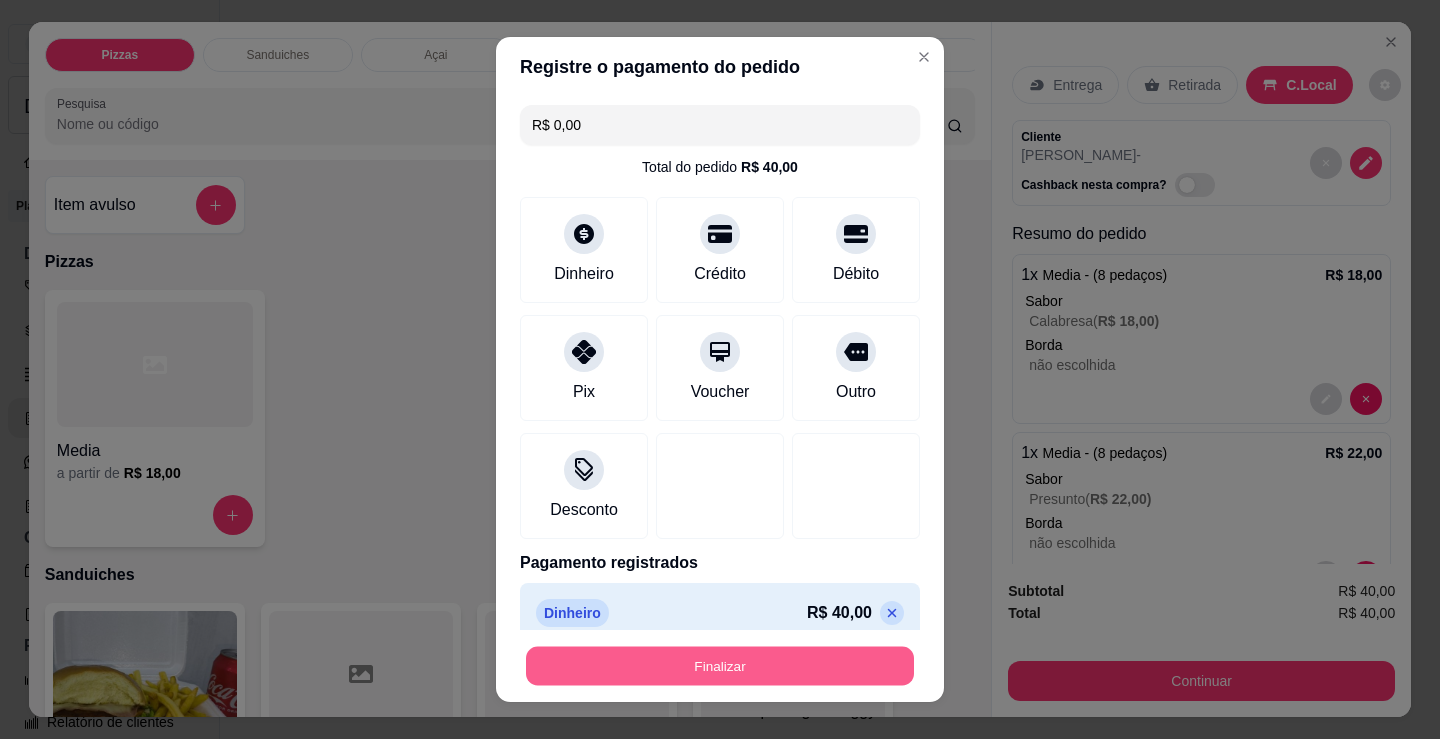 click on "Finalizar" at bounding box center (720, 666) 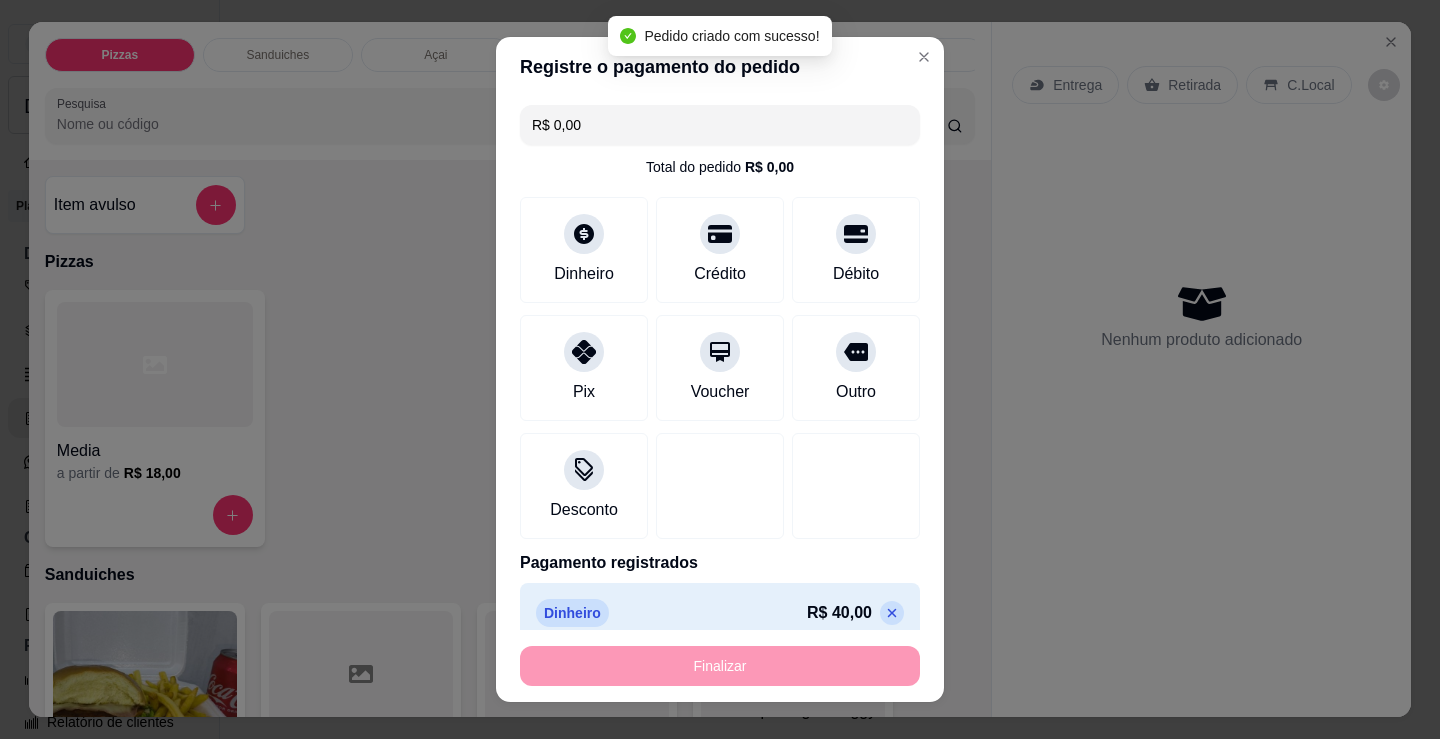 type on "-R$ 40,00" 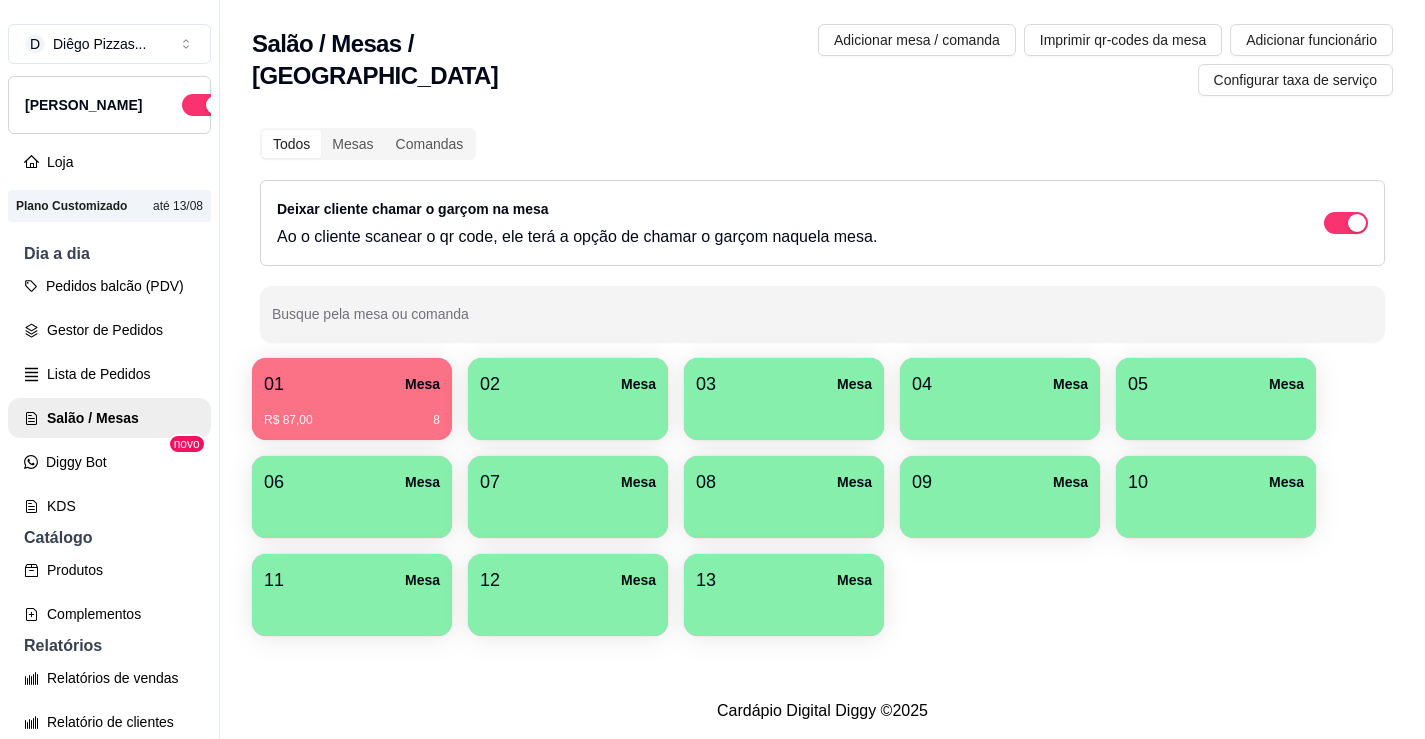 click at bounding box center (568, 413) 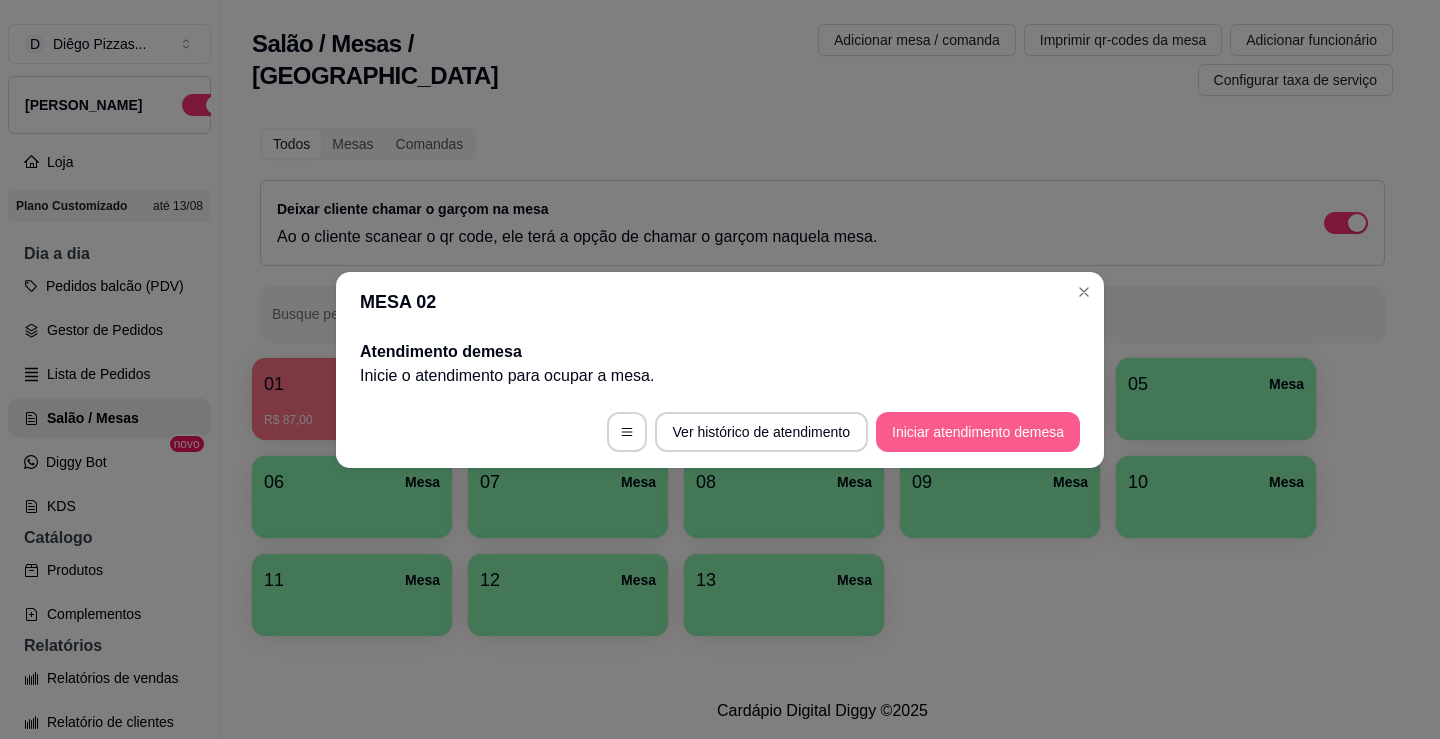 click on "Iniciar atendimento de  mesa" at bounding box center [978, 432] 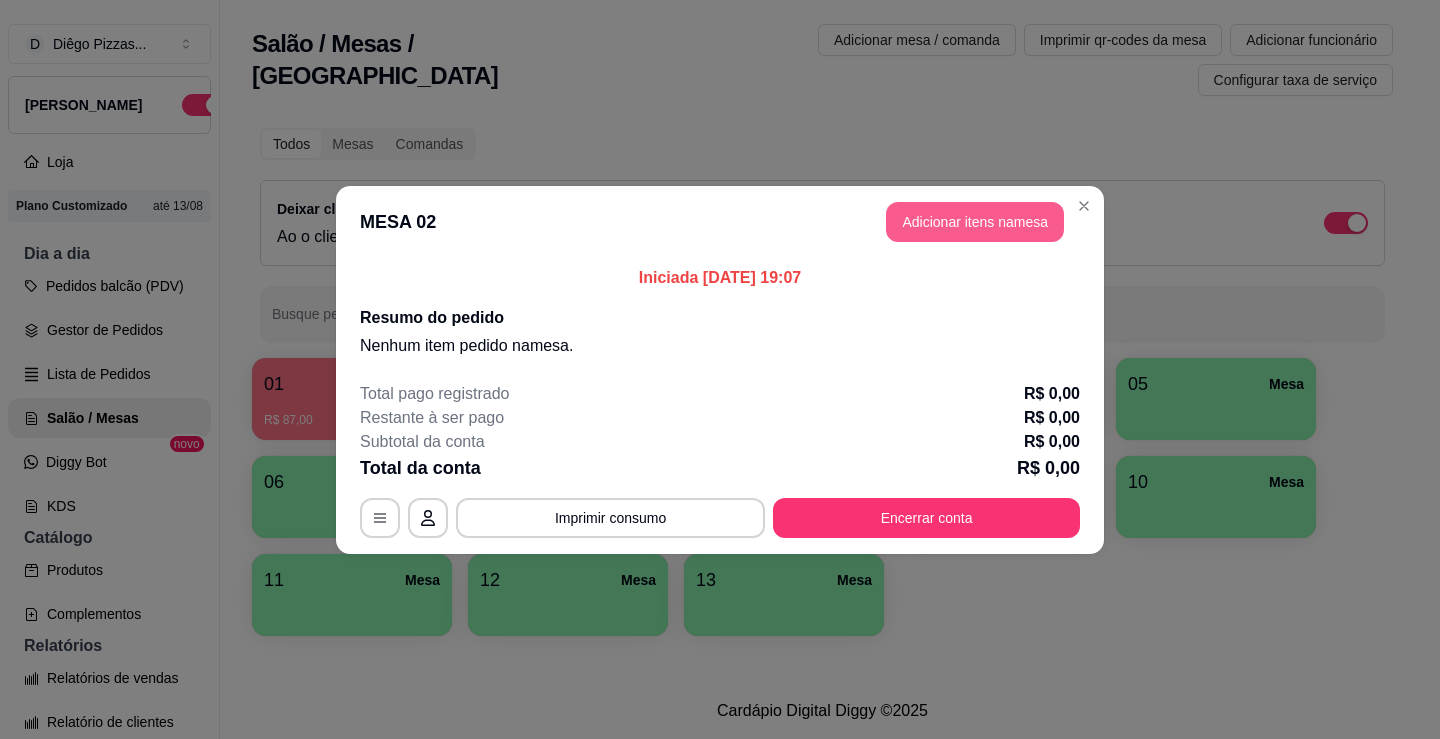 click on "Adicionar itens na  mesa" at bounding box center [975, 222] 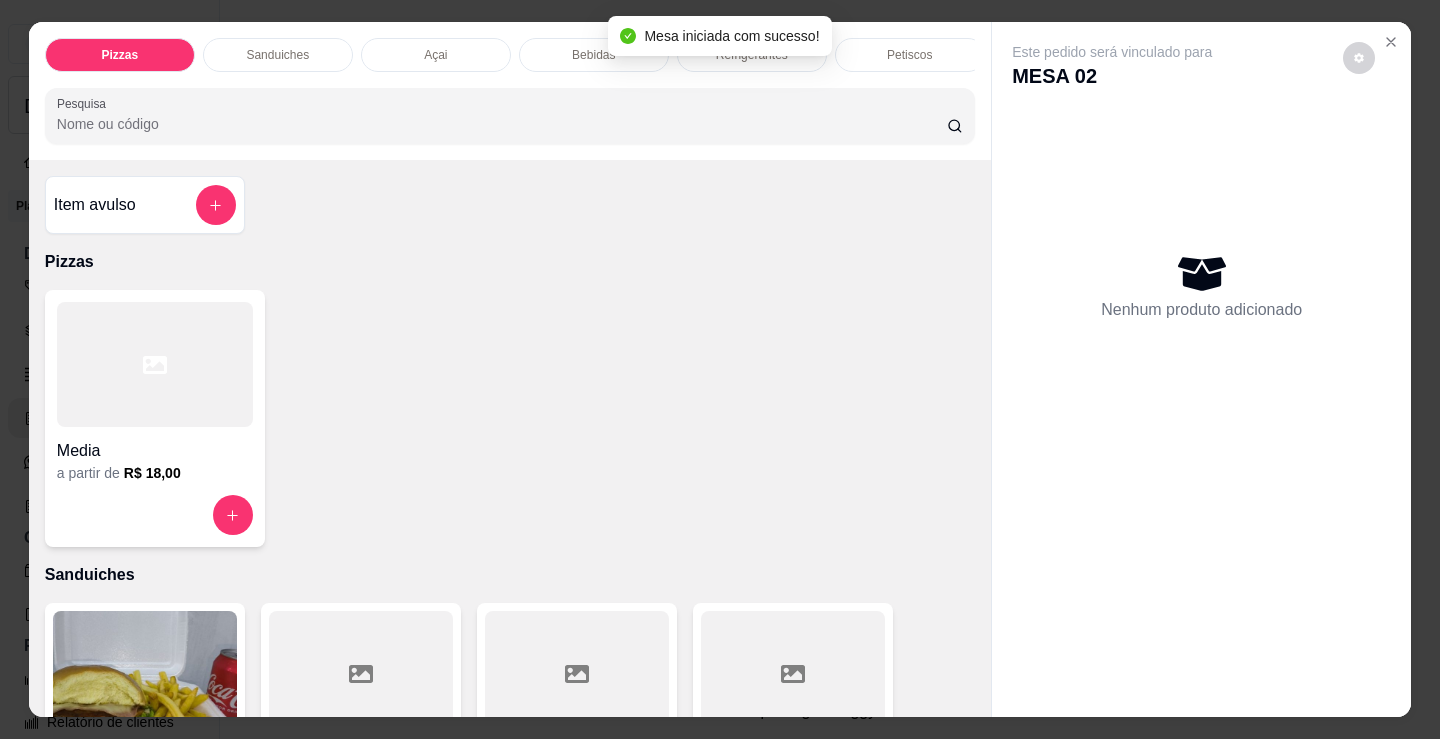 click on "Sanduiches" at bounding box center [278, 55] 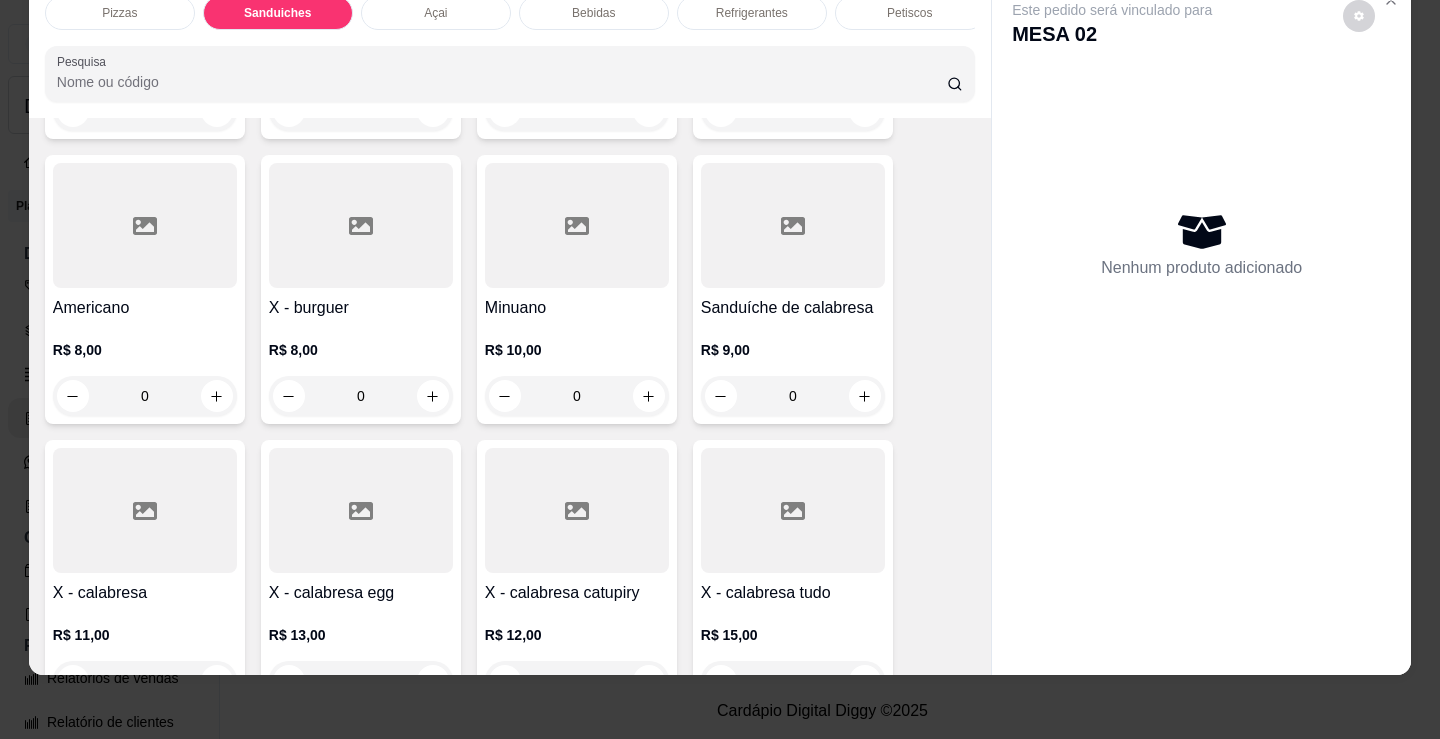 scroll, scrollTop: 703, scrollLeft: 0, axis: vertical 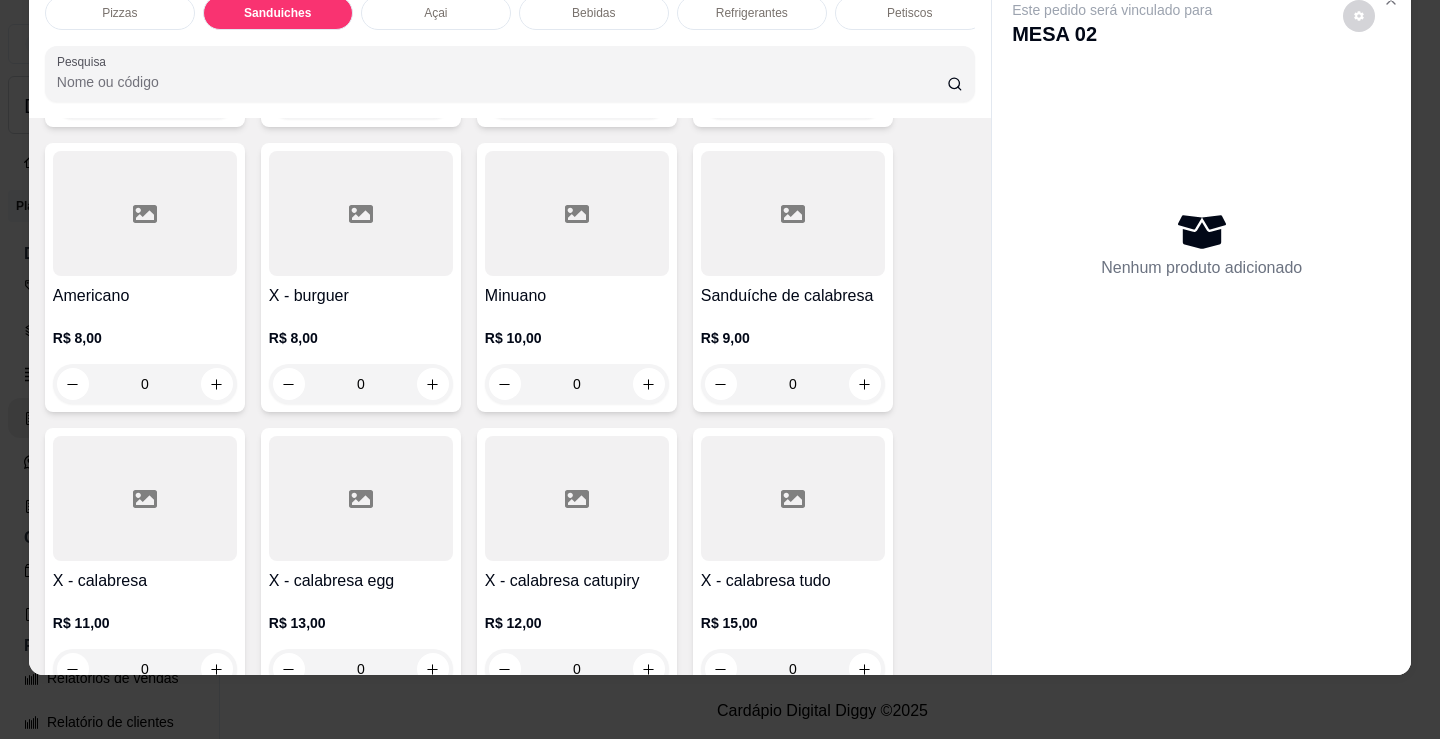 click on "Pizzas" at bounding box center (119, 13) 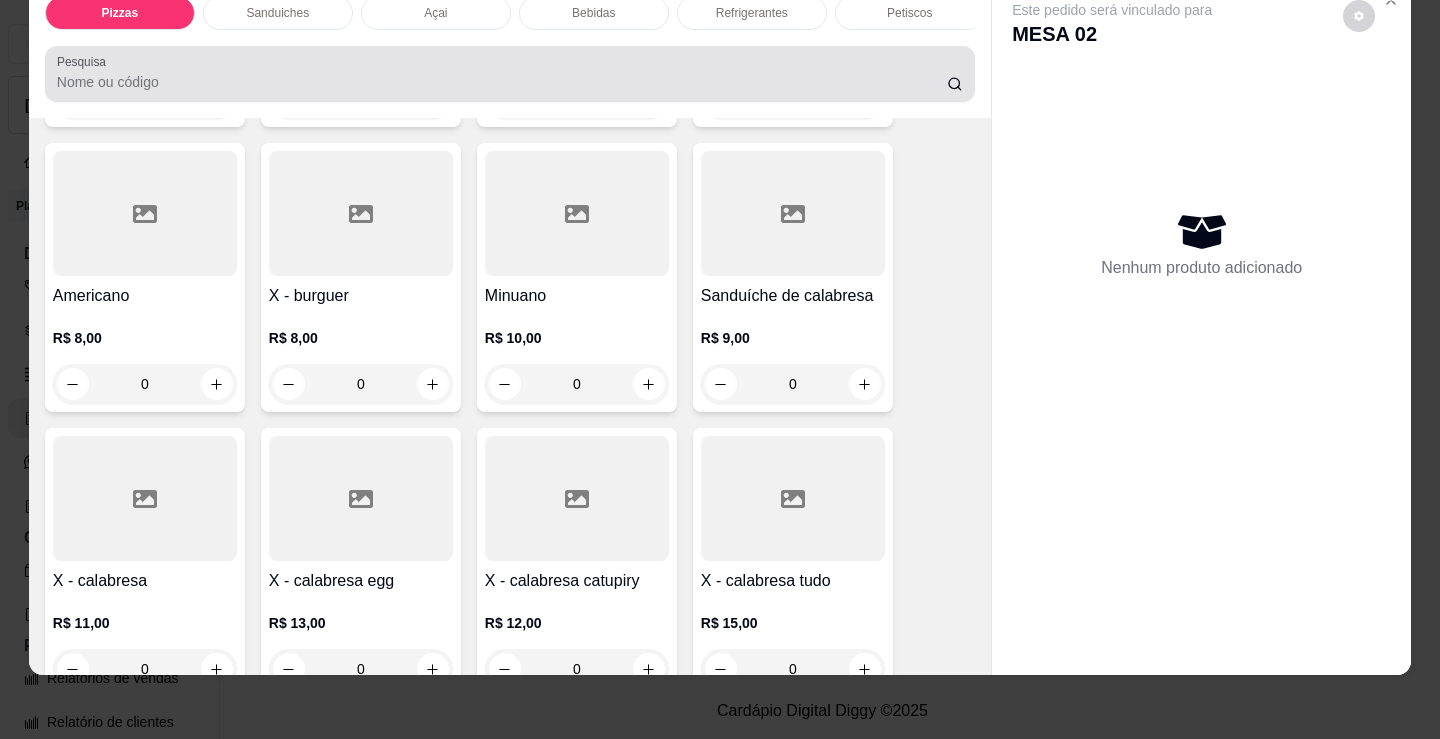 scroll, scrollTop: 90, scrollLeft: 0, axis: vertical 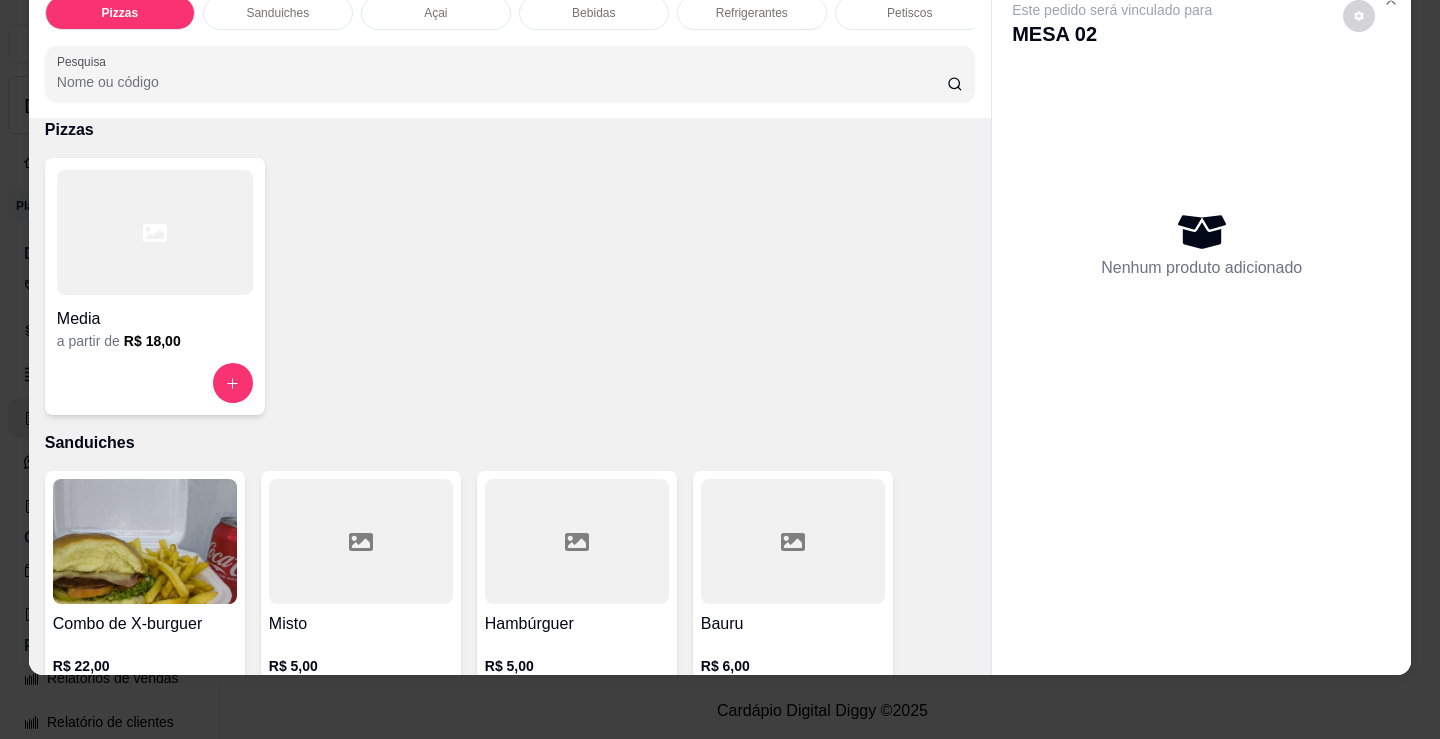 click at bounding box center [155, 232] 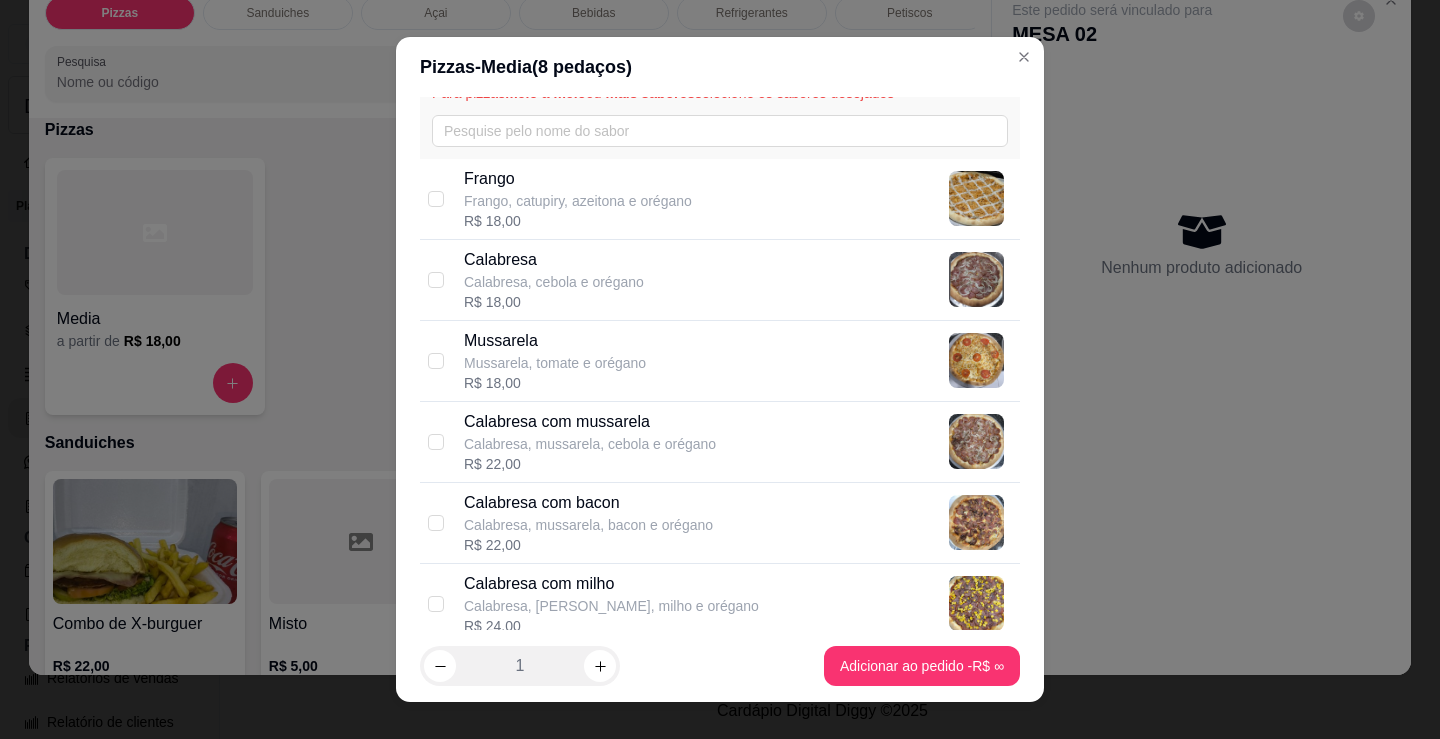 scroll, scrollTop: 200, scrollLeft: 0, axis: vertical 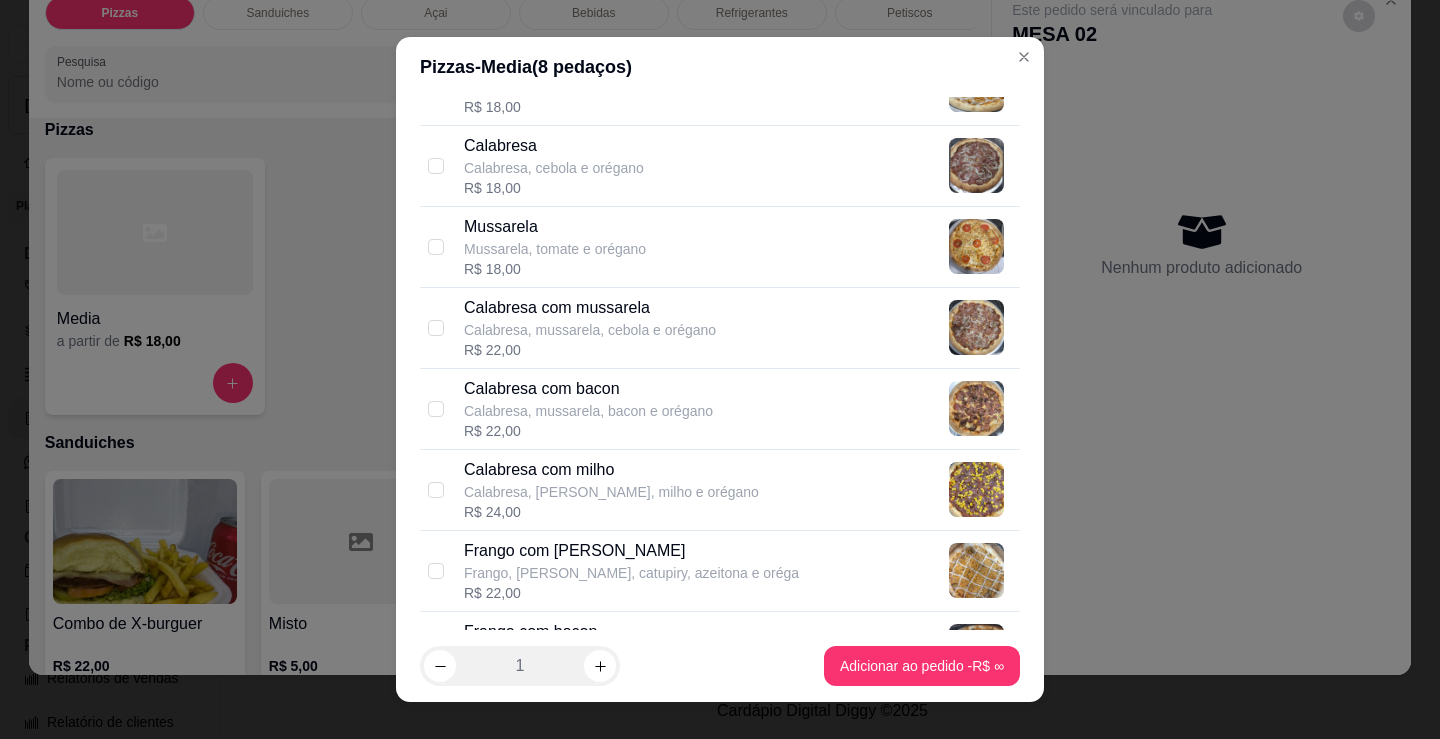 click on "Calabresa  Calabresa, cebola e orégano  R$ 18,00" at bounding box center (738, 166) 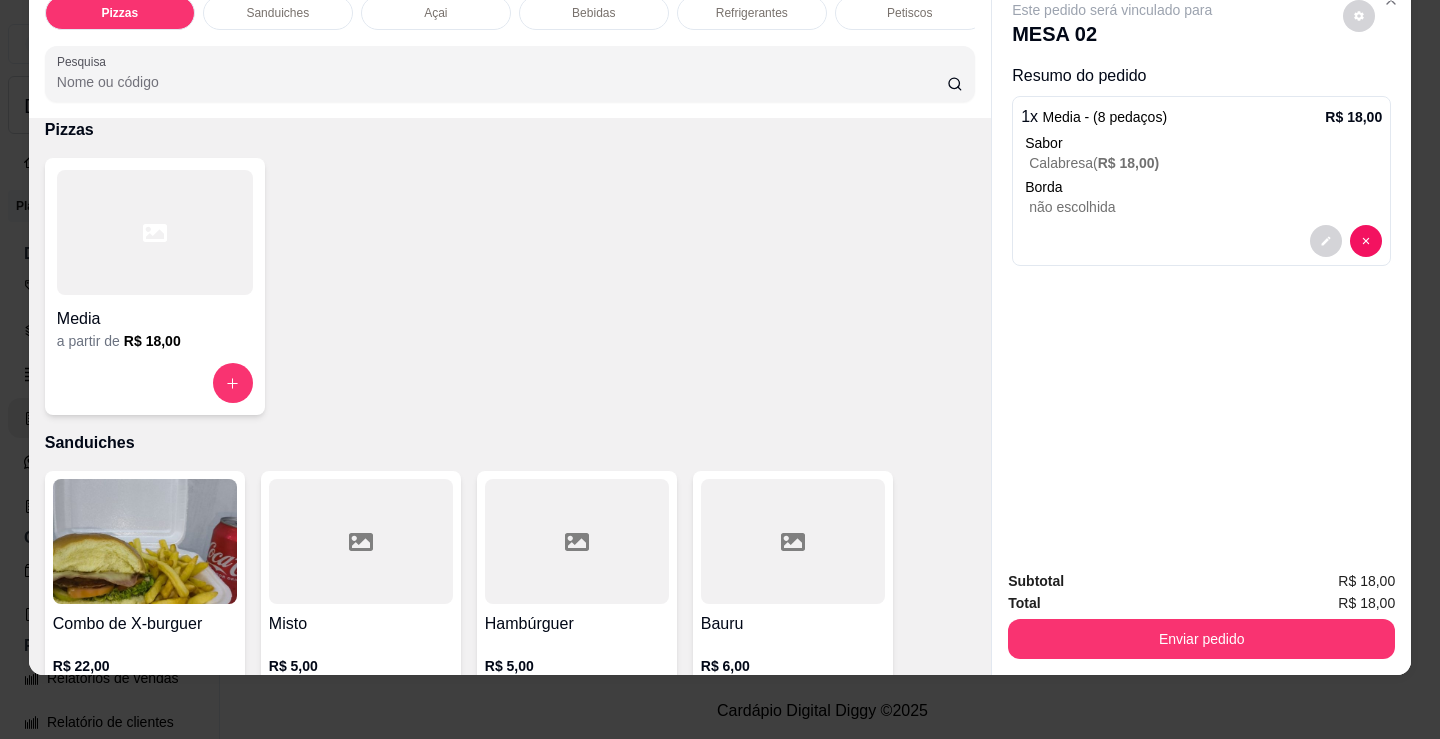 click on "a partir de     R$ 18,00" at bounding box center (155, 341) 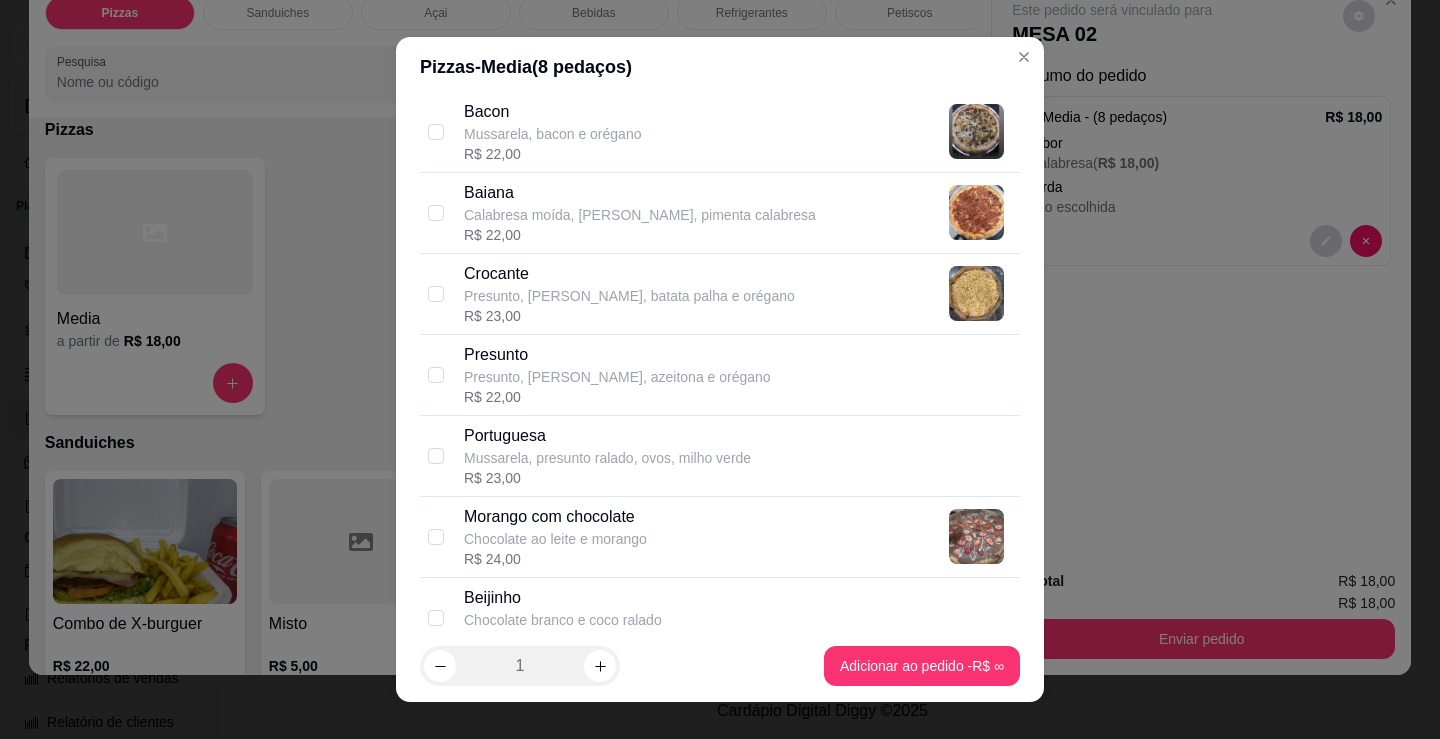 scroll, scrollTop: 1400, scrollLeft: 0, axis: vertical 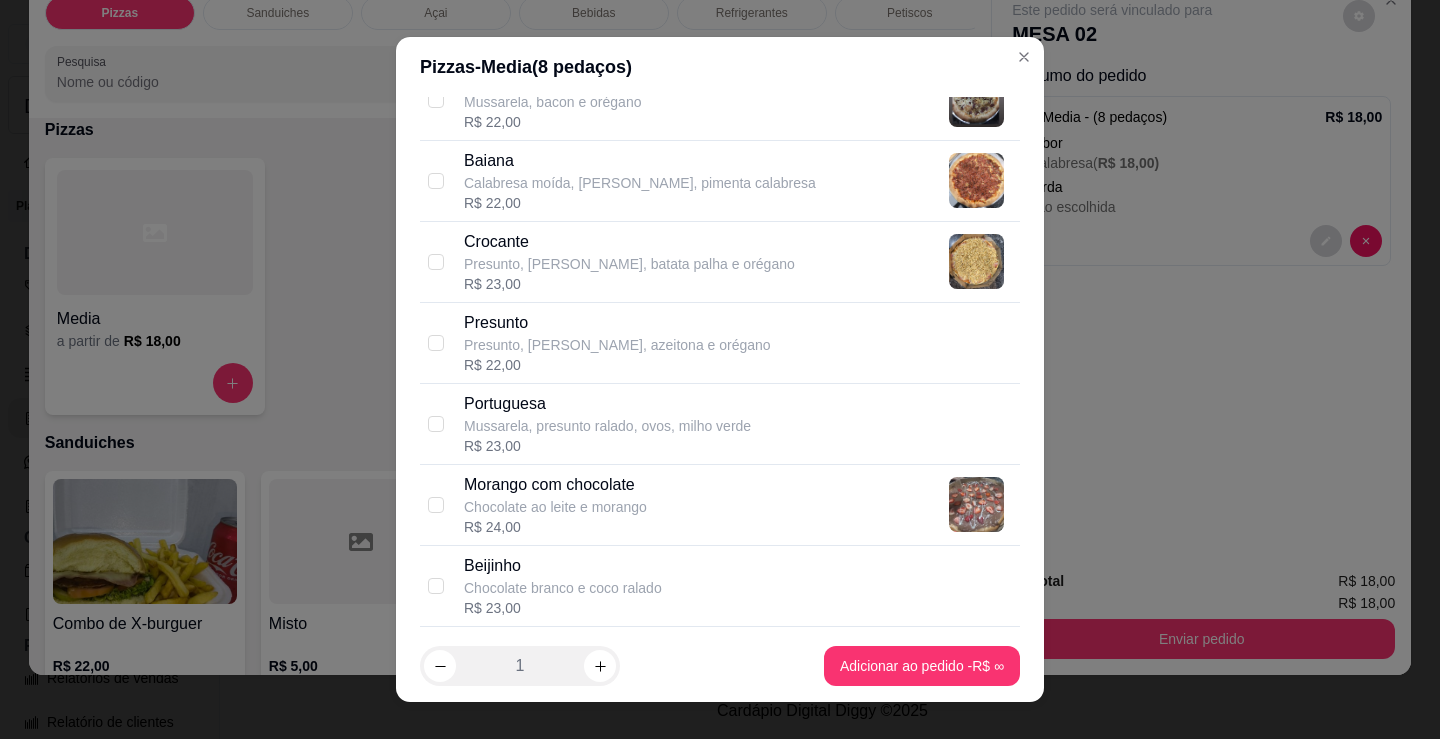 click on "Portuguesa" at bounding box center (607, 404) 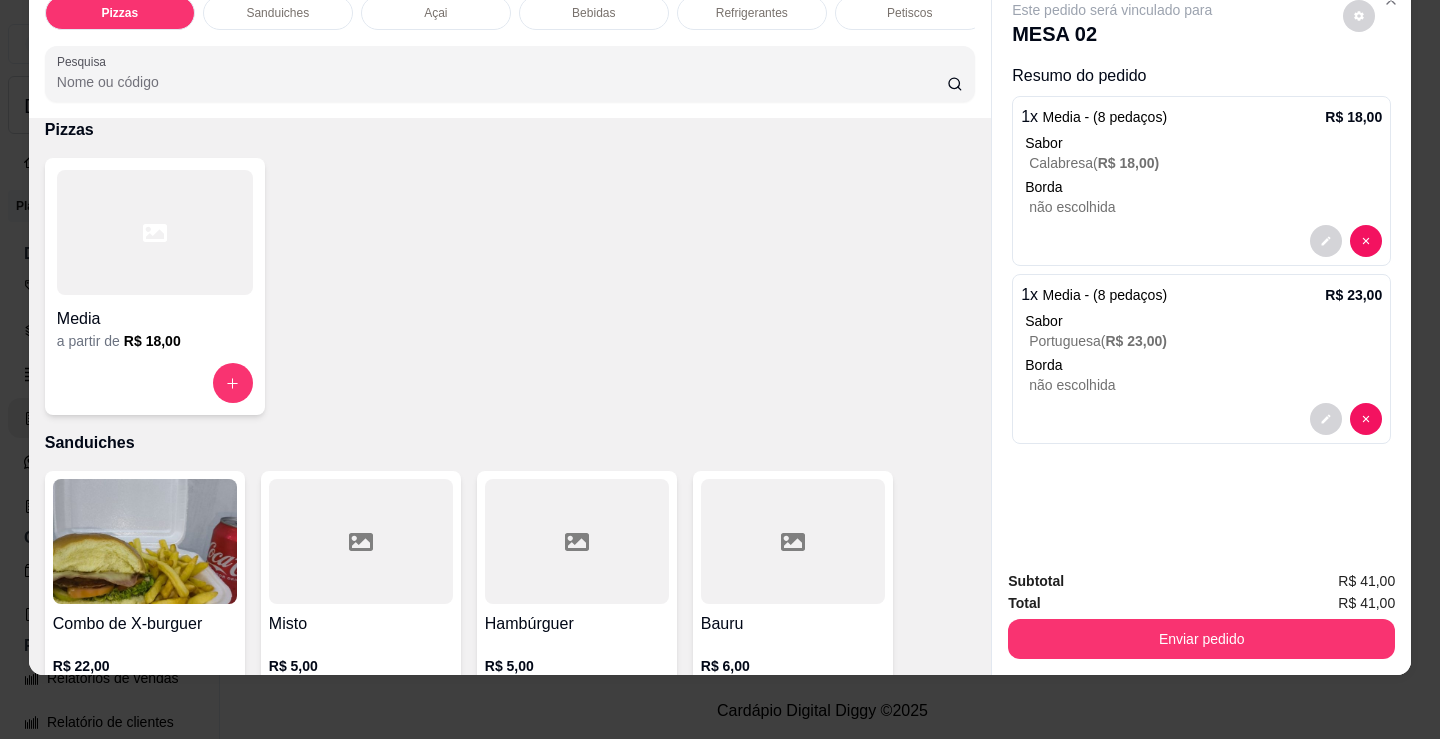 click on "Enviar pedido" at bounding box center [1201, 639] 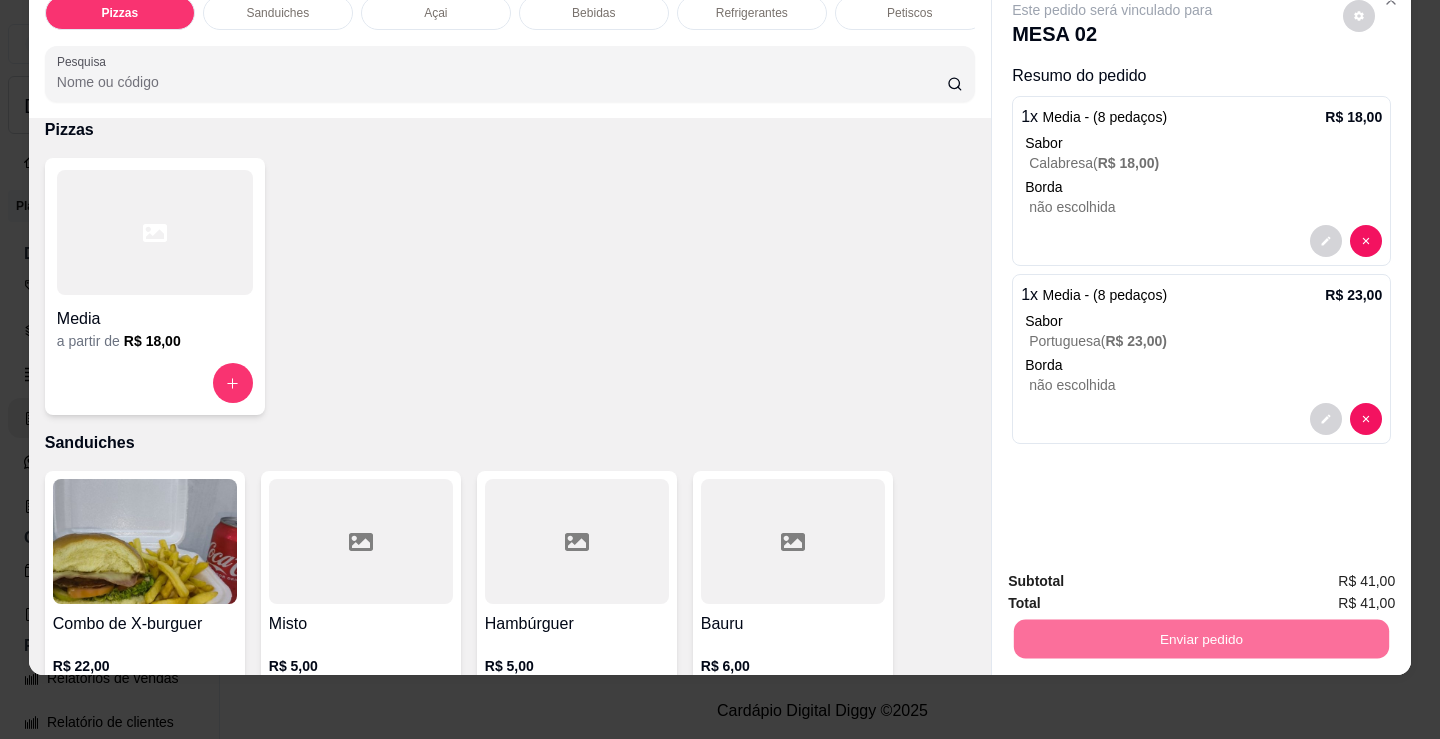 click on "Não registrar e enviar pedido" at bounding box center [1136, 574] 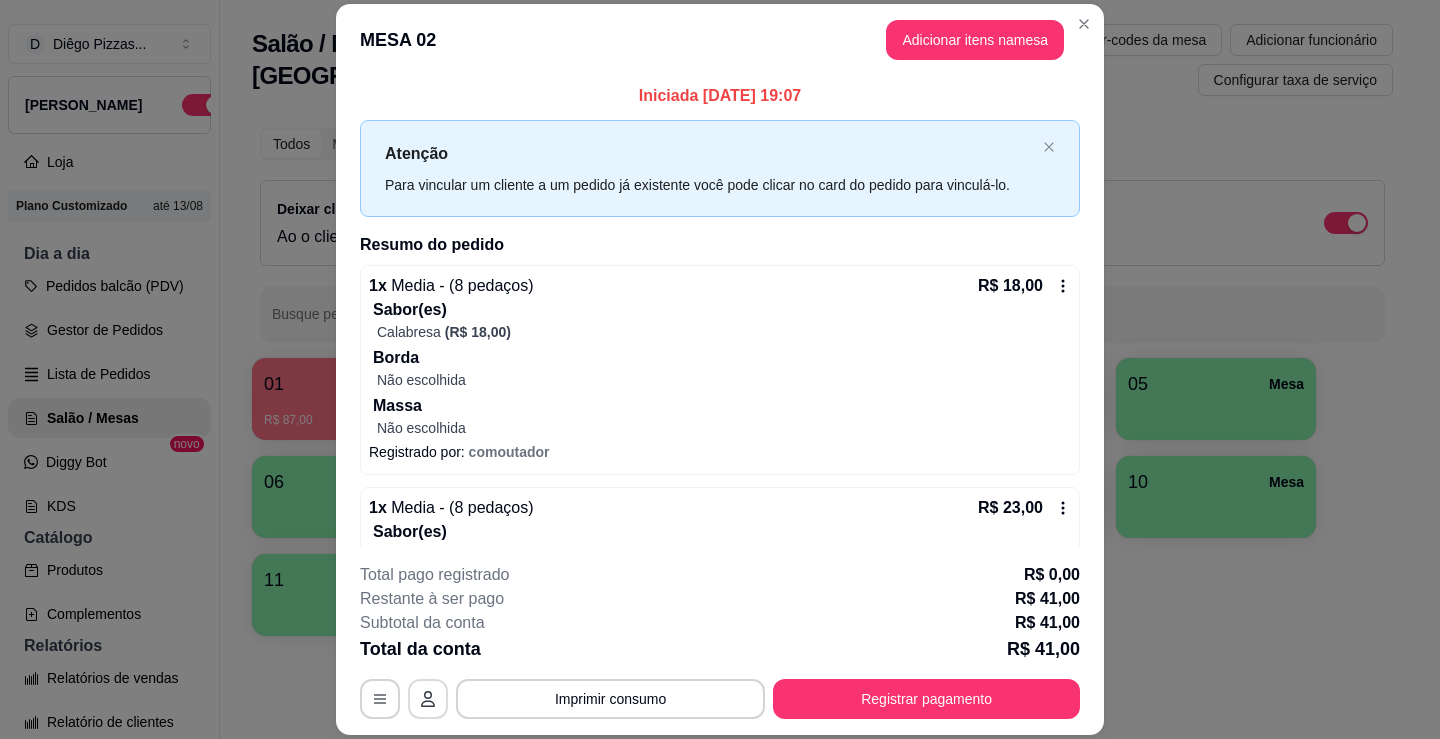 click 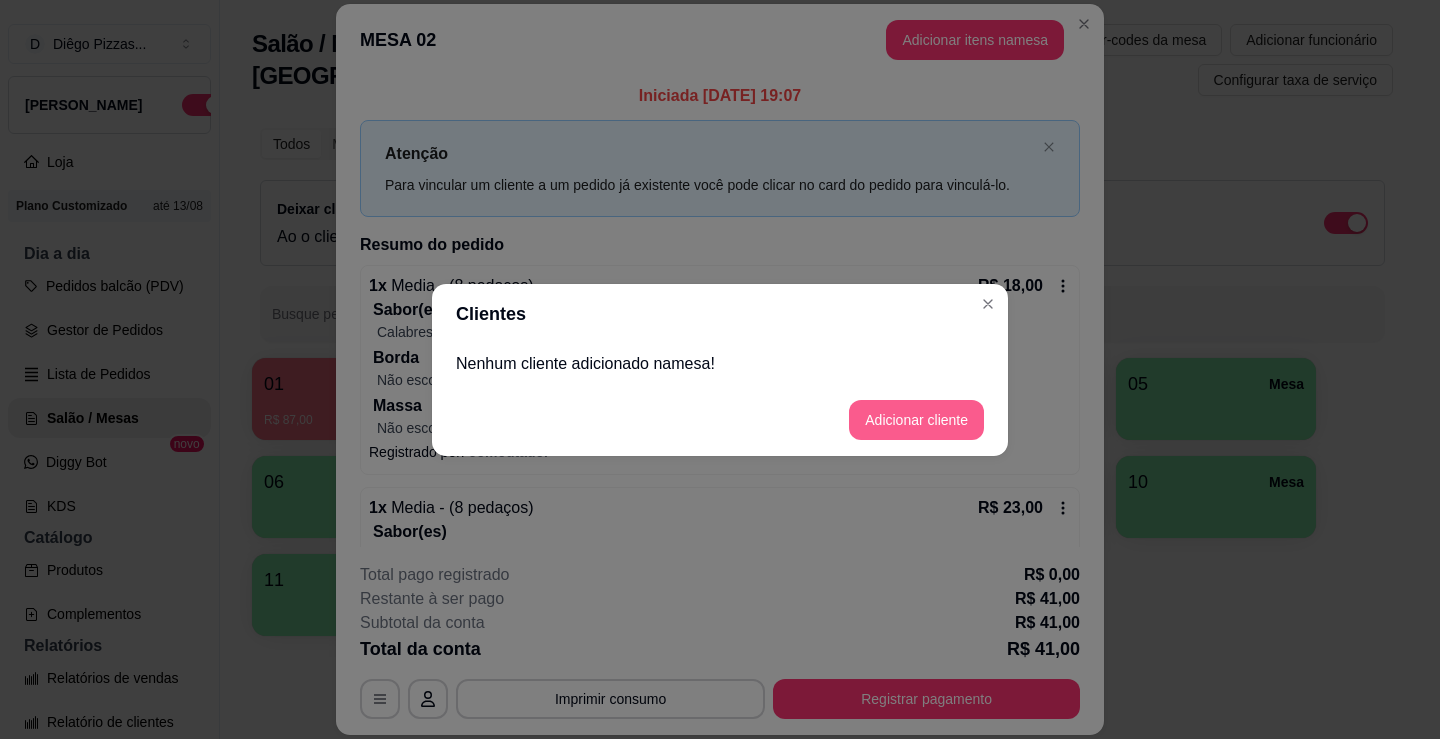 click on "Adicionar cliente" at bounding box center (916, 420) 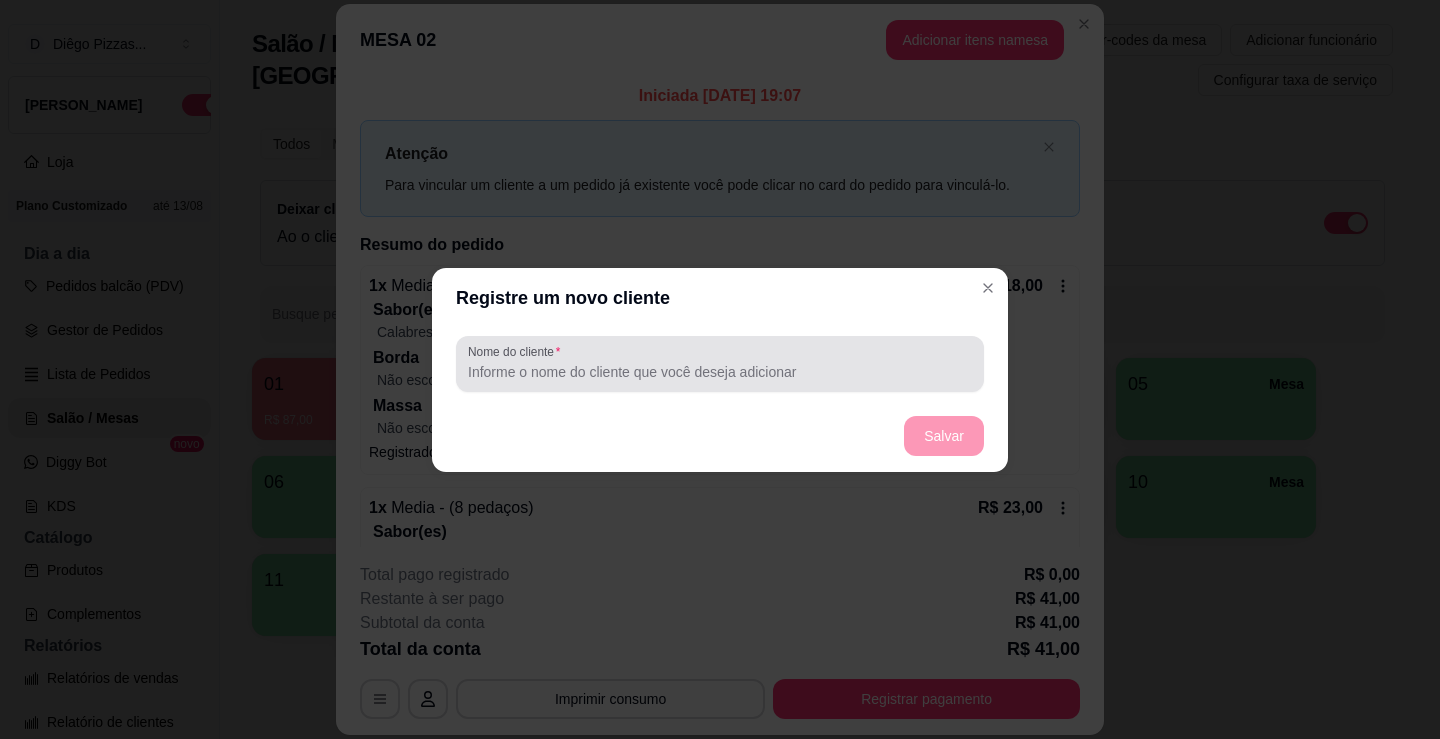 click on "Nome do cliente" at bounding box center (720, 372) 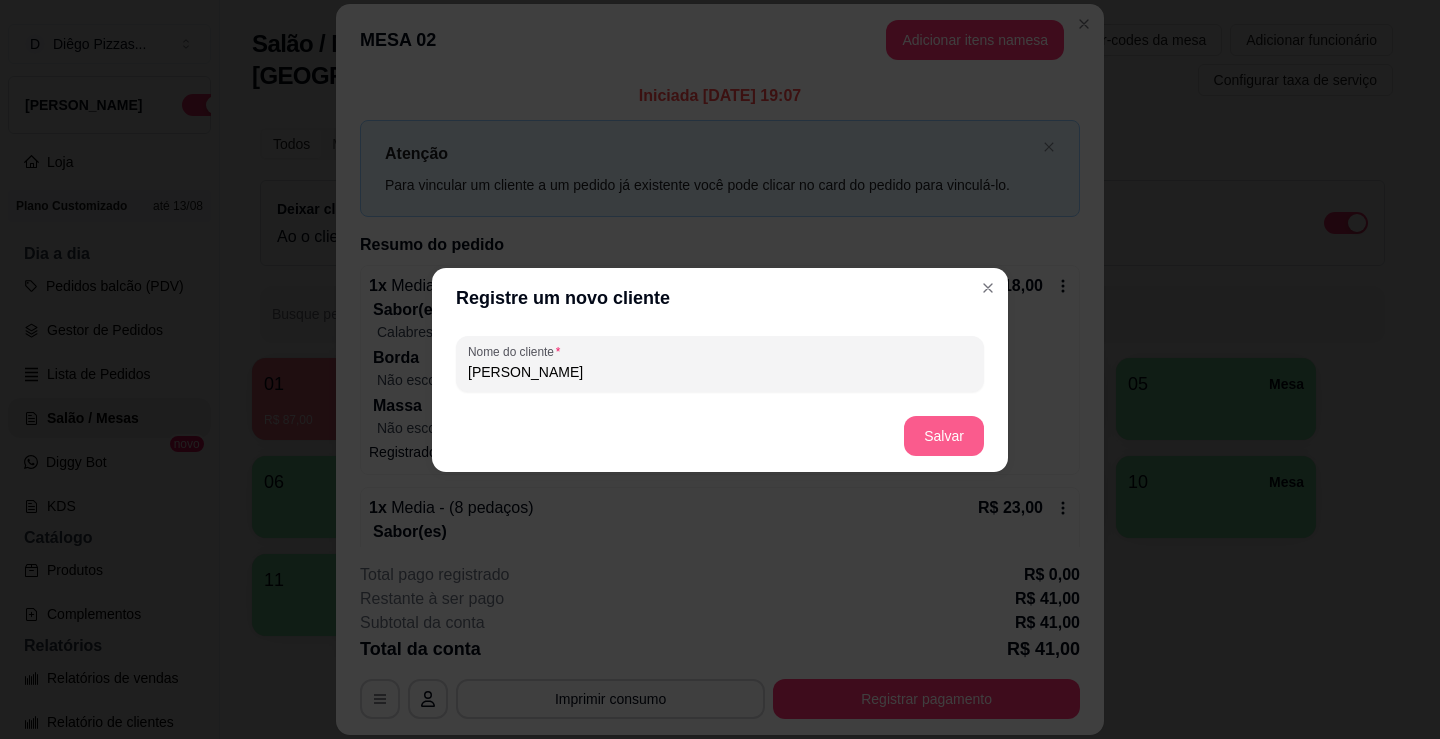 type on "[PERSON_NAME]" 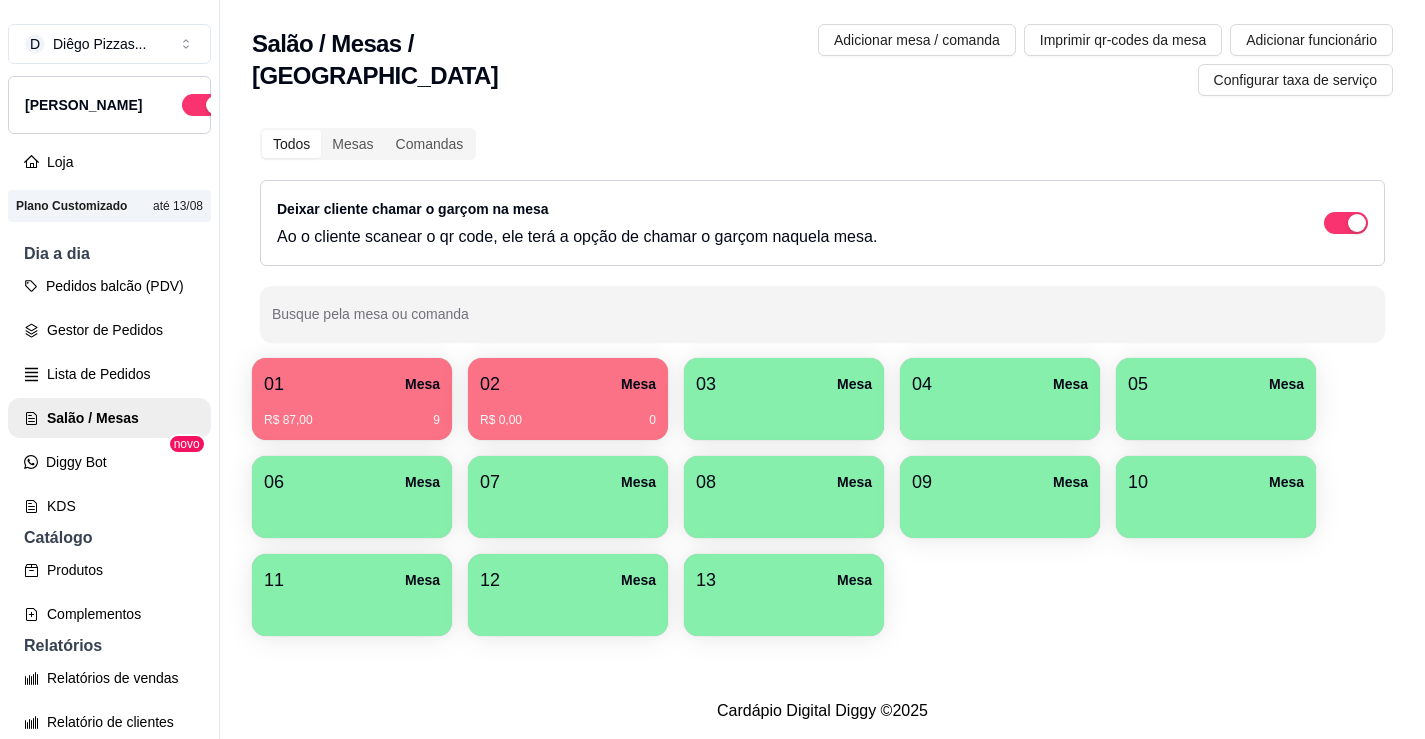 click on "01 Mesa" at bounding box center (352, 384) 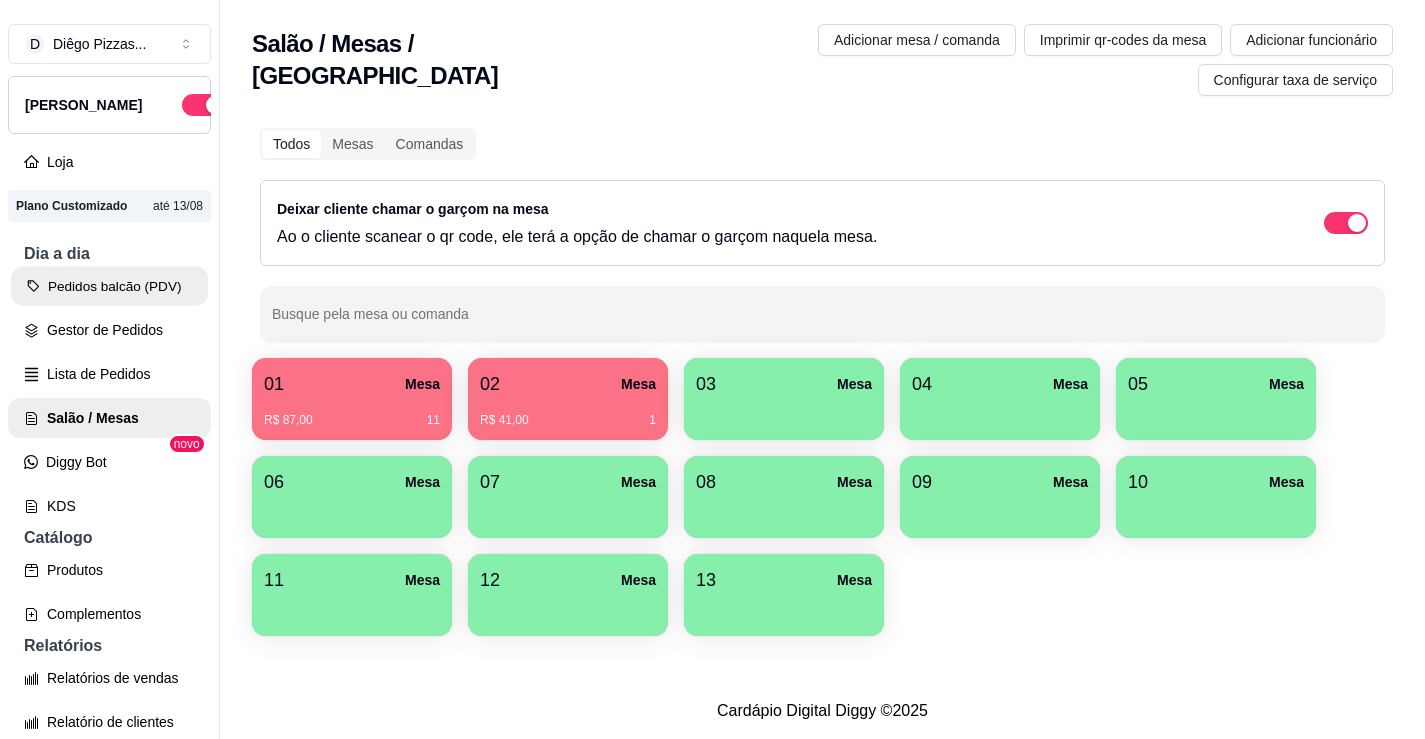 click on "Pedidos balcão (PDV)" at bounding box center [109, 286] 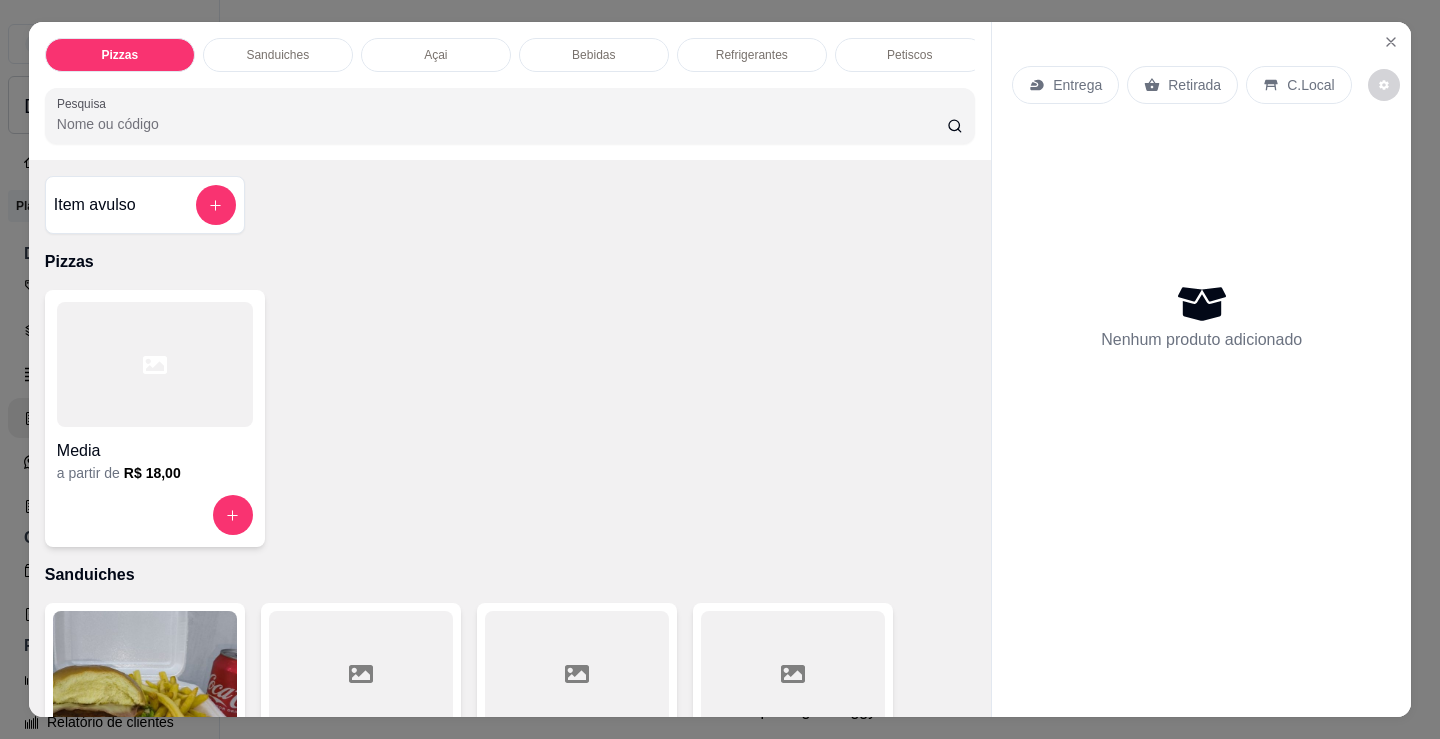 click on "Sanduiches" at bounding box center [278, 55] 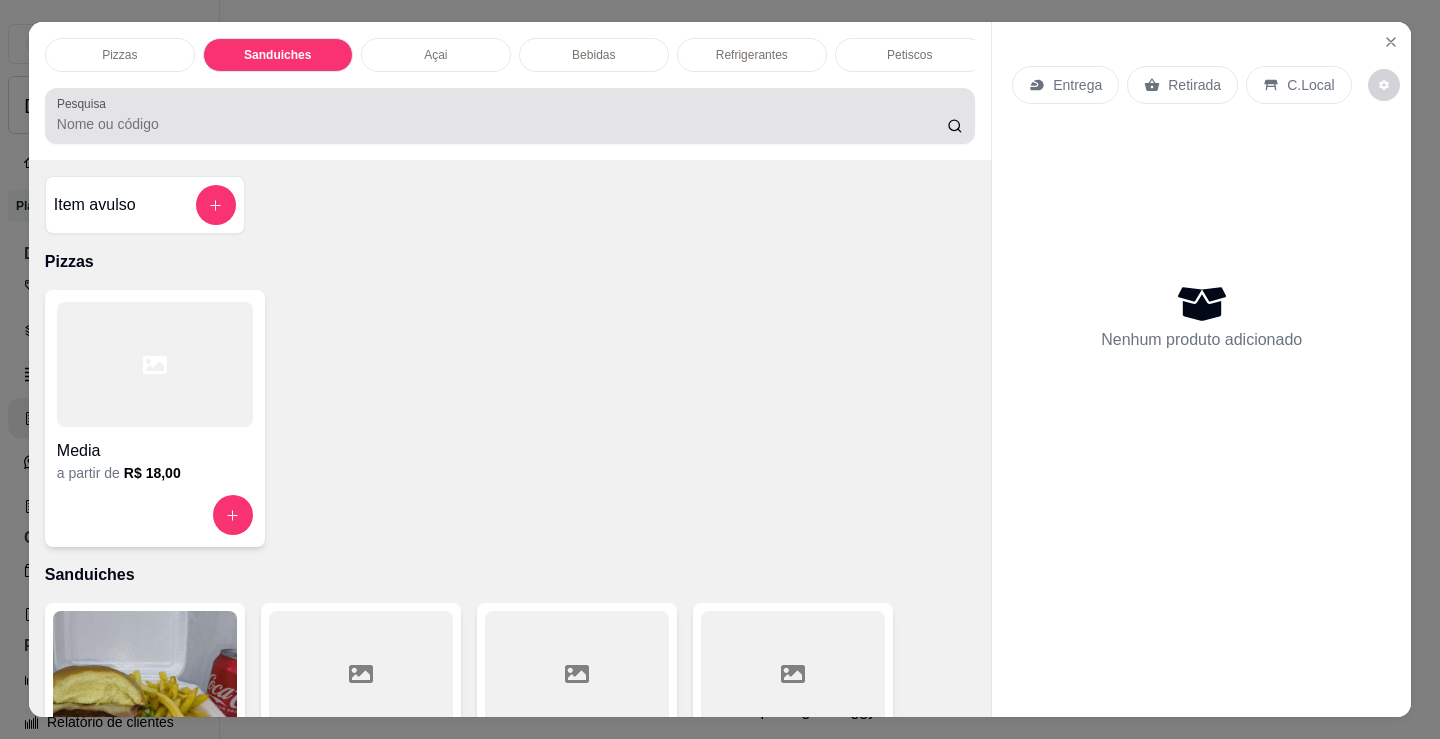 scroll, scrollTop: 403, scrollLeft: 0, axis: vertical 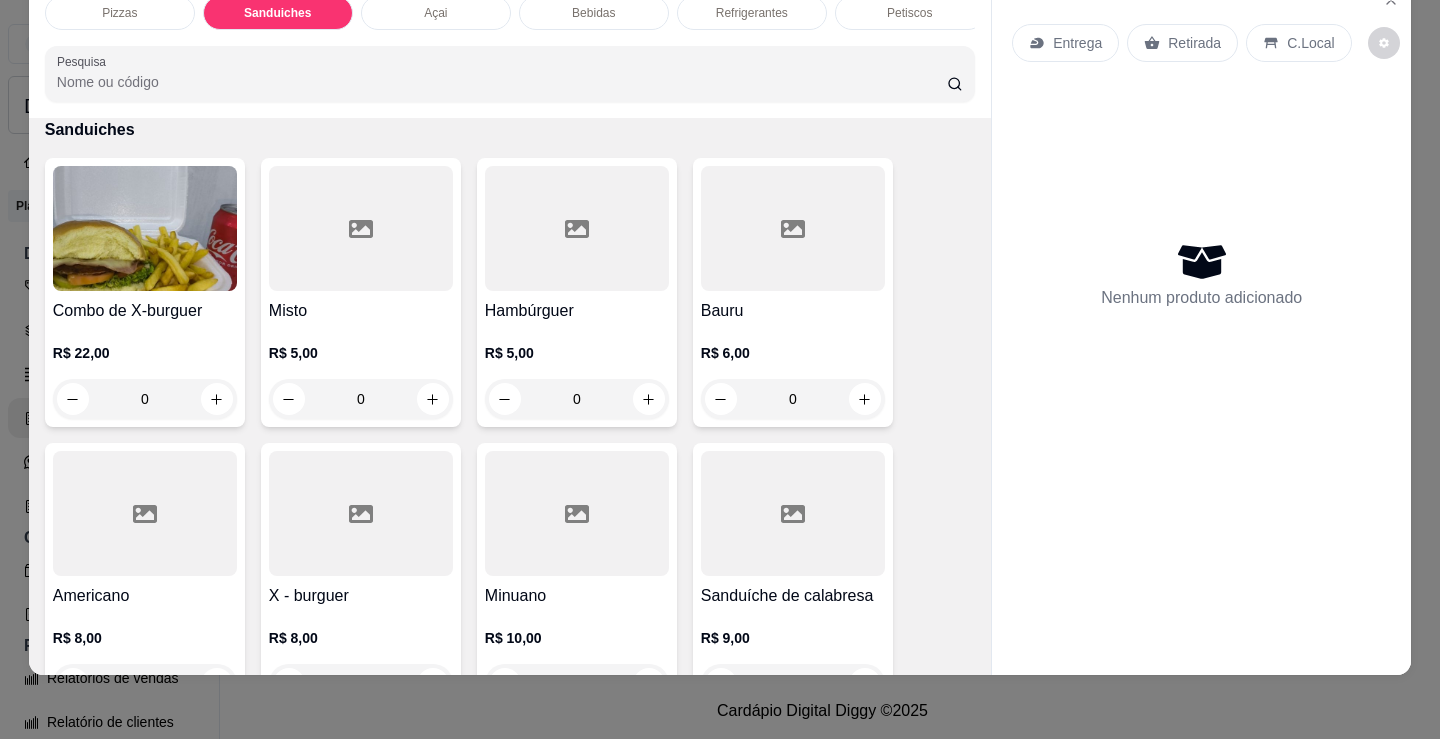 click on "0" at bounding box center (577, 399) 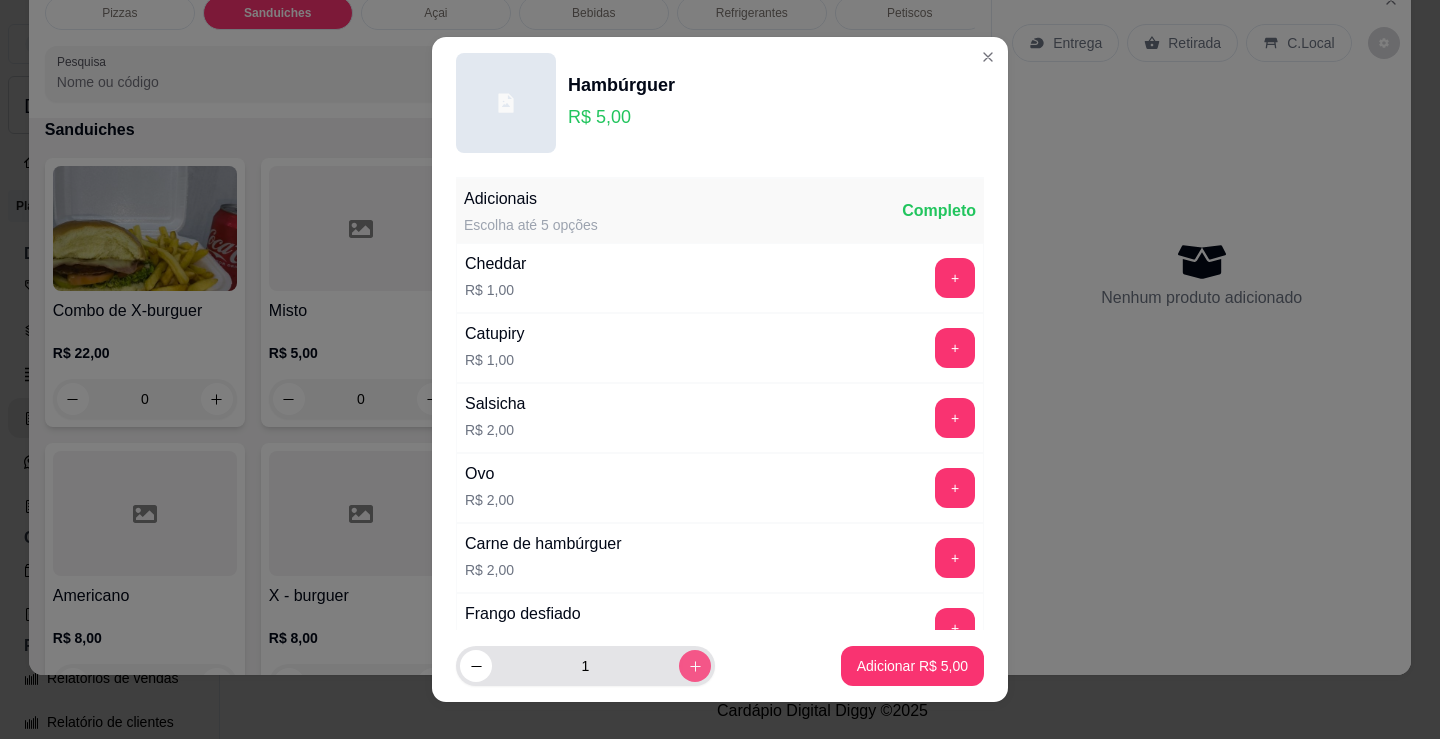 click 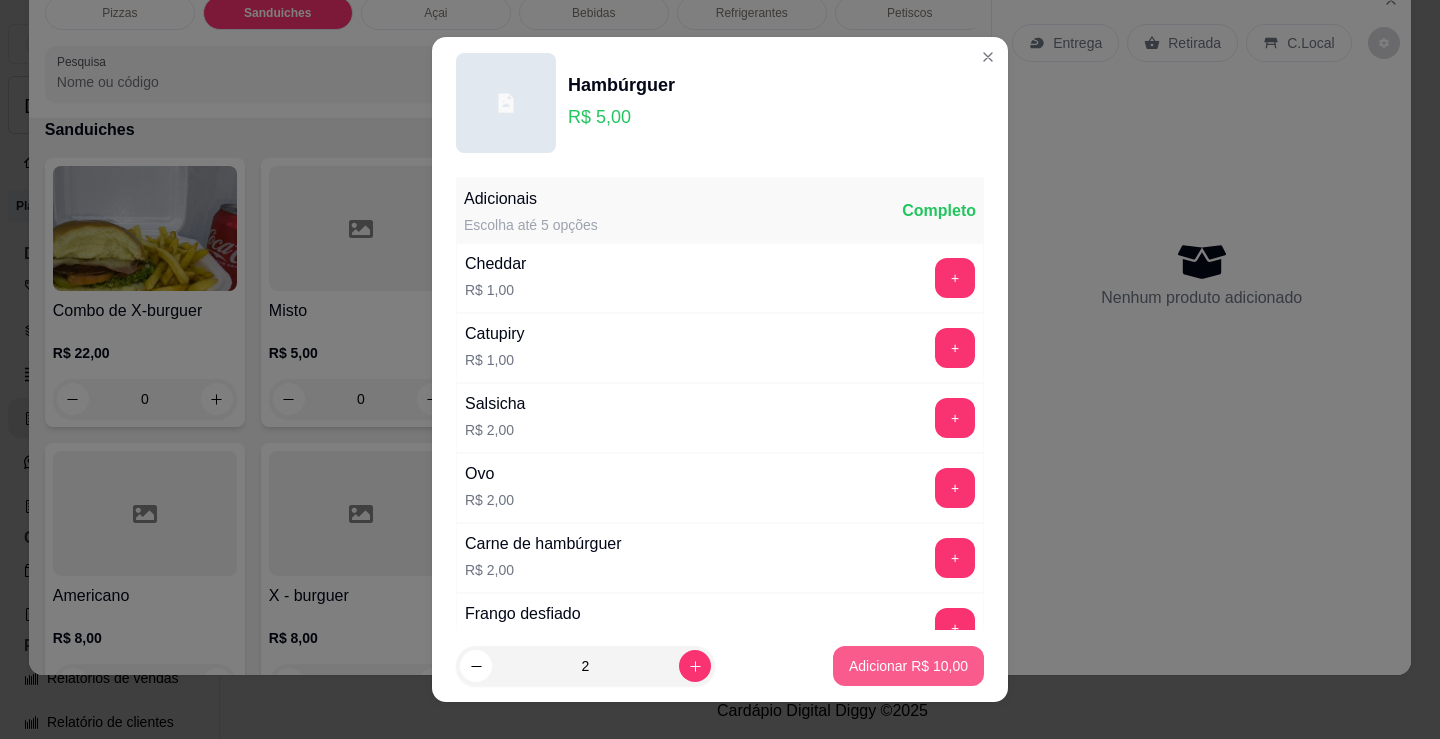 click on "Adicionar   R$ 10,00" at bounding box center (908, 666) 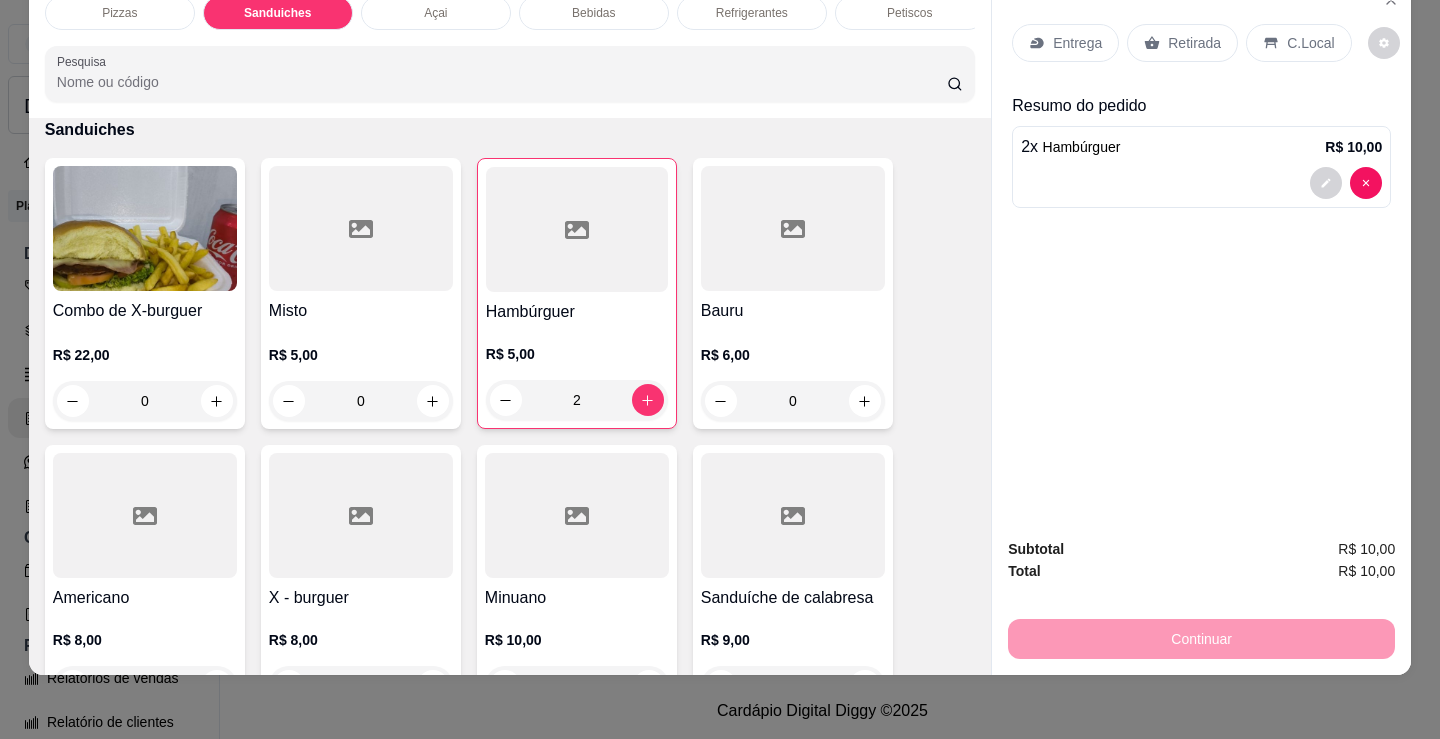 click on "Entrega" at bounding box center (1065, 43) 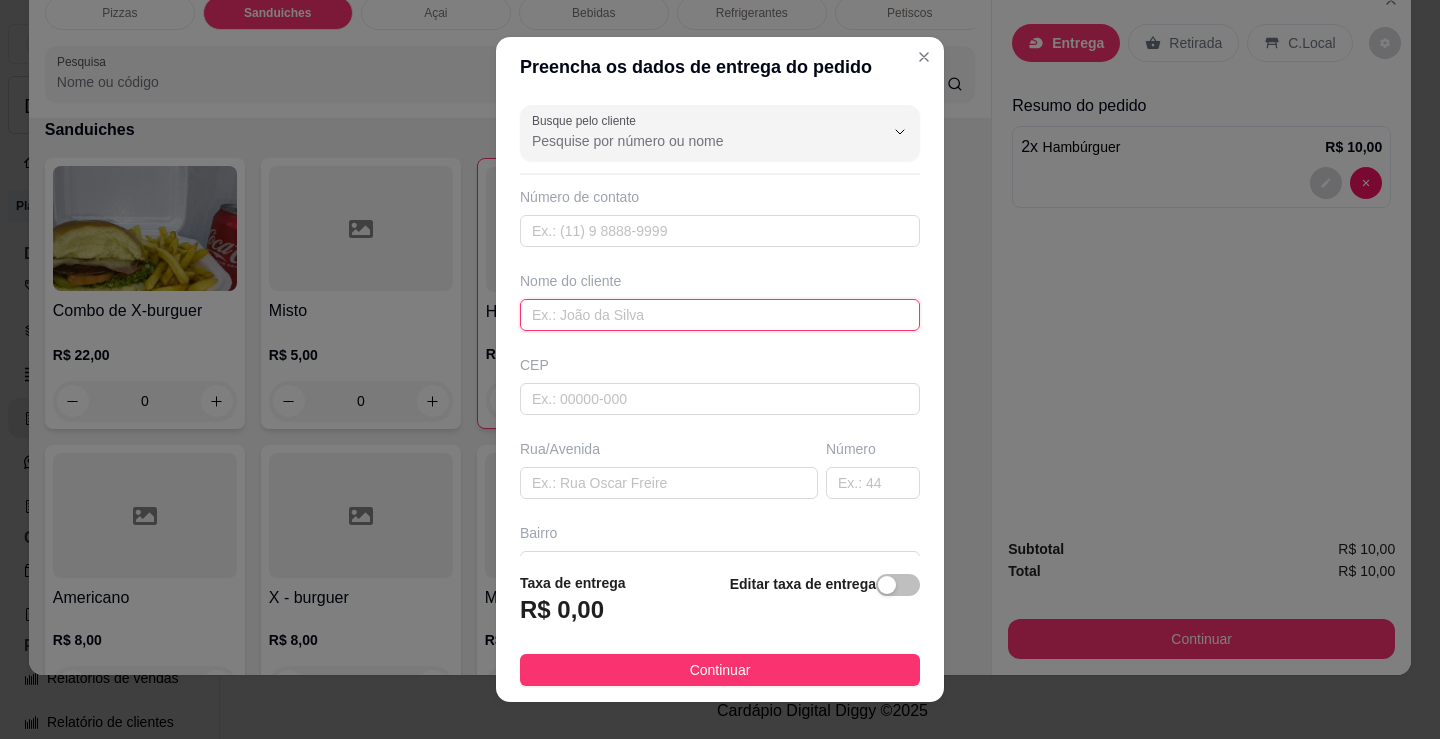 click at bounding box center (720, 315) 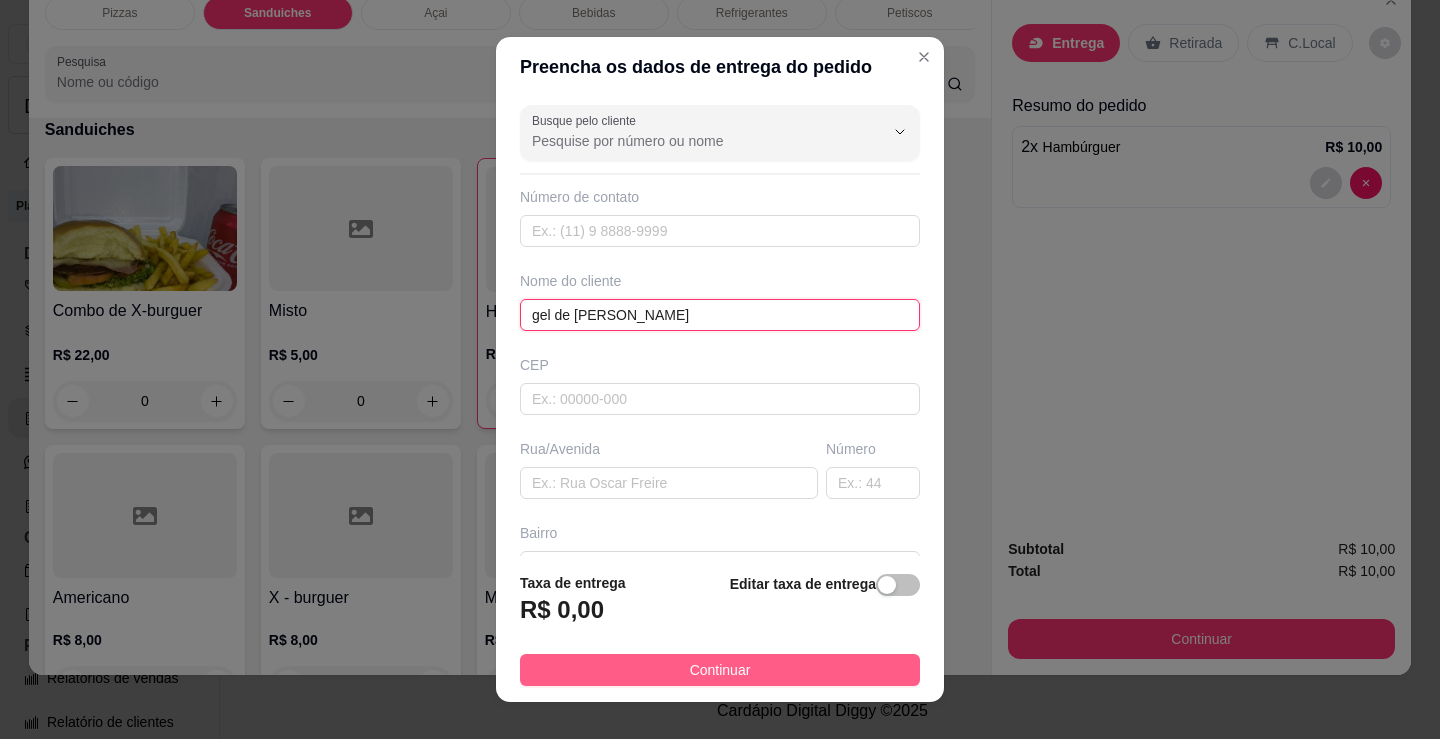type on "gel de [PERSON_NAME]" 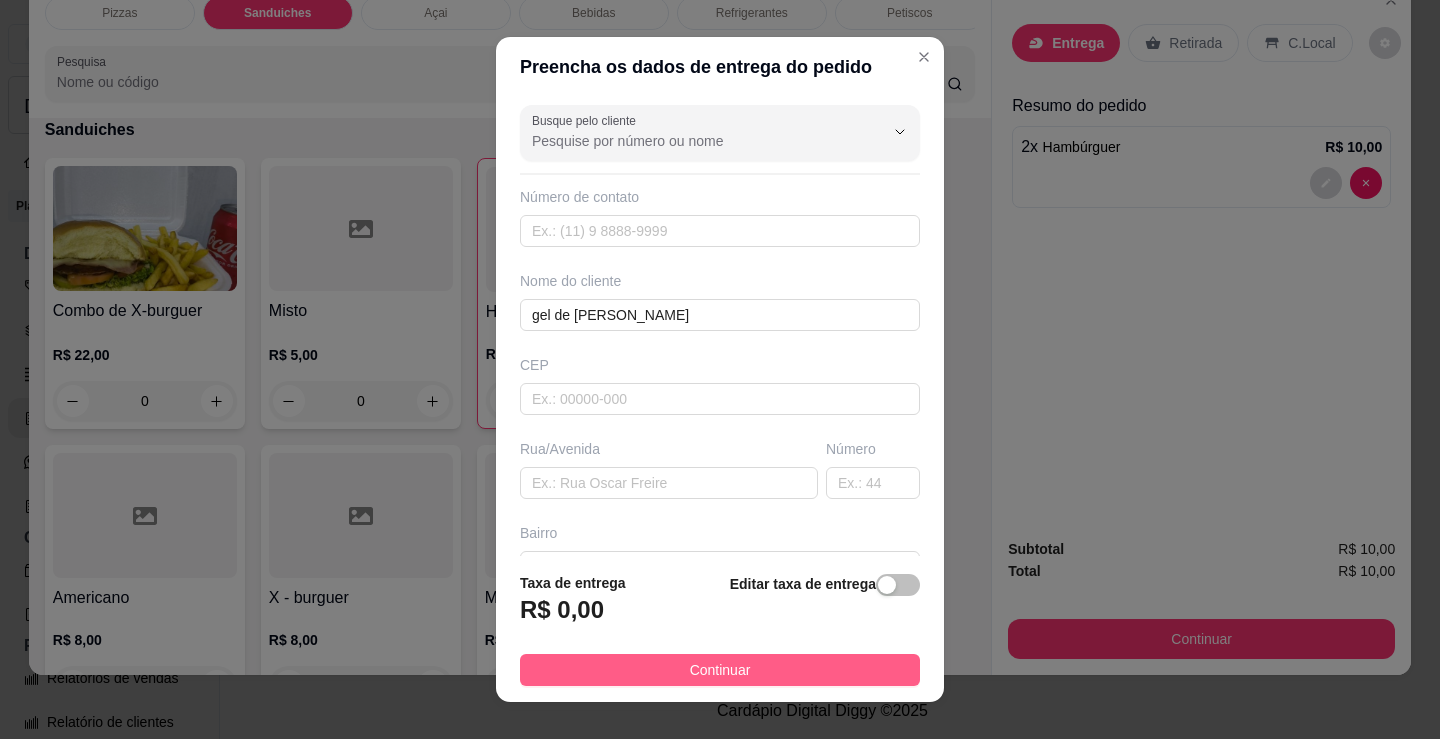 click on "Continuar" at bounding box center (720, 670) 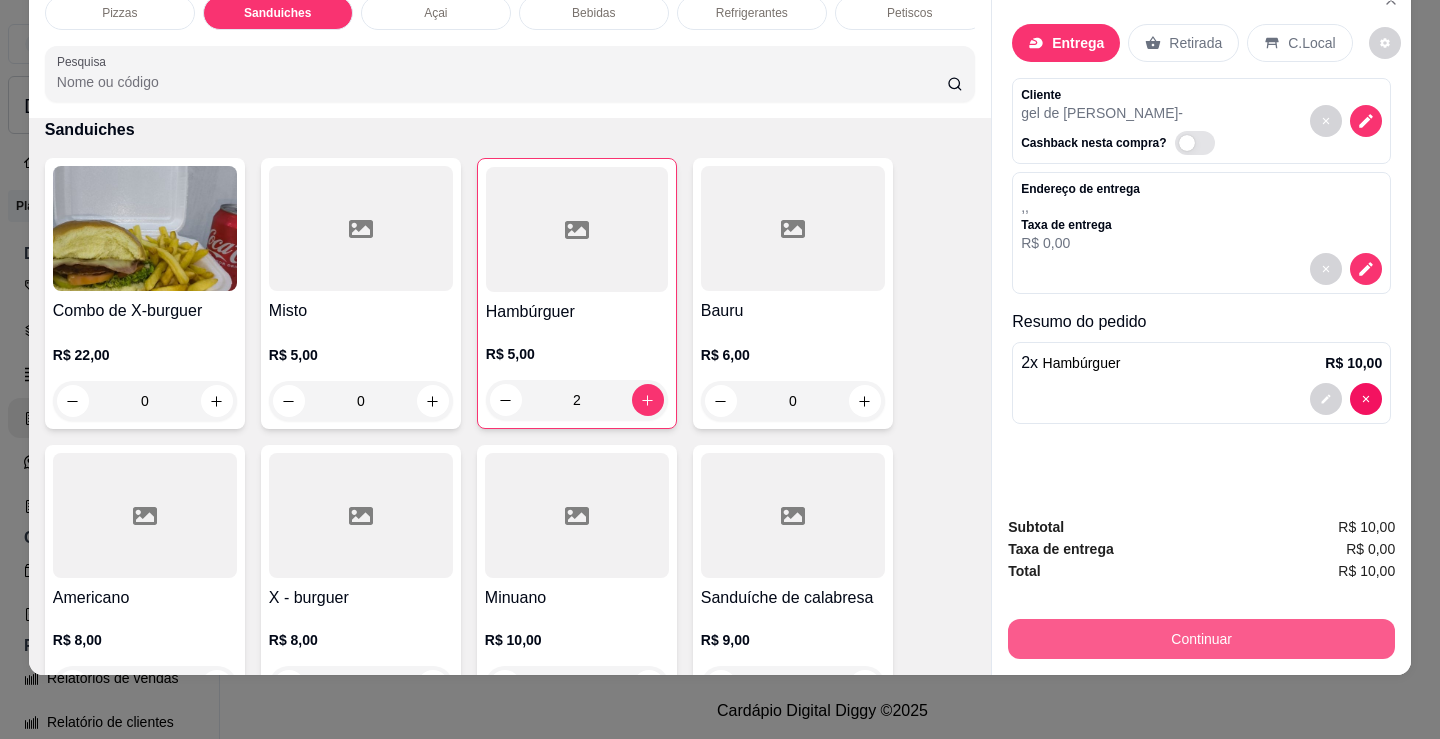click on "Continuar" at bounding box center [1201, 639] 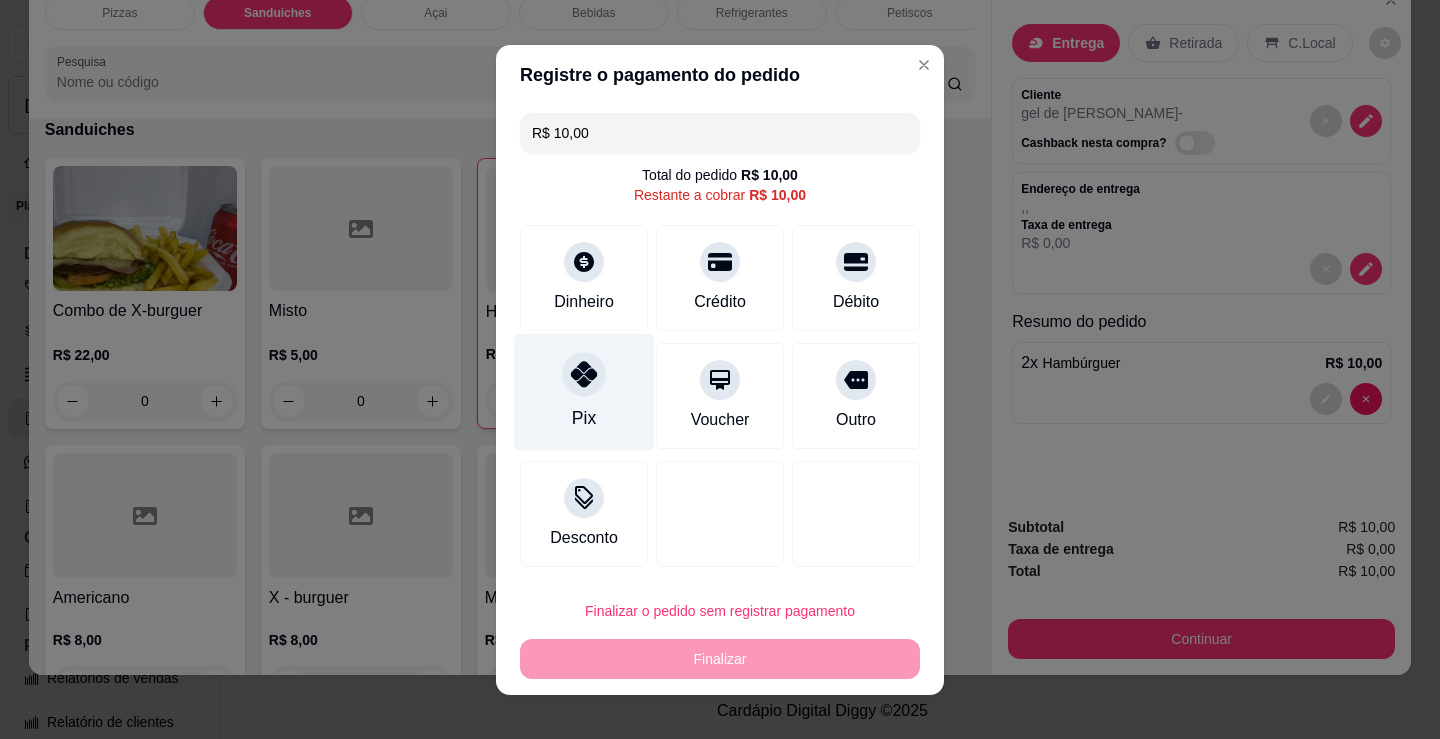 click on "Pix" at bounding box center [584, 418] 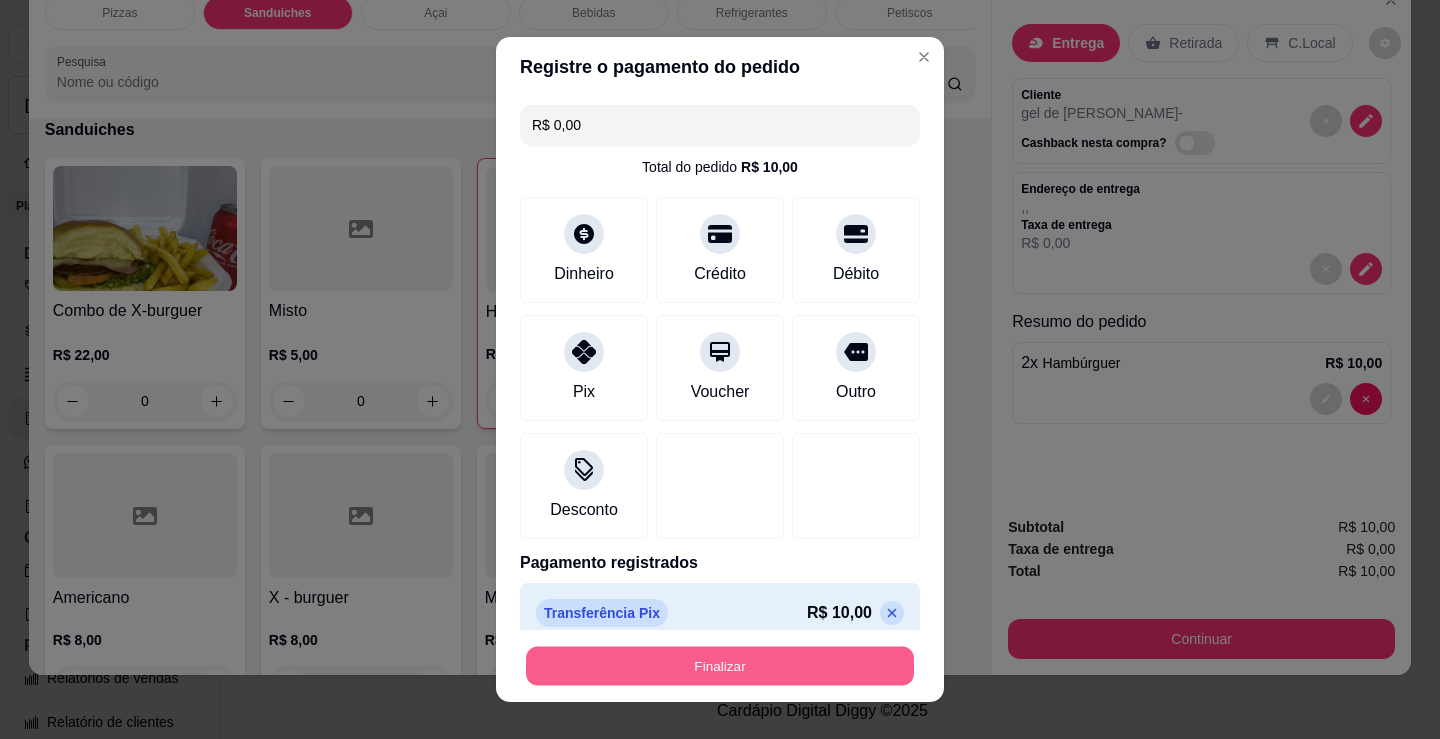 click on "Finalizar" at bounding box center [720, 666] 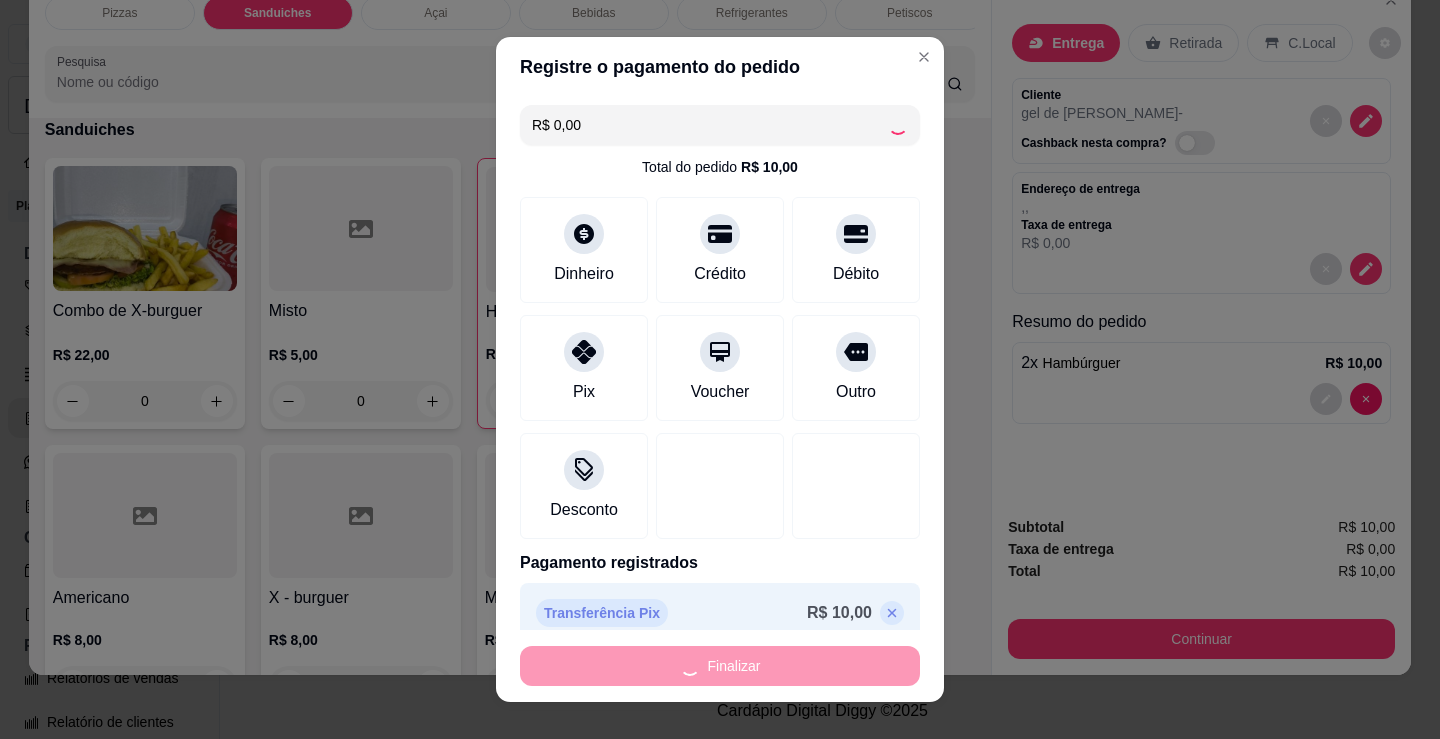 type on "0" 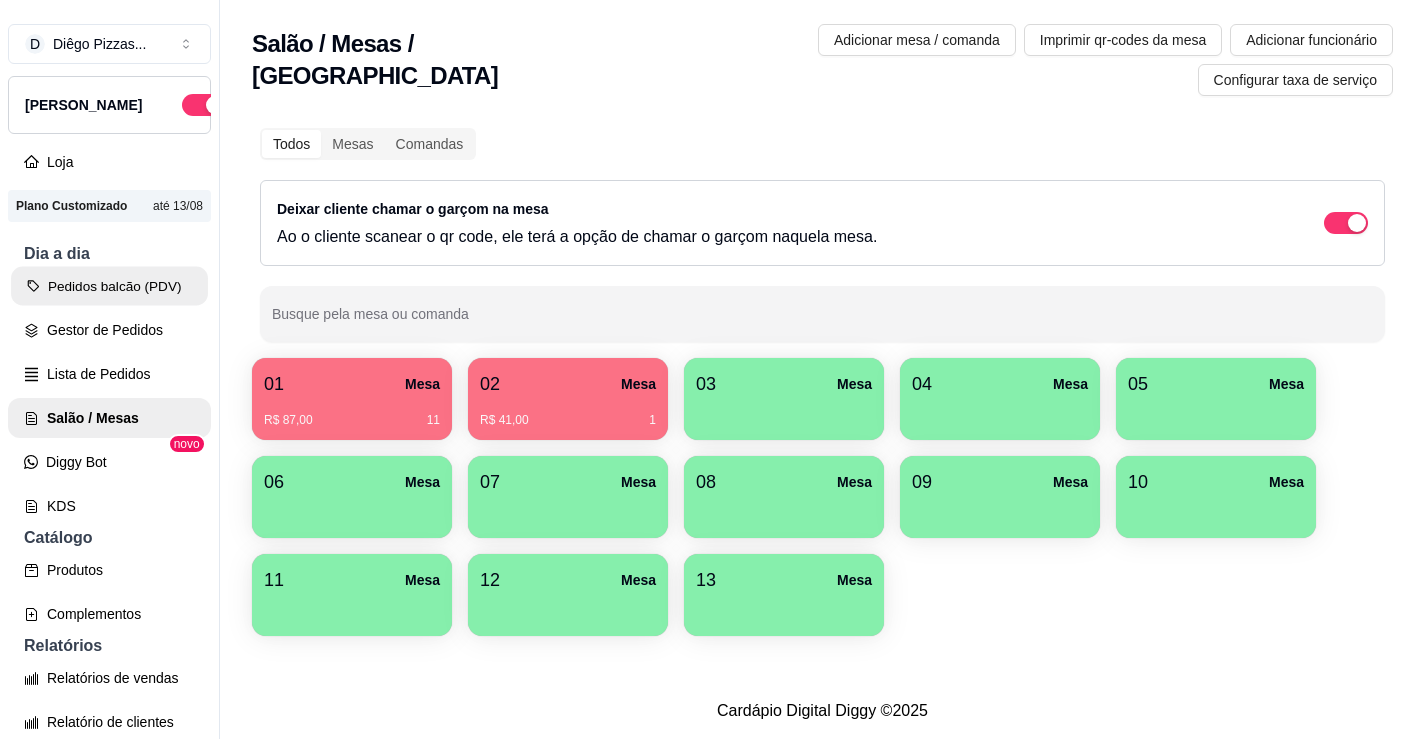 click on "Pedidos balcão (PDV)" at bounding box center [109, 286] 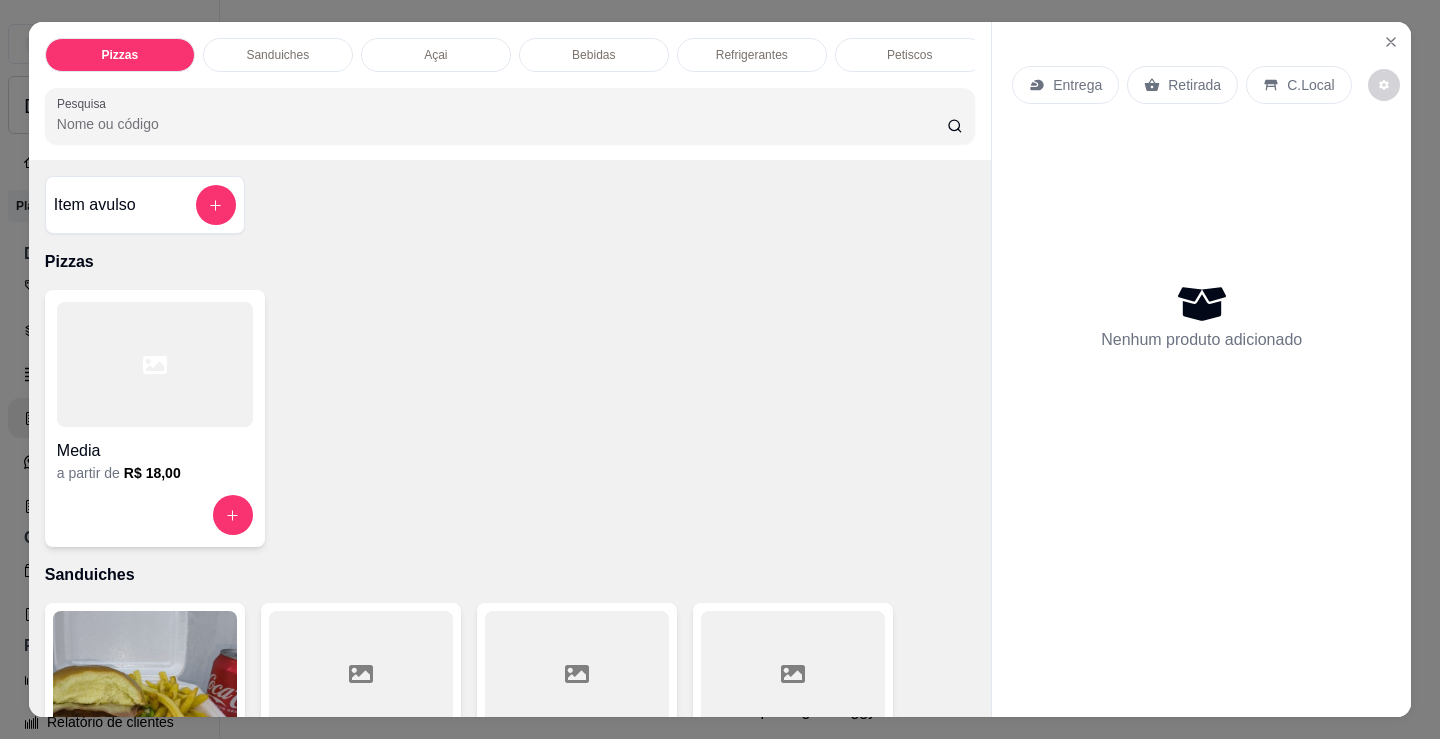 click on "Media" at bounding box center (155, 451) 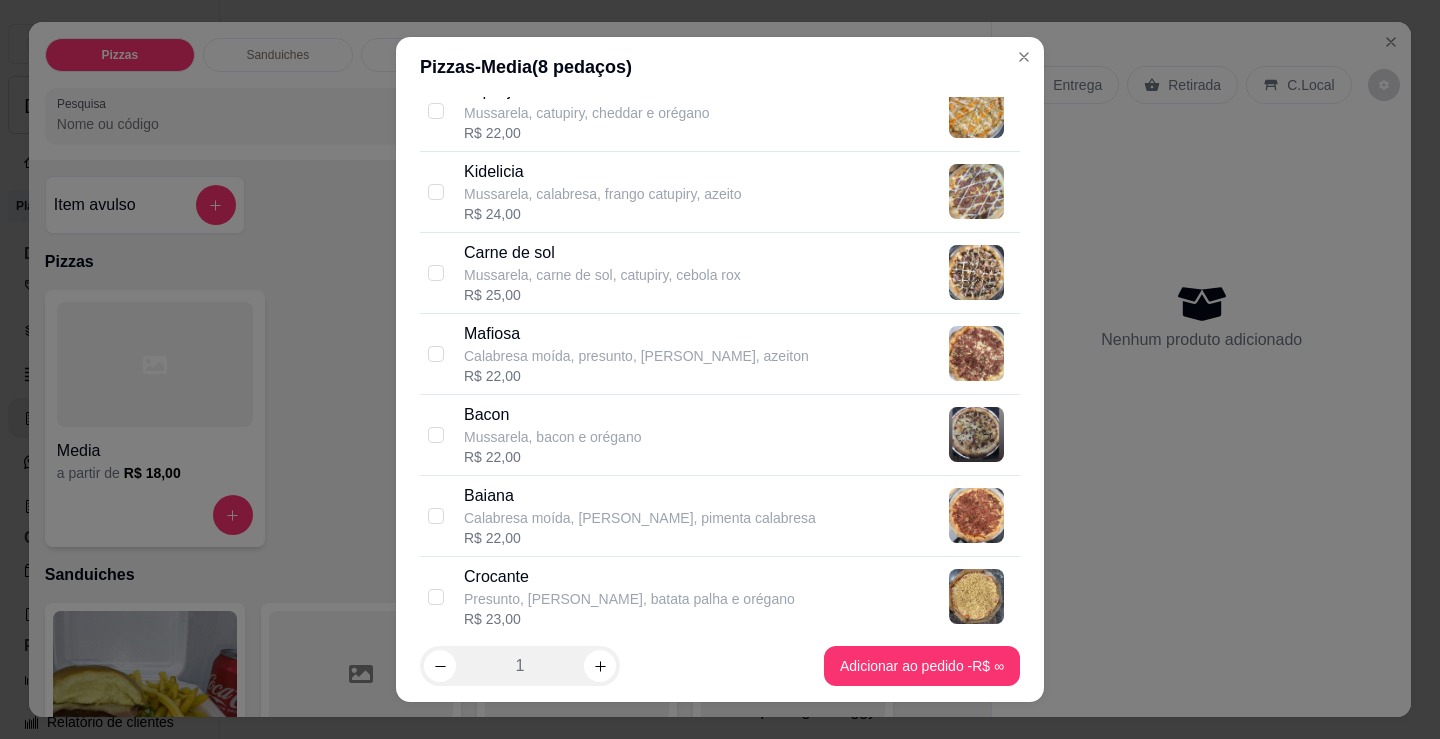 scroll, scrollTop: 1100, scrollLeft: 0, axis: vertical 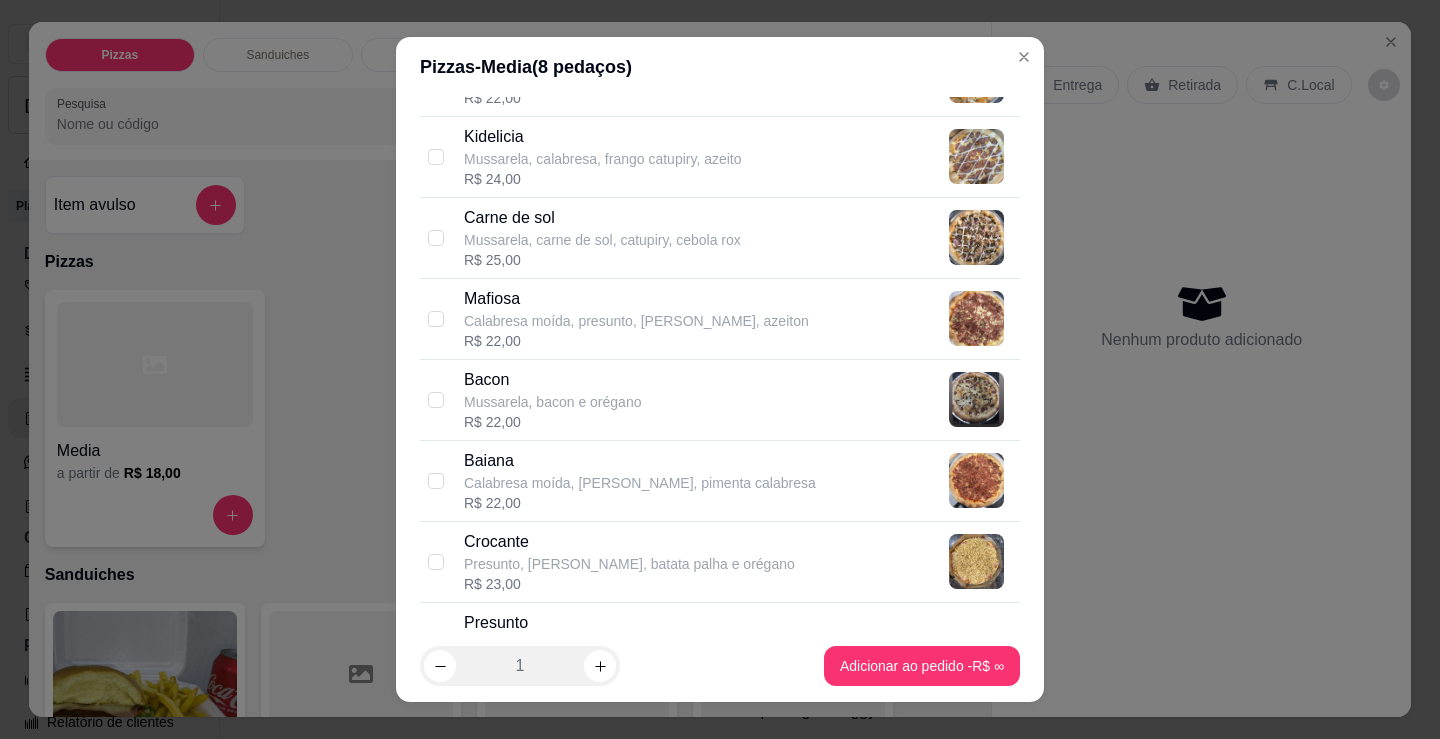 click on "Crocante" at bounding box center (629, 542) 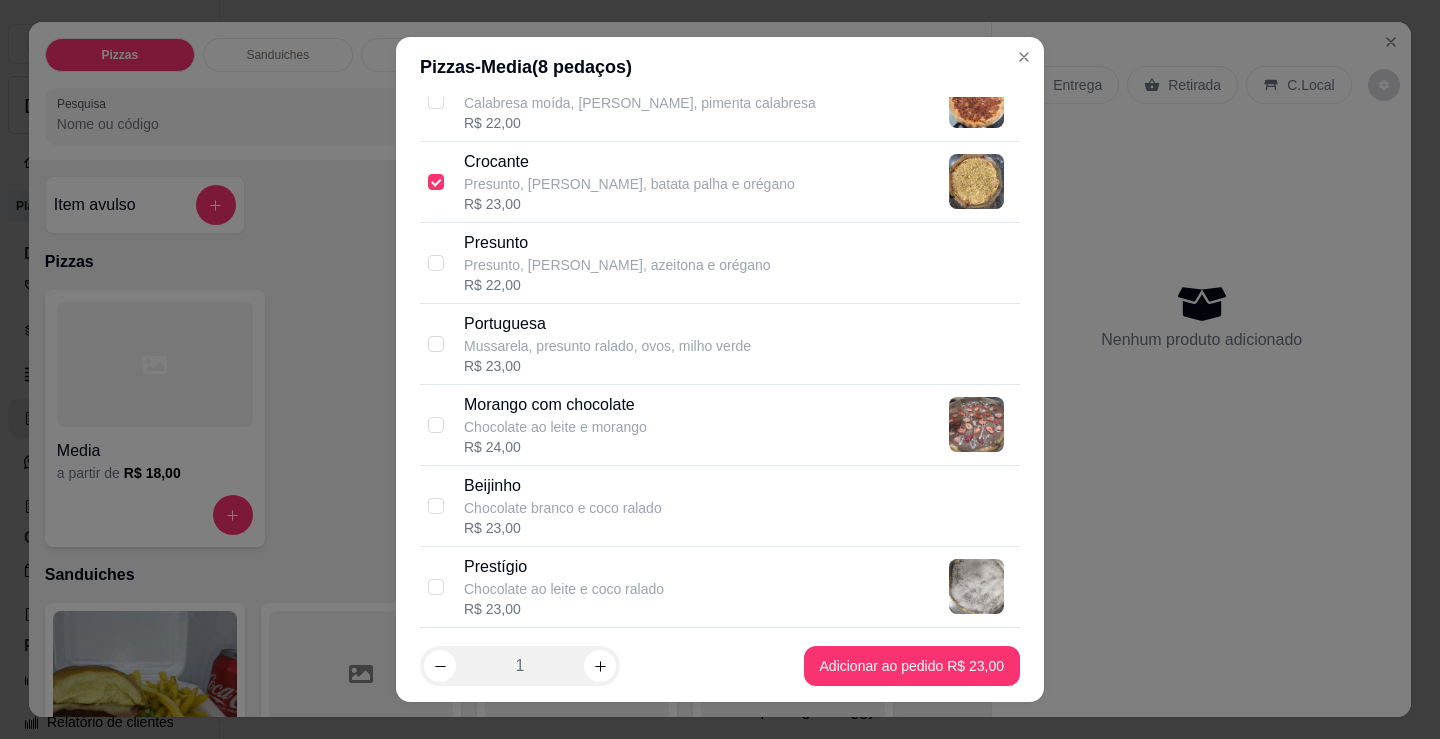 scroll, scrollTop: 1600, scrollLeft: 0, axis: vertical 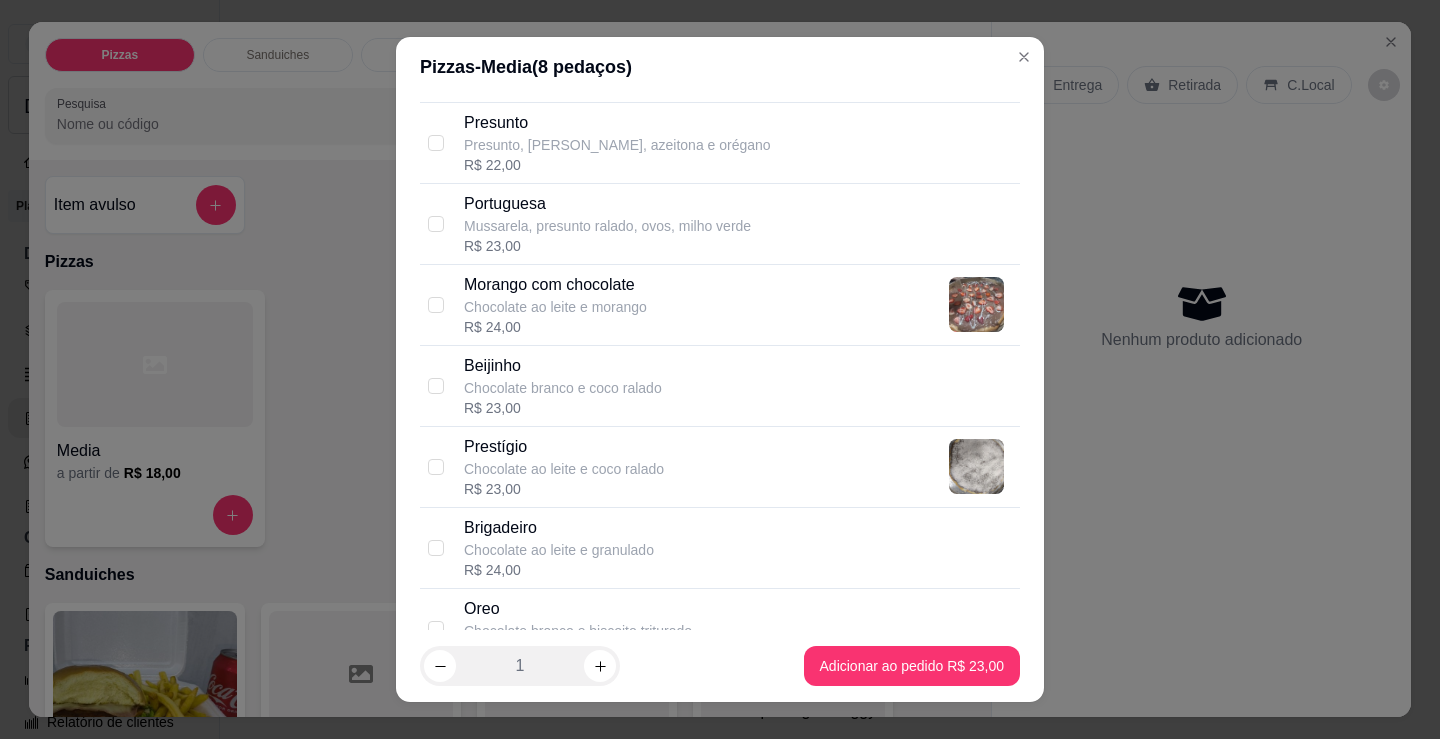 click on "Oreo" at bounding box center (578, 609) 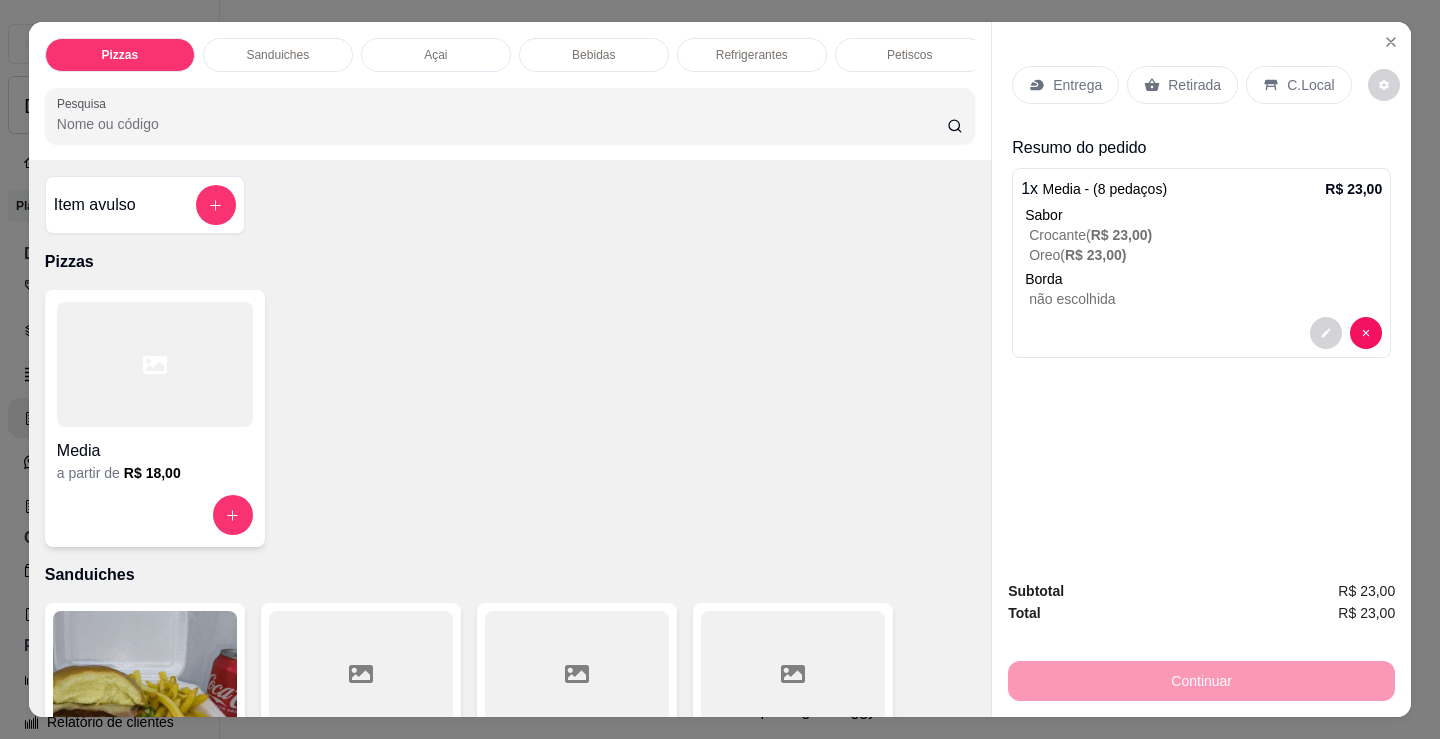 click on "Petiscos" at bounding box center (910, 55) 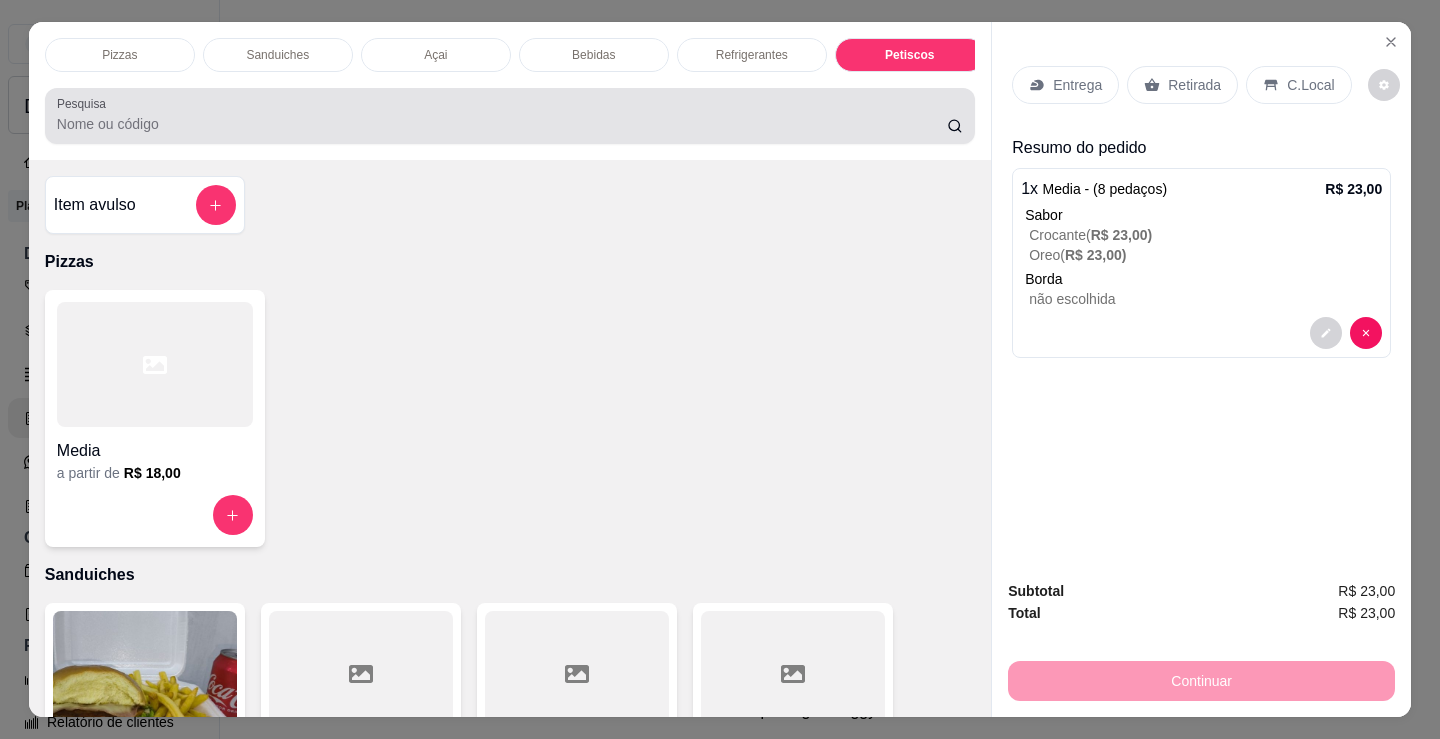 scroll, scrollTop: 6692, scrollLeft: 0, axis: vertical 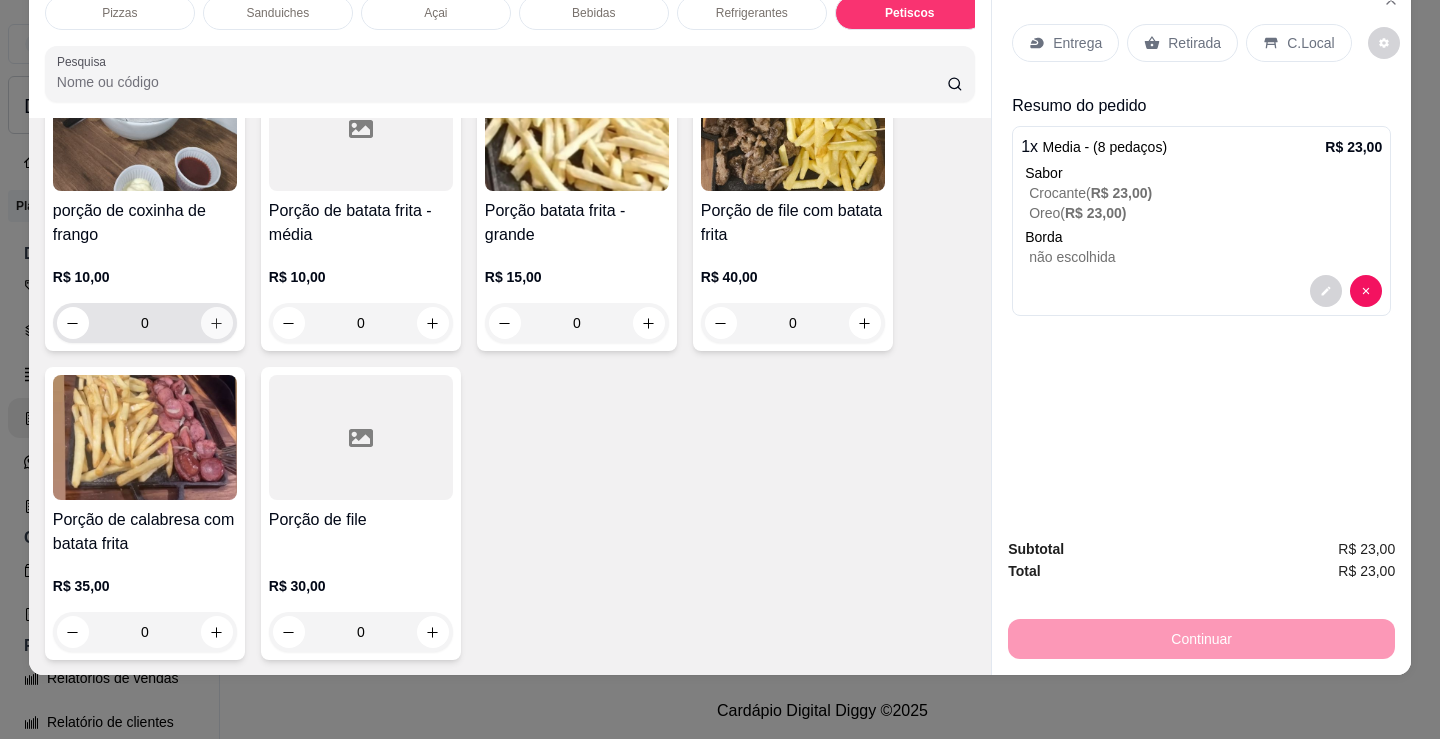 click 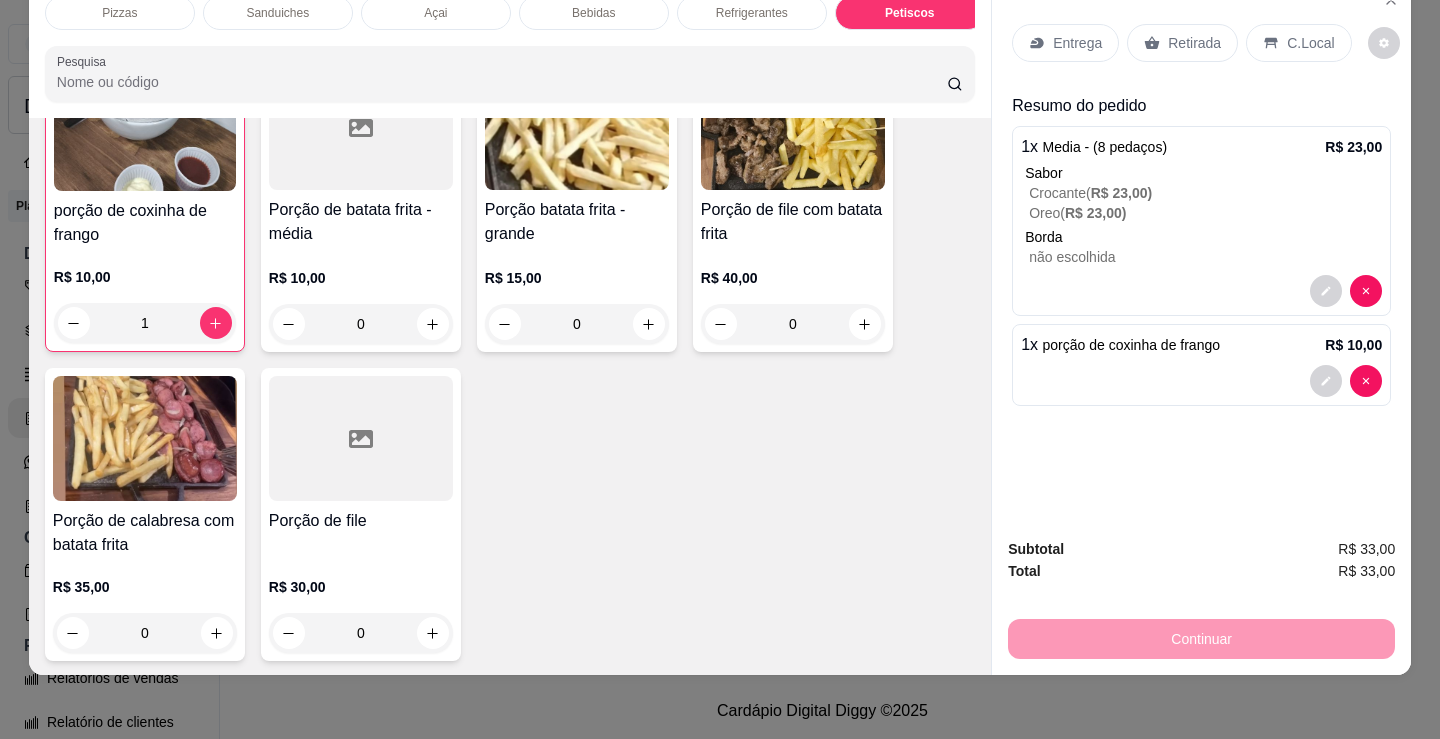click on "Refrigerantes" at bounding box center (752, 13) 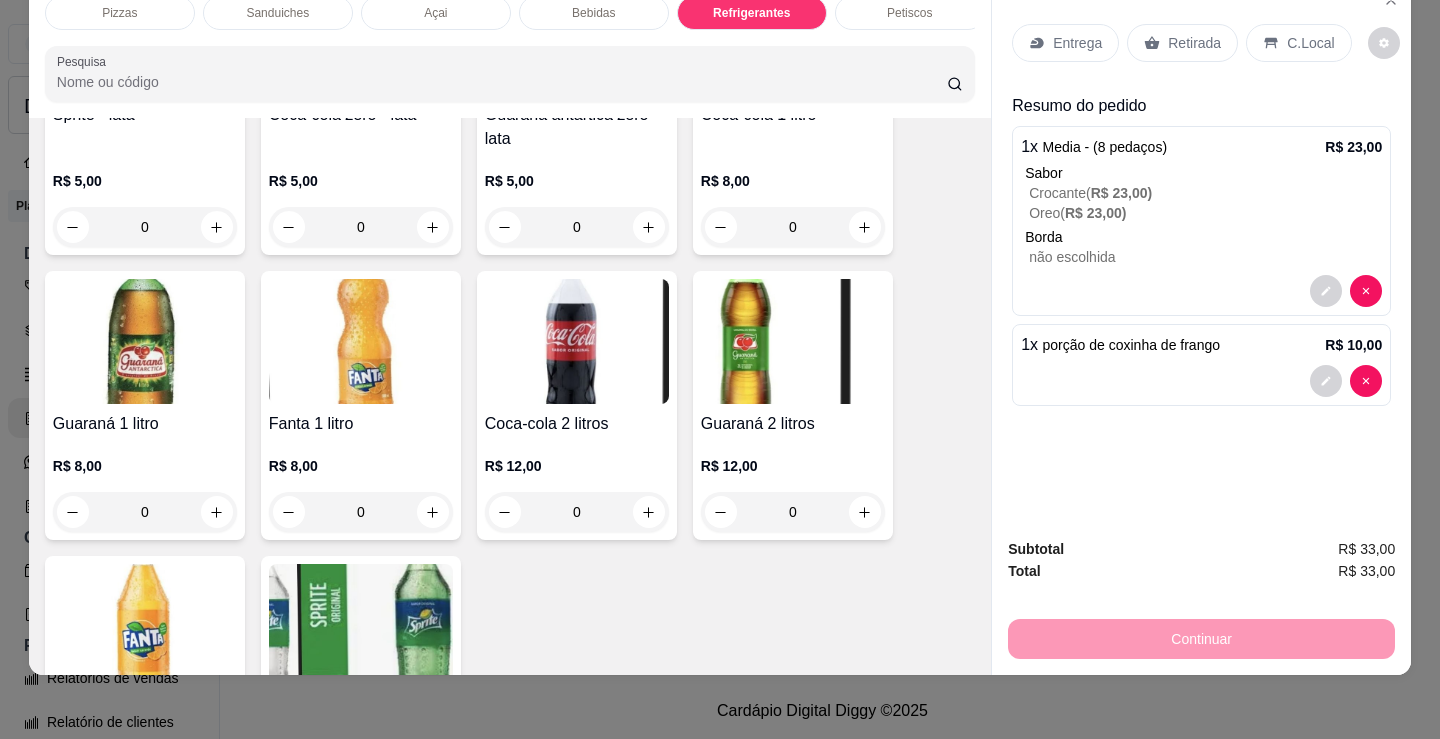 scroll, scrollTop: 6003, scrollLeft: 0, axis: vertical 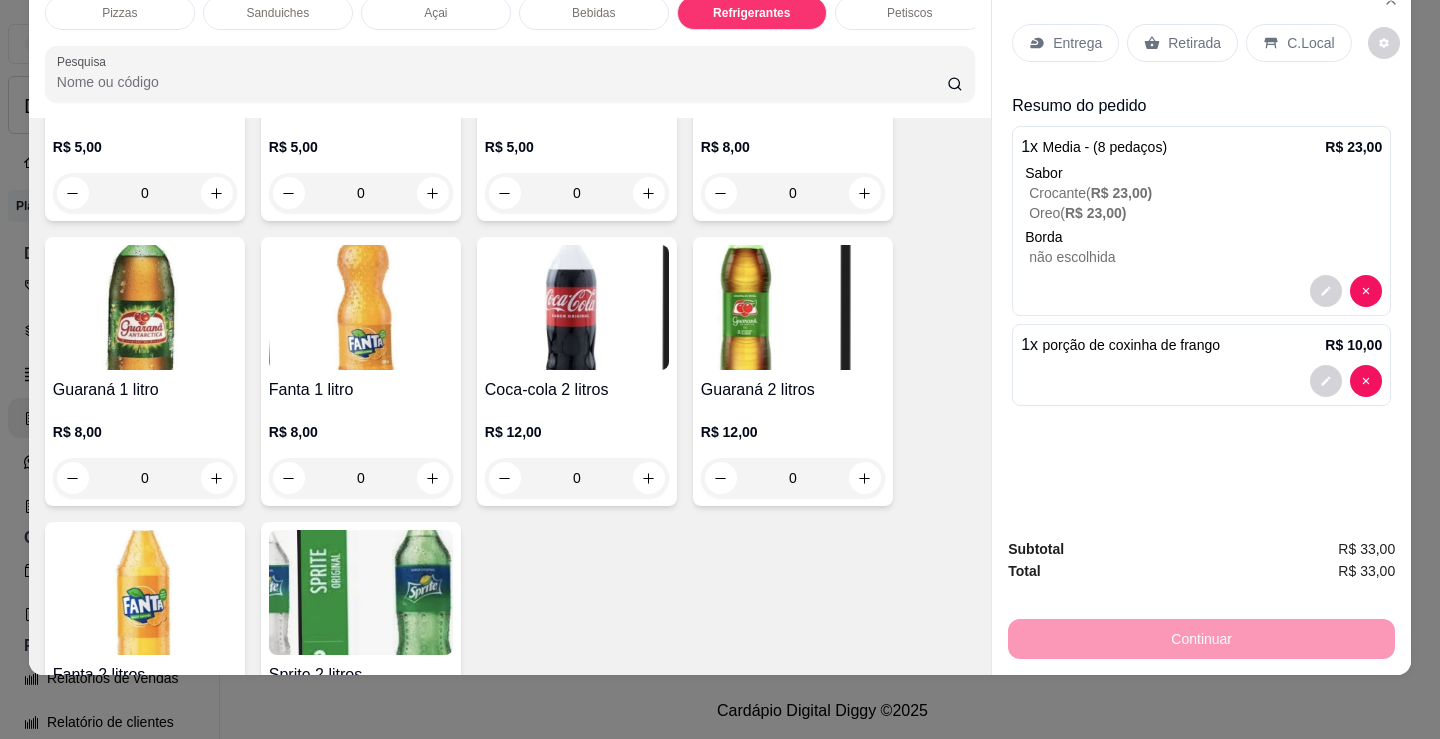click 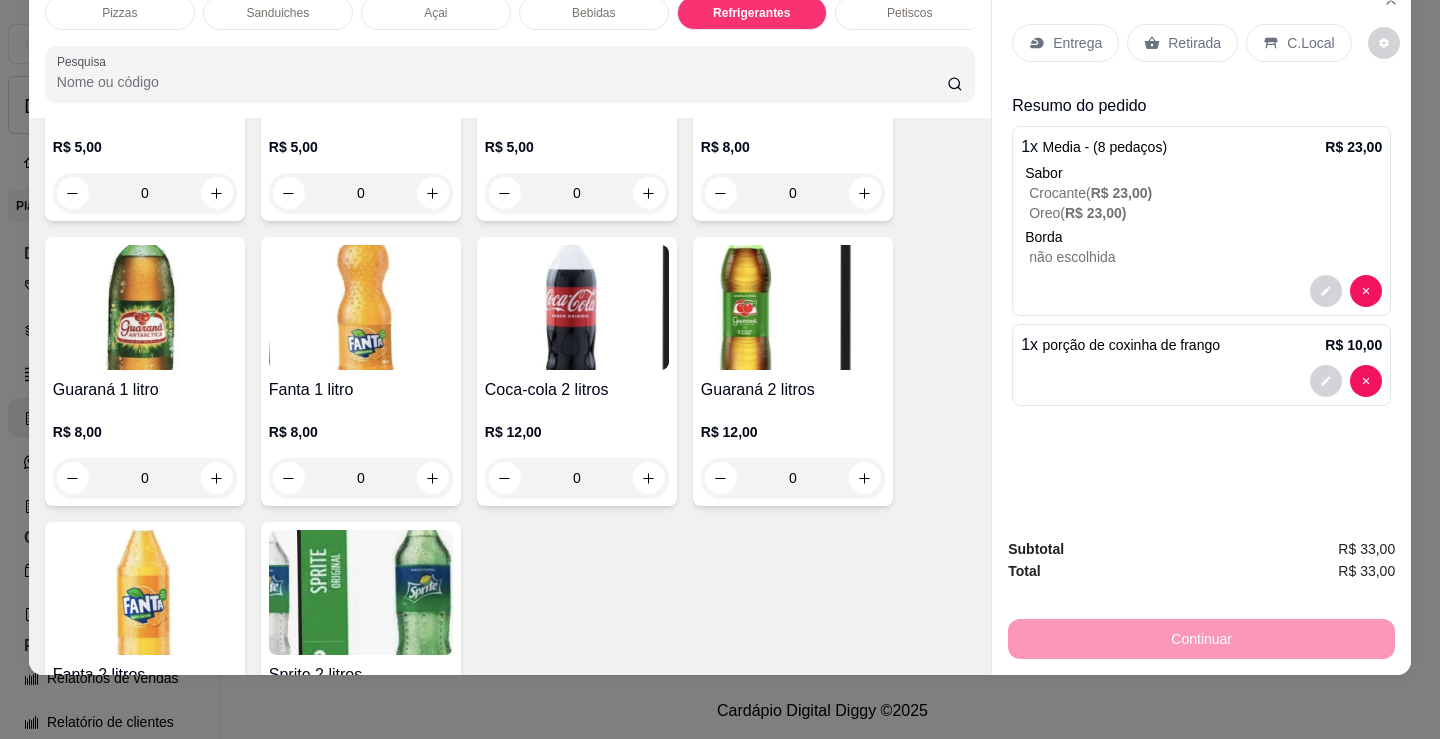 type on "1" 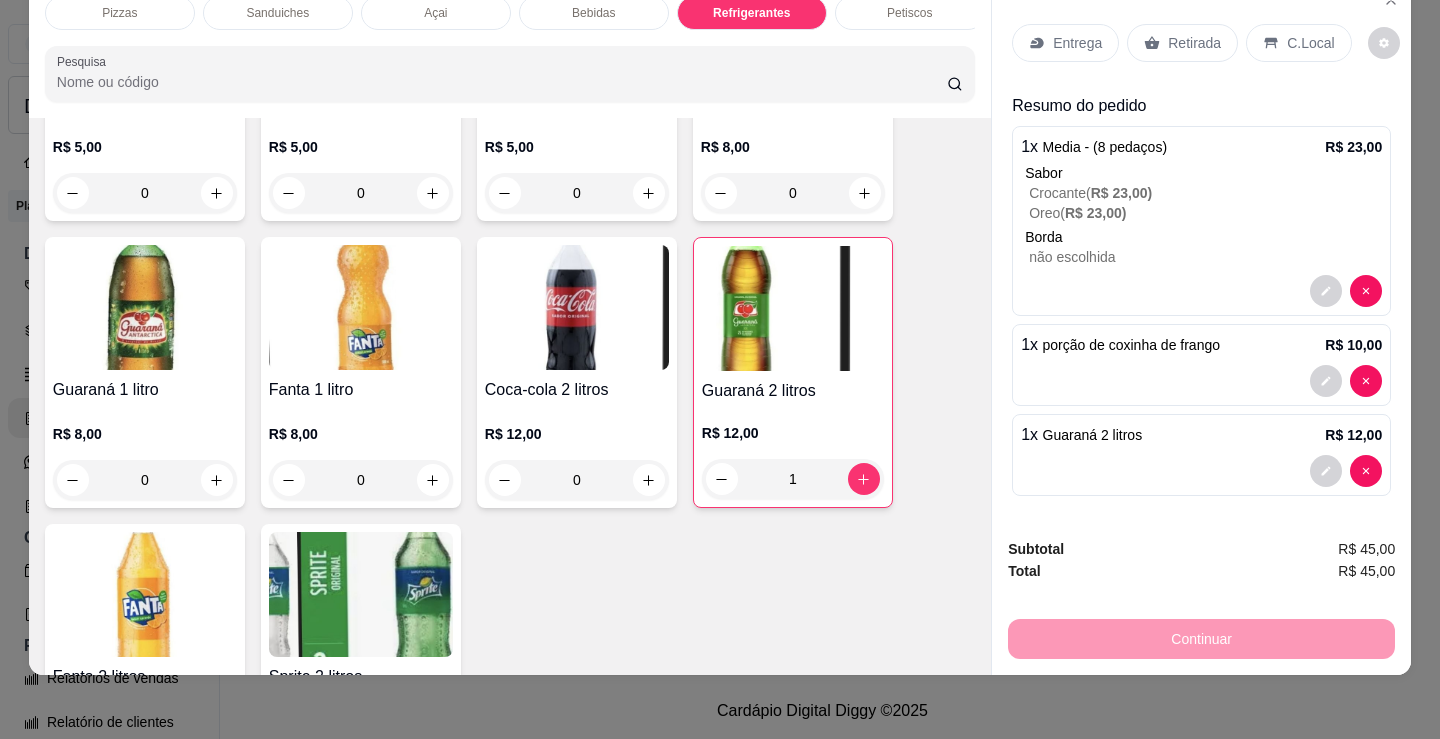 click on "C.Local" at bounding box center (1310, 43) 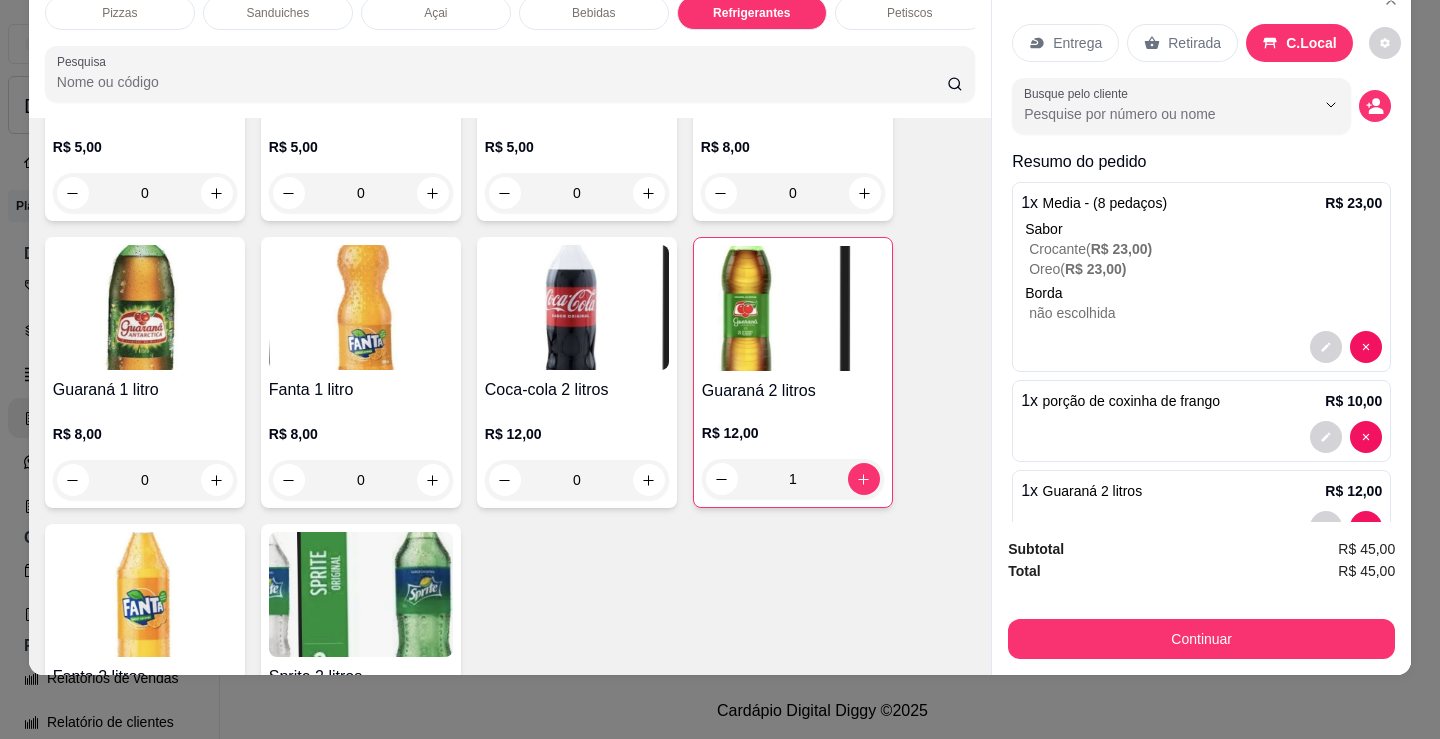 click on "Busque pelo cliente" at bounding box center (1201, 106) 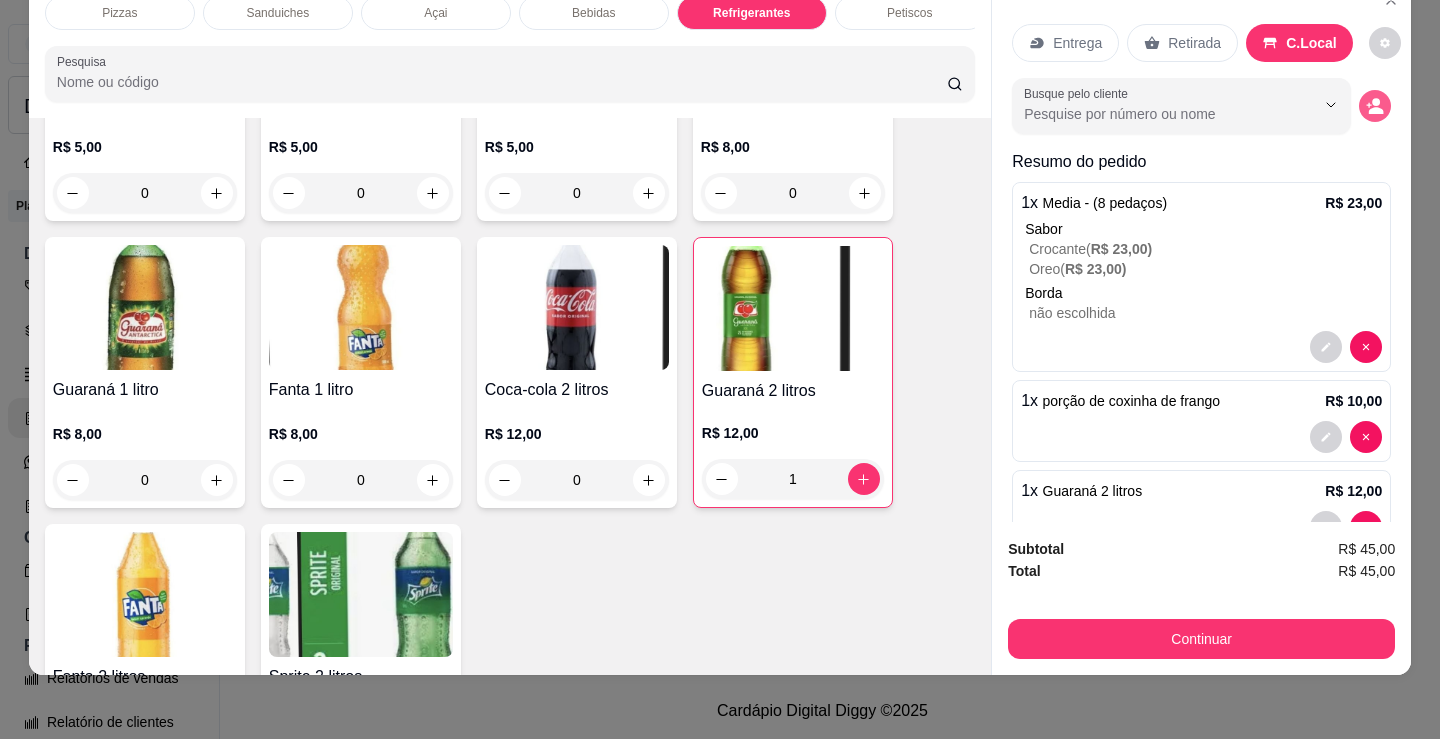 click at bounding box center [1375, 106] 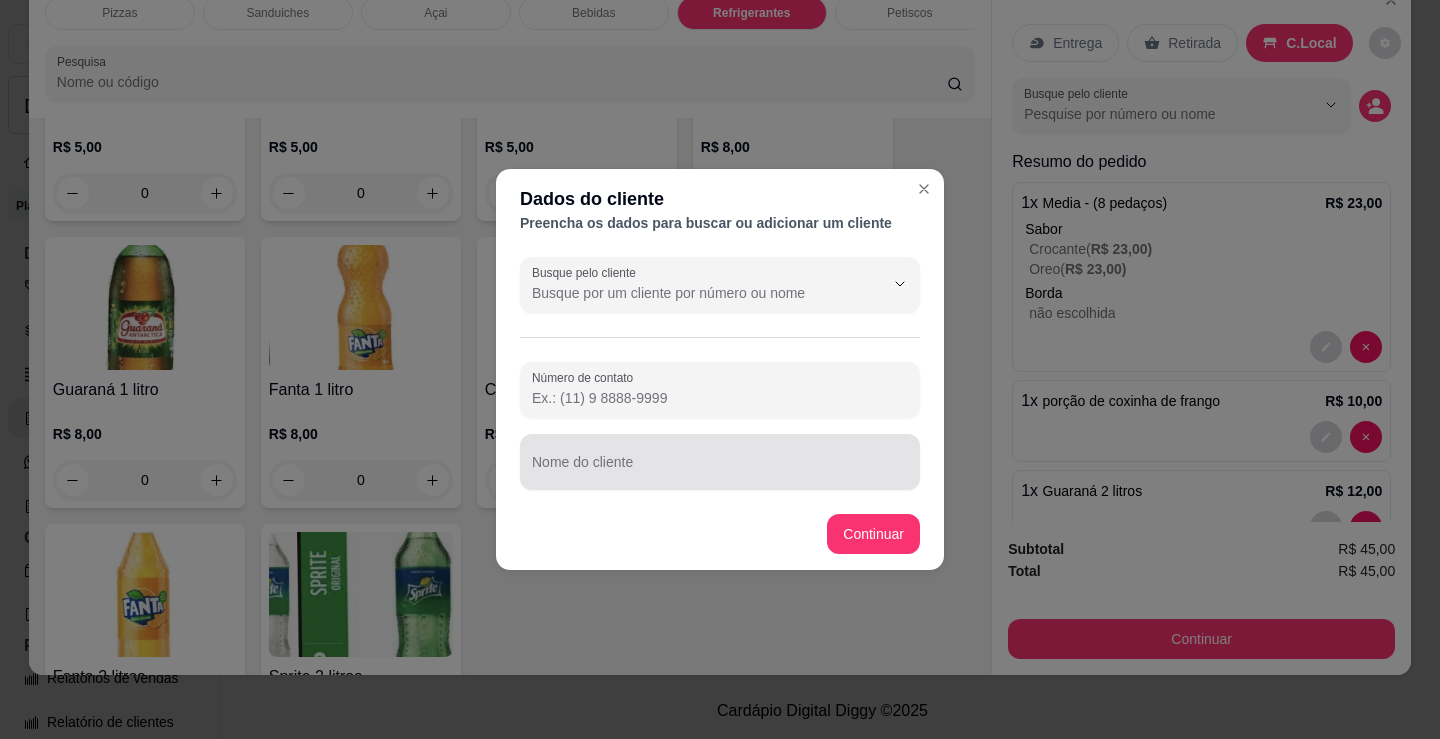 click on "Nome do cliente" at bounding box center (720, 462) 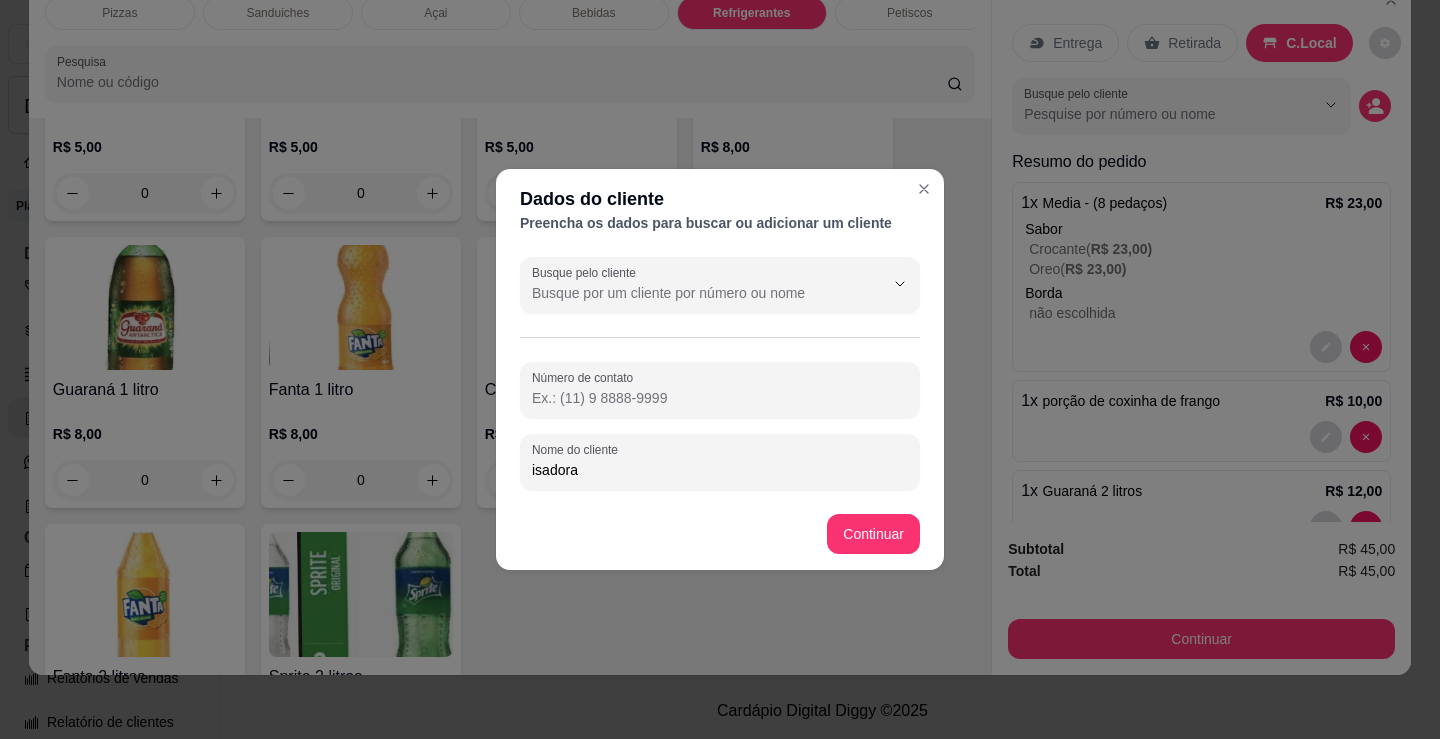 type on "isadora" 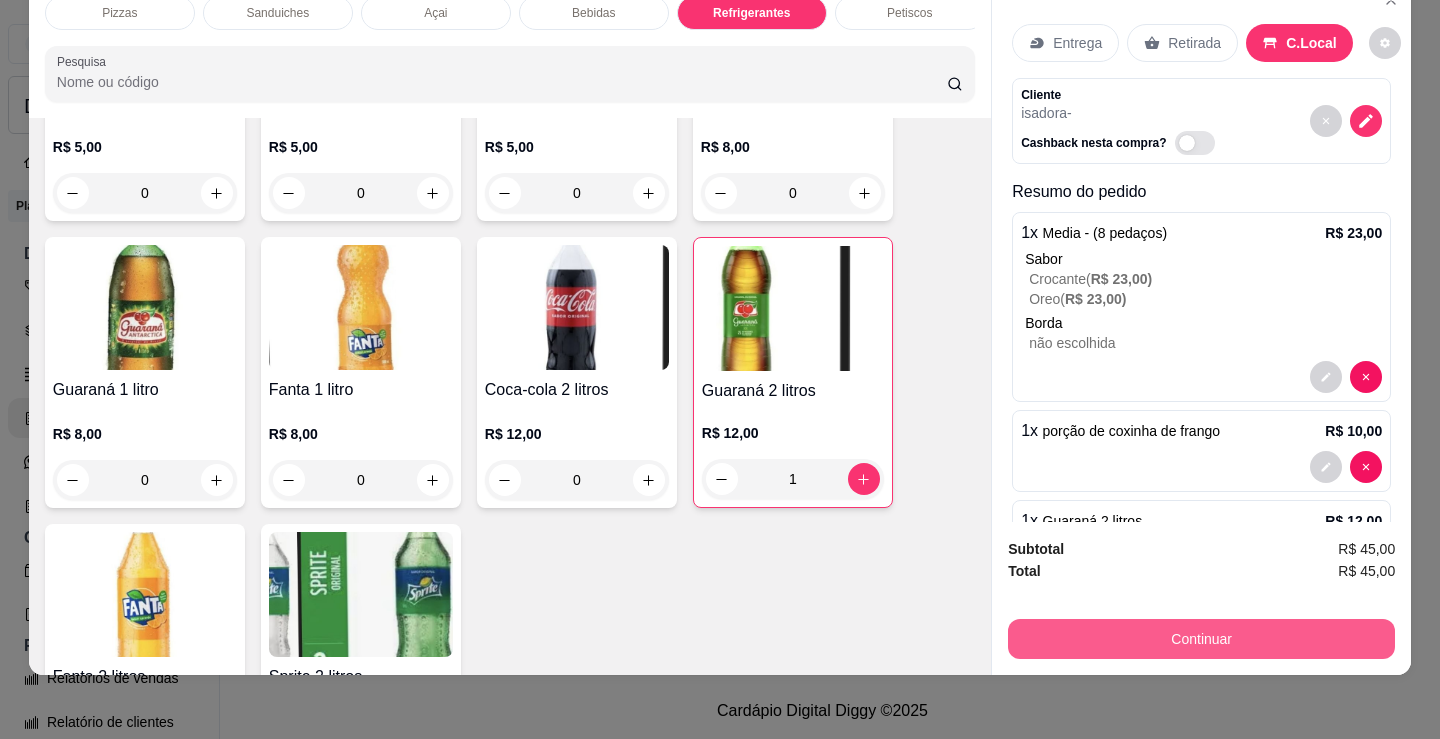 click on "Continuar" at bounding box center (1201, 639) 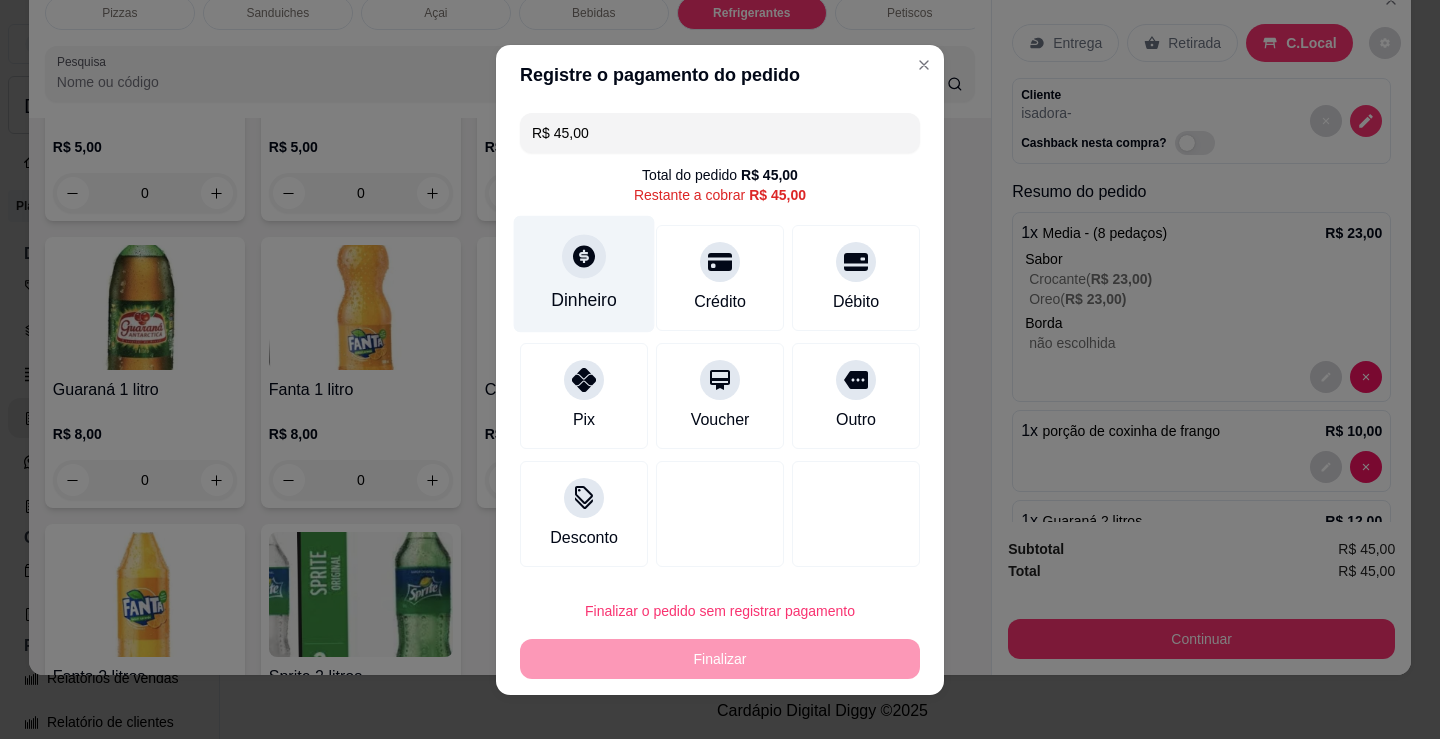 click on "Dinheiro" at bounding box center (584, 300) 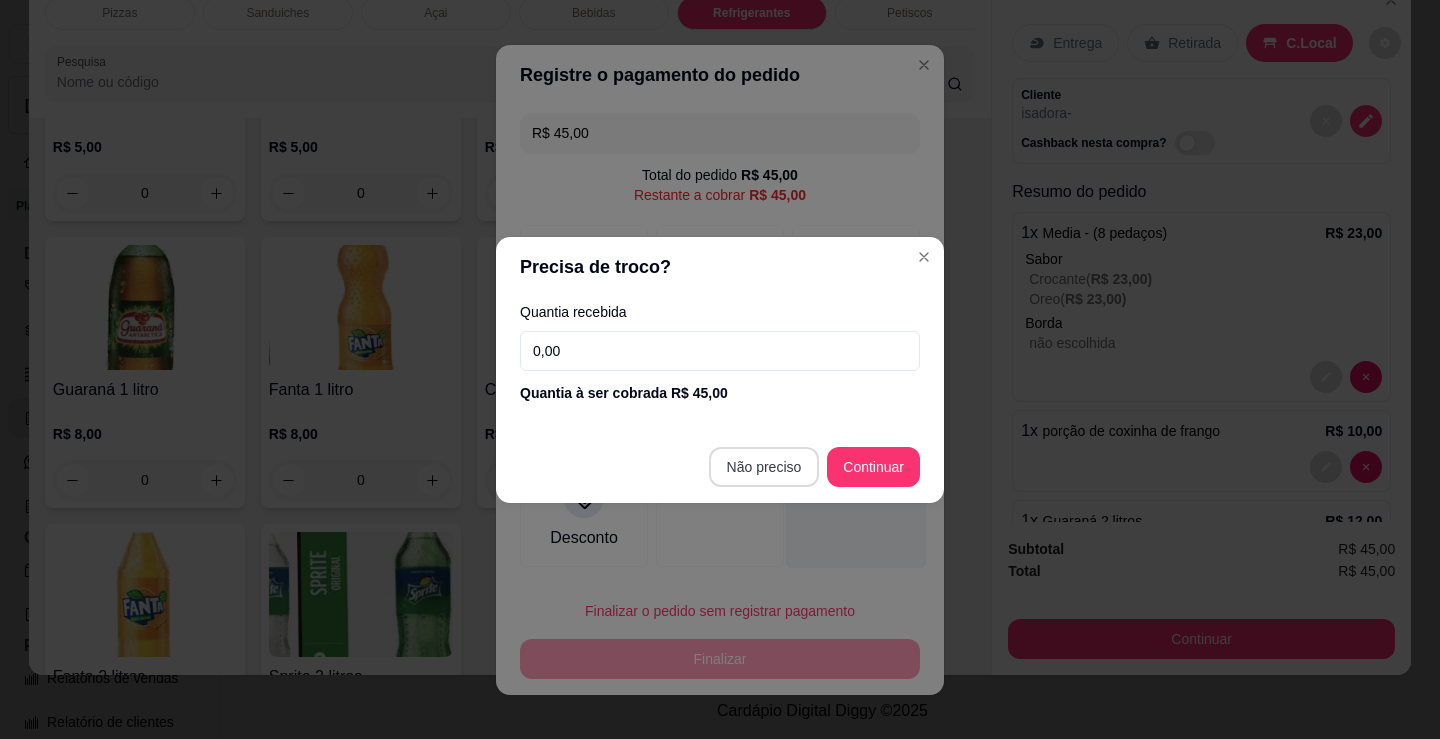 type on "R$ 0,00" 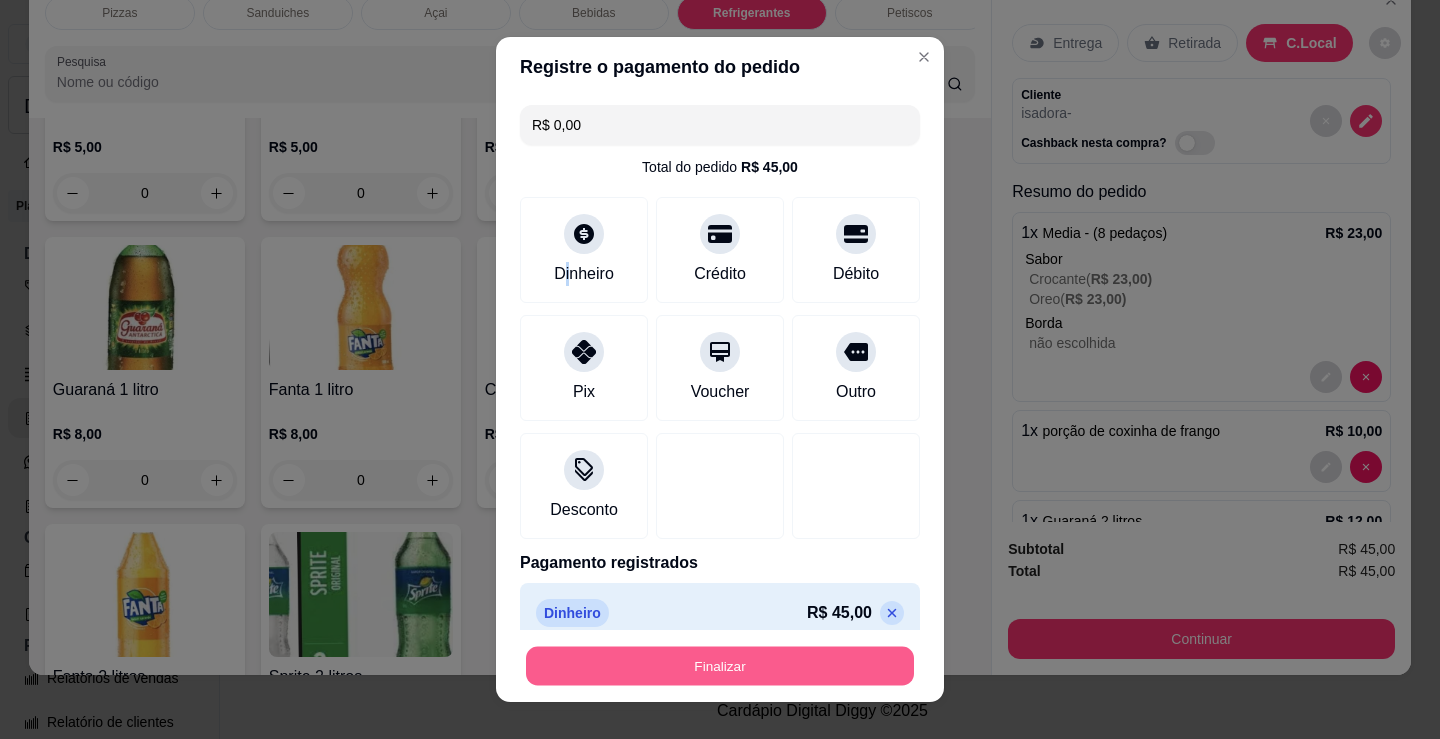 click on "Finalizar" at bounding box center (720, 666) 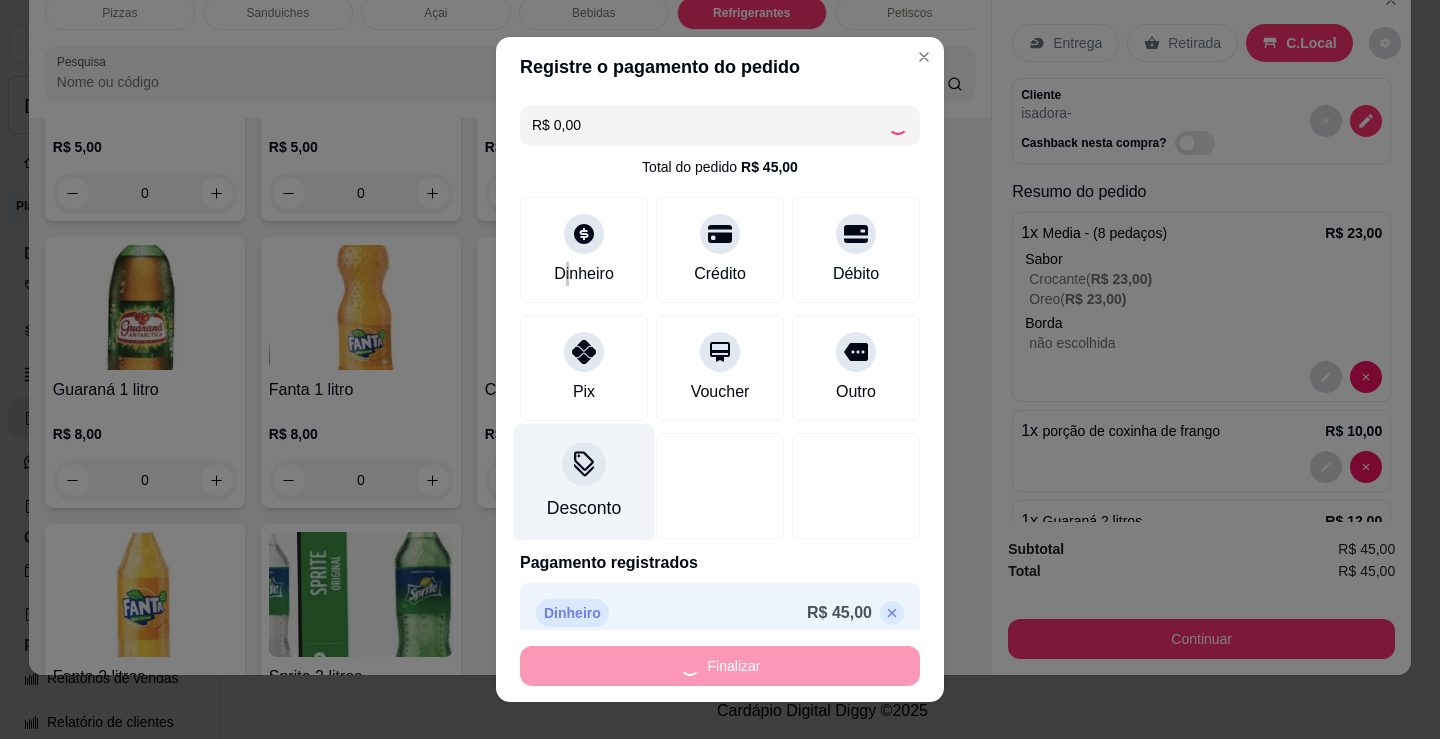 type on "0" 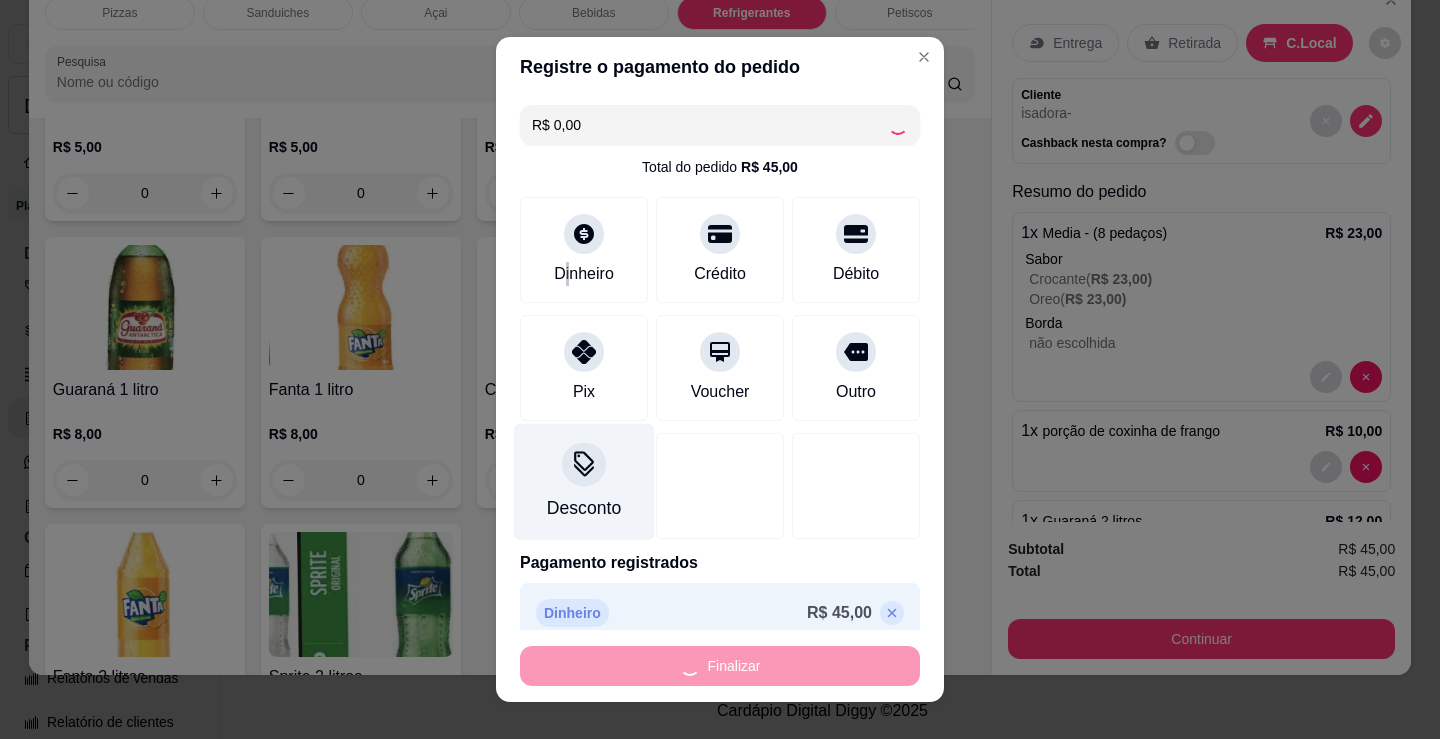 type on "0" 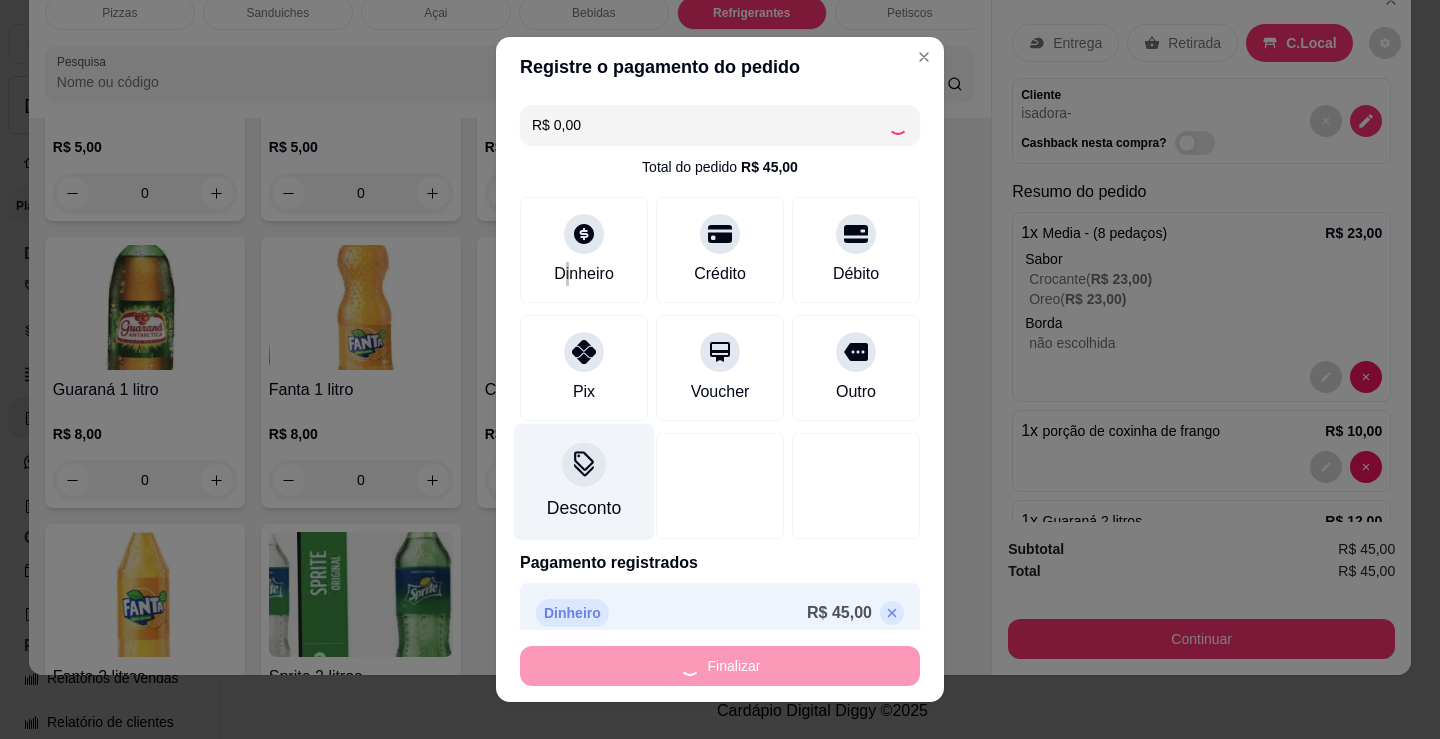 type on "-R$ 45,00" 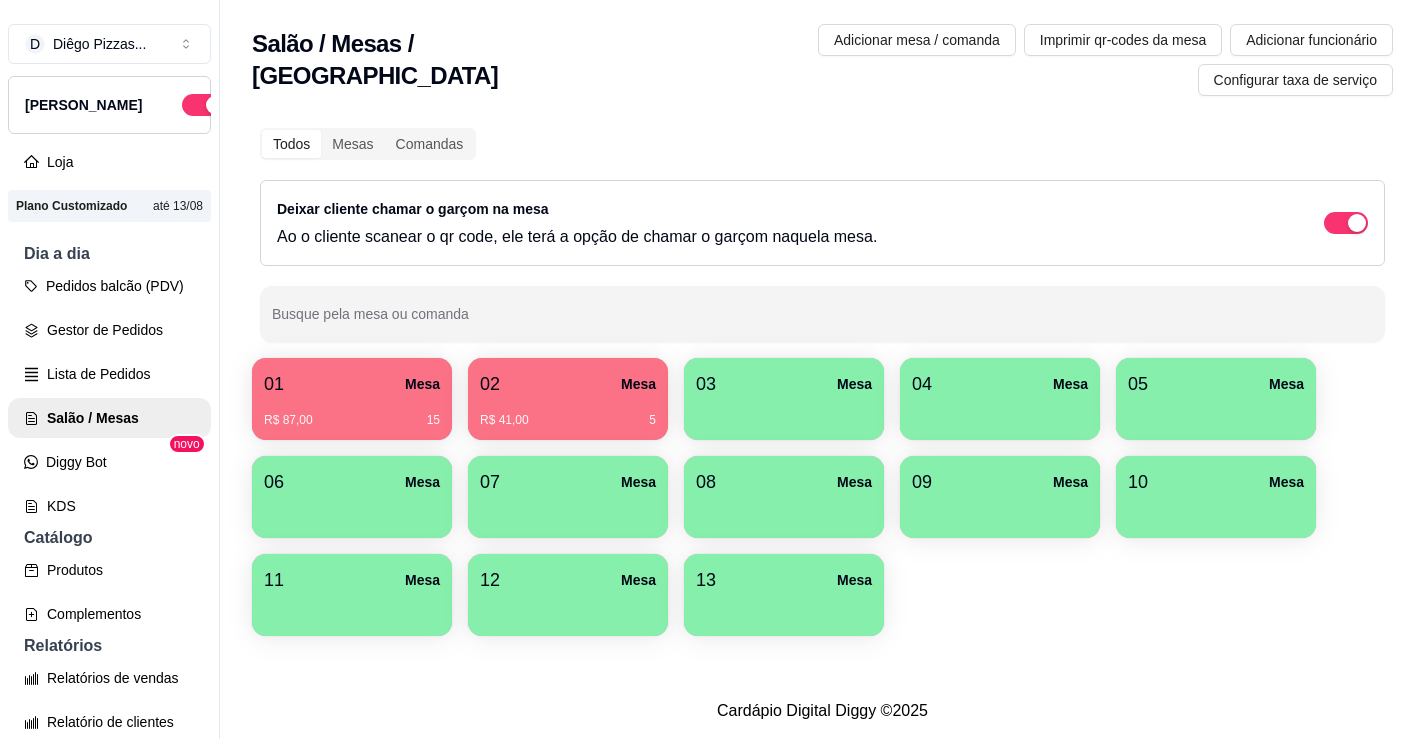 click on "01 Mesa R$ 87,00 15 02 Mesa R$ 41,00 5 03 Mesa 04 Mesa 05 [GEOGRAPHIC_DATA] 06 Mesa 07 [GEOGRAPHIC_DATA] 08 Mesa 09 Mesa 10 [GEOGRAPHIC_DATA] 12 [GEOGRAPHIC_DATA]" at bounding box center (822, 497) 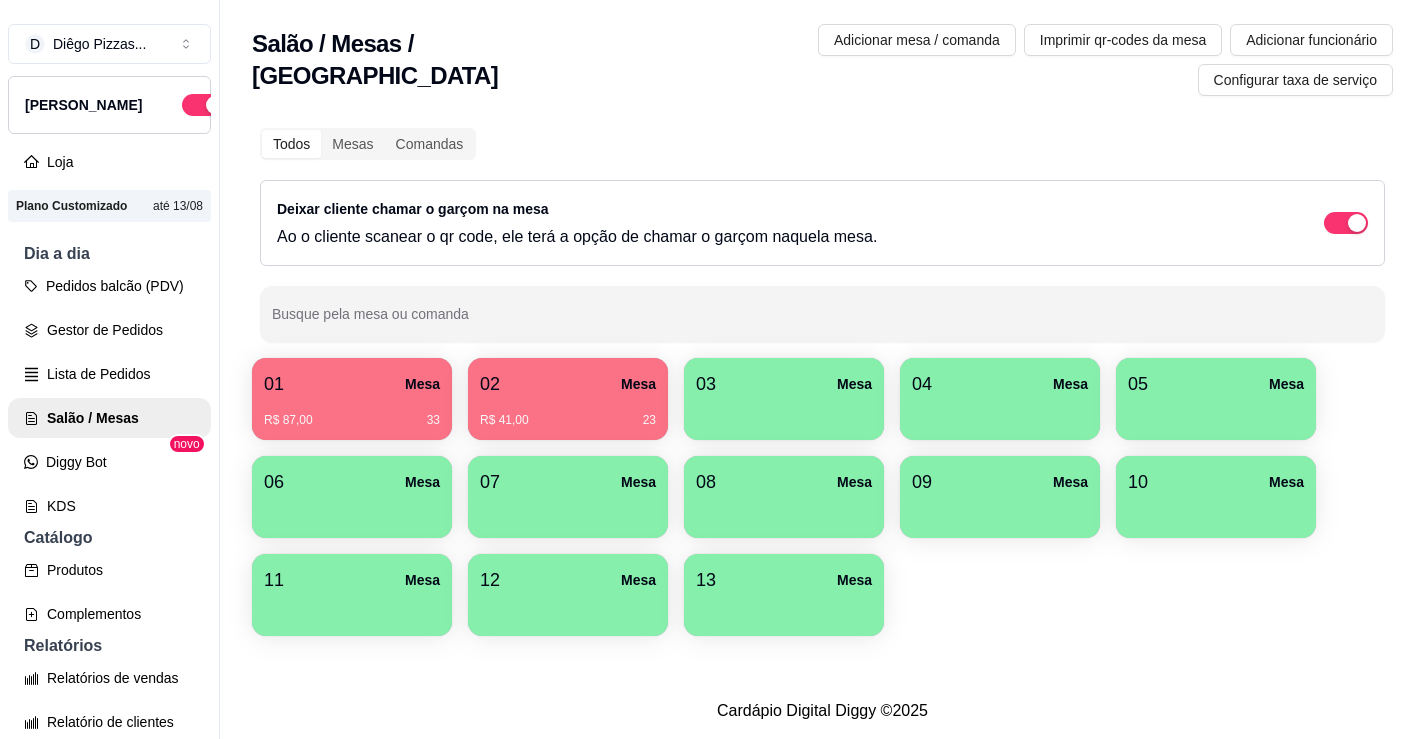 click on "R$ 41,00 23" at bounding box center [568, 413] 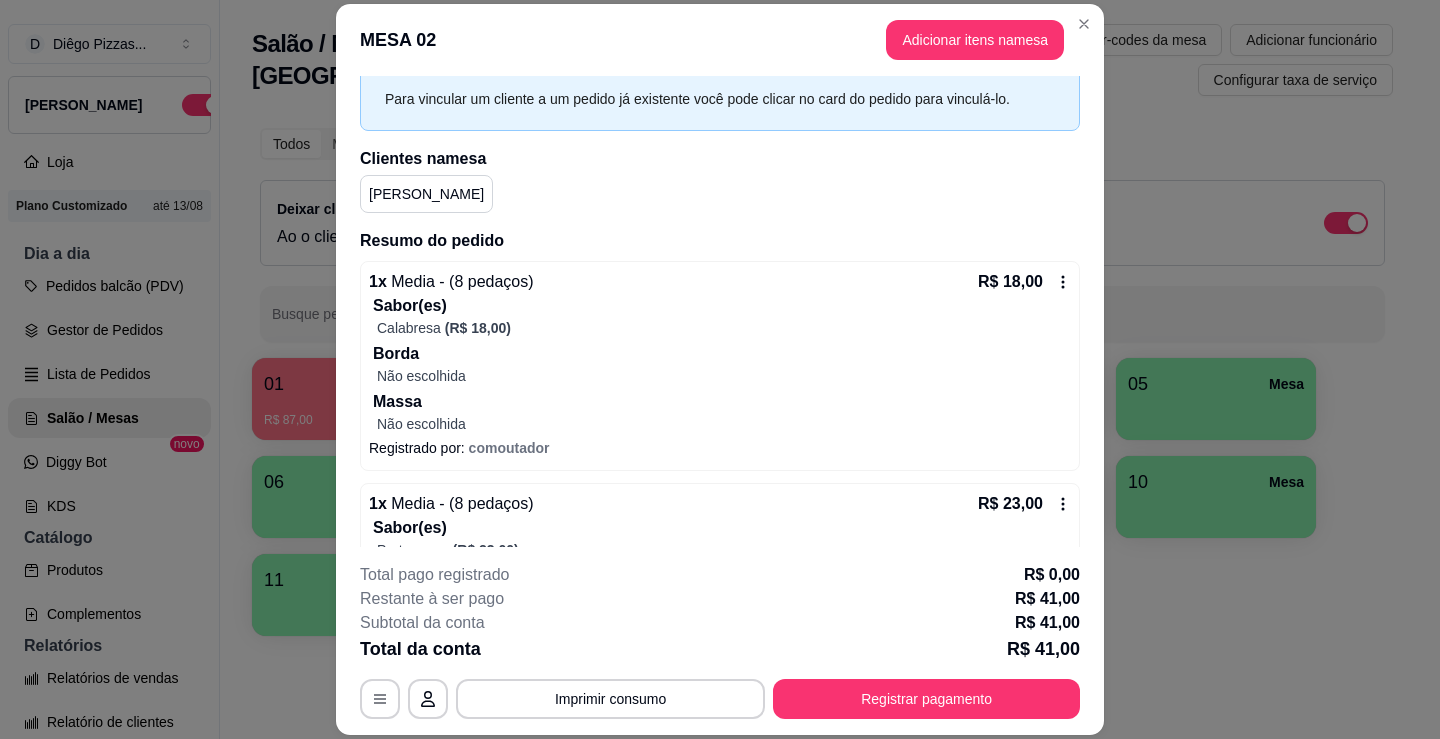 scroll, scrollTop: 239, scrollLeft: 0, axis: vertical 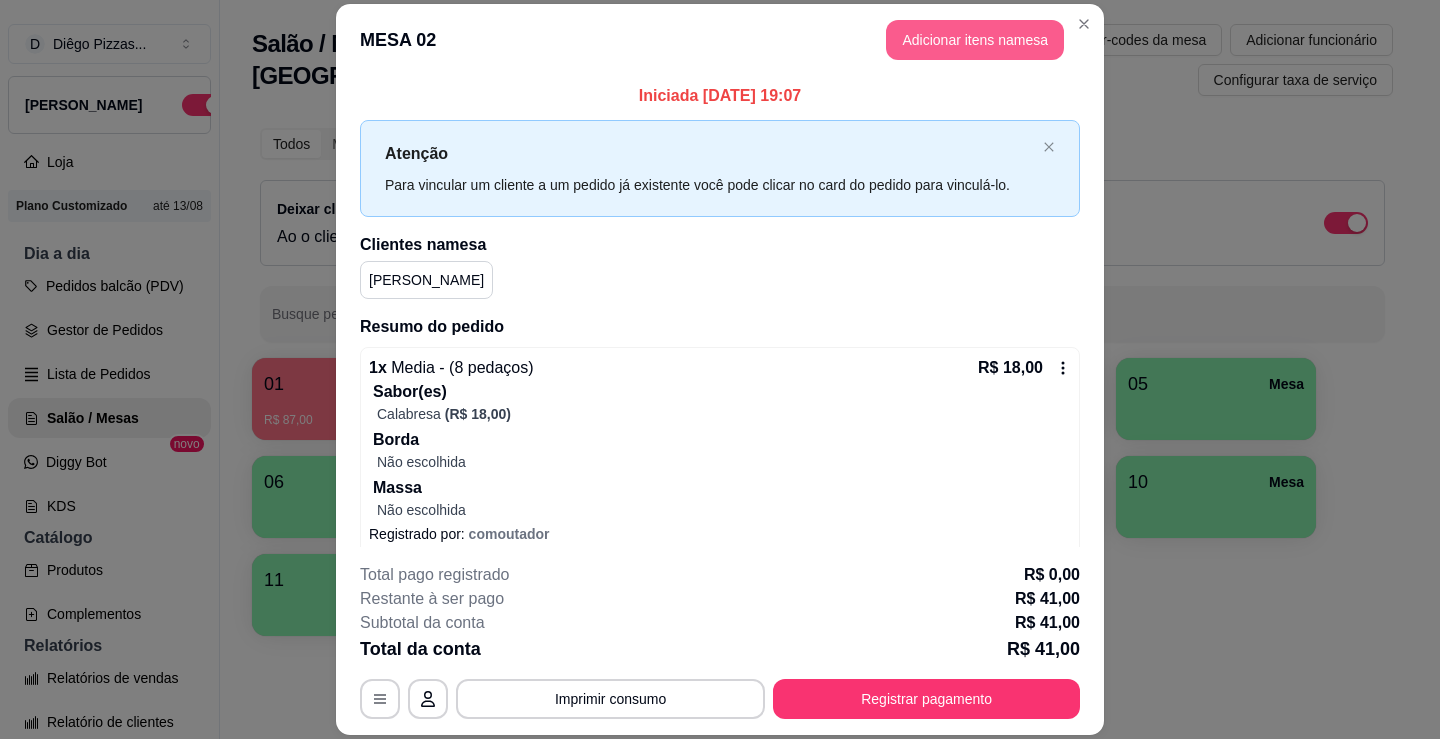 click on "Adicionar itens na  mesa" at bounding box center (975, 40) 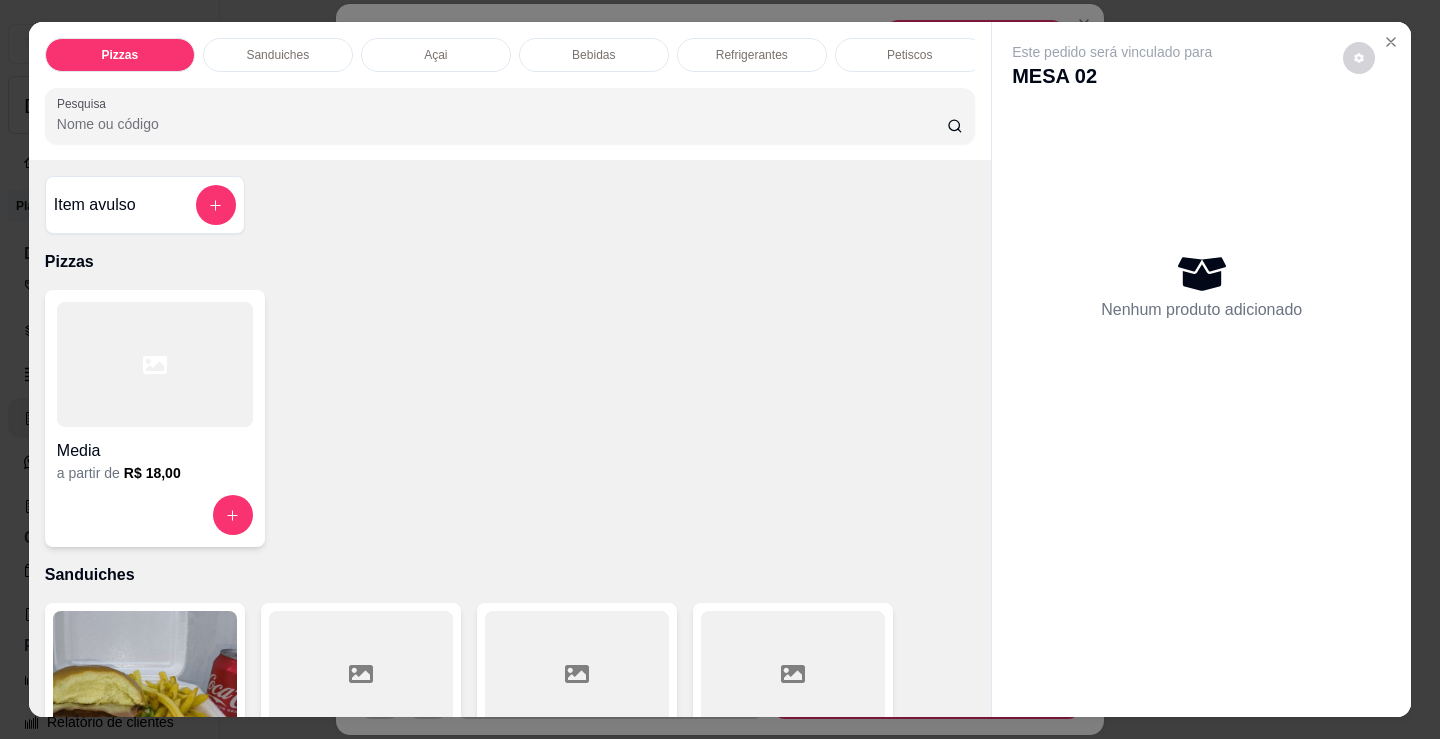 click on "Refrigerantes" at bounding box center (752, 55) 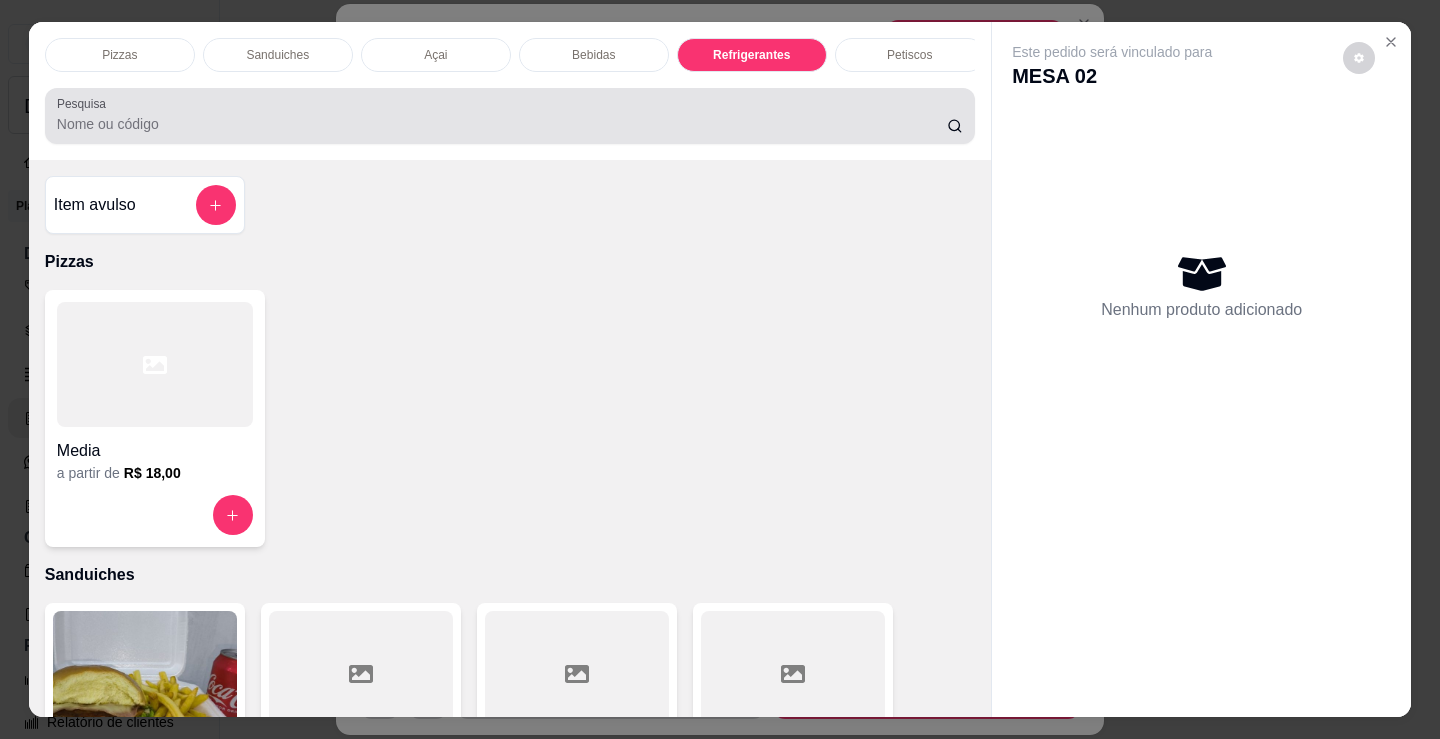 scroll, scrollTop: 5203, scrollLeft: 0, axis: vertical 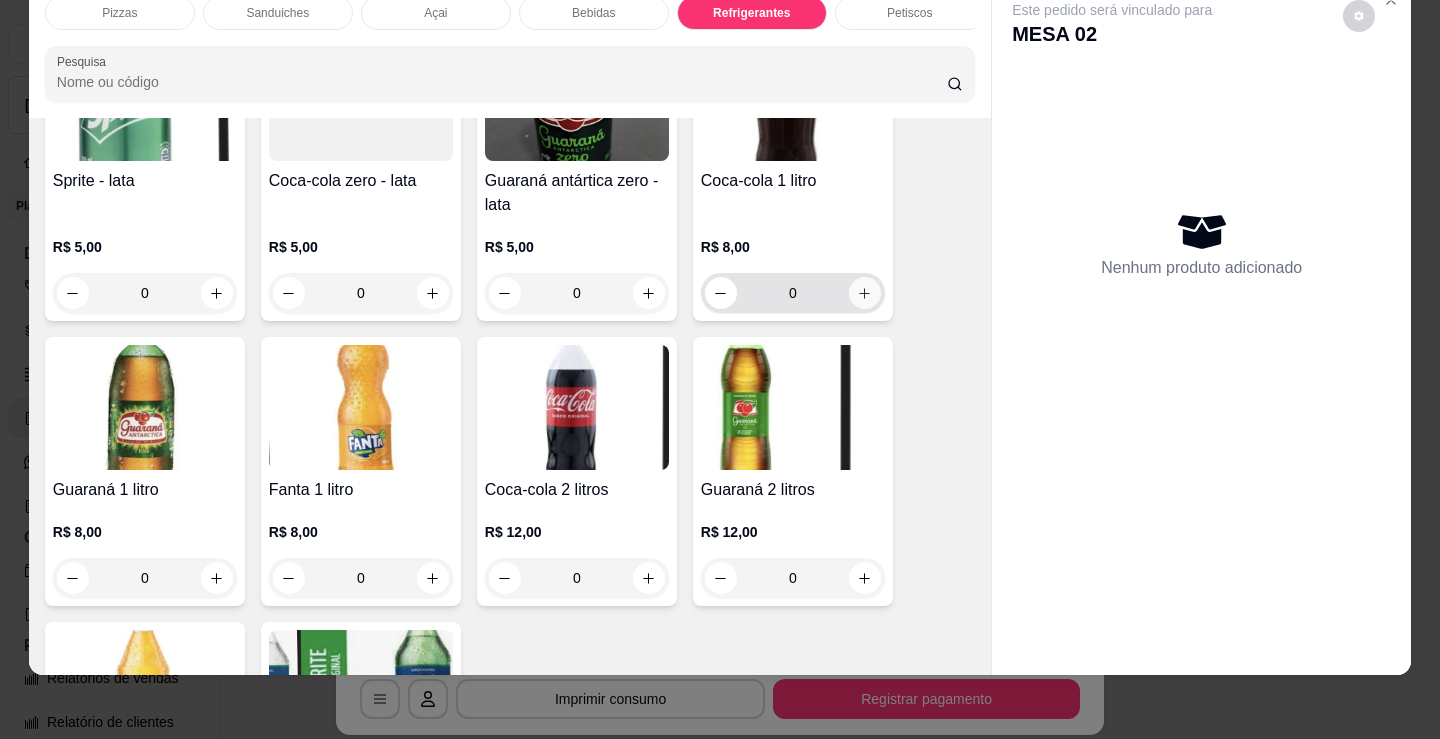 click 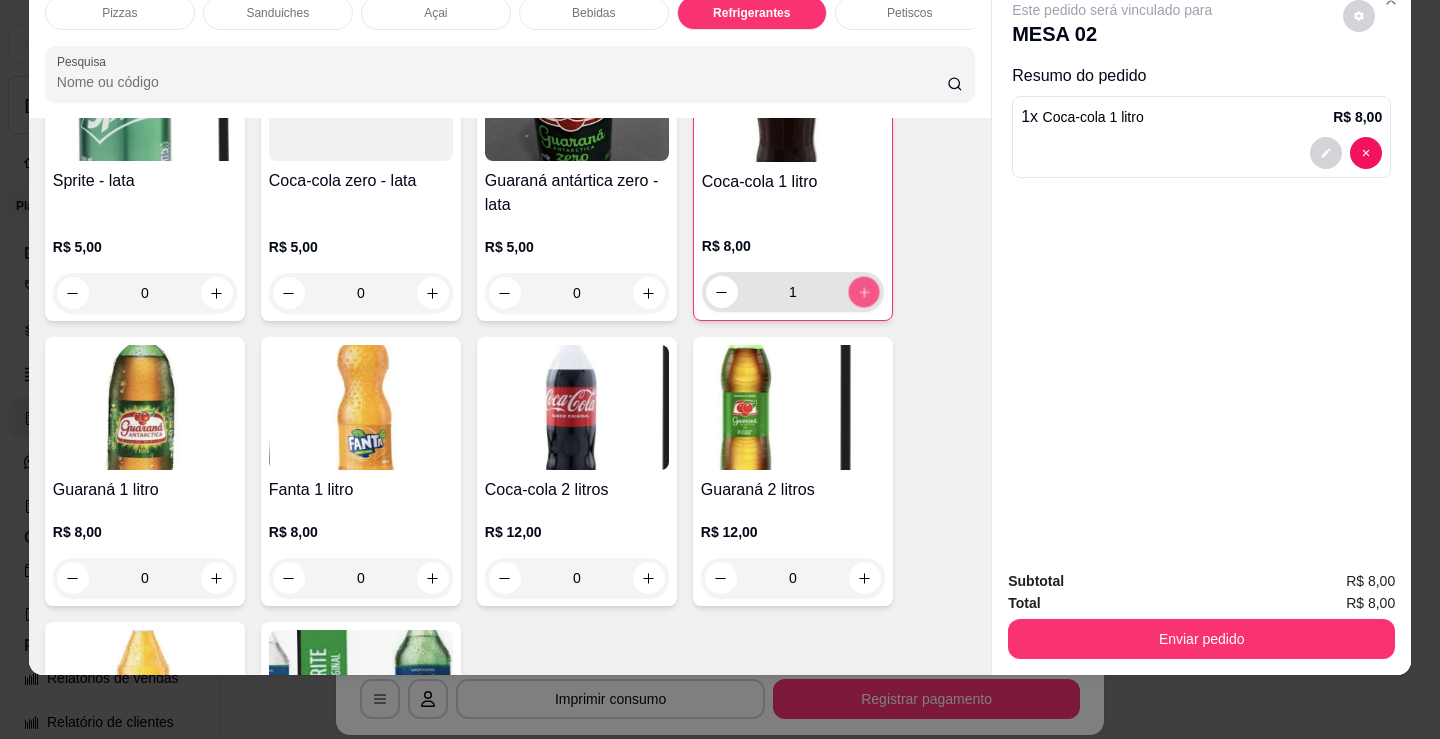 click at bounding box center [863, 292] 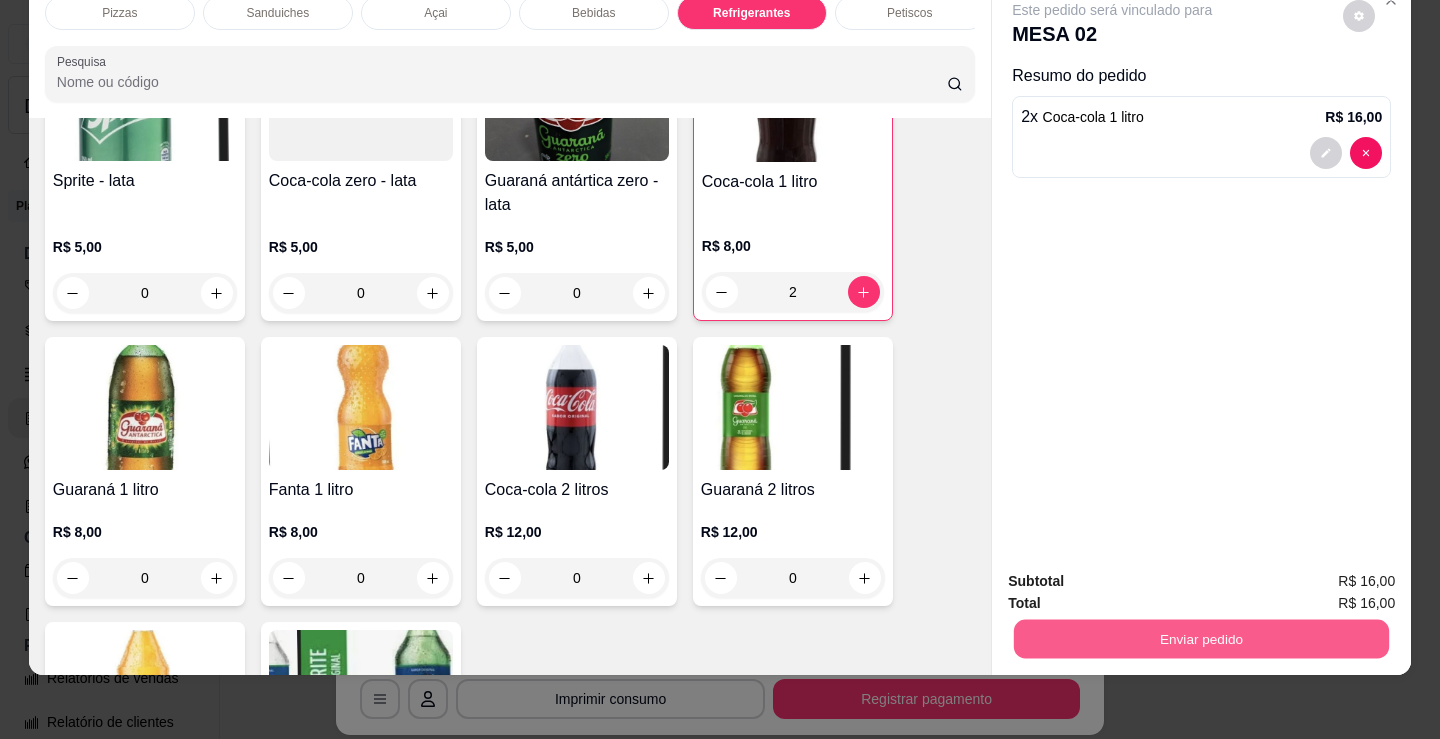 click on "Enviar pedido" at bounding box center (1201, 638) 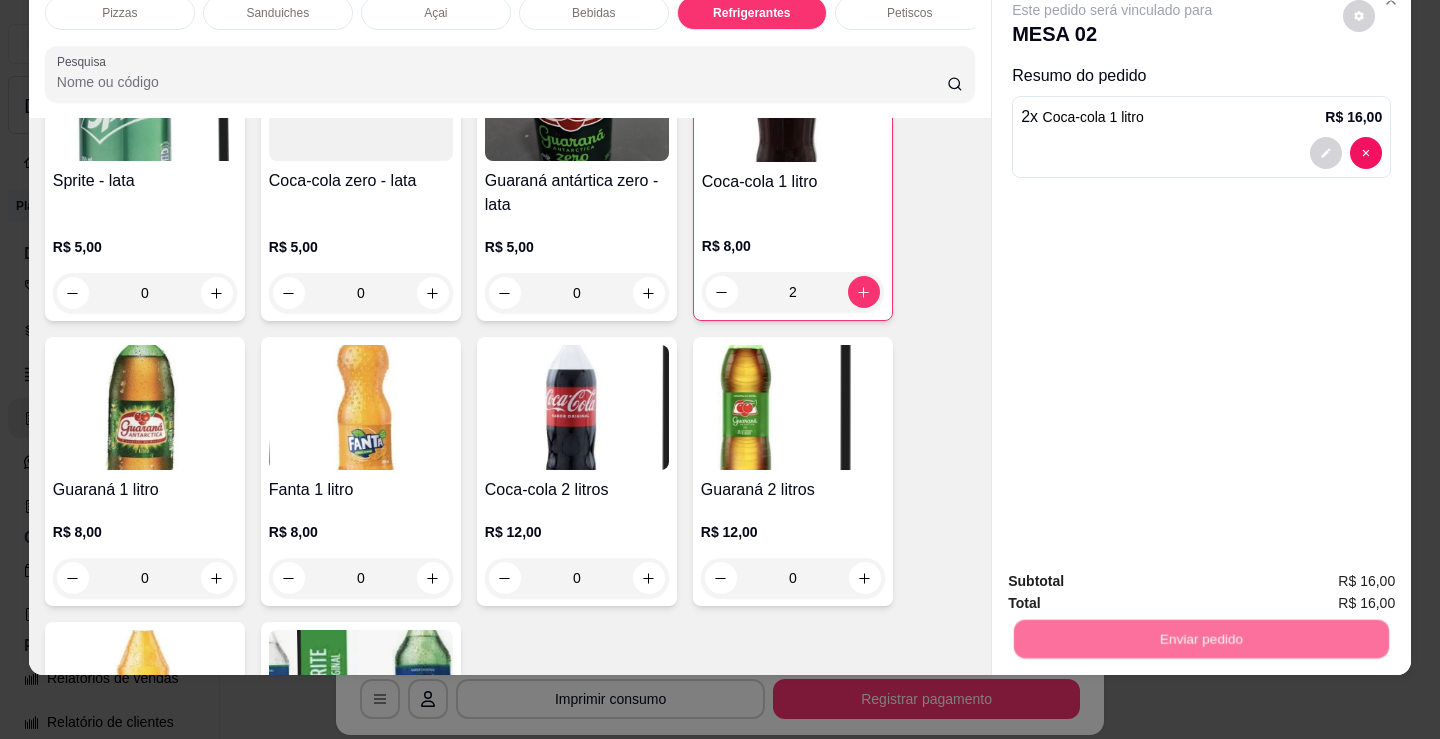 click on "Não registrar e enviar pedido" at bounding box center (1135, 575) 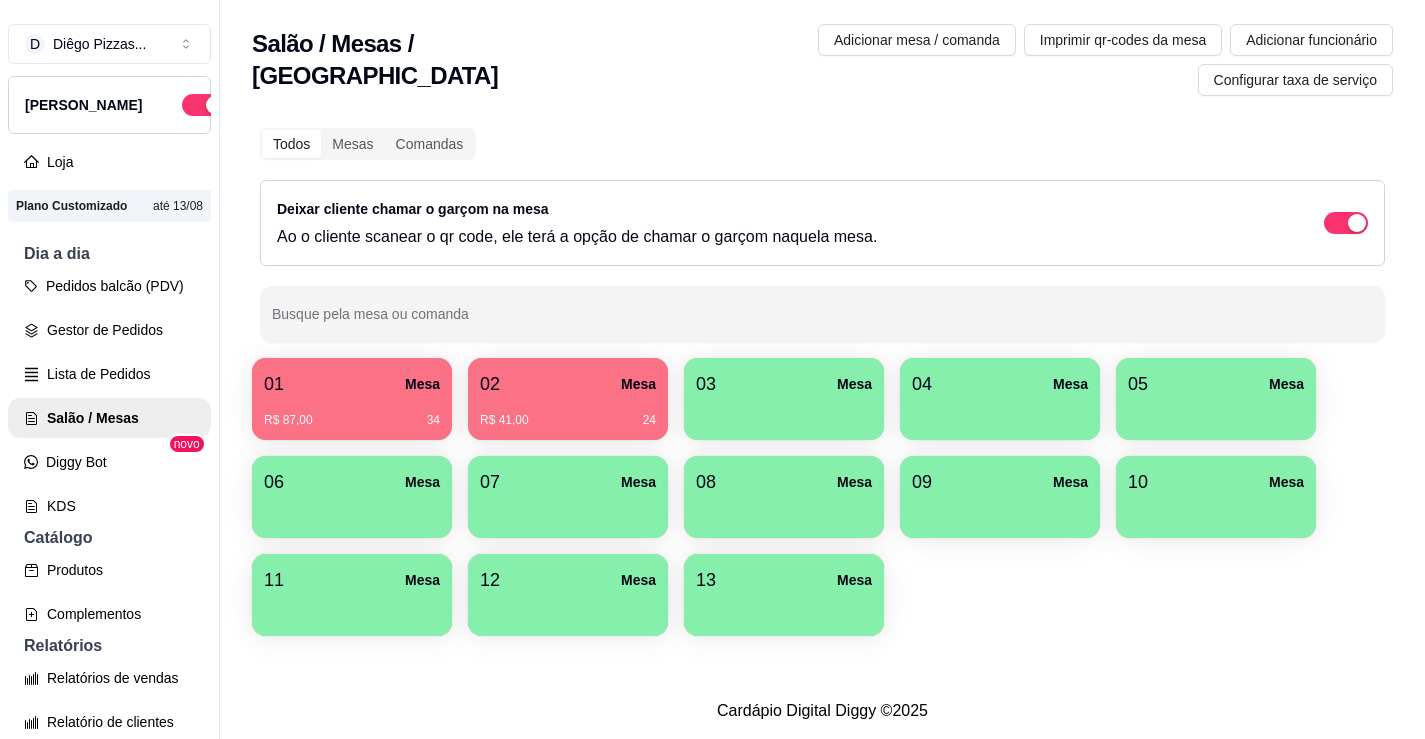 click on "Mesa" at bounding box center [854, 384] 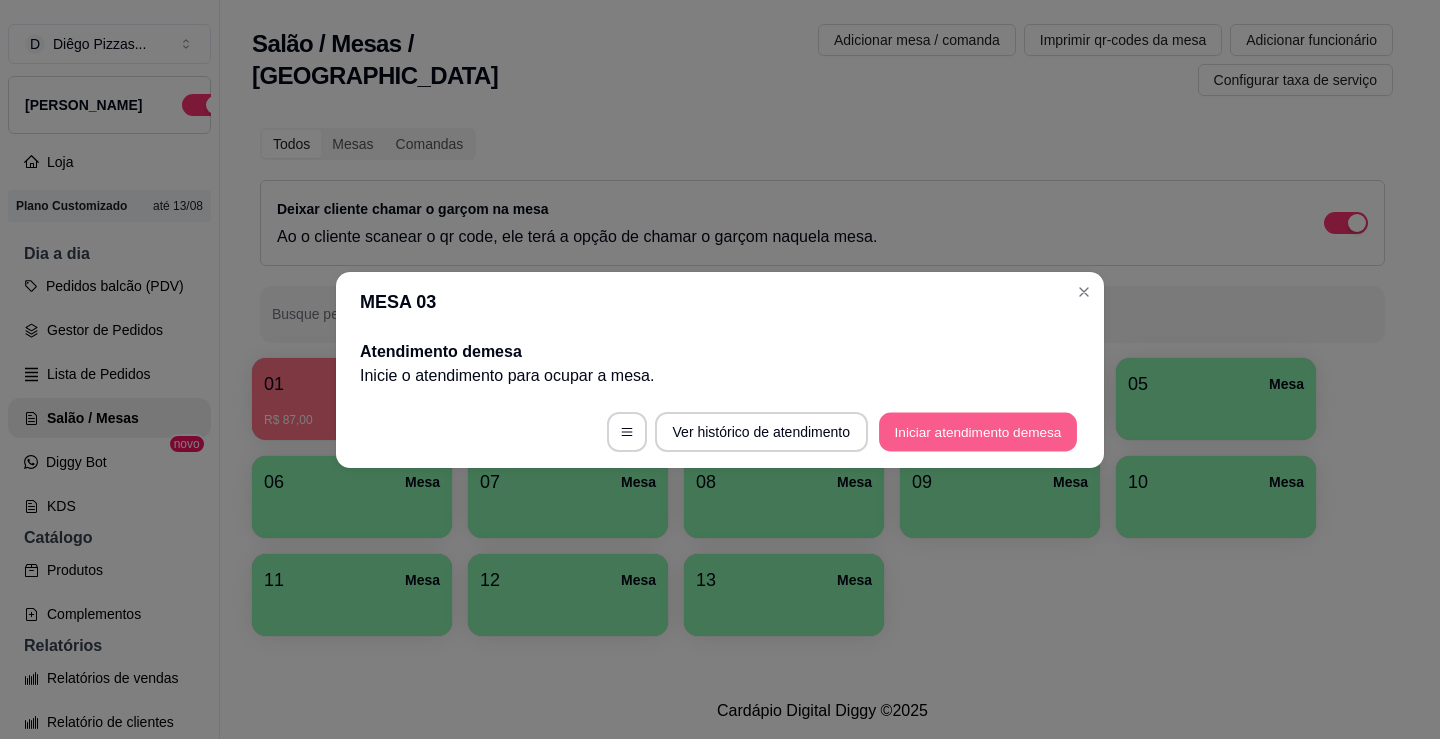 click on "Iniciar atendimento de  mesa" at bounding box center (978, 431) 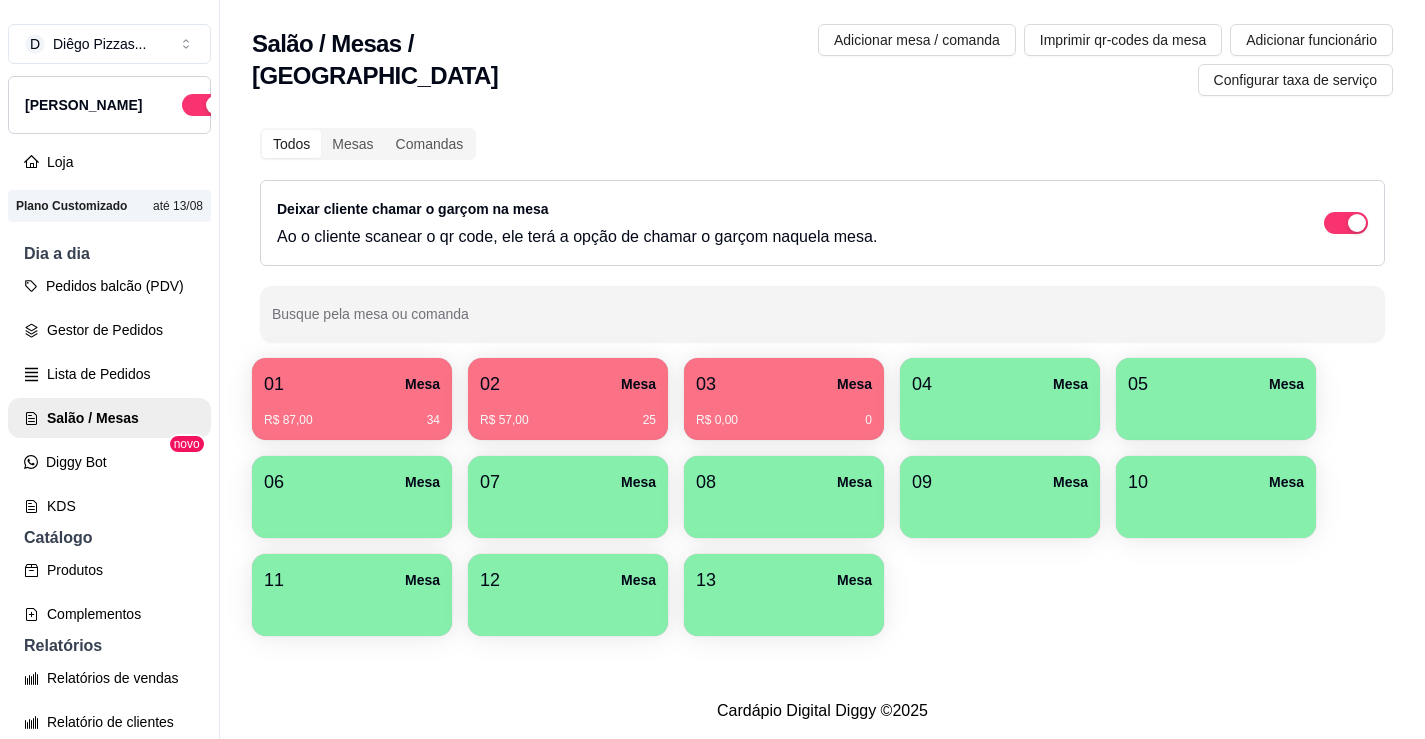 click on "03 Mesa" at bounding box center [784, 384] 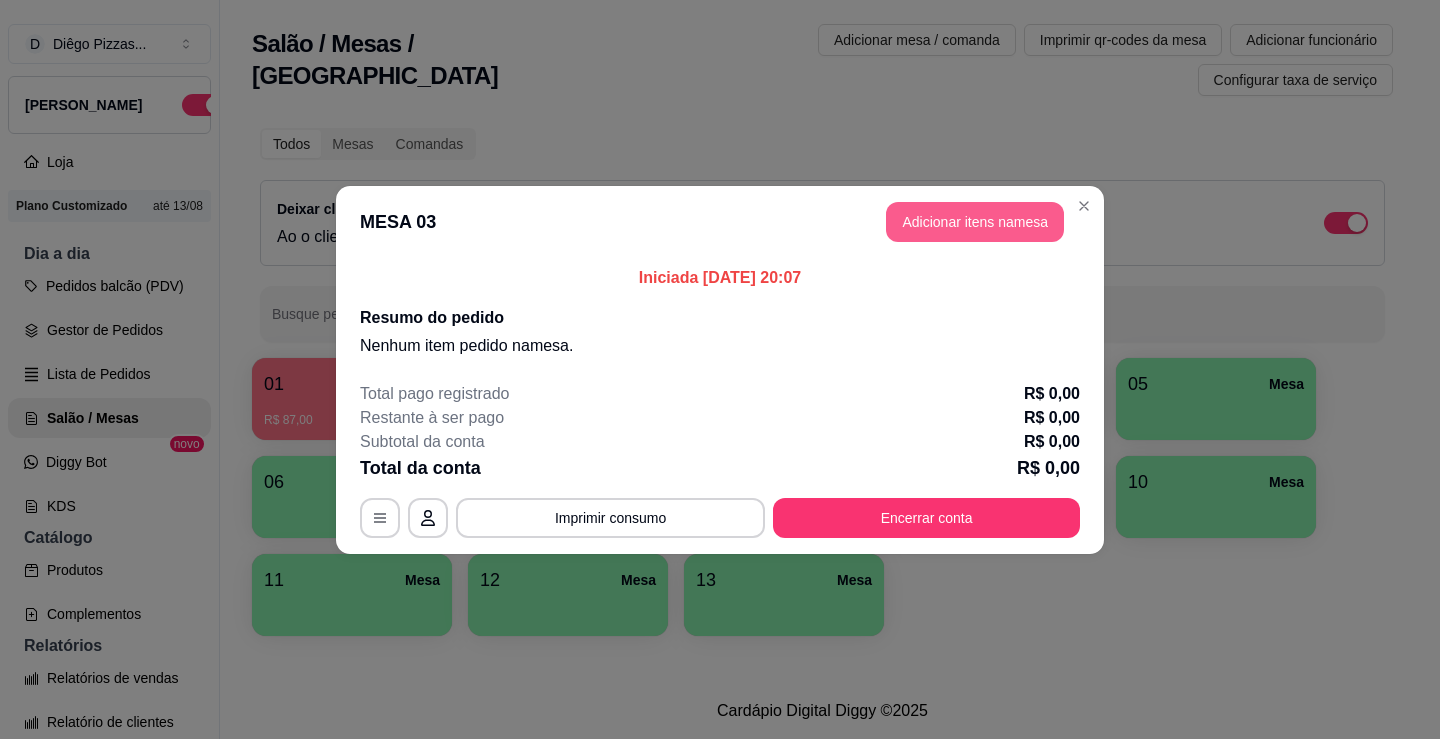 click on "Adicionar itens na  mesa" at bounding box center [975, 222] 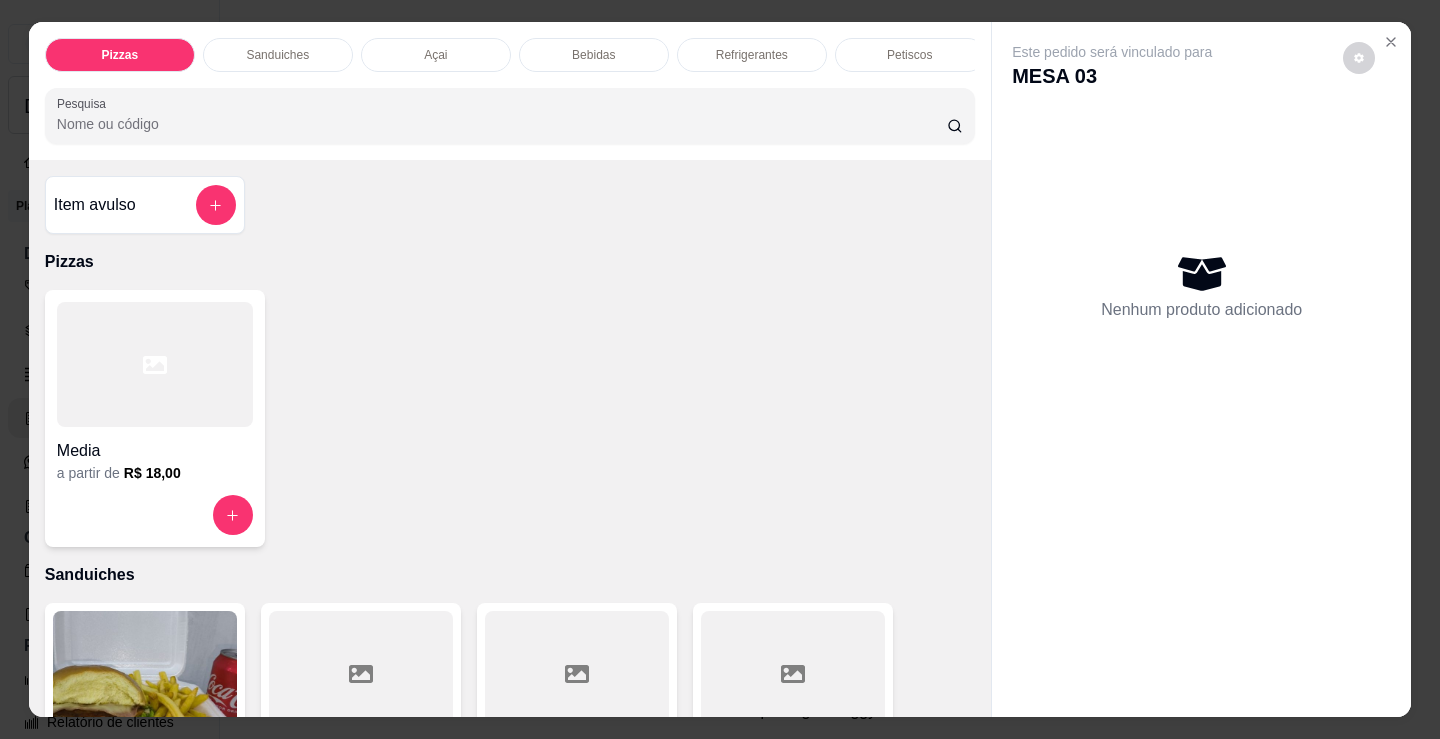 click on "Refrigerantes" at bounding box center (752, 55) 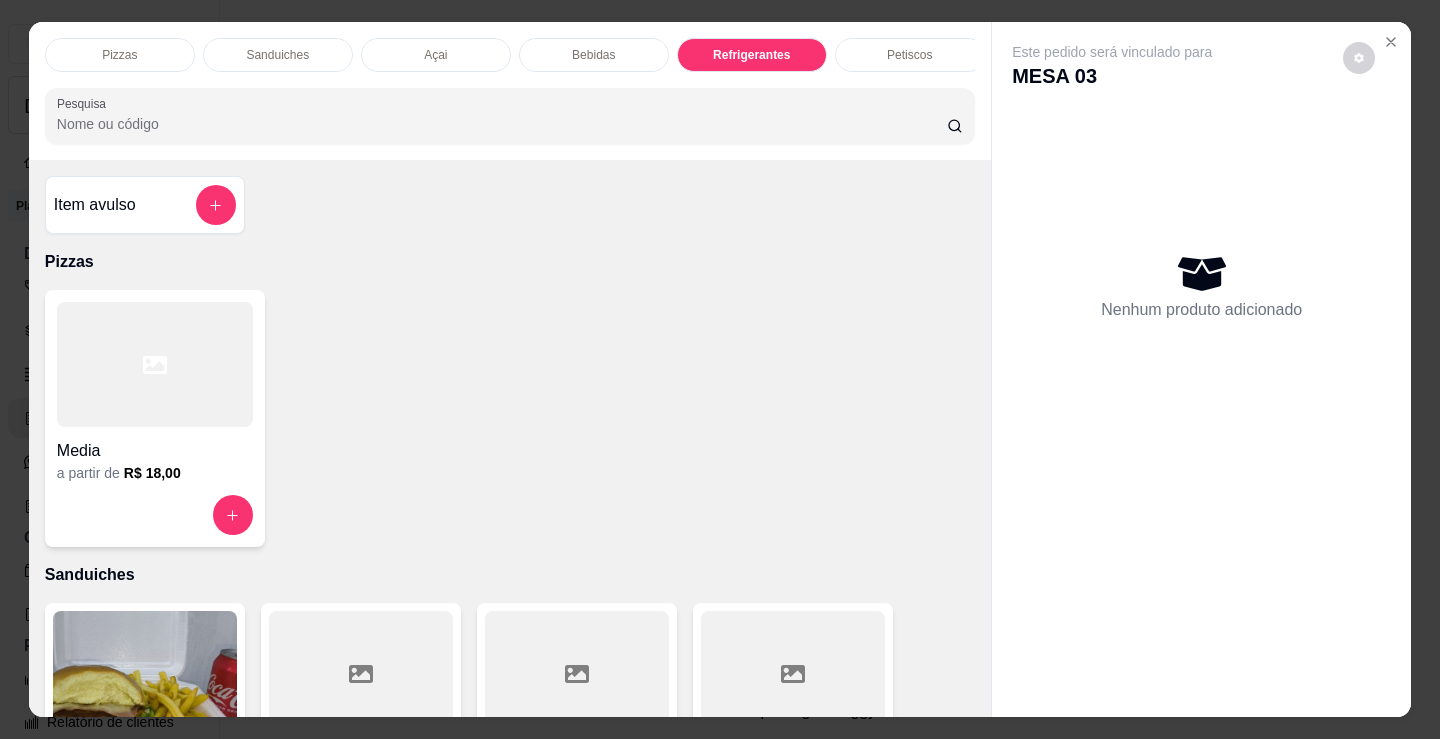 scroll, scrollTop: 5203, scrollLeft: 0, axis: vertical 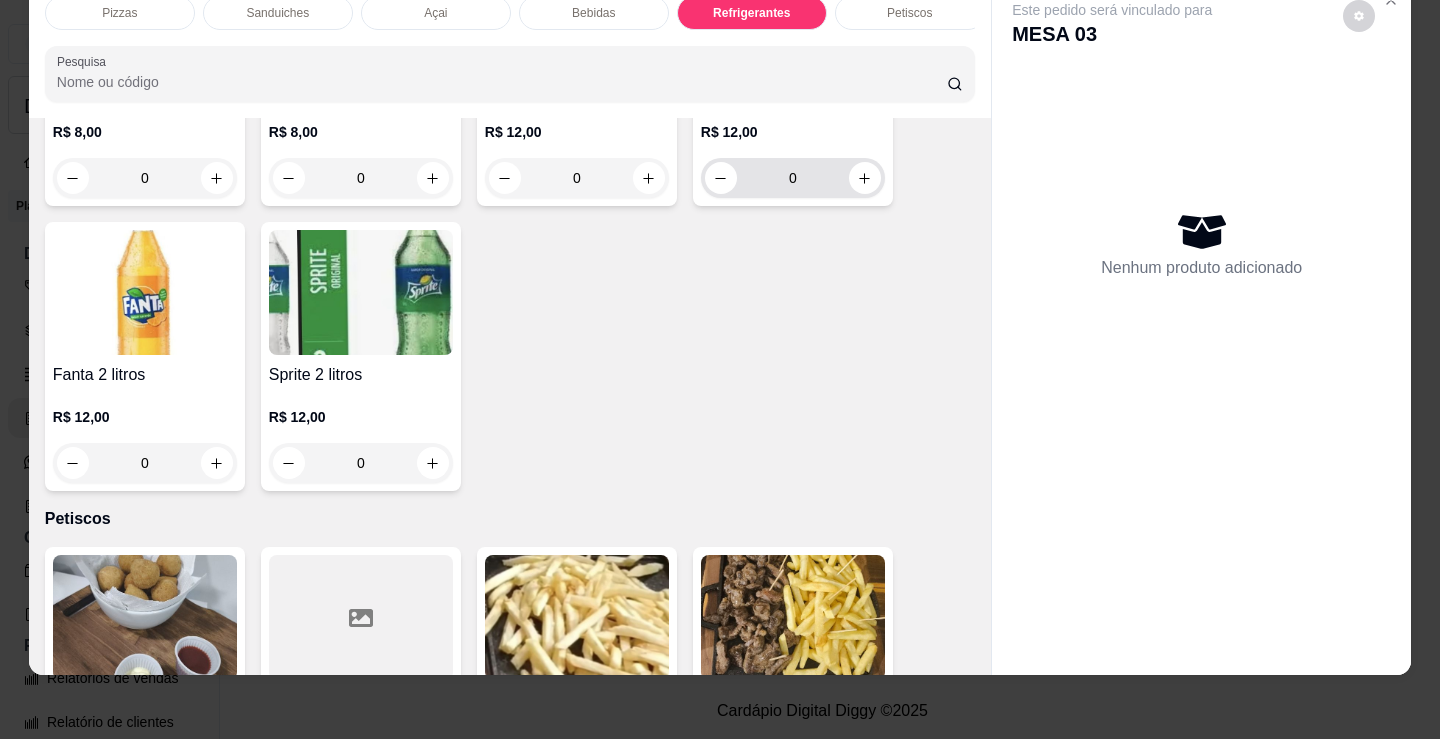 click 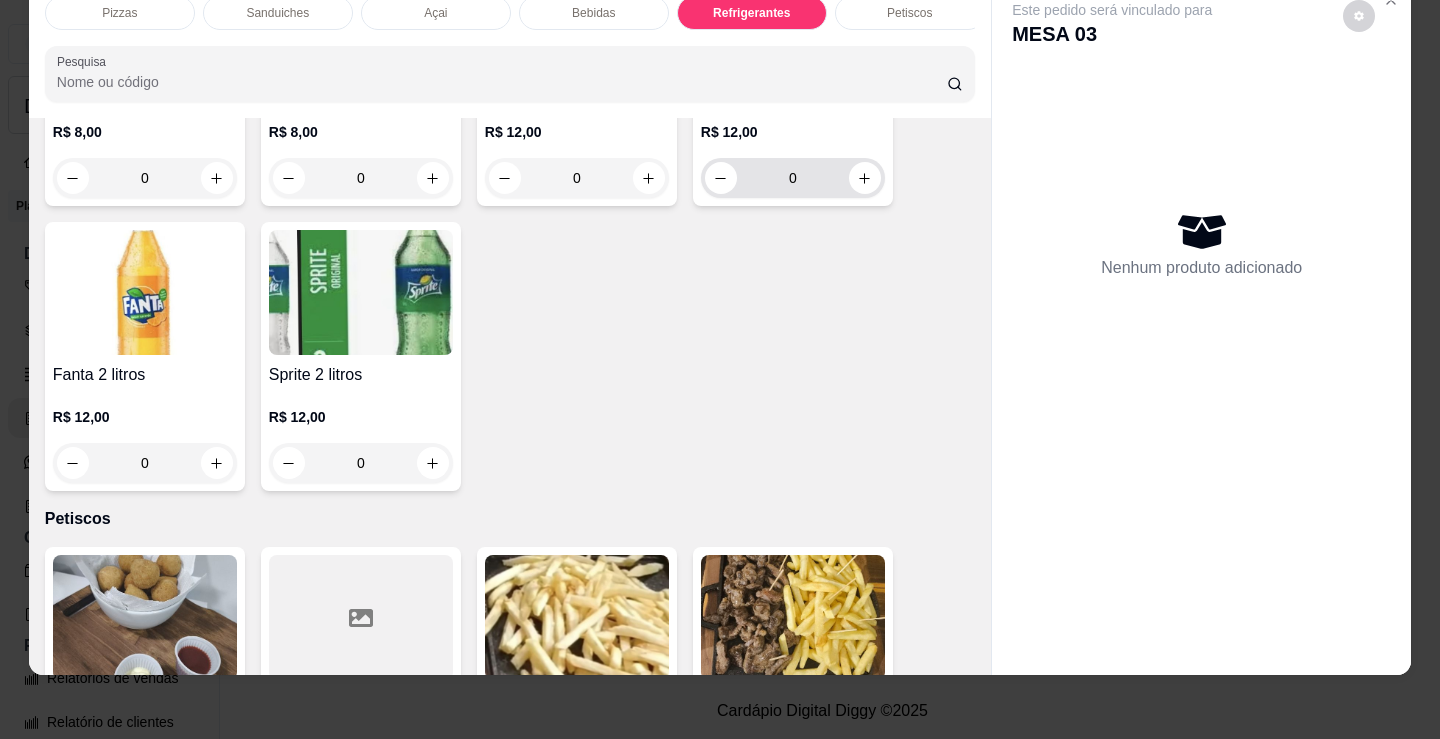 type on "1" 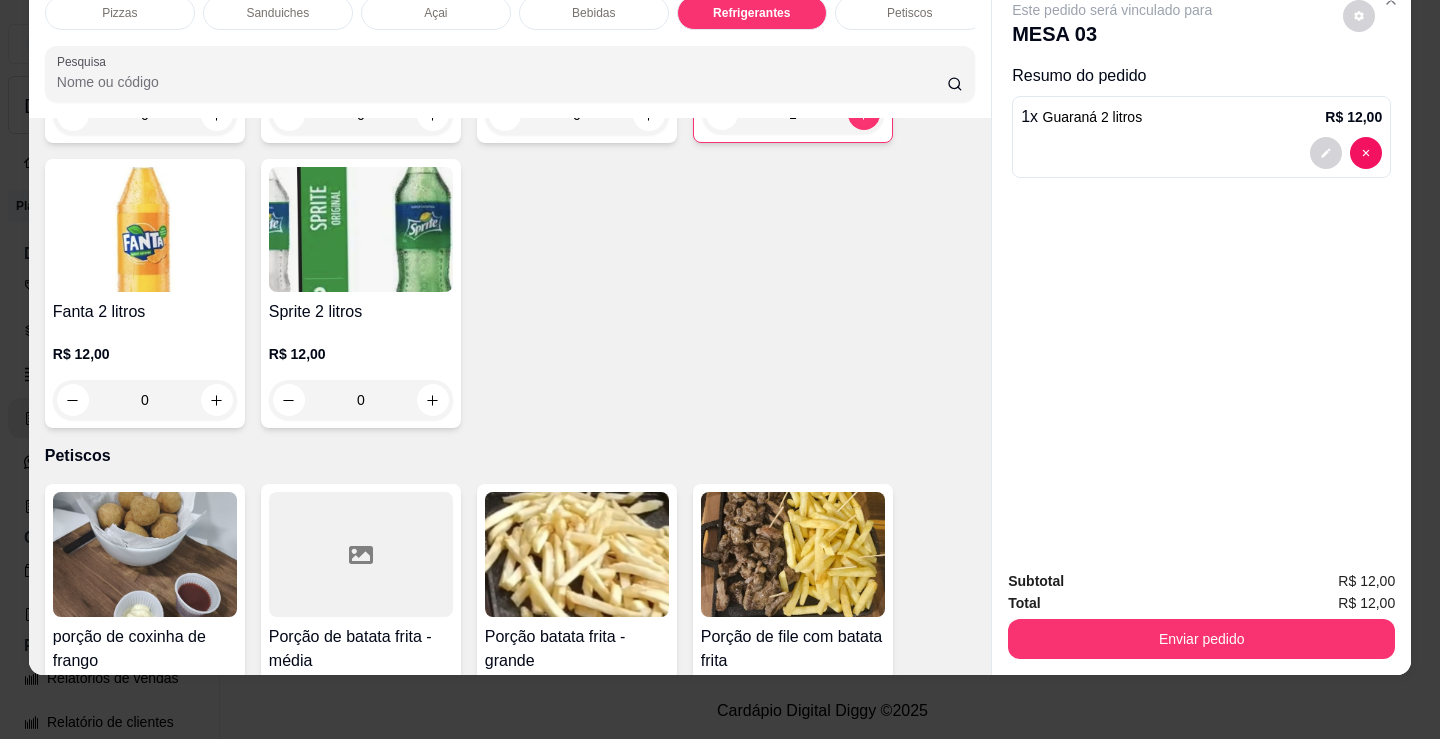 scroll, scrollTop: 6605, scrollLeft: 0, axis: vertical 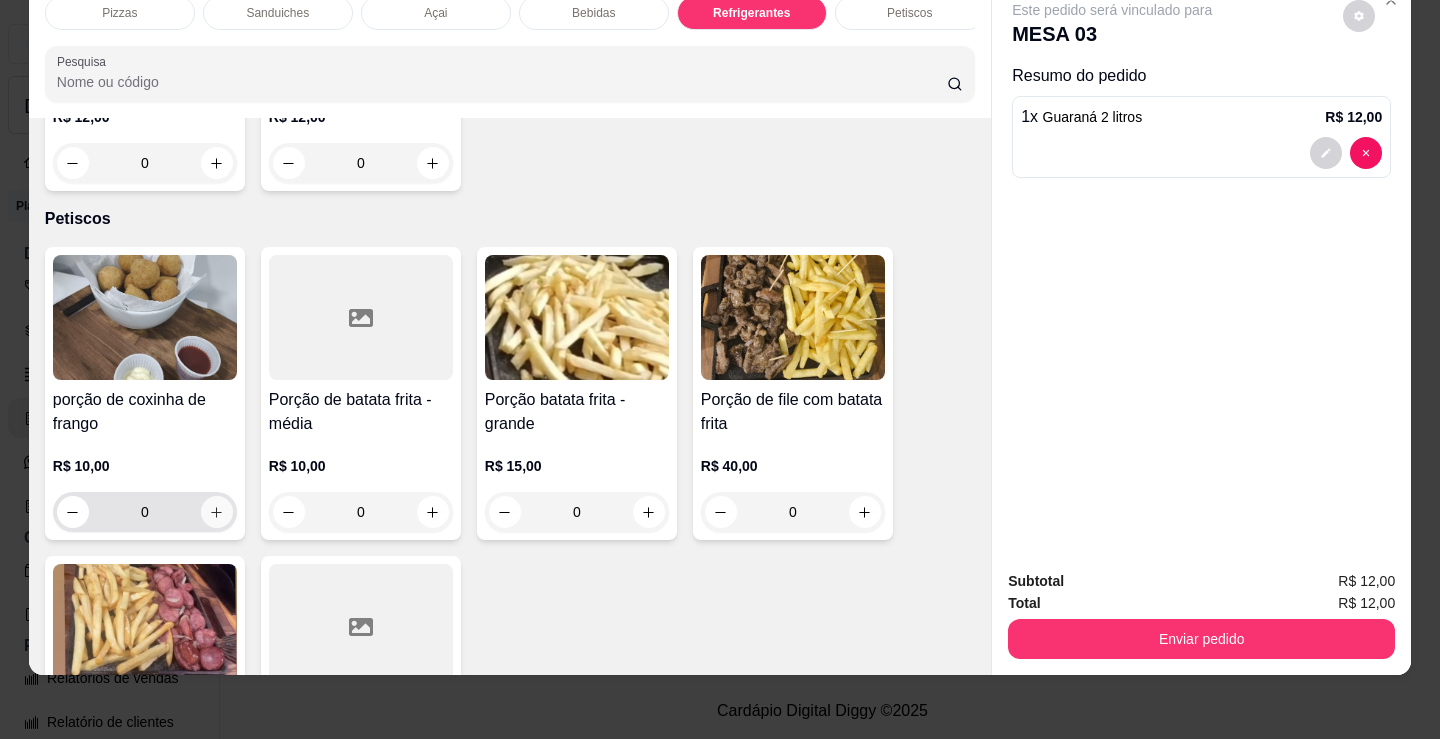 click at bounding box center (217, 512) 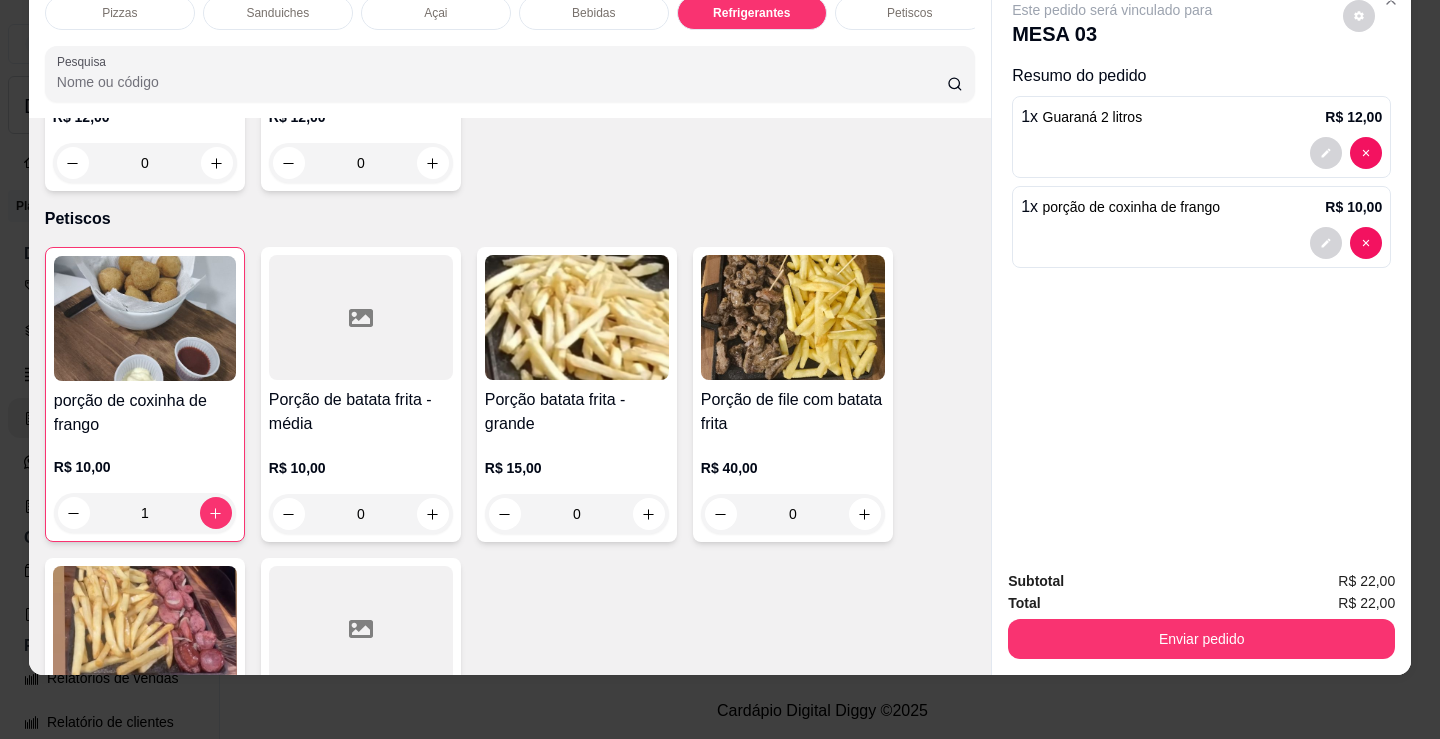 click on "Pizzas" at bounding box center (120, 13) 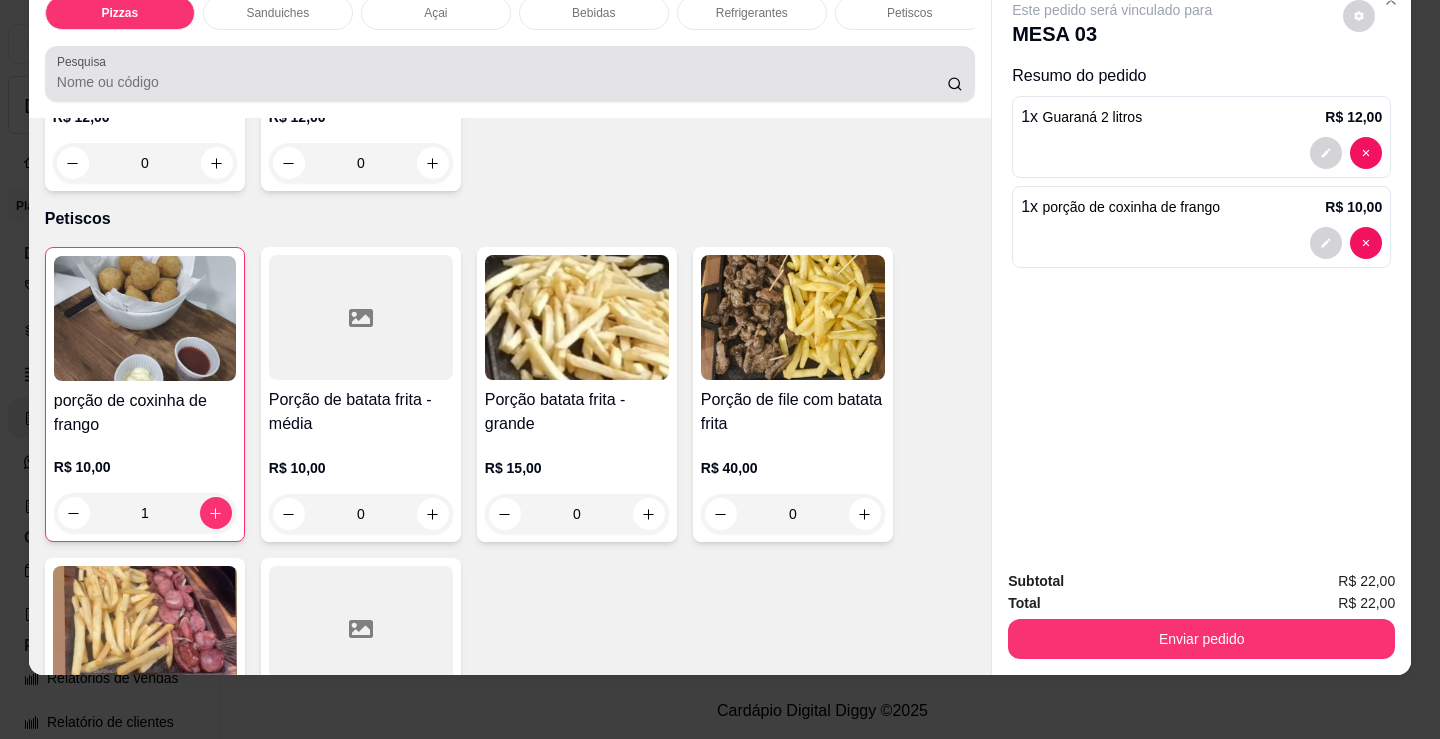 scroll, scrollTop: 90, scrollLeft: 0, axis: vertical 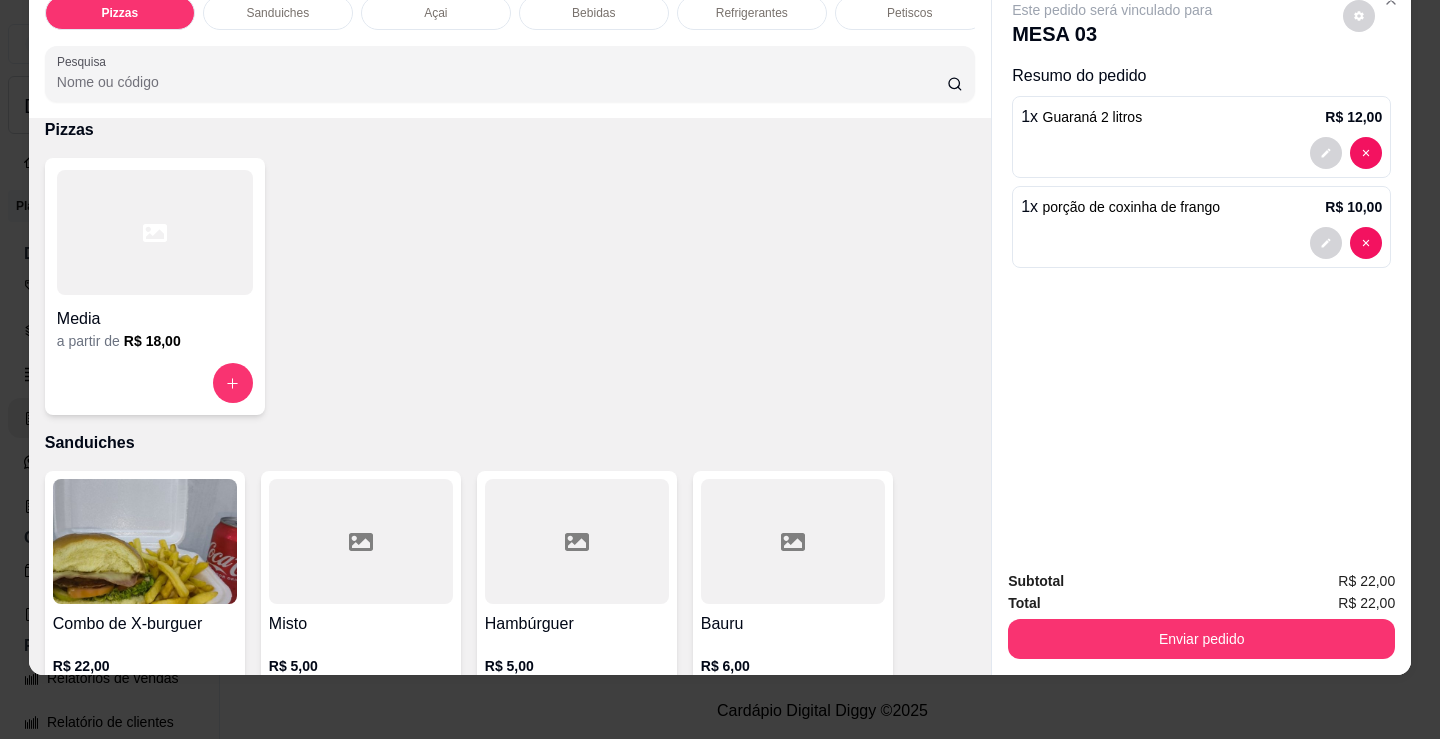 click at bounding box center [155, 232] 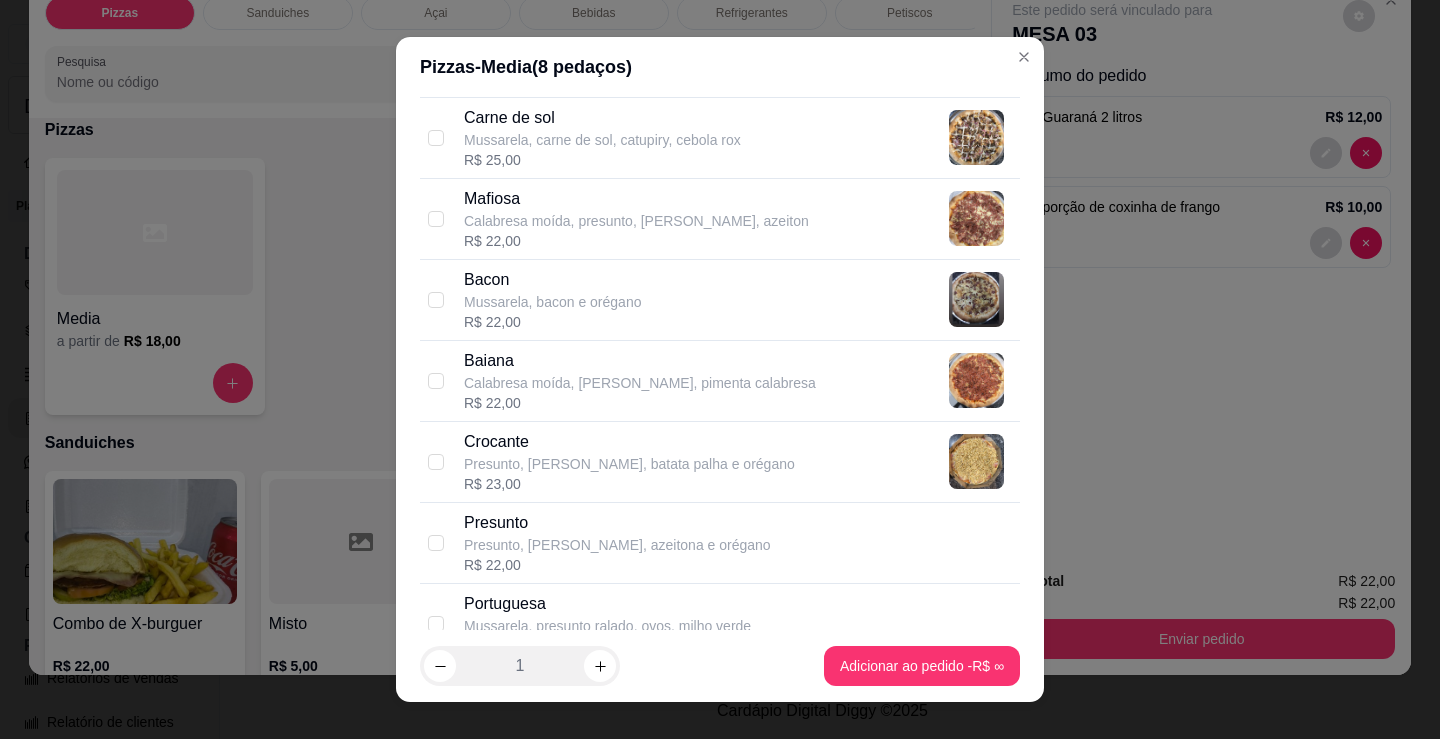 click on "R$ 23,00" at bounding box center (629, 484) 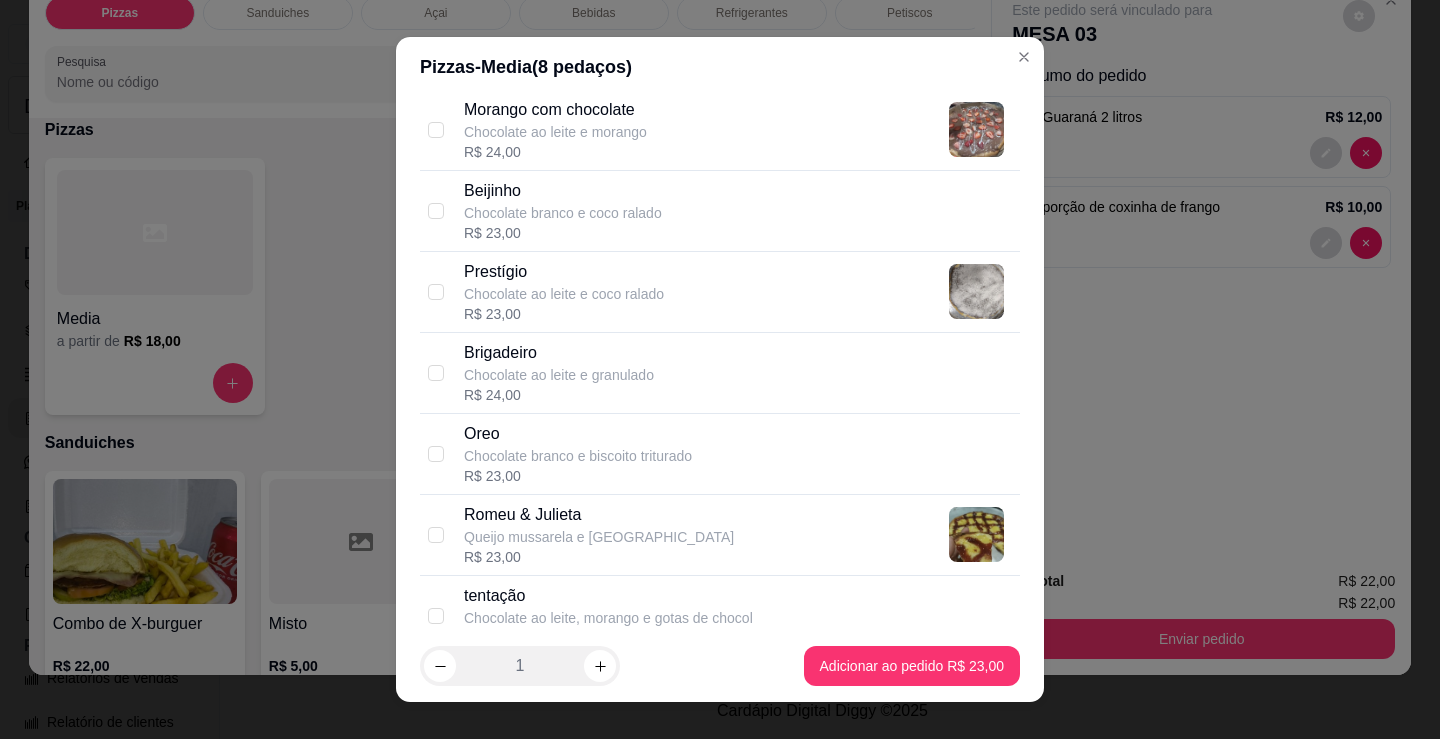 scroll, scrollTop: 1771, scrollLeft: 0, axis: vertical 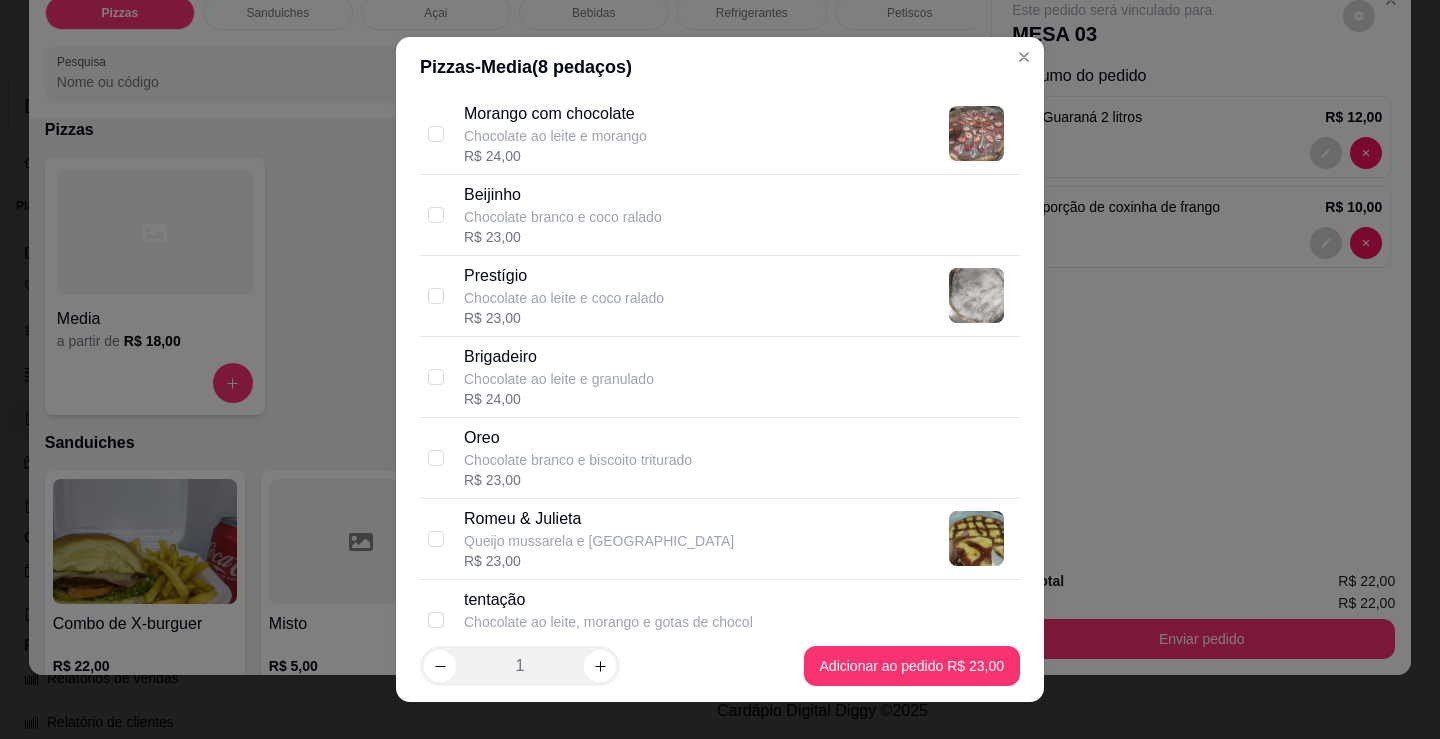 click on "Chocolate branco e biscoito triturado" at bounding box center [578, 460] 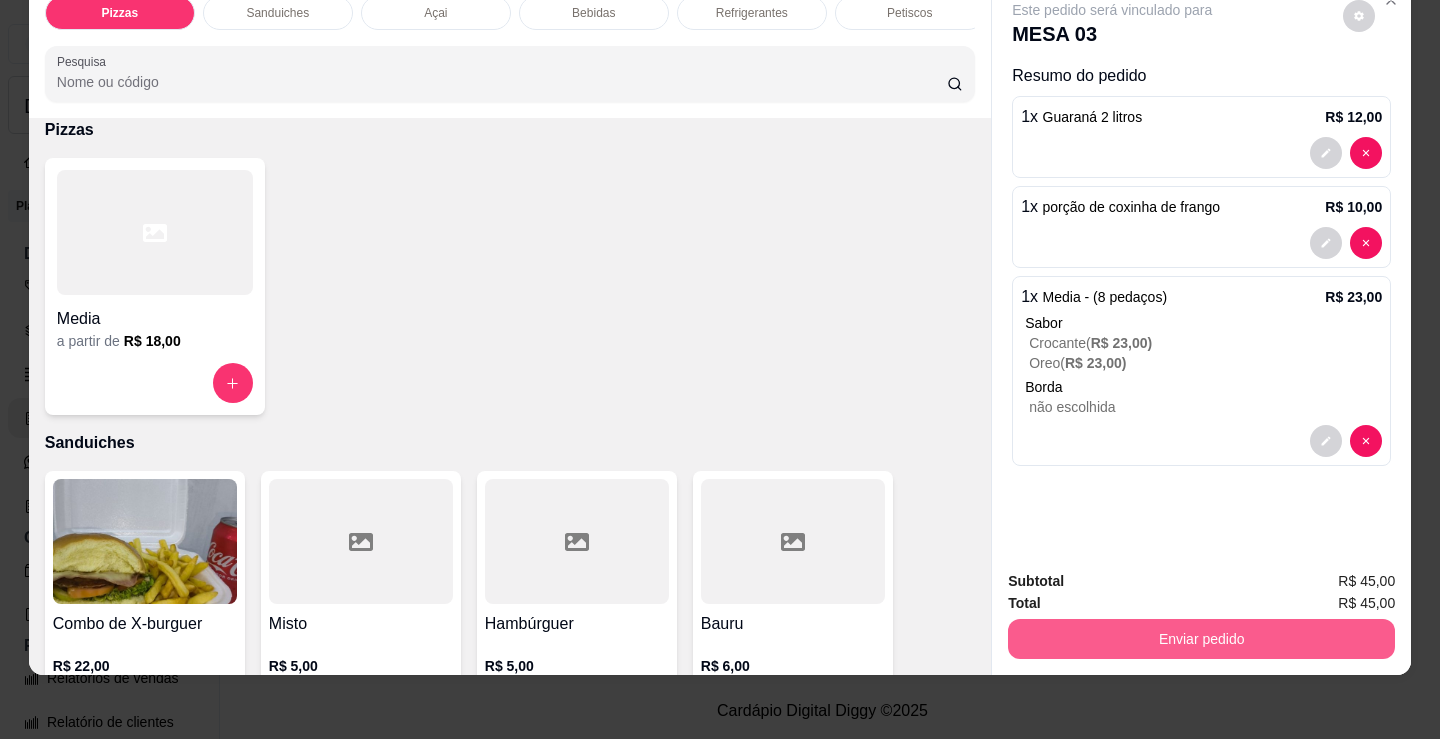 click on "Enviar pedido" at bounding box center (1201, 639) 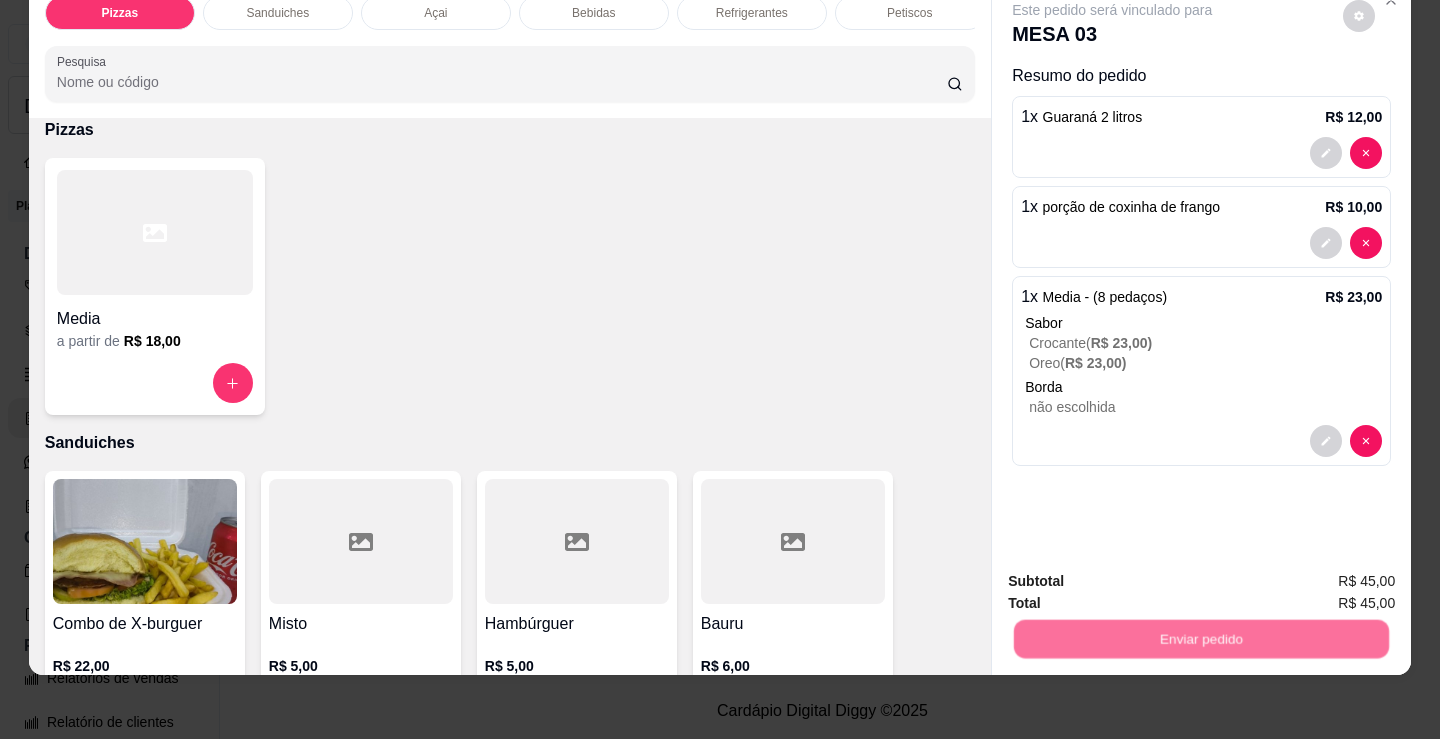 click on "Não registrar e enviar pedido" at bounding box center [1135, 575] 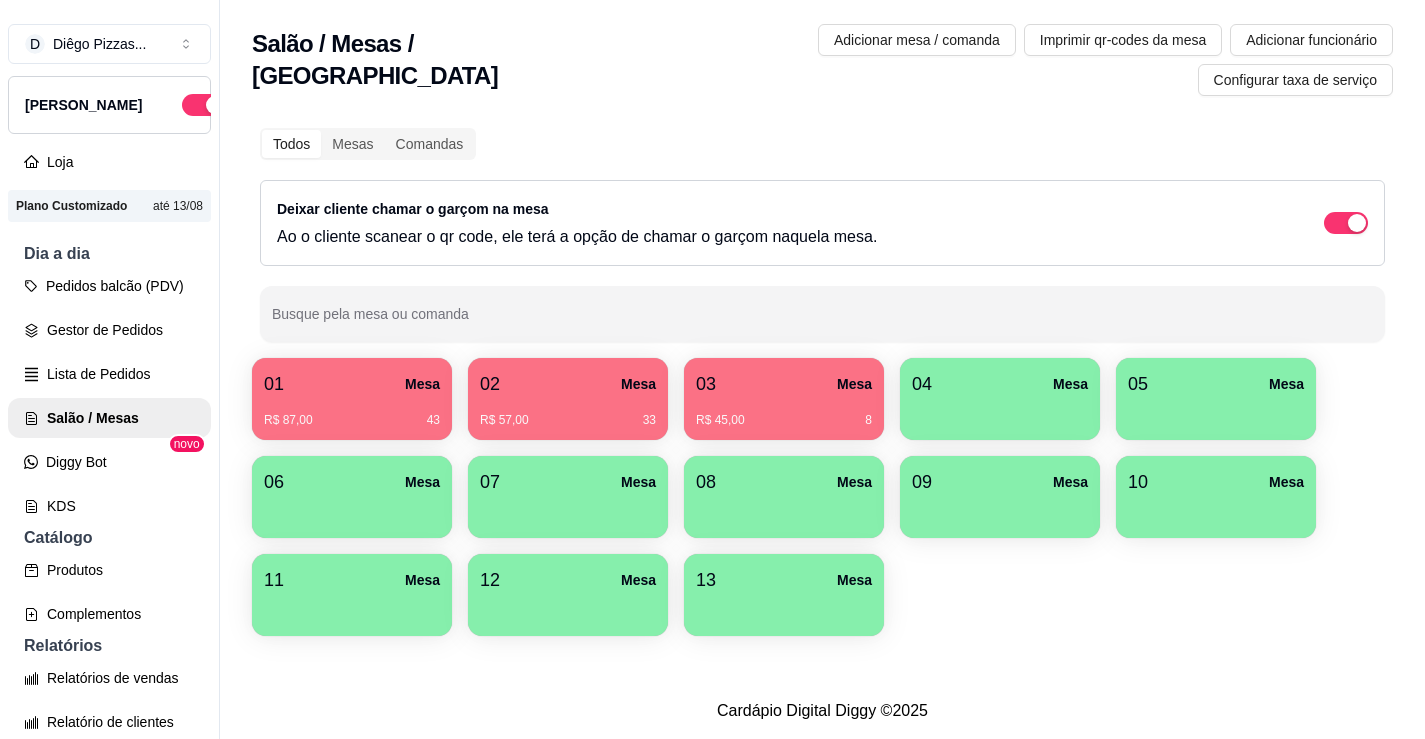 click on "01 Mesa" at bounding box center (352, 384) 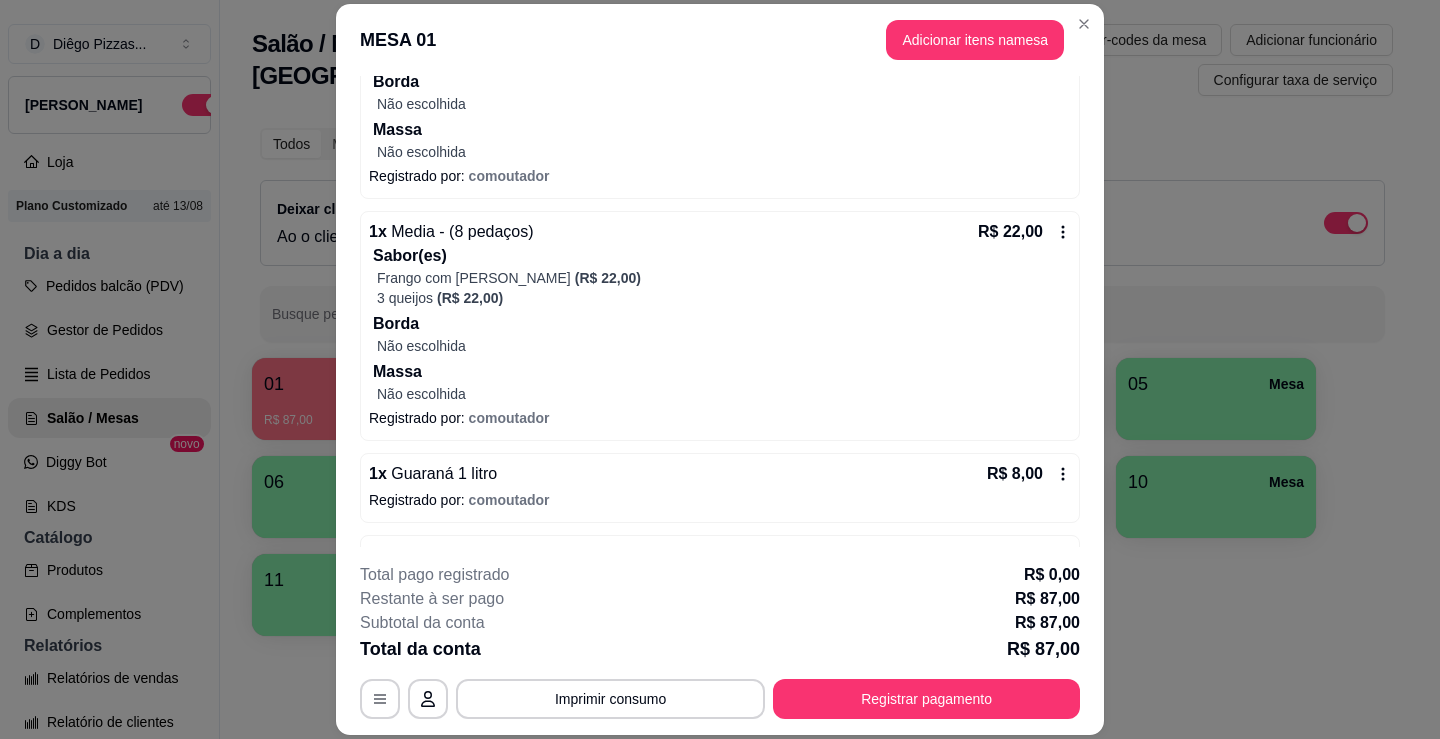 scroll, scrollTop: 563, scrollLeft: 0, axis: vertical 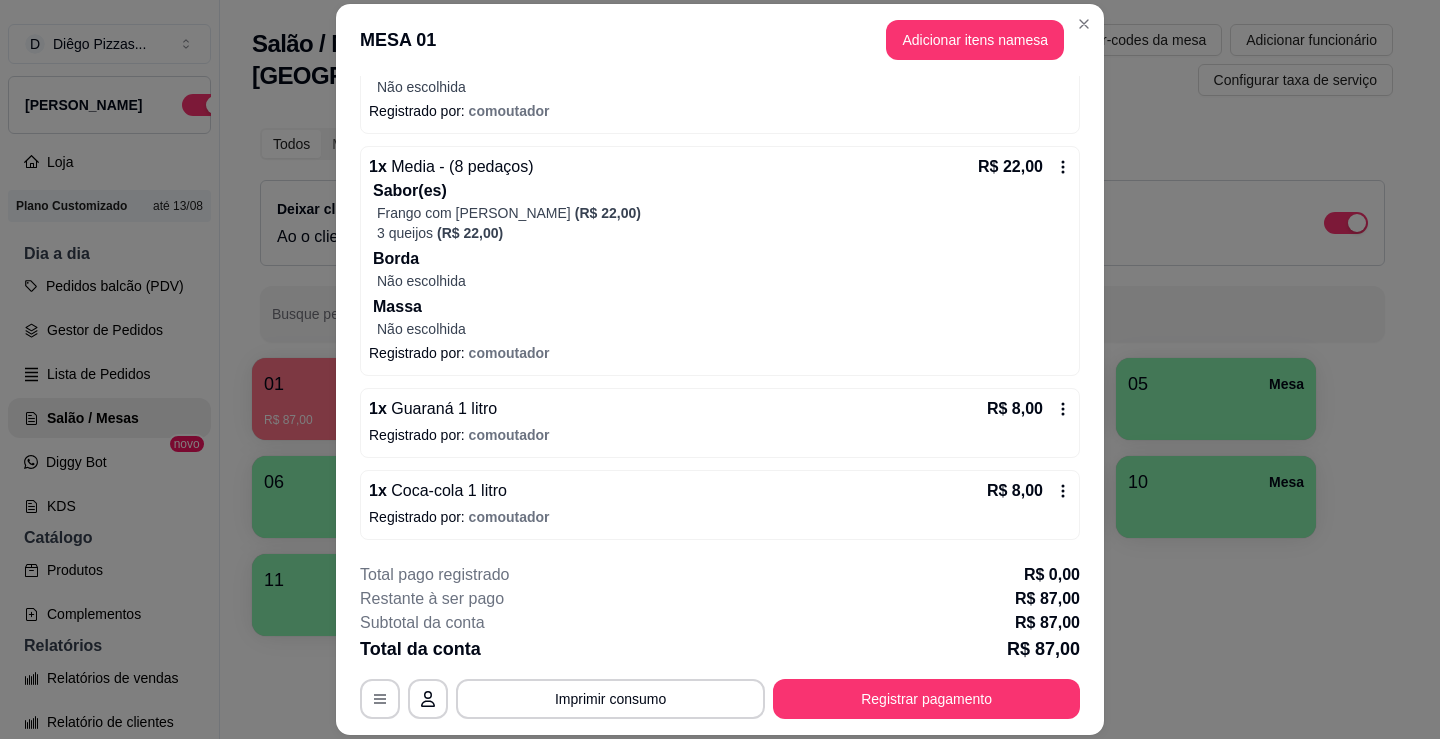 click on "Registrado por:   comoutador" at bounding box center [720, 435] 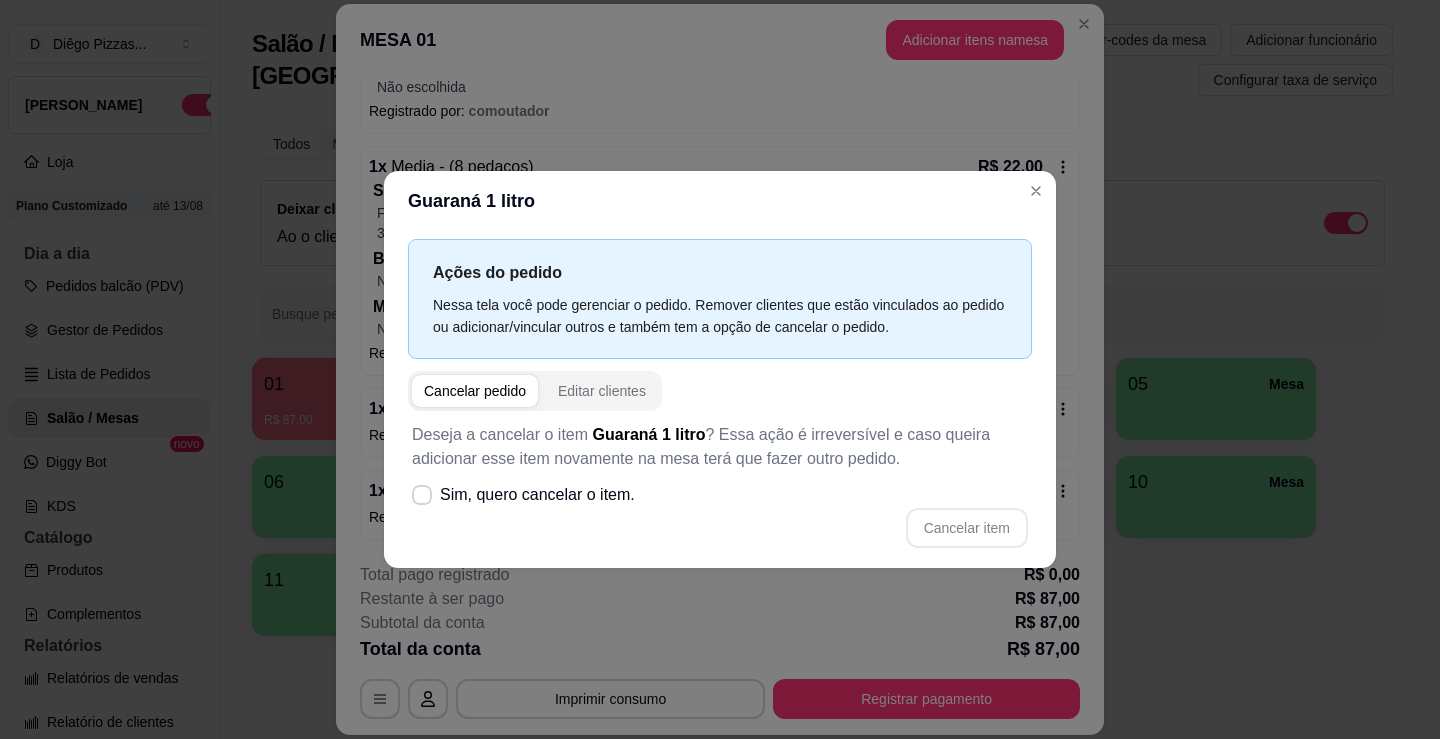 click on "Cancelar pedido" at bounding box center (475, 391) 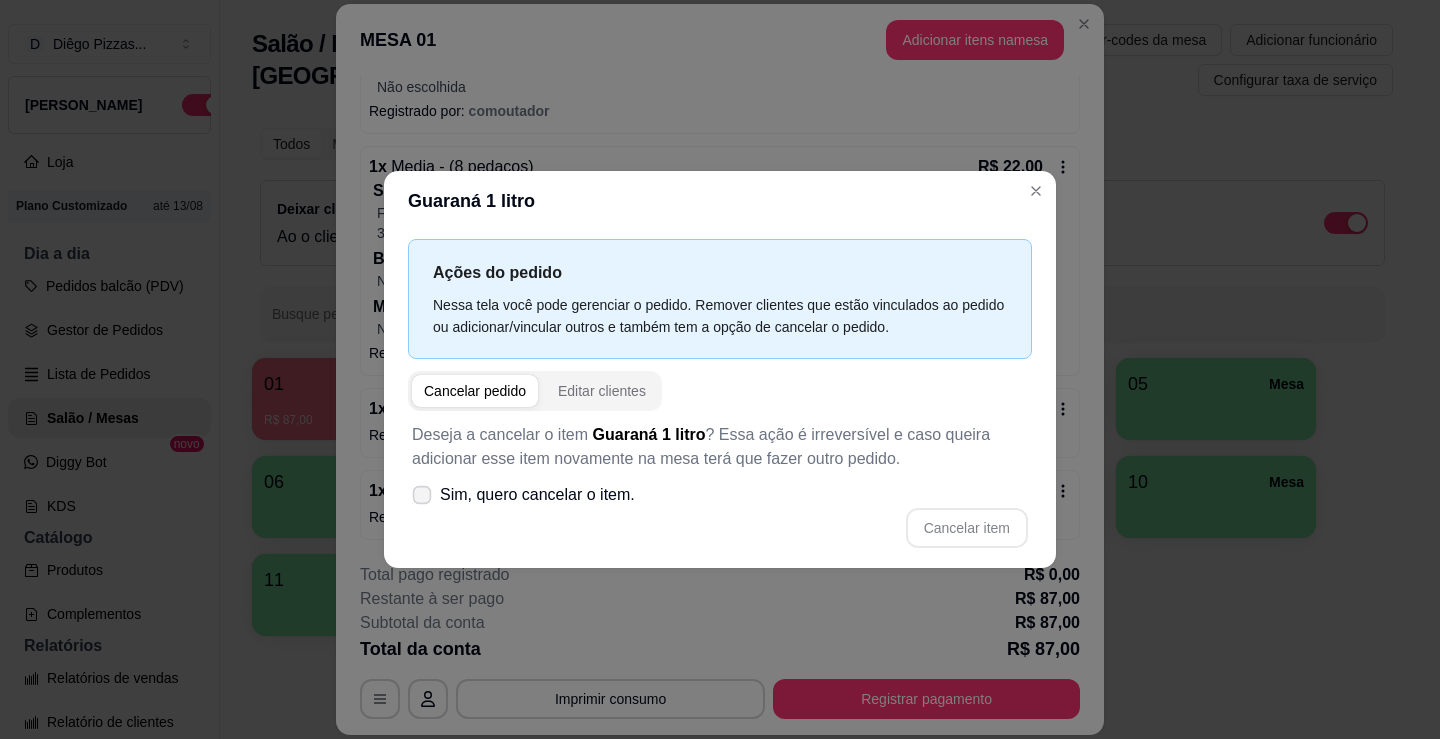click on "Sim, quero cancelar o item." at bounding box center (537, 495) 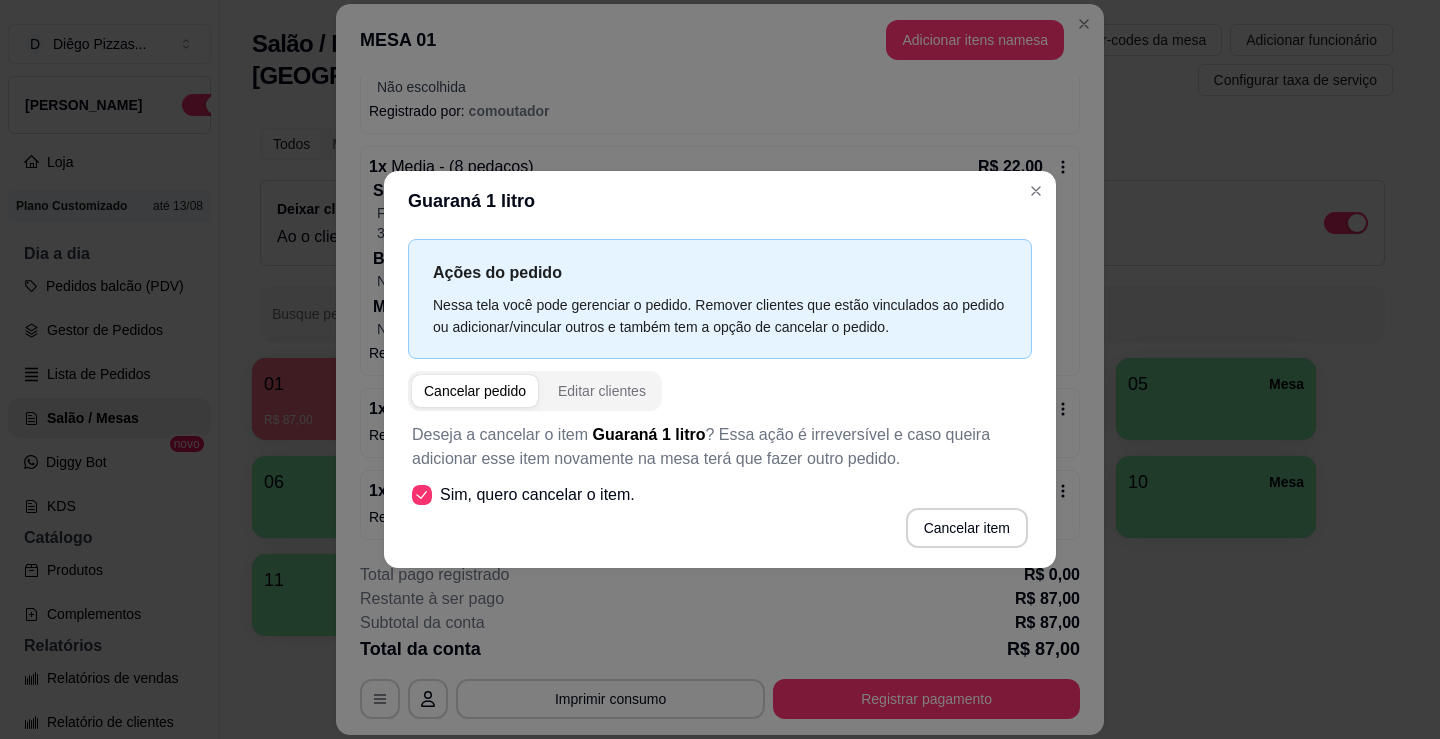 click on "Cancelar item" at bounding box center [967, 528] 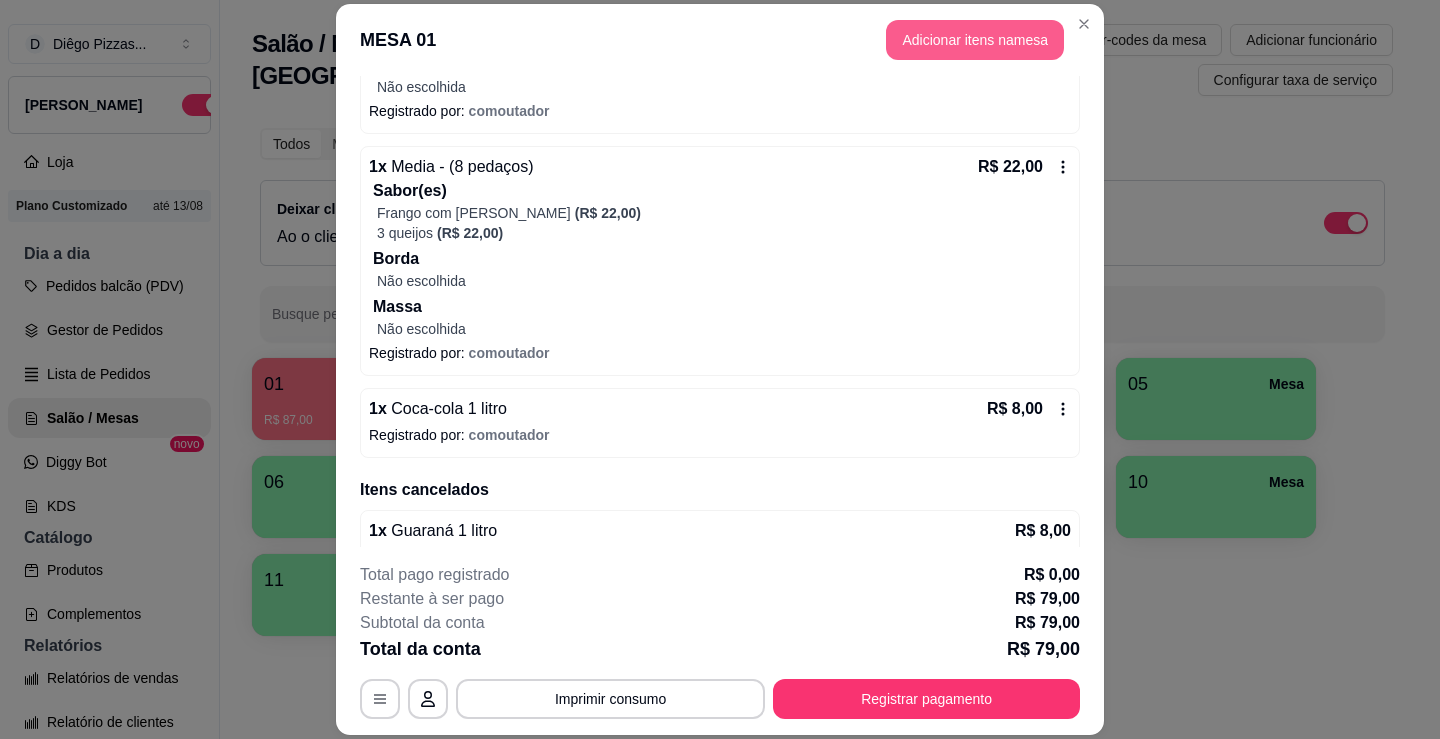 click on "Adicionar itens na  mesa" at bounding box center (975, 40) 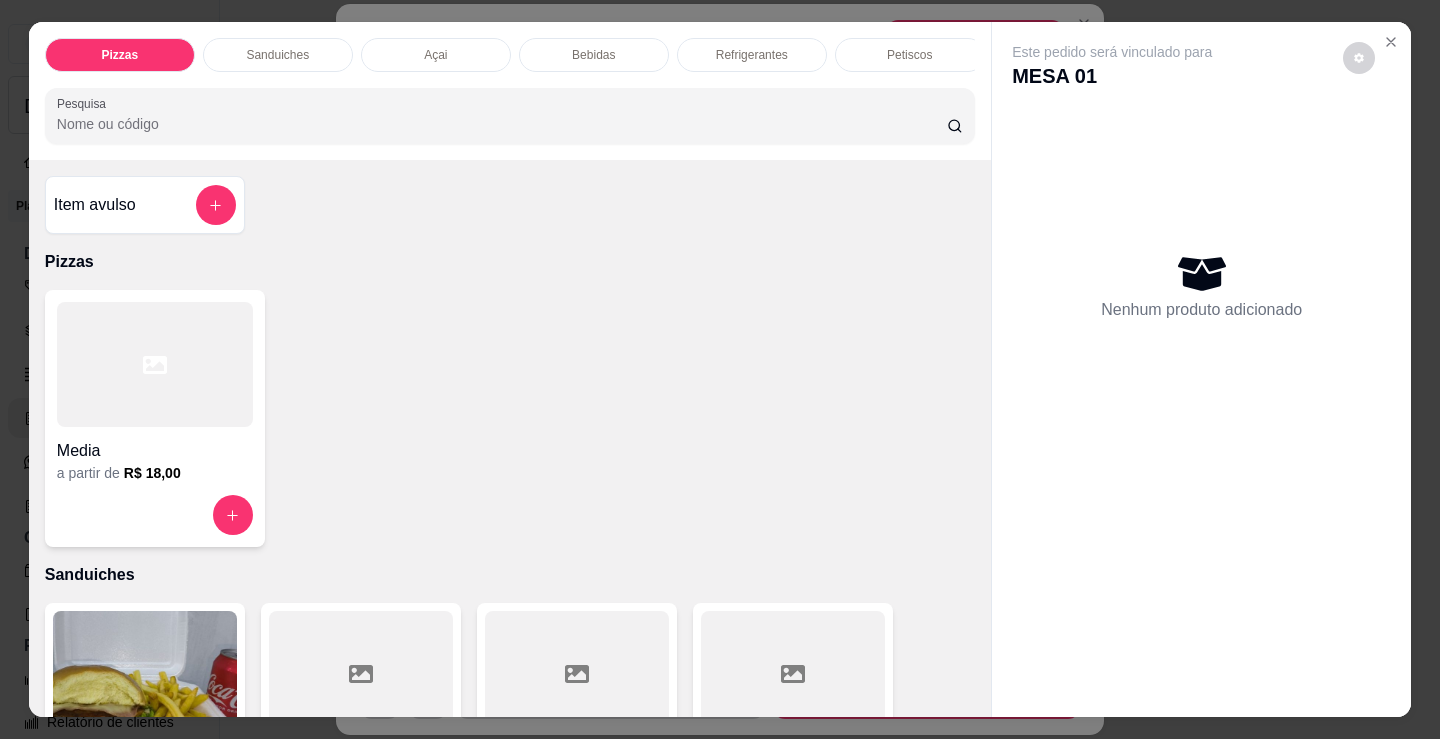 click on "Refrigerantes" at bounding box center (752, 55) 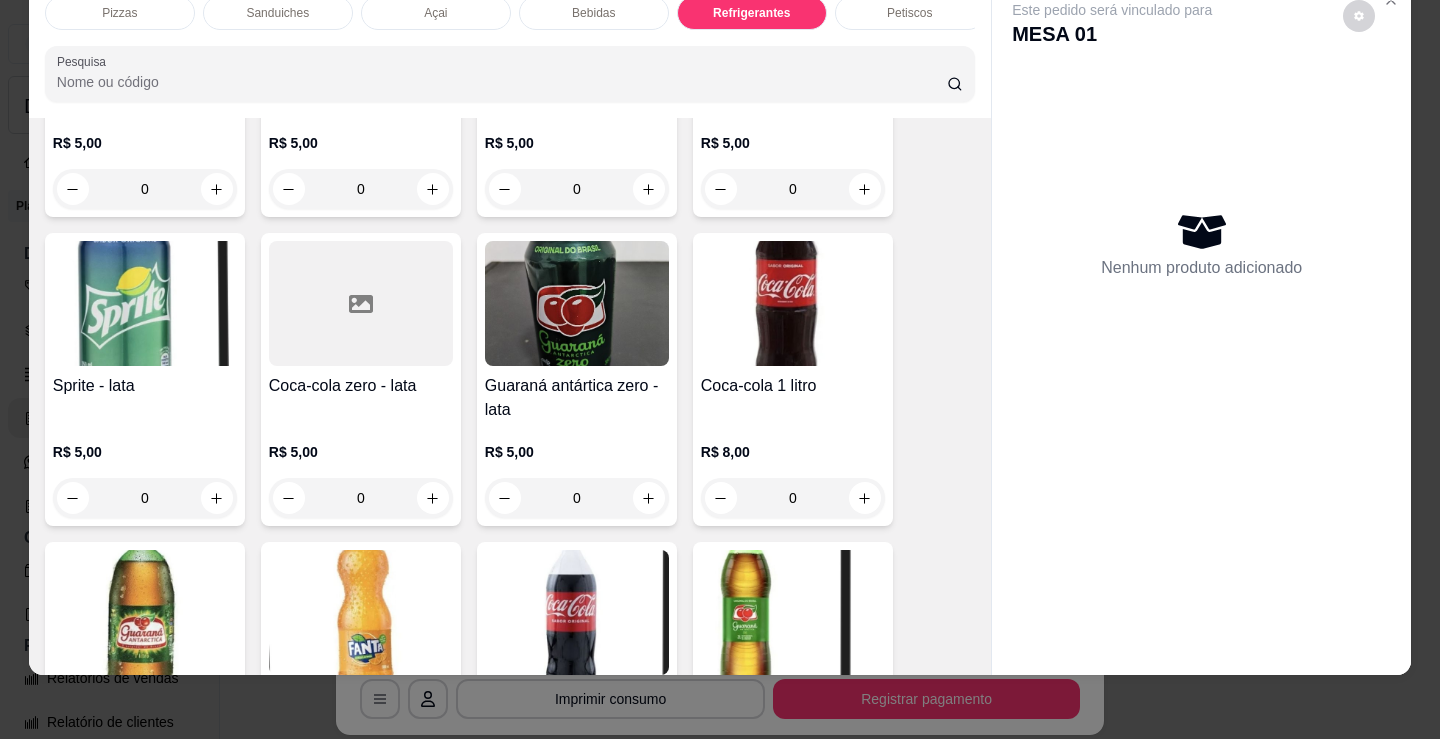 scroll, scrollTop: 5703, scrollLeft: 0, axis: vertical 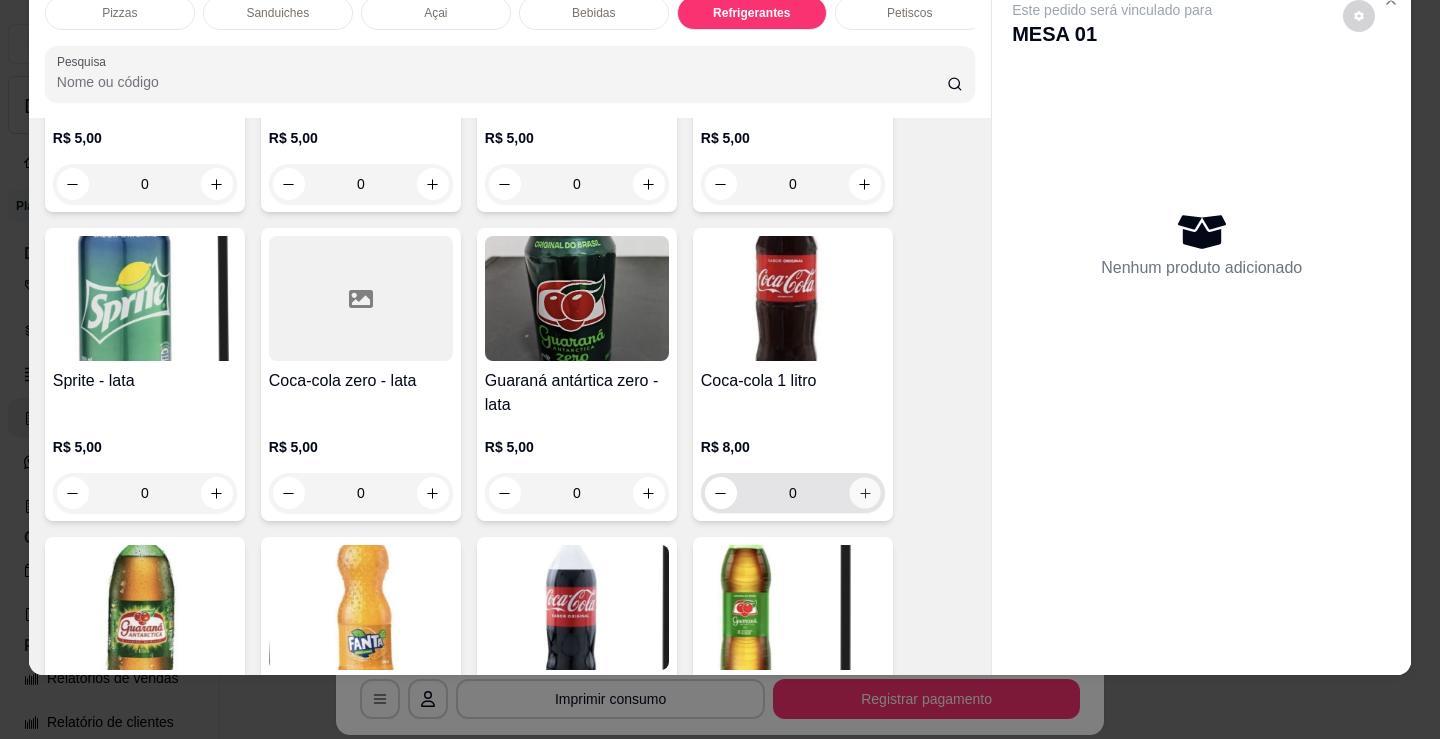 click 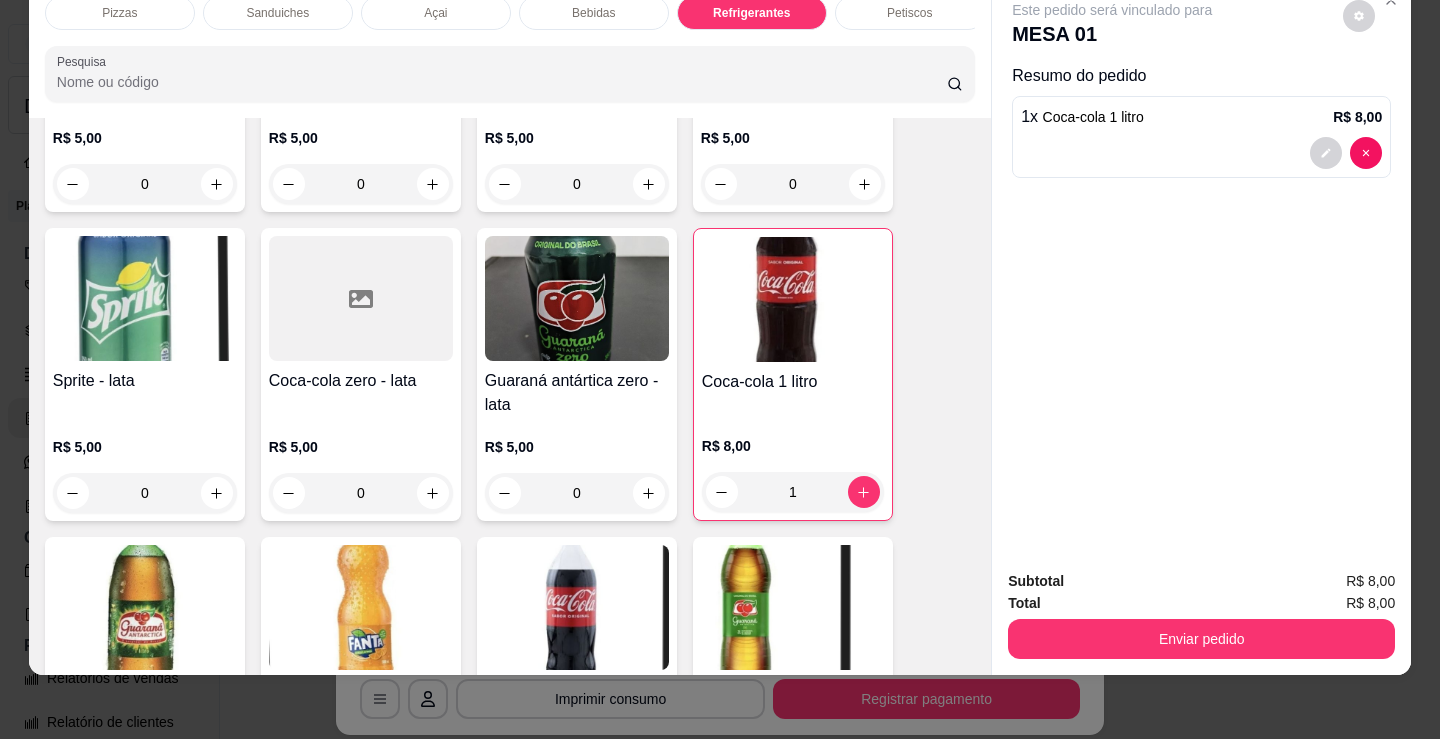 click on "Petiscos" at bounding box center [910, 13] 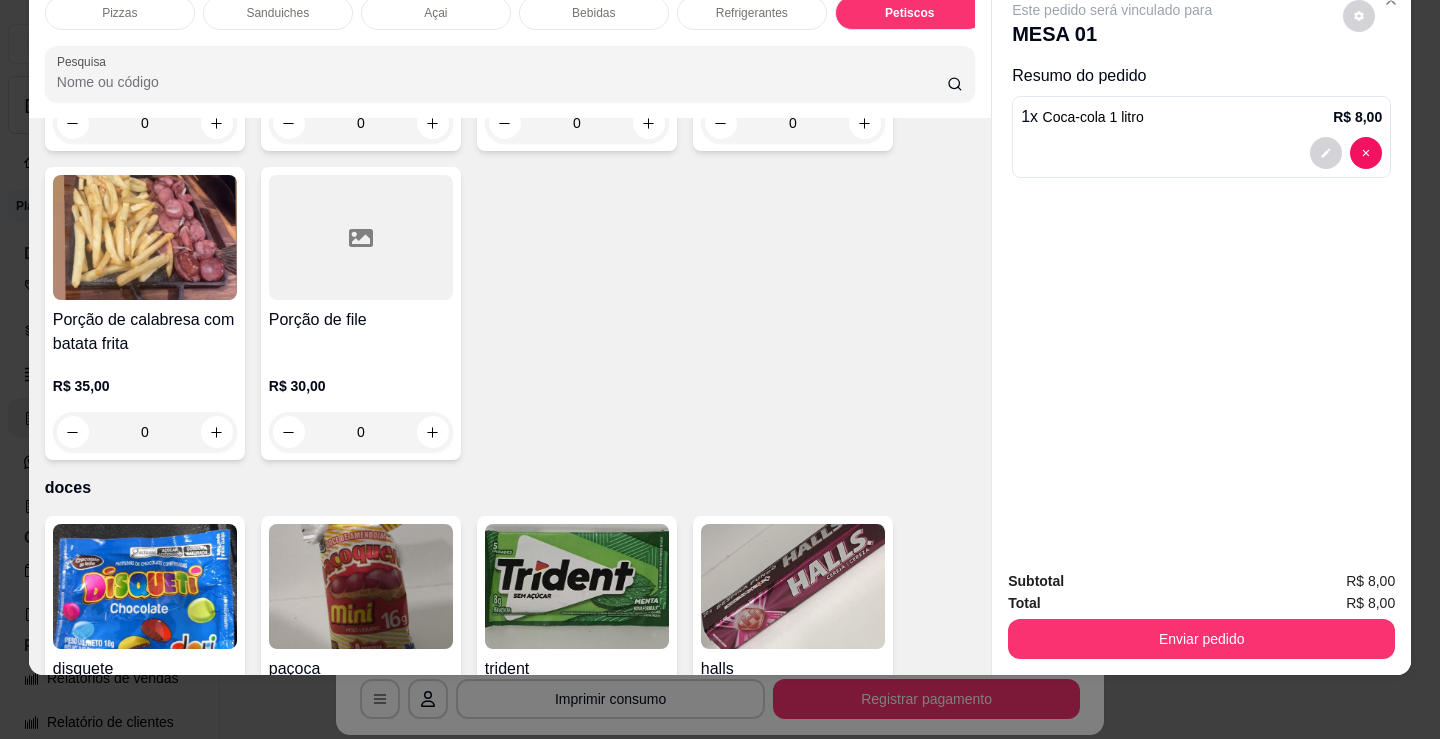 scroll, scrollTop: 6892, scrollLeft: 0, axis: vertical 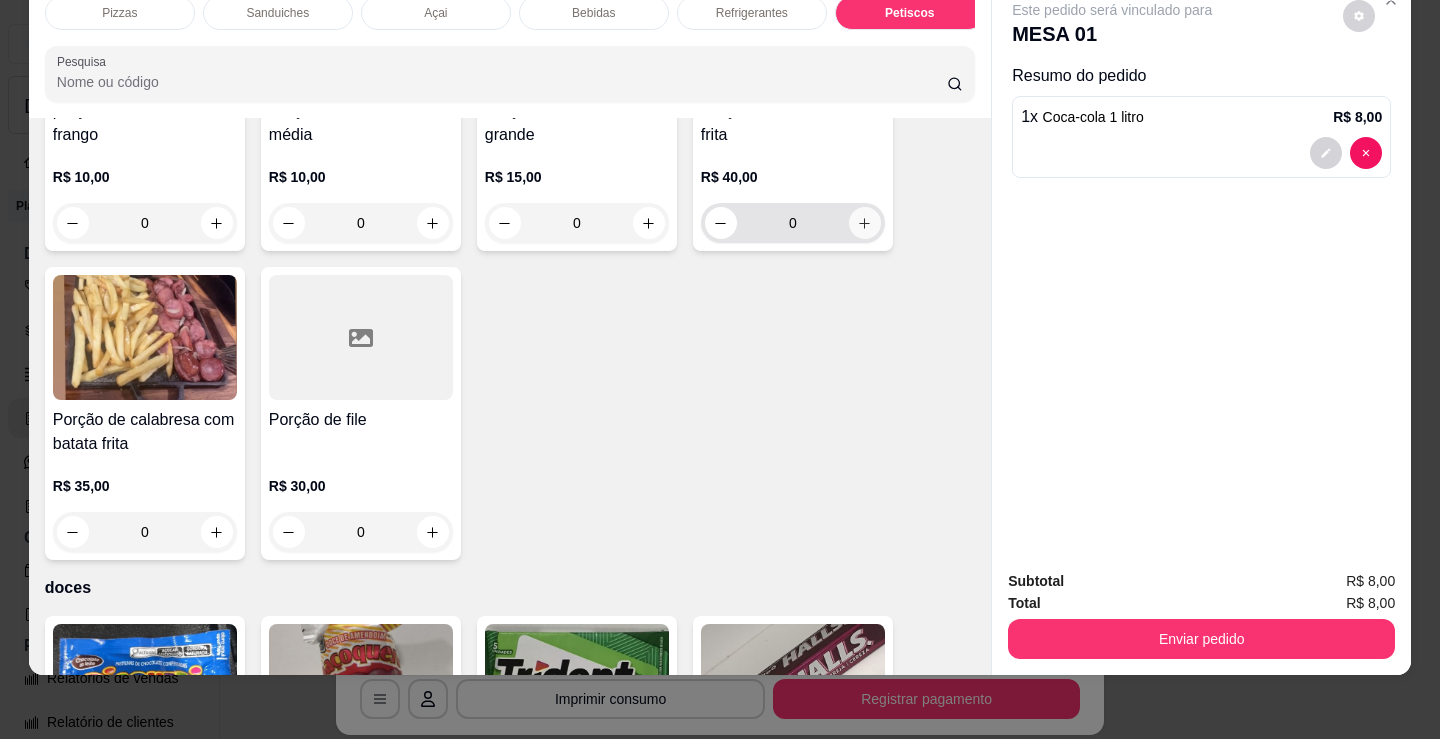 click on "0" at bounding box center (793, 223) 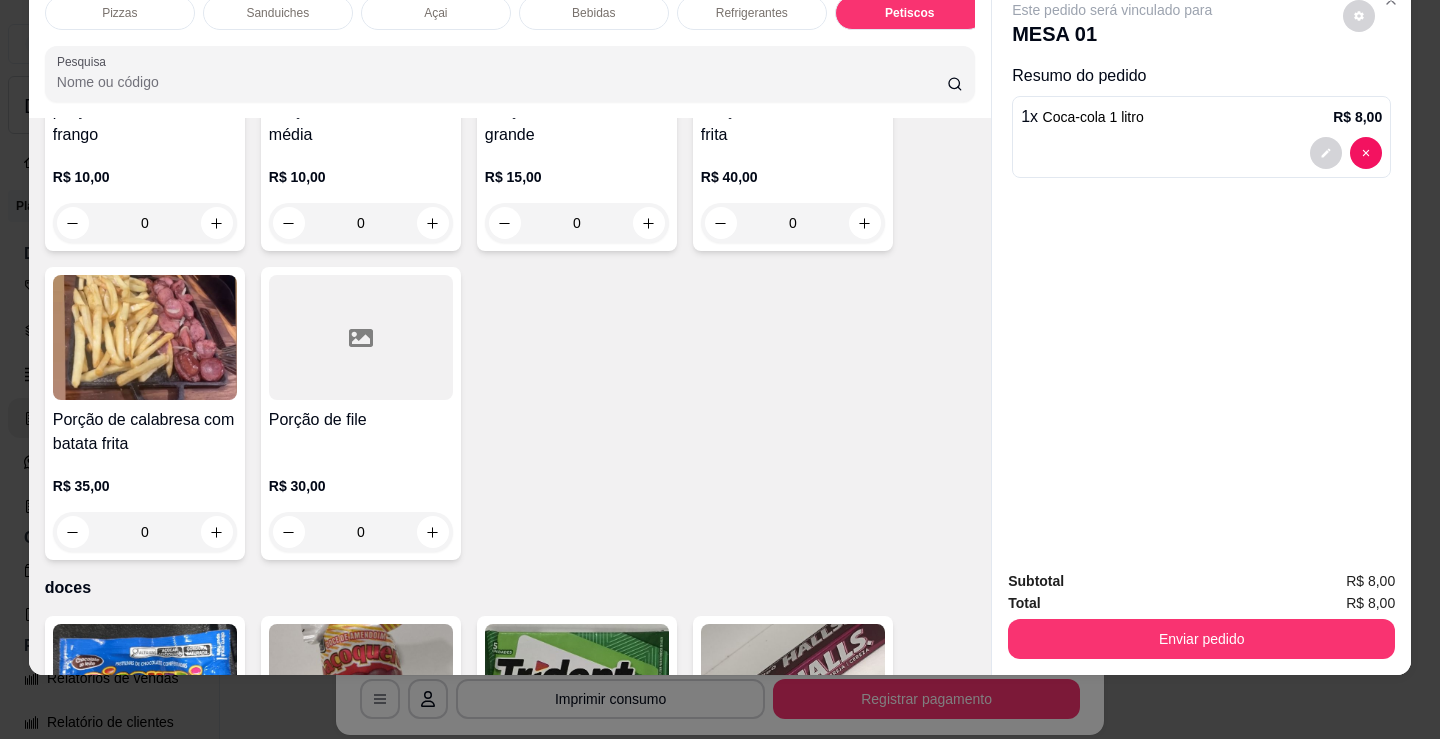 click at bounding box center [865, 223] 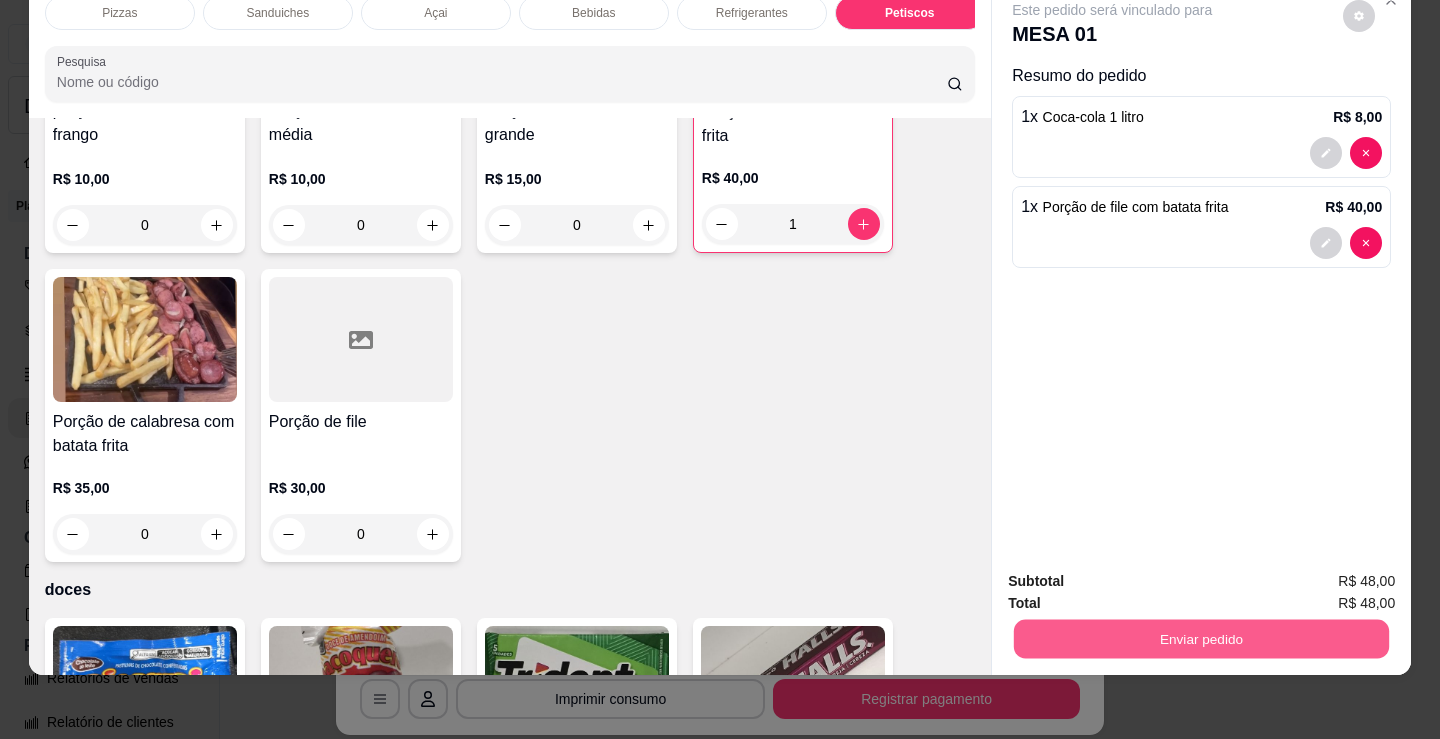 click on "Enviar pedido" at bounding box center [1201, 638] 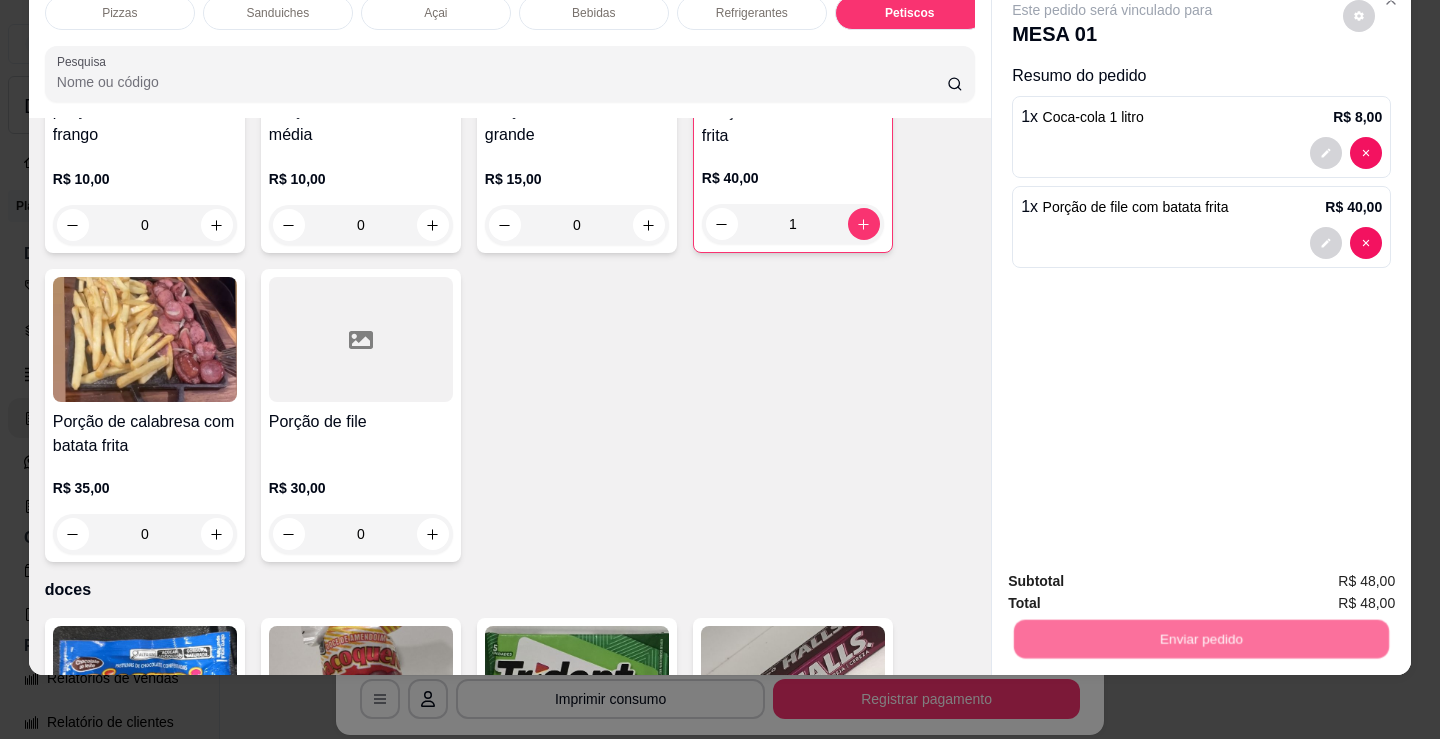 click on "Não registrar e enviar pedido" at bounding box center (1136, 574) 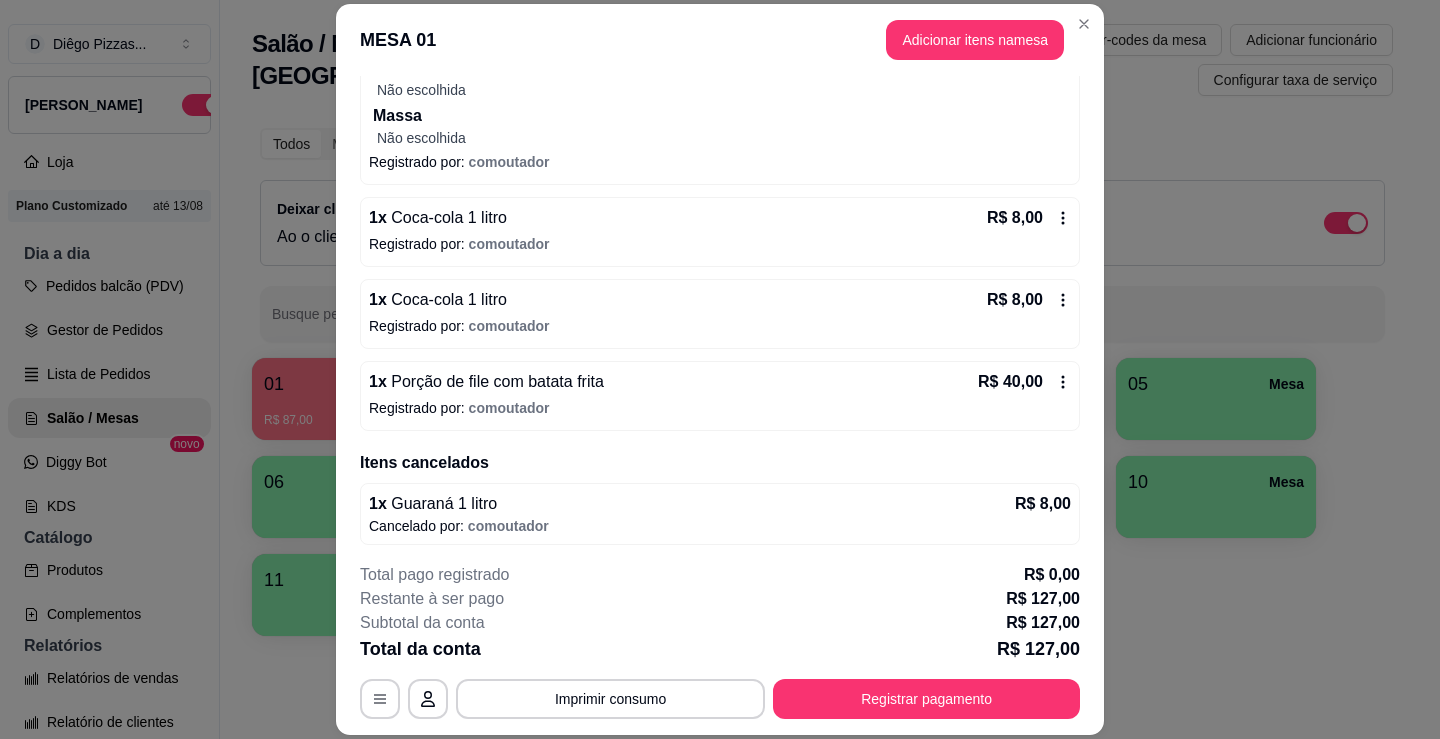 scroll, scrollTop: 759, scrollLeft: 0, axis: vertical 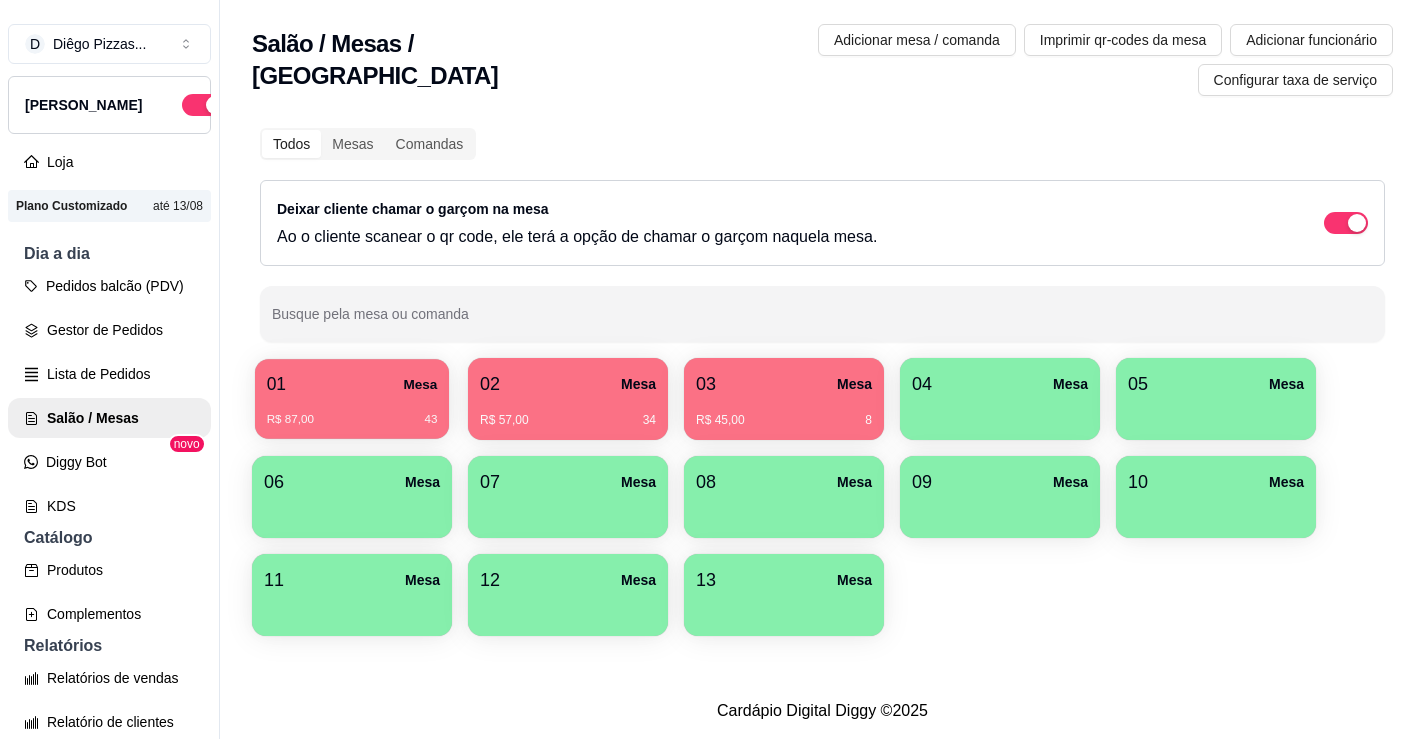 click on "R$ 87,00 43" at bounding box center (352, 412) 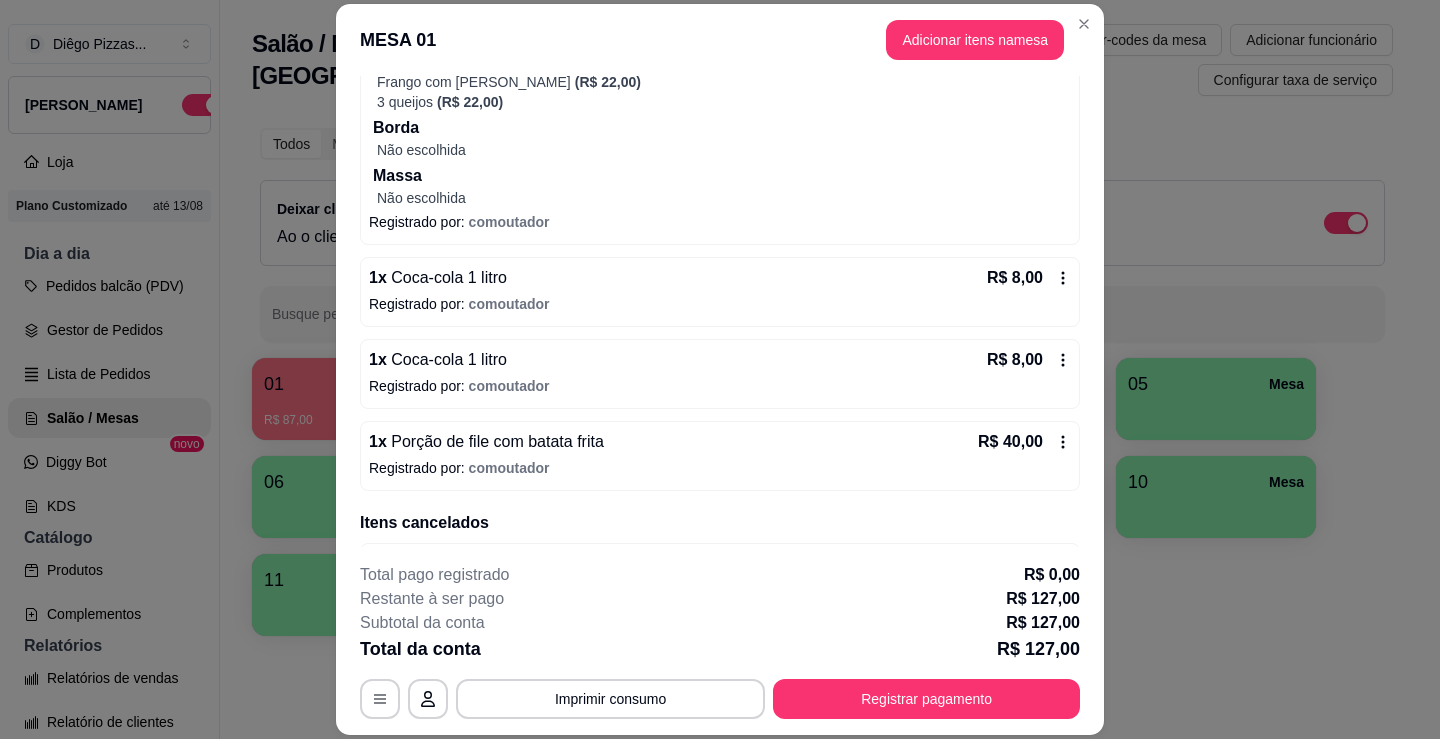 scroll, scrollTop: 759, scrollLeft: 0, axis: vertical 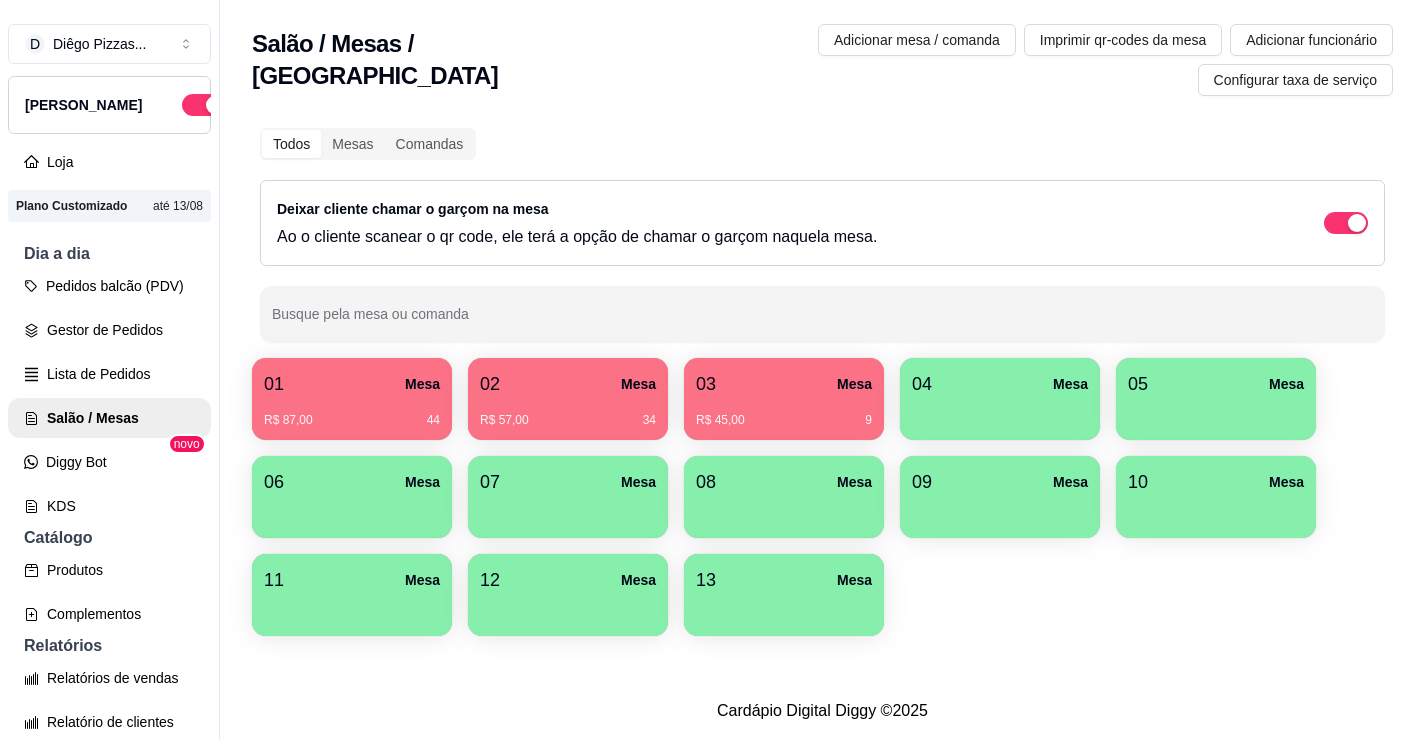 click on "R$ 57,00 34" at bounding box center (568, 413) 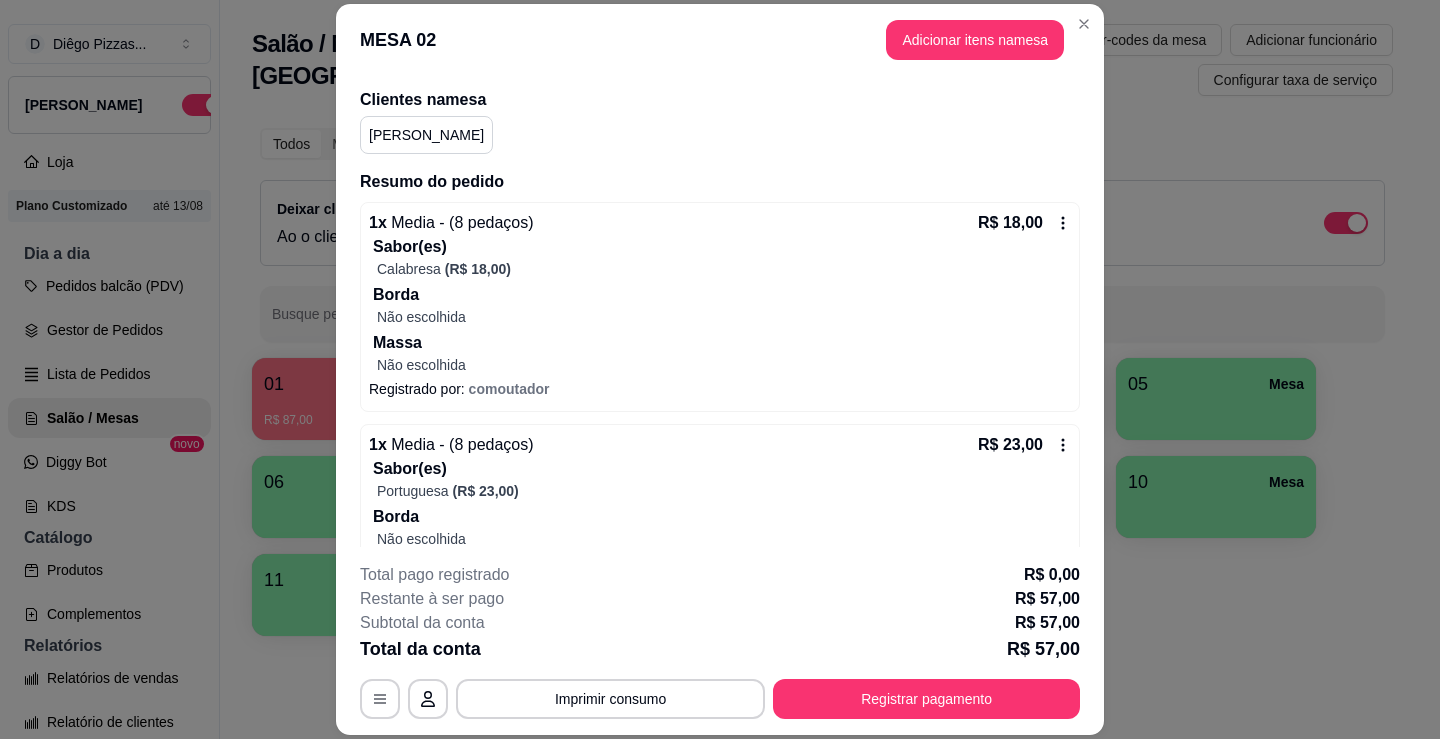 scroll, scrollTop: 321, scrollLeft: 0, axis: vertical 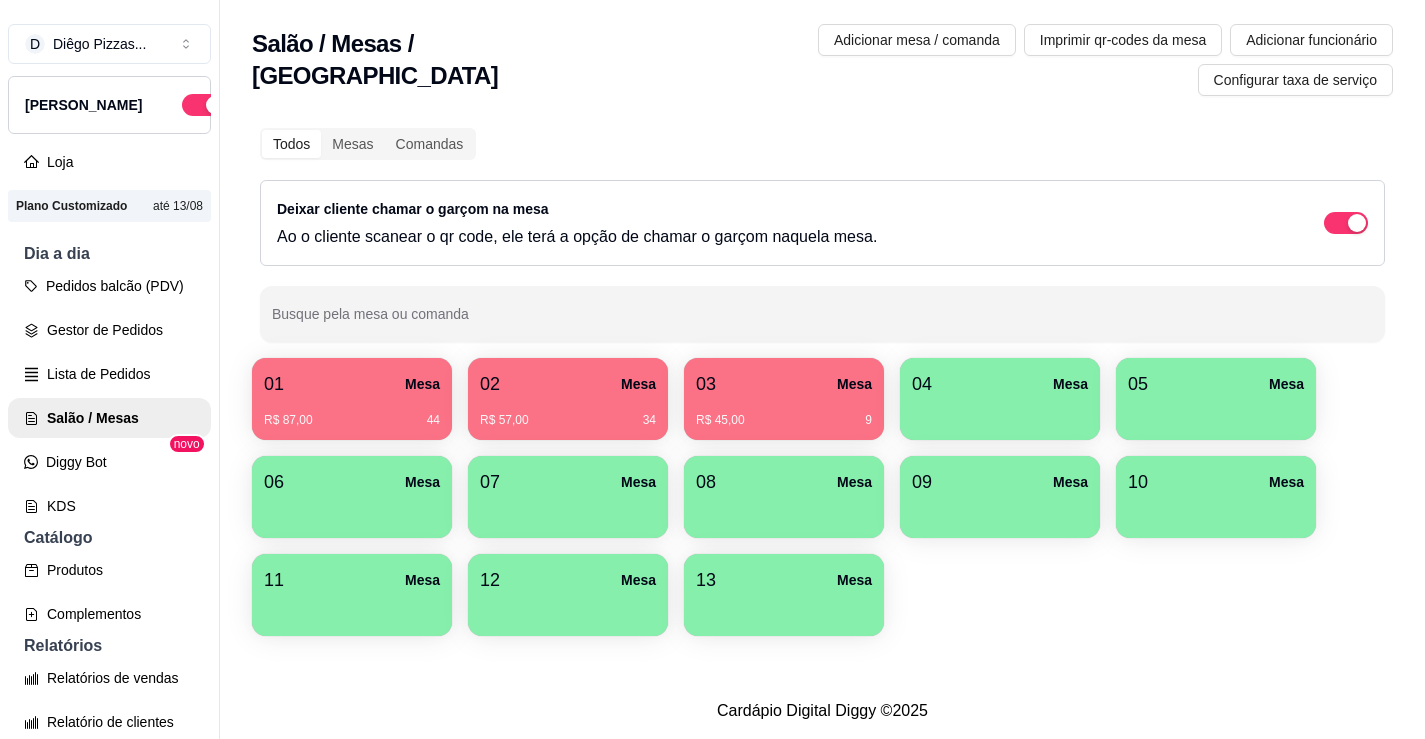 click on "03 Mesa R$ 45,00 9" at bounding box center [784, 399] 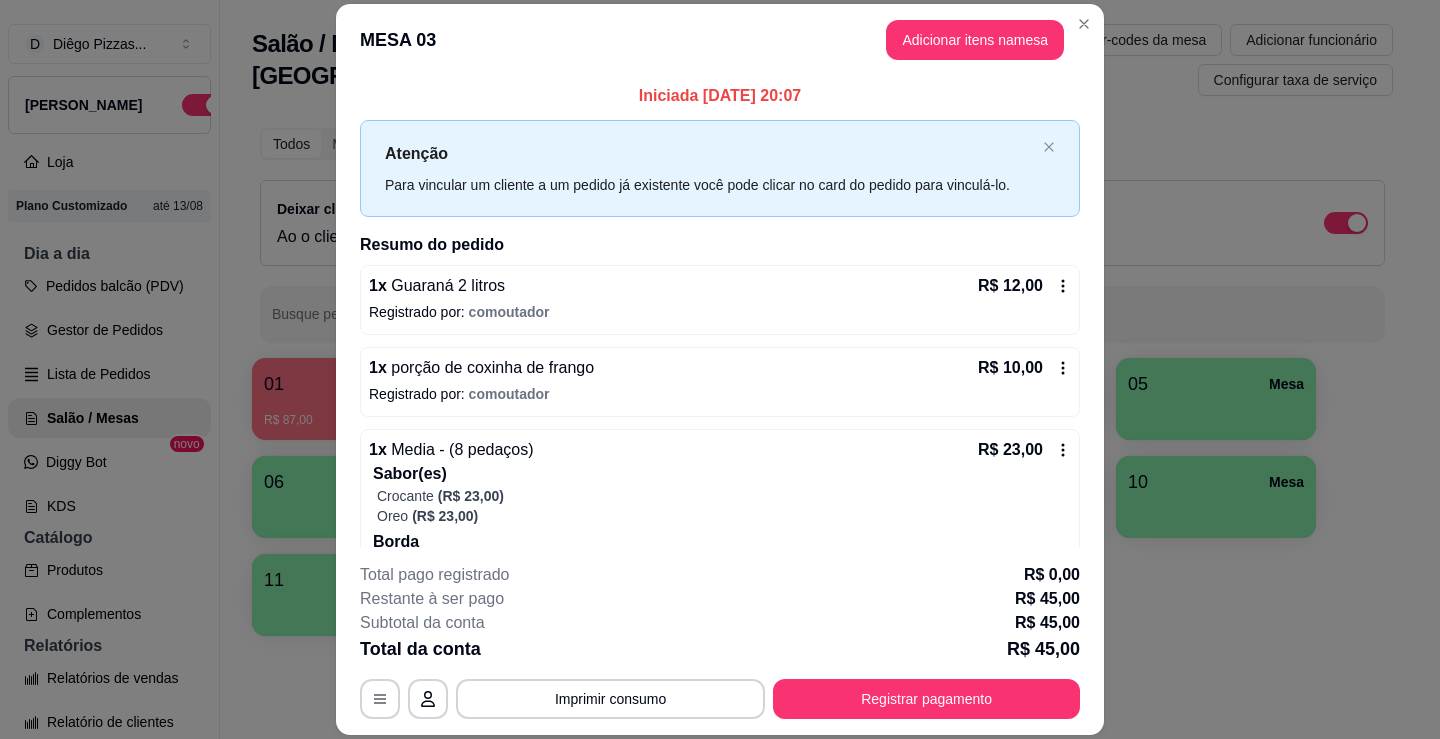 scroll, scrollTop: 119, scrollLeft: 0, axis: vertical 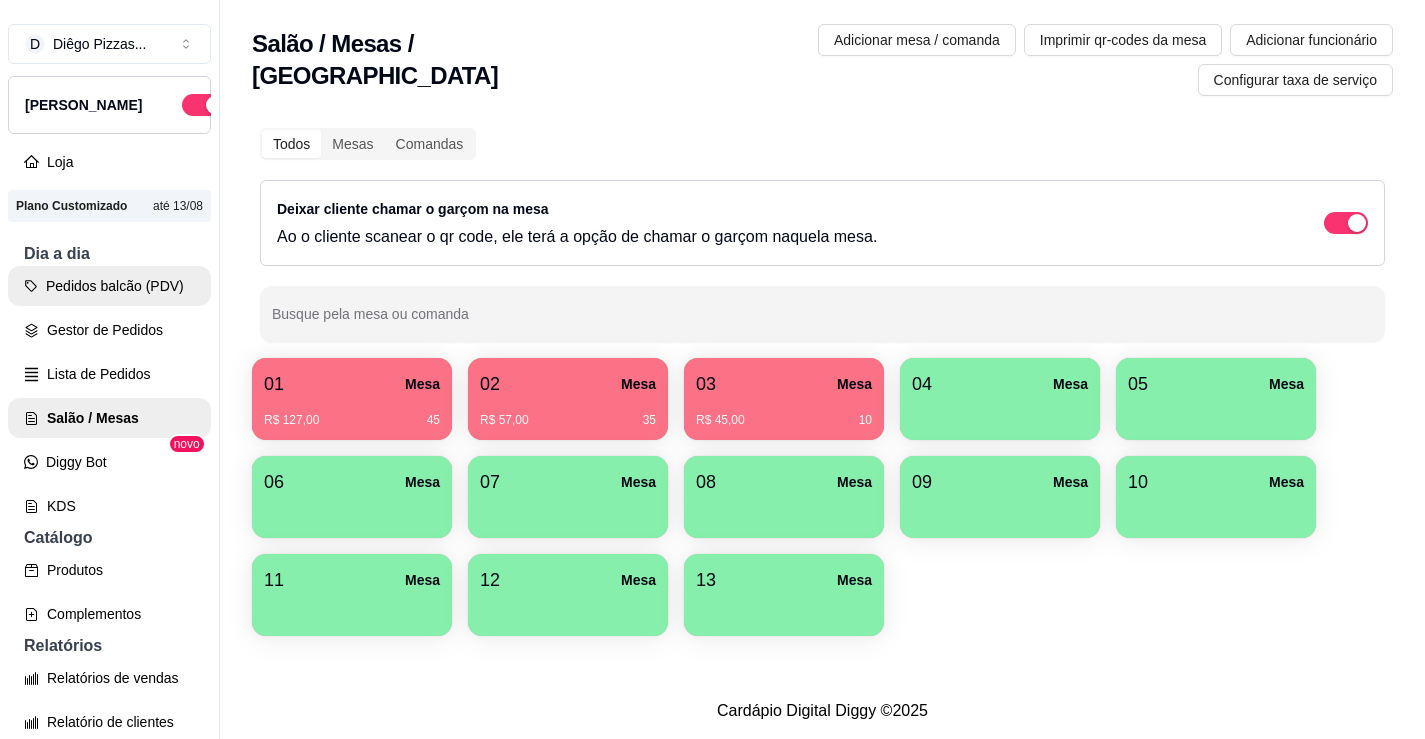 click on "Pedidos balcão (PDV)" at bounding box center (109, 286) 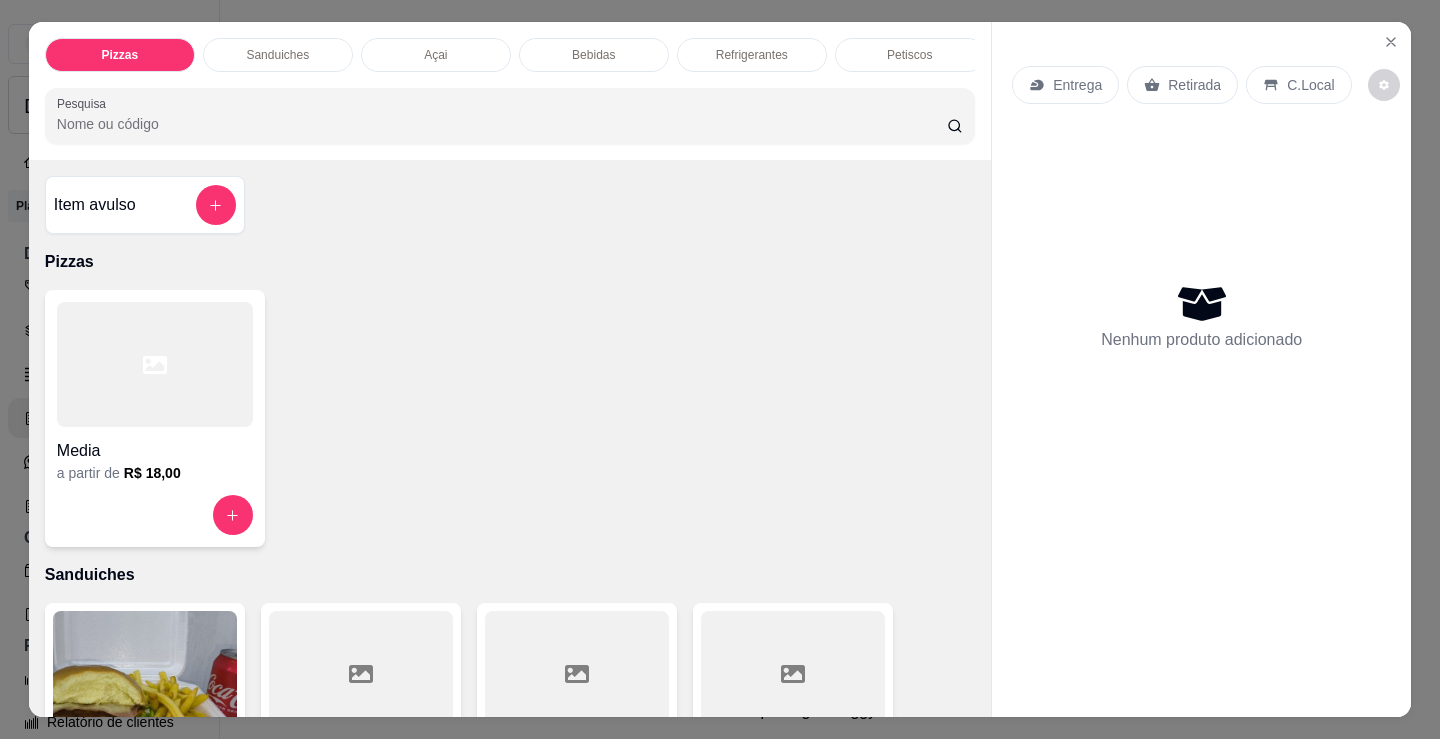 click at bounding box center [155, 364] 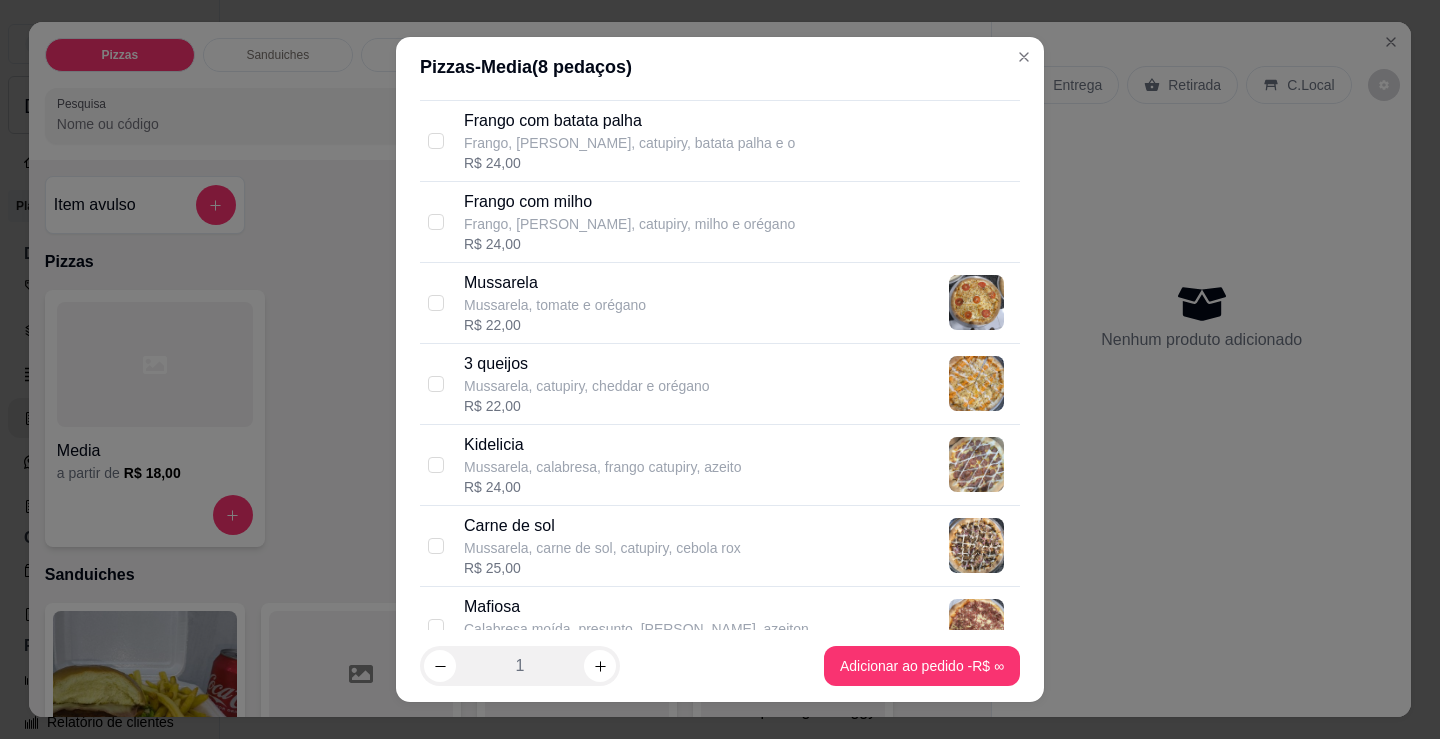 scroll, scrollTop: 800, scrollLeft: 0, axis: vertical 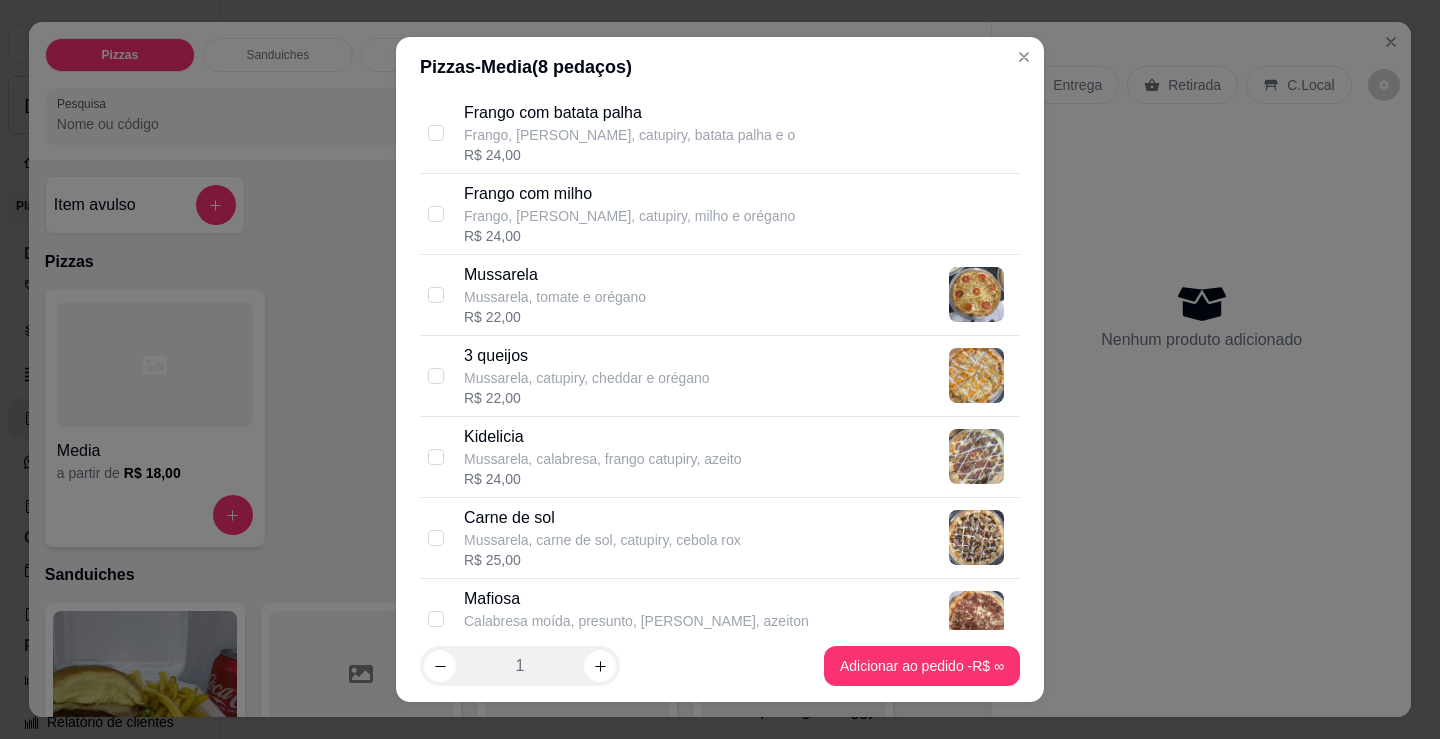 click on "Mussarela, calabresa, frango catupiry, azeito" at bounding box center (603, 459) 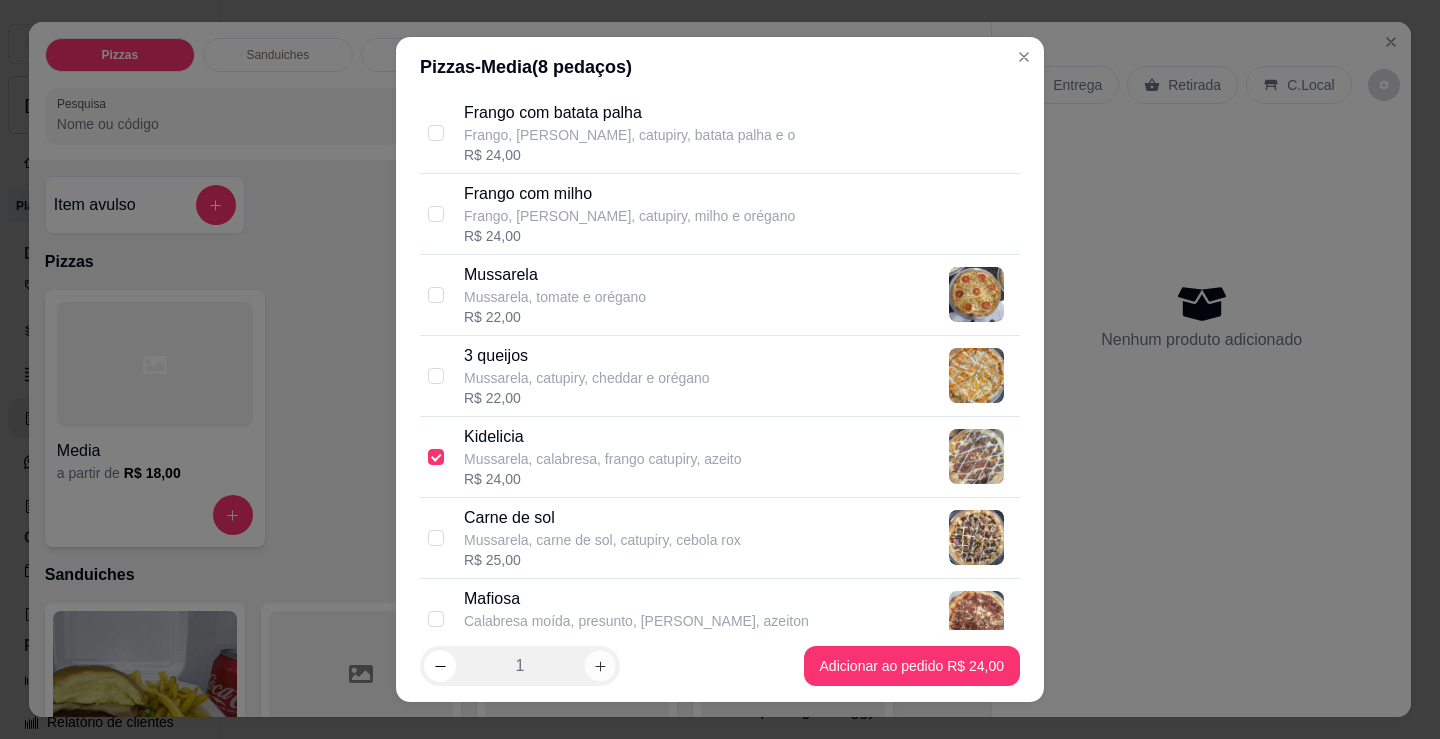 click 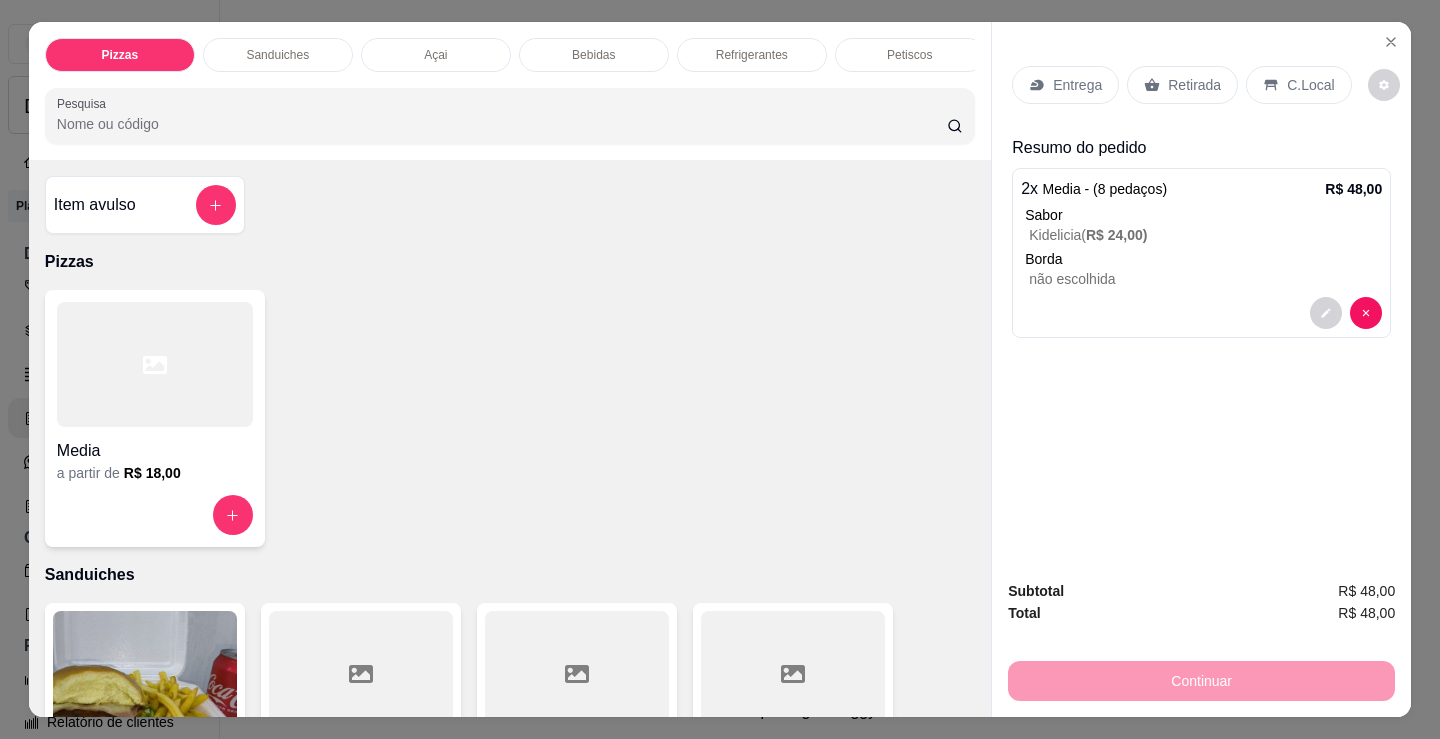 click on "Retirada" at bounding box center [1194, 85] 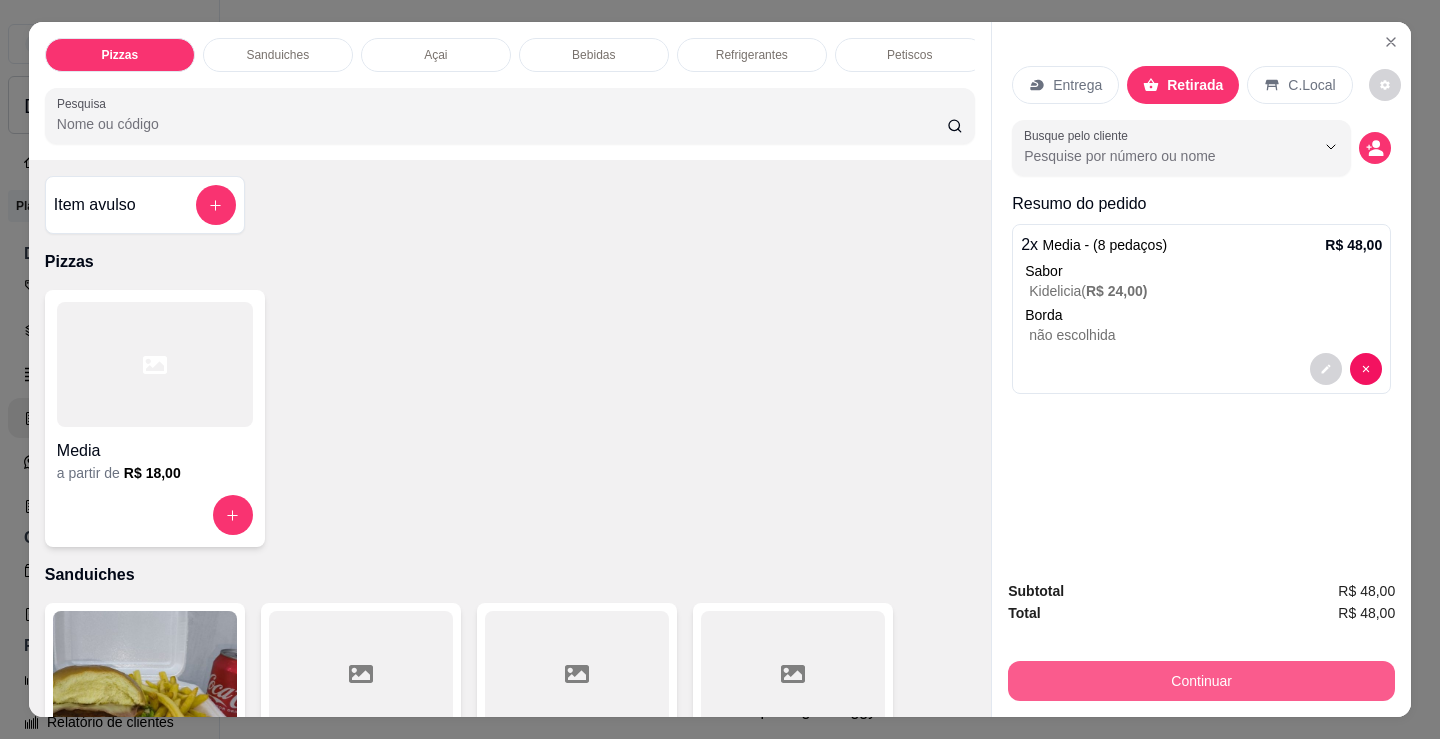 click on "Continuar" at bounding box center [1201, 681] 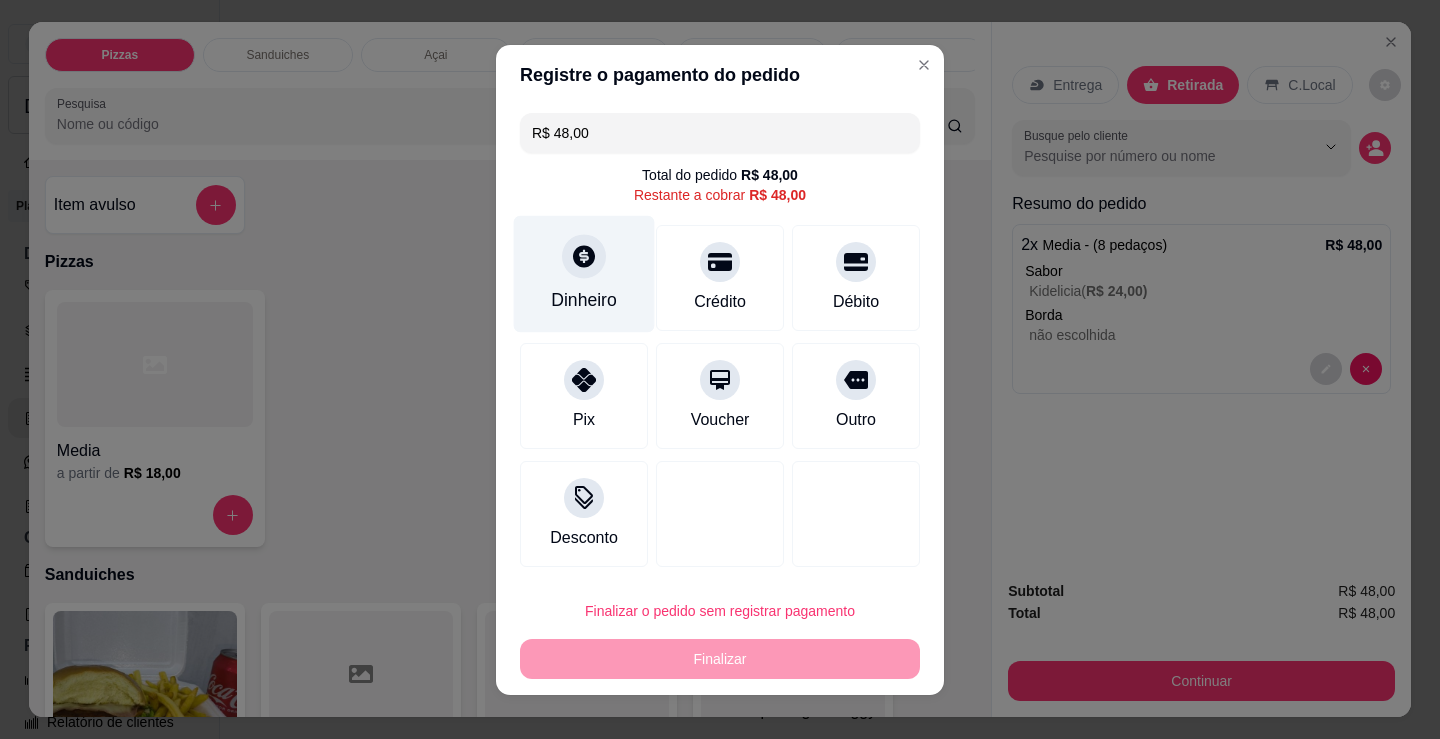 click at bounding box center [584, 256] 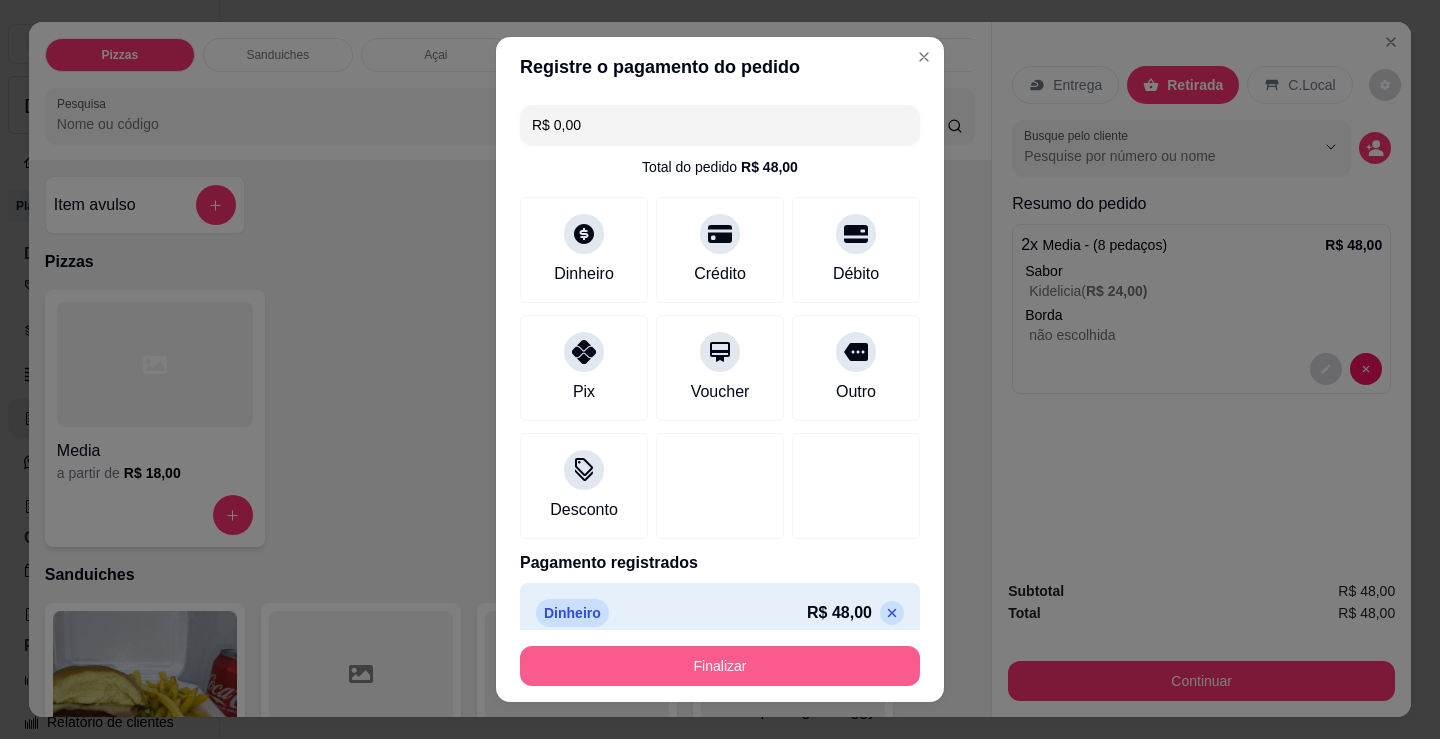 click on "Finalizar" at bounding box center [720, 666] 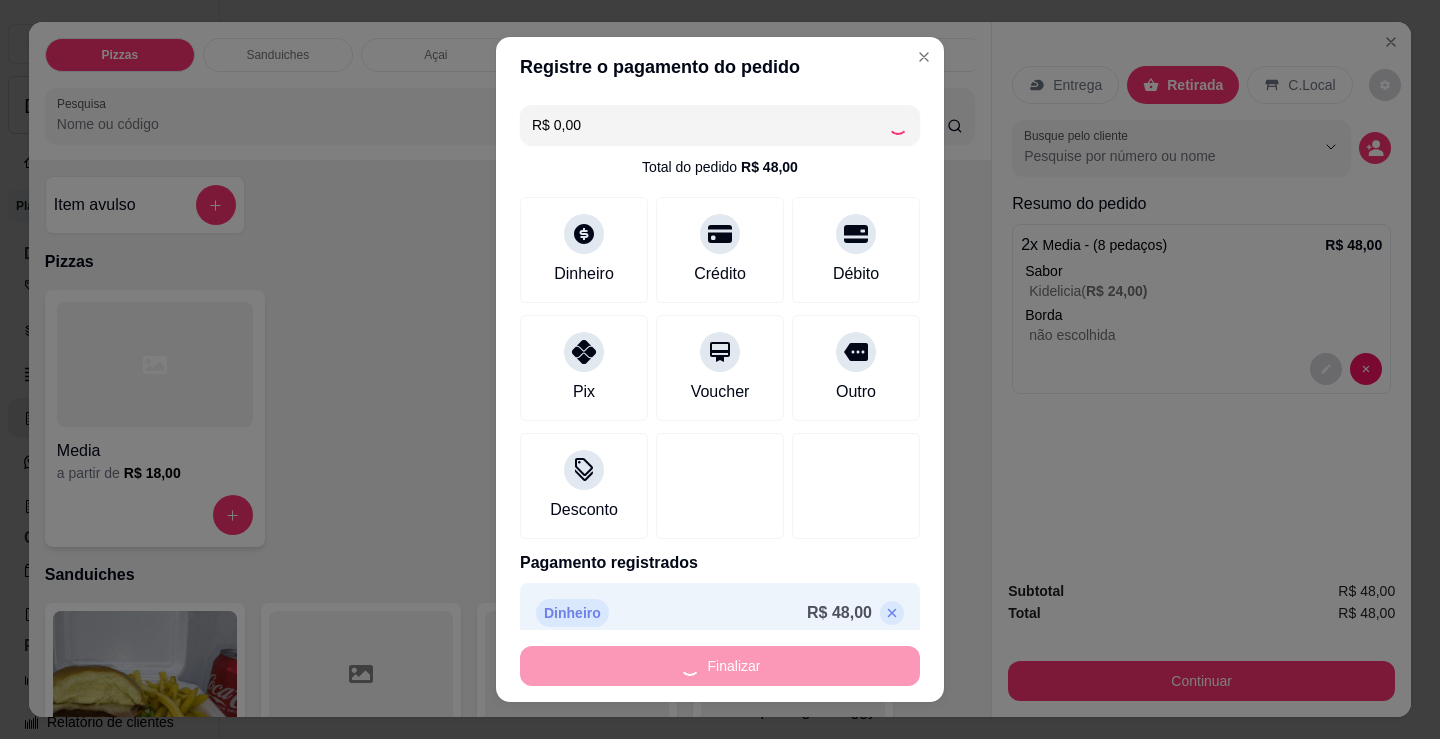 type on "-R$ 48,00" 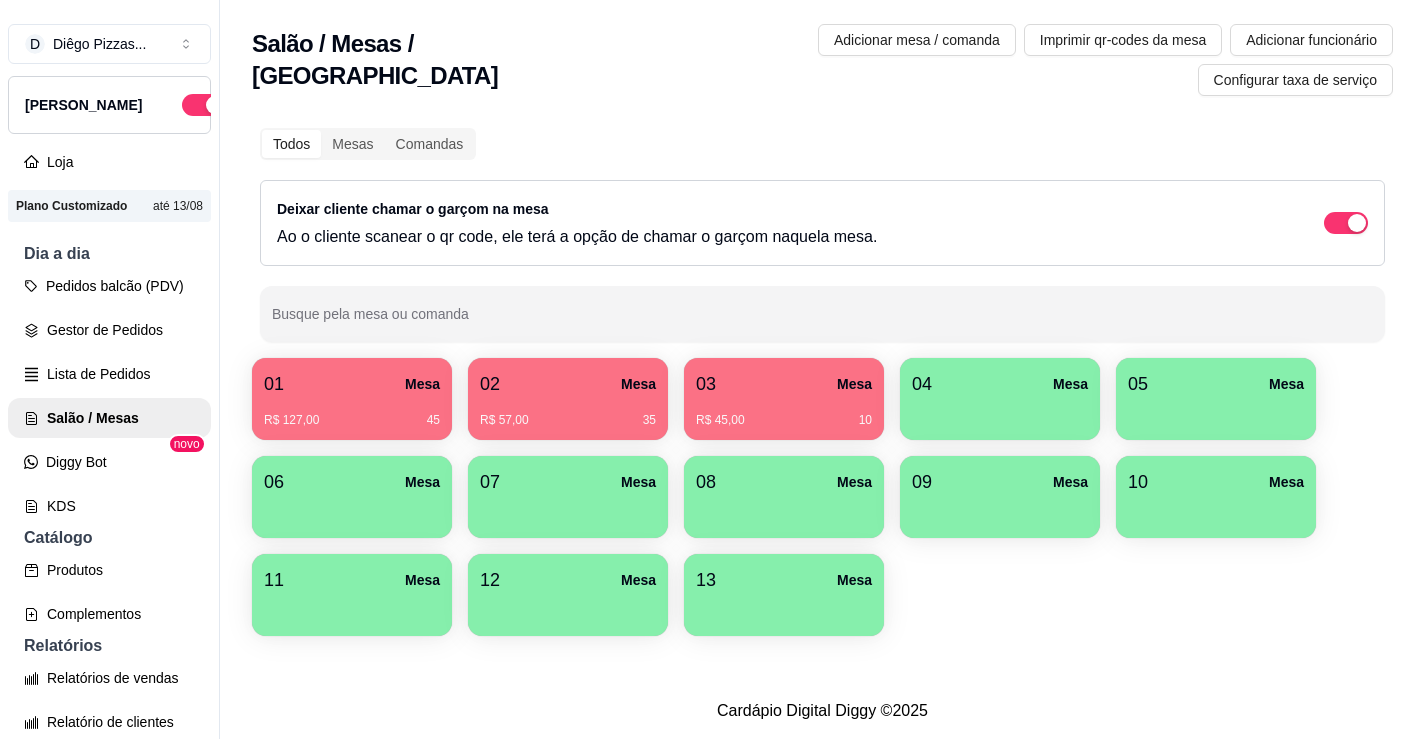 click on "03 Mesa" at bounding box center (784, 384) 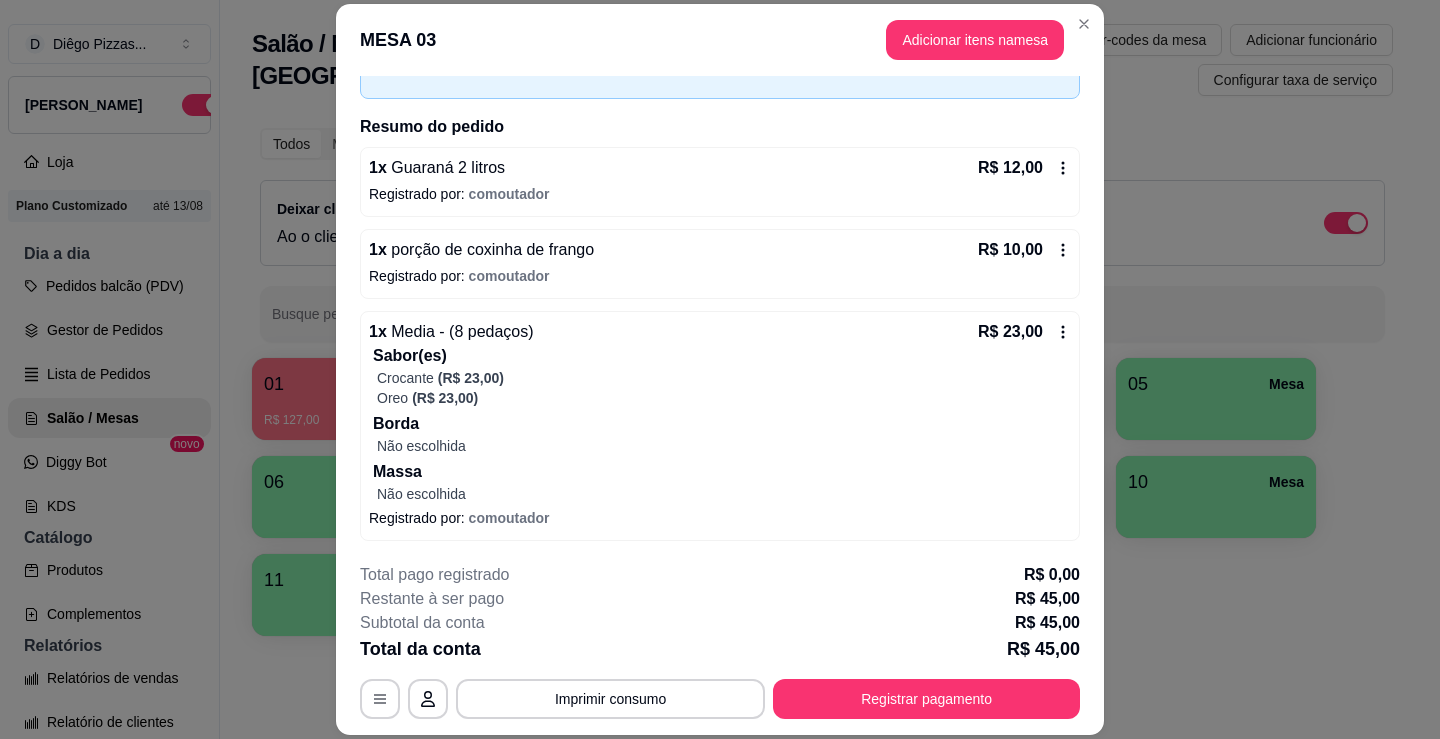 scroll, scrollTop: 119, scrollLeft: 0, axis: vertical 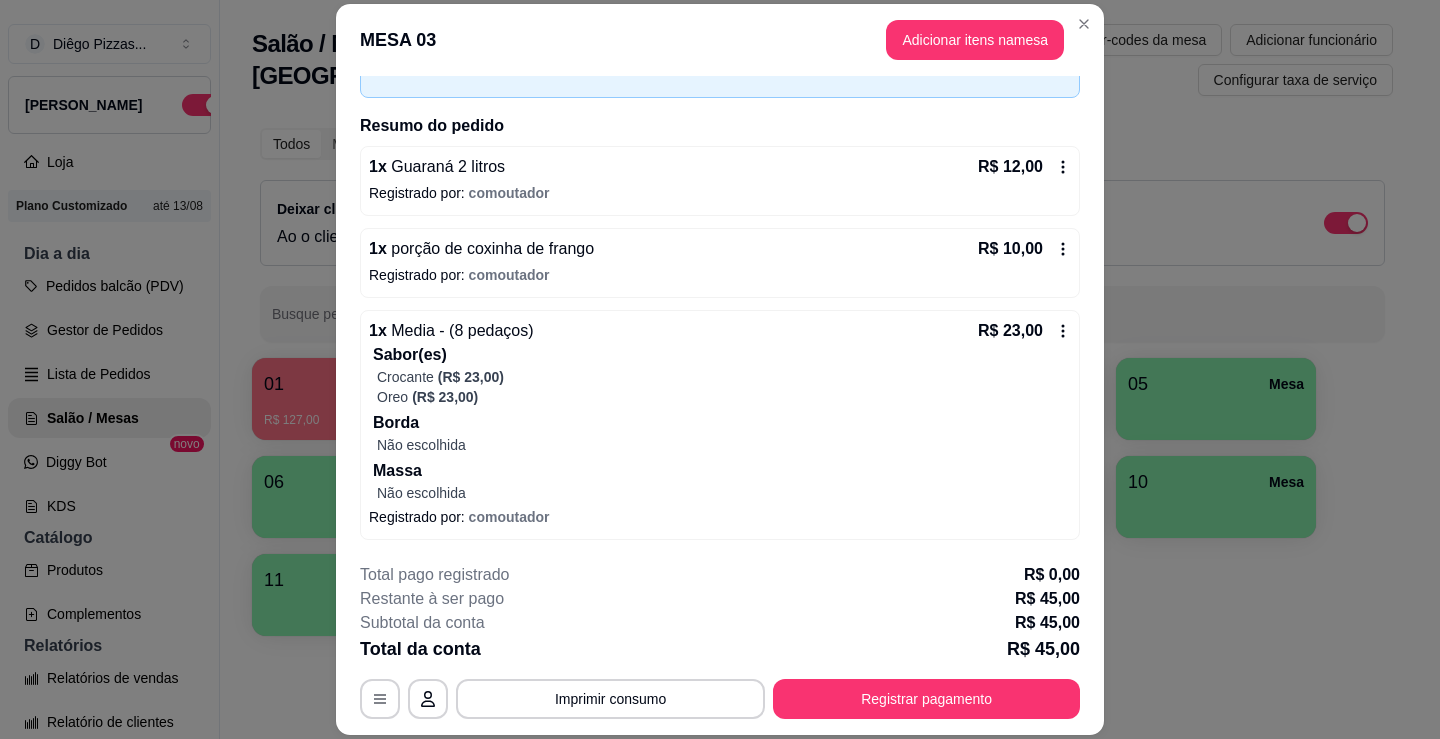 click on "Oreo  (R$ 23,00)" at bounding box center [724, 397] 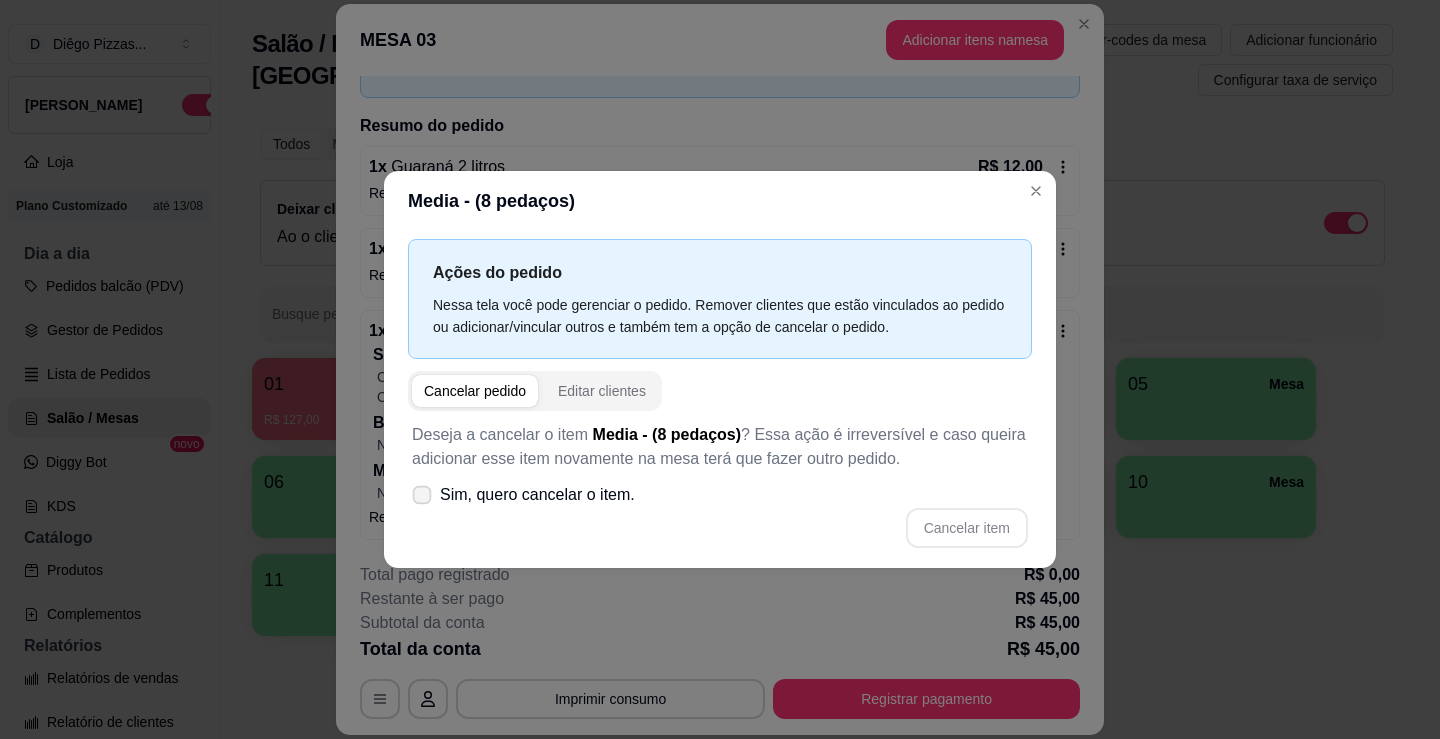 click on "Sim, quero cancelar o item." at bounding box center [537, 495] 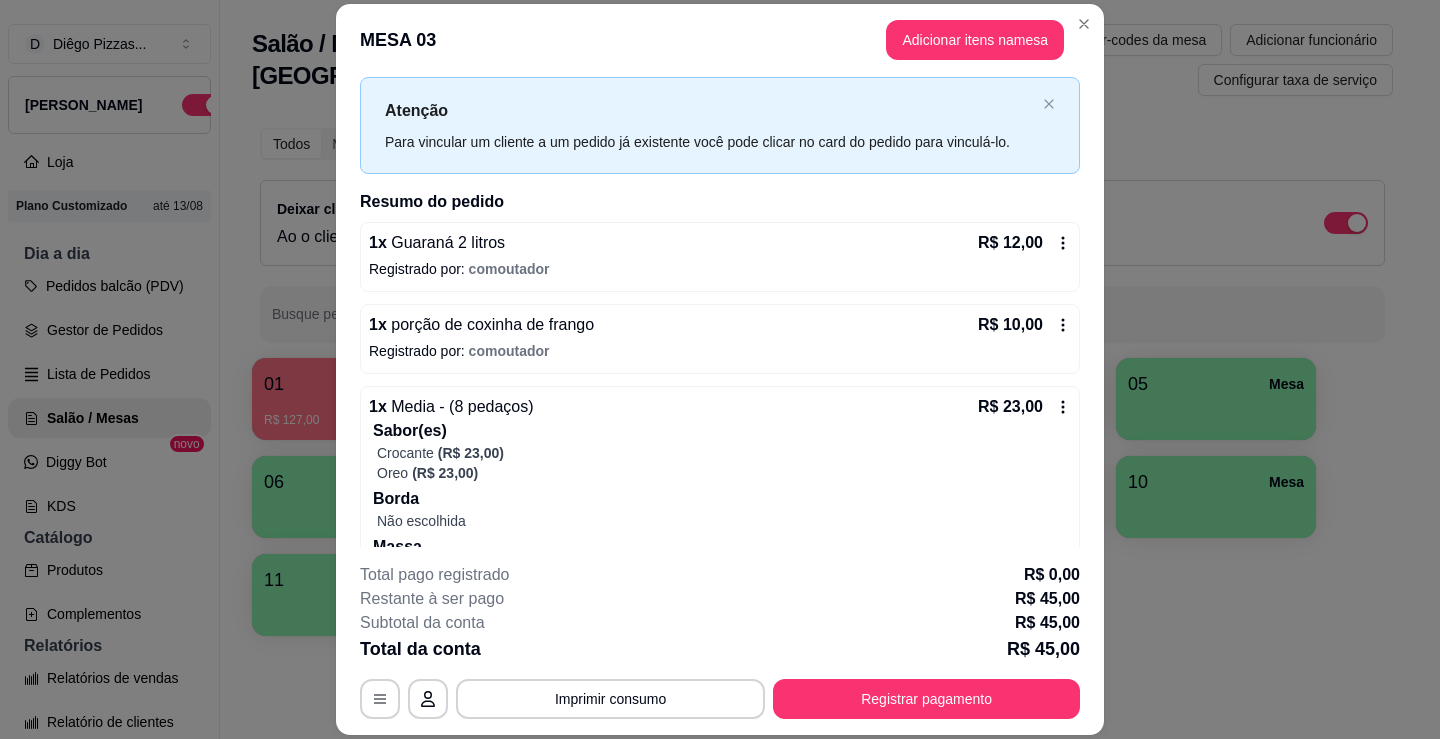 scroll, scrollTop: 20, scrollLeft: 0, axis: vertical 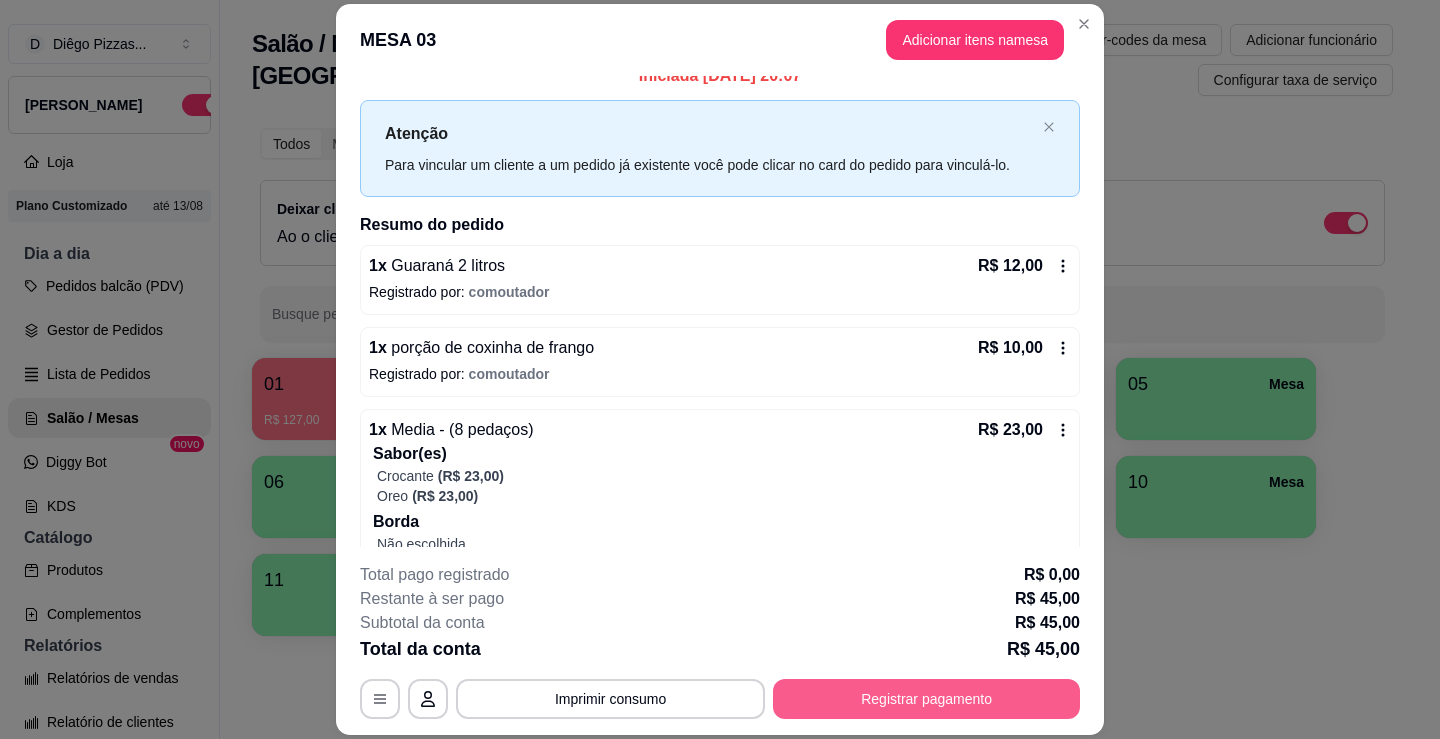 click on "Registrar pagamento" at bounding box center (926, 699) 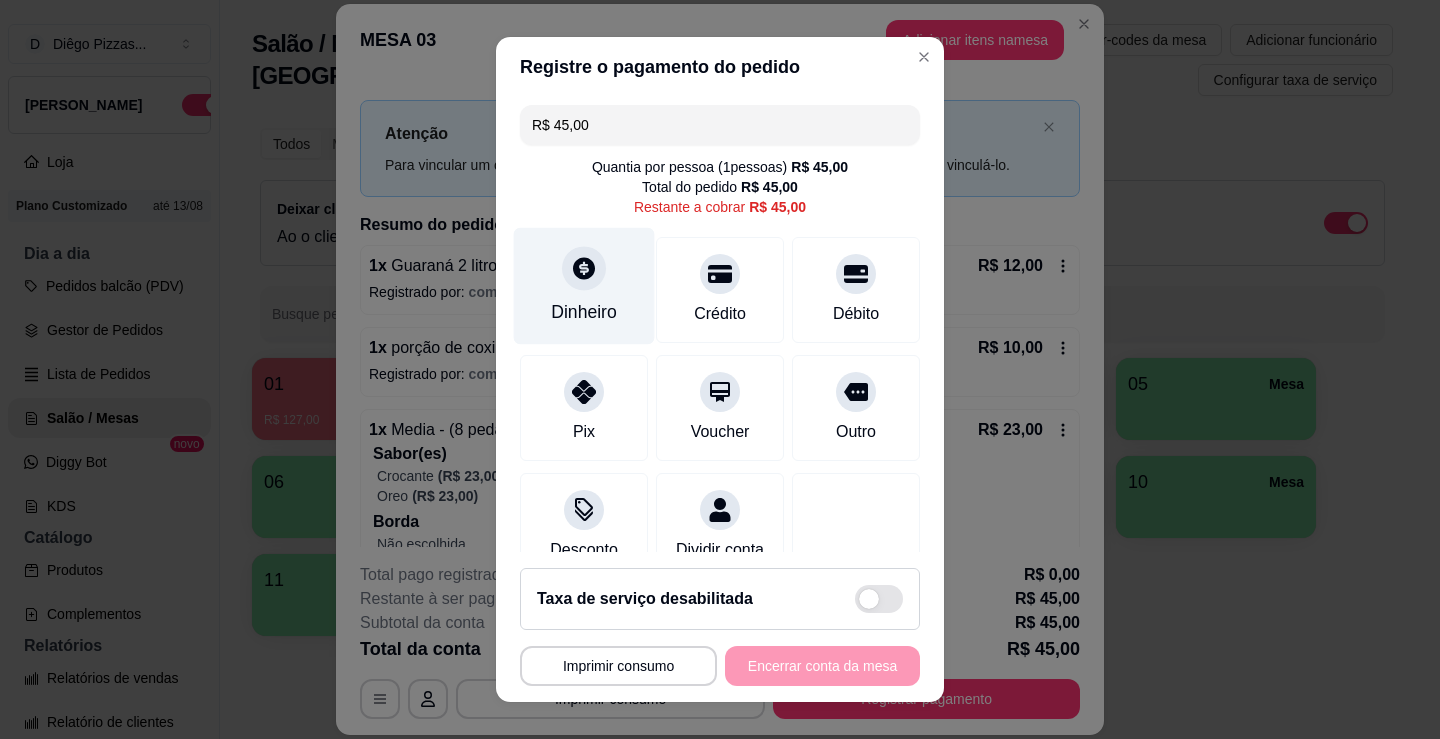 click at bounding box center (584, 268) 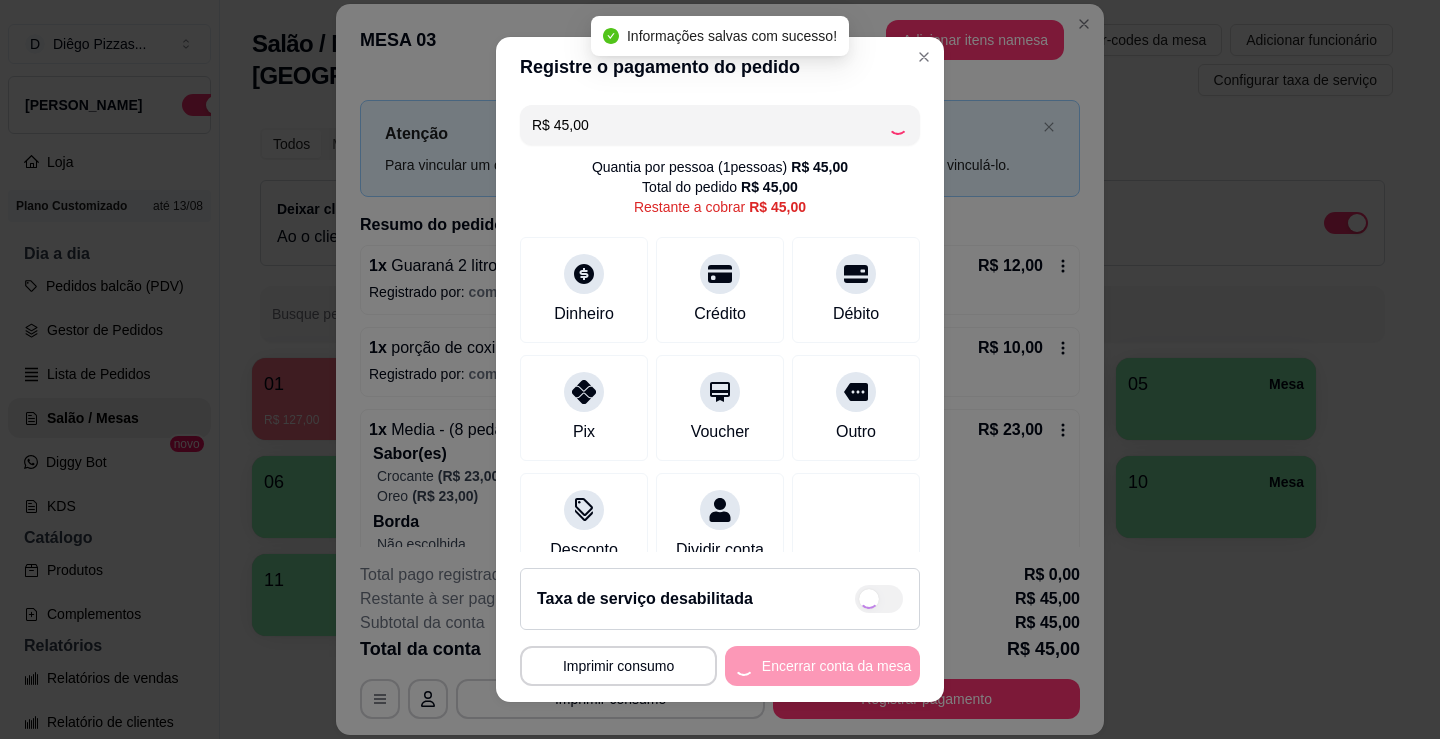 type on "R$ 0,00" 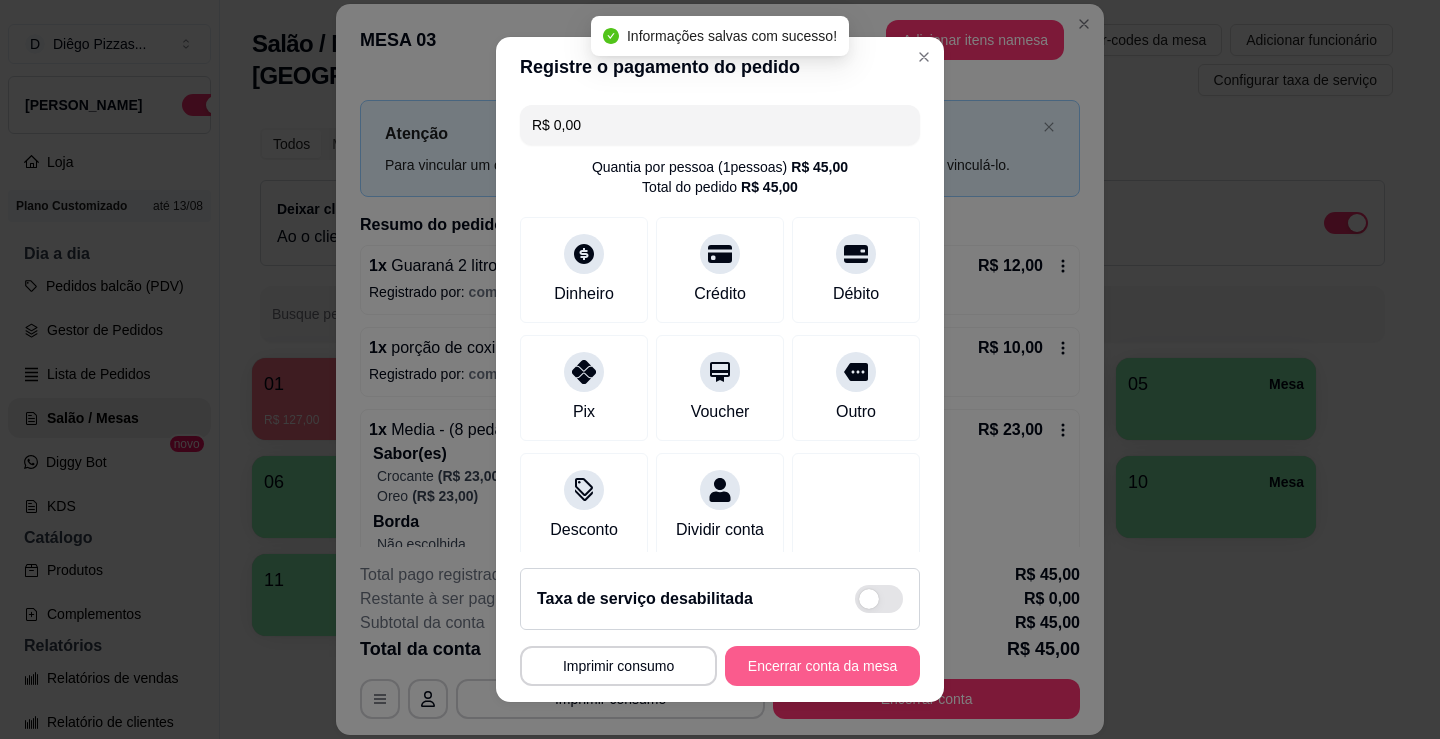 click on "Encerrar conta da mesa" at bounding box center (822, 666) 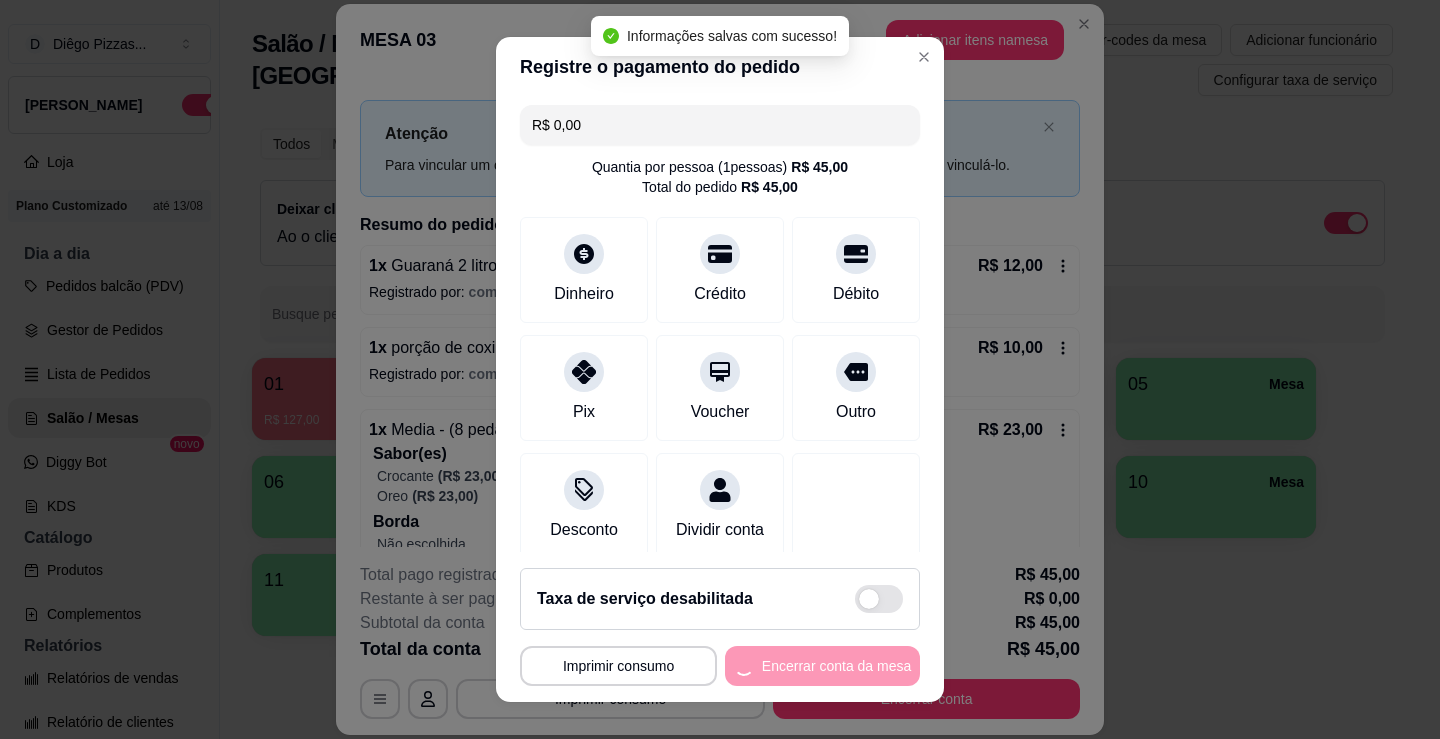 scroll, scrollTop: 0, scrollLeft: 0, axis: both 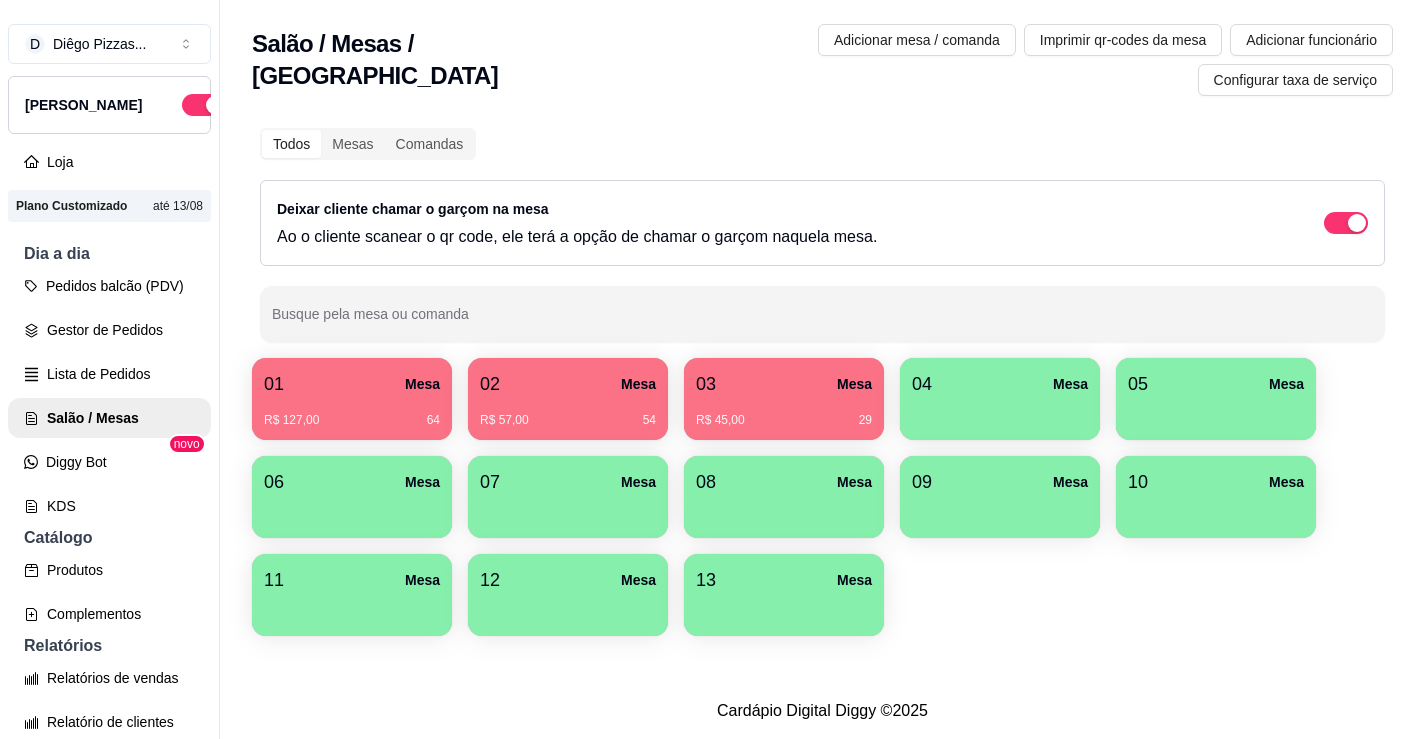 click on "01 Mesa" at bounding box center [352, 384] 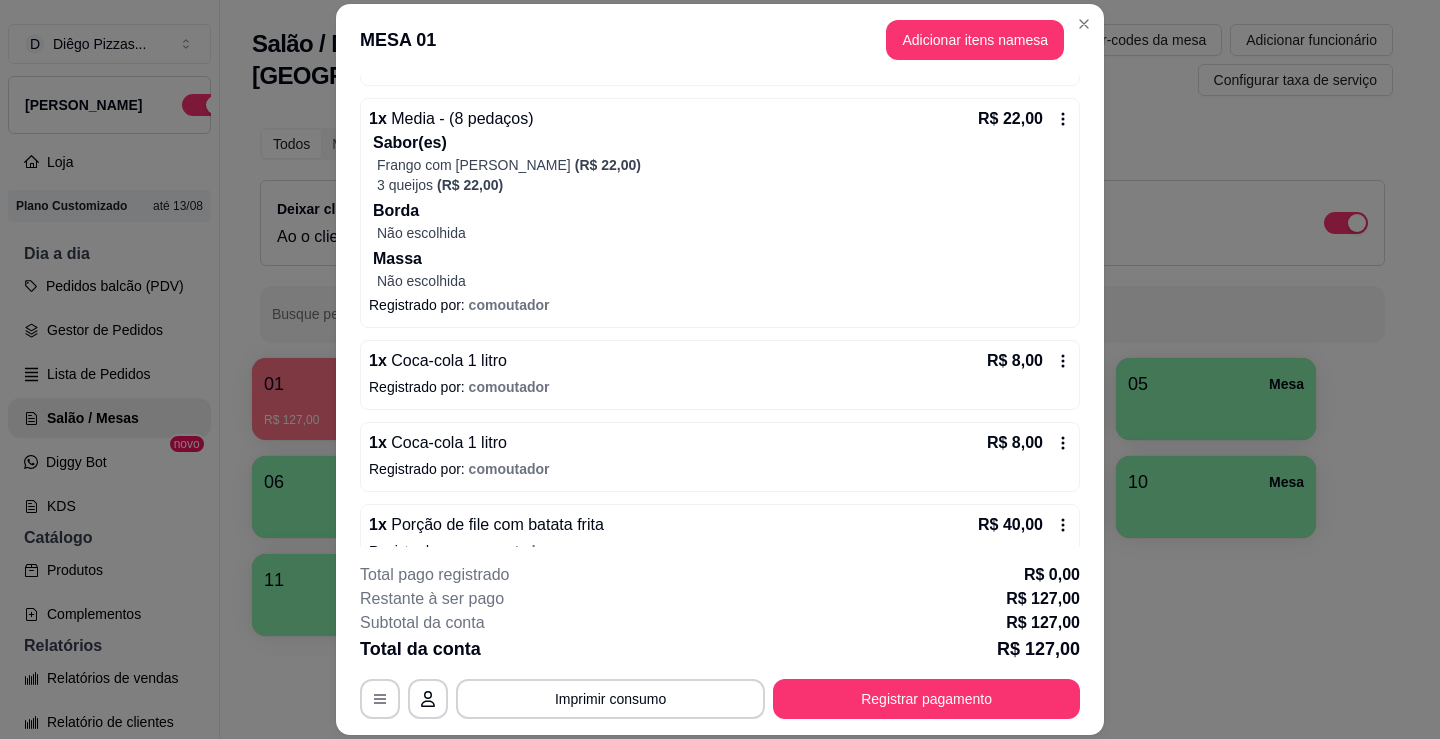 scroll, scrollTop: 759, scrollLeft: 0, axis: vertical 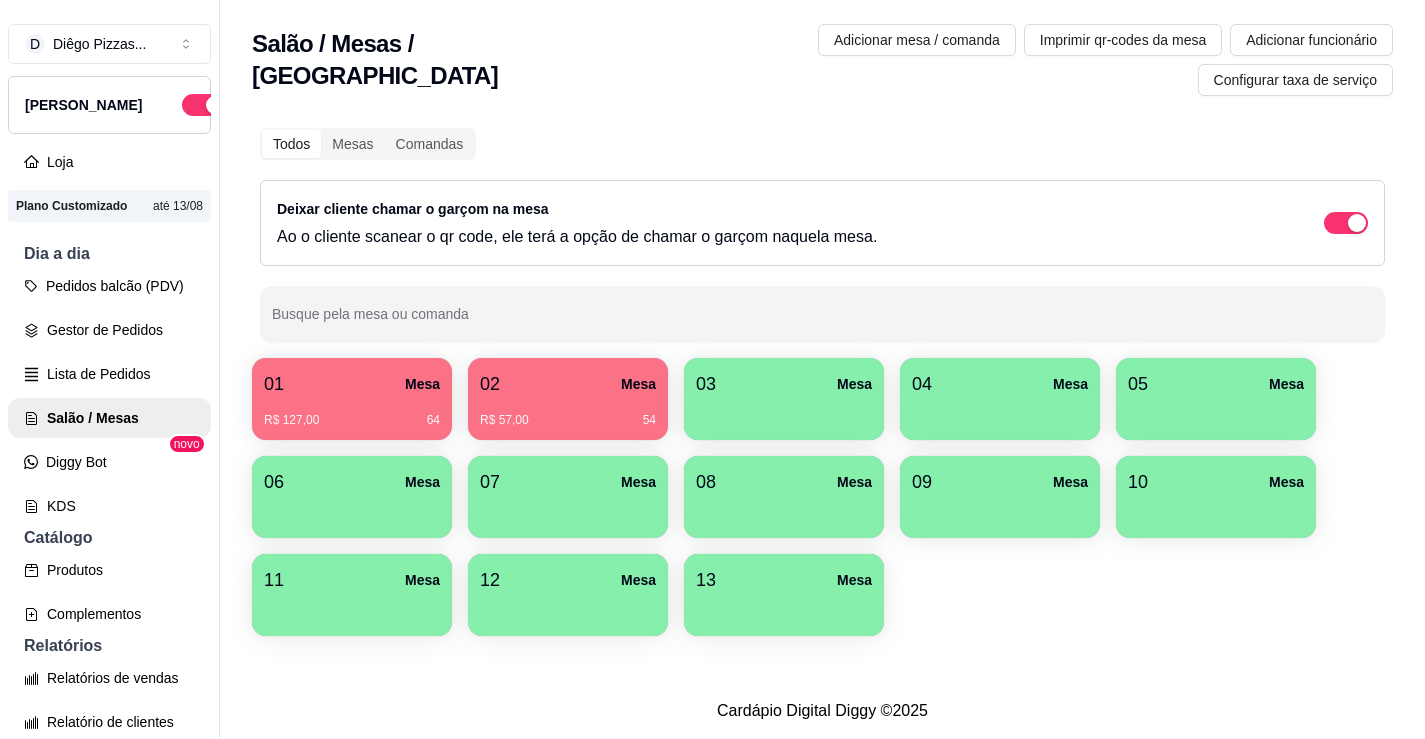 click on "02 Mesa" at bounding box center [568, 384] 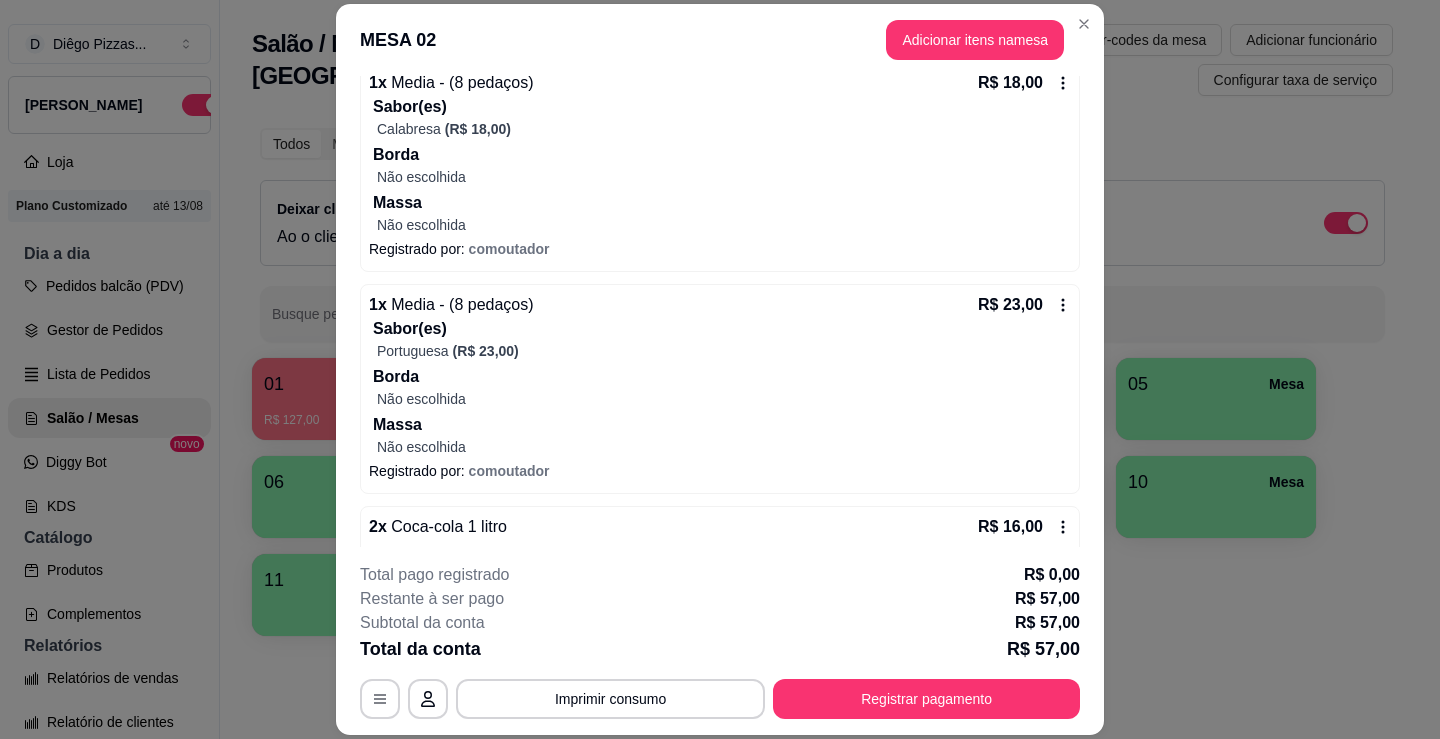 scroll, scrollTop: 321, scrollLeft: 0, axis: vertical 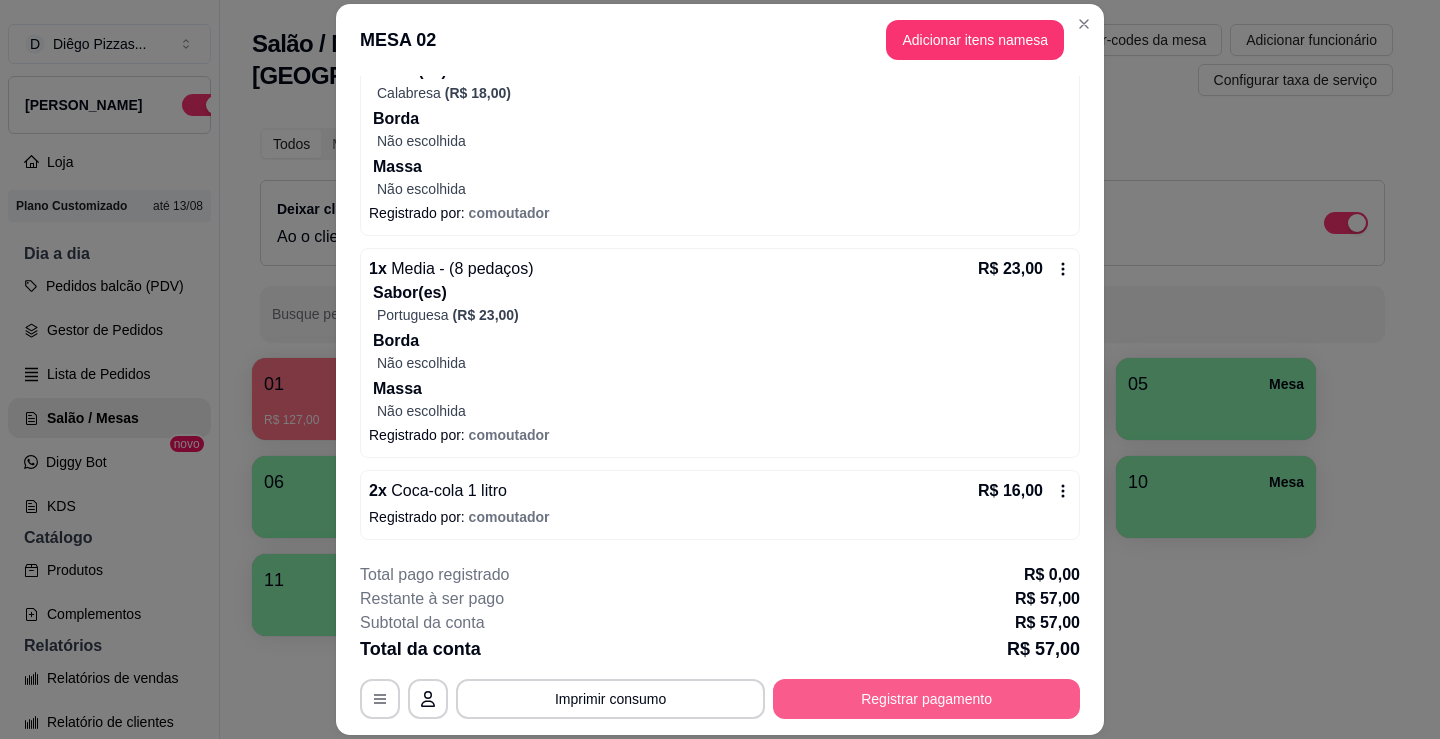 click on "Registrar pagamento" at bounding box center (926, 699) 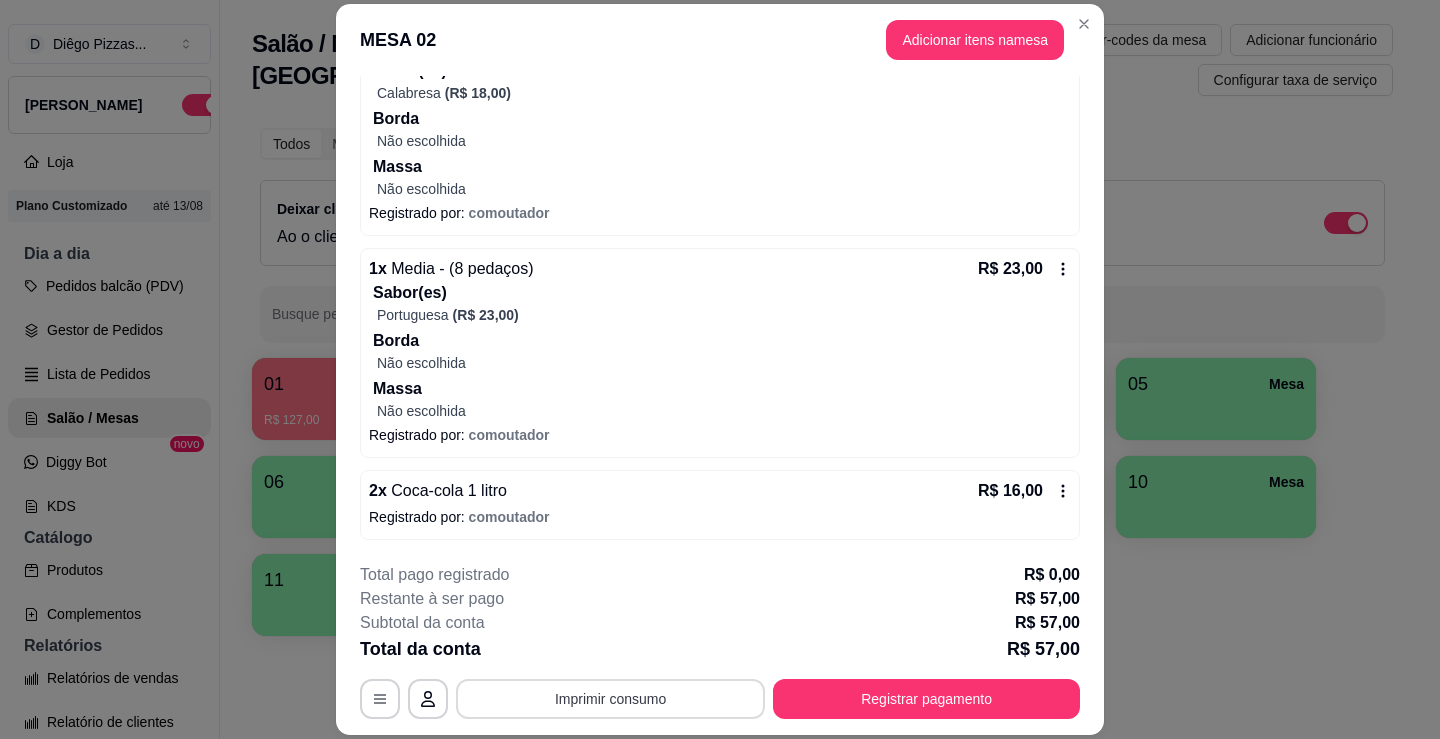 click on "Imprimir consumo" at bounding box center (610, 699) 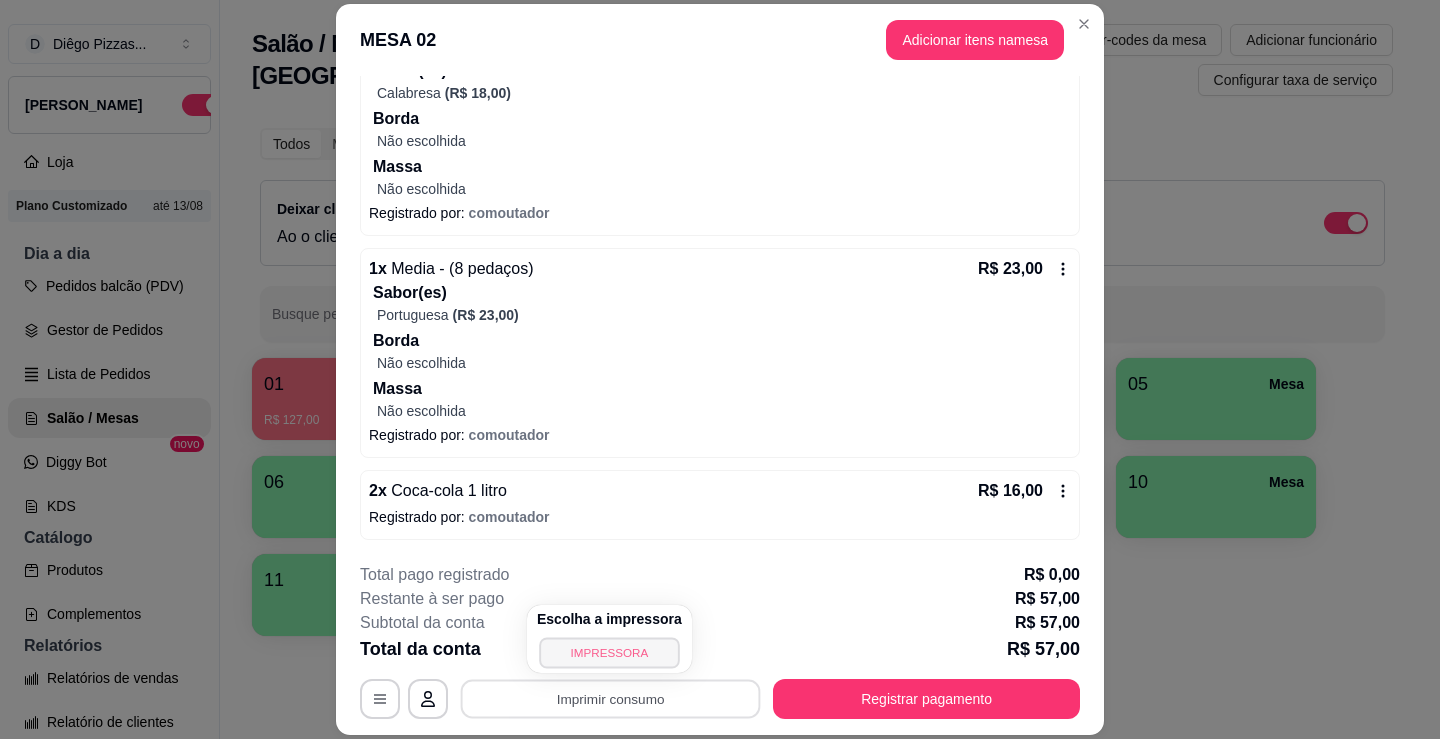 click on "IMPRESSORA" at bounding box center (609, 652) 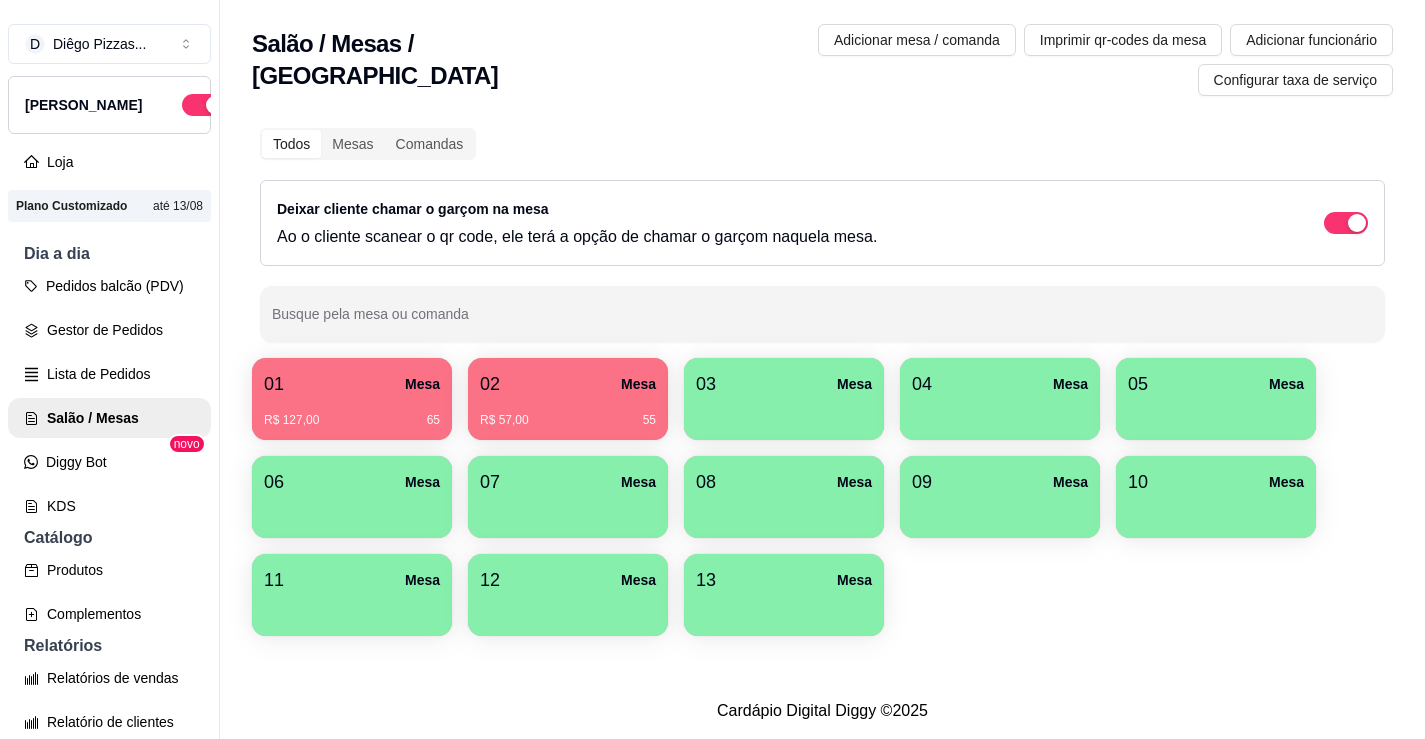 click on "01 Mesa" at bounding box center (352, 384) 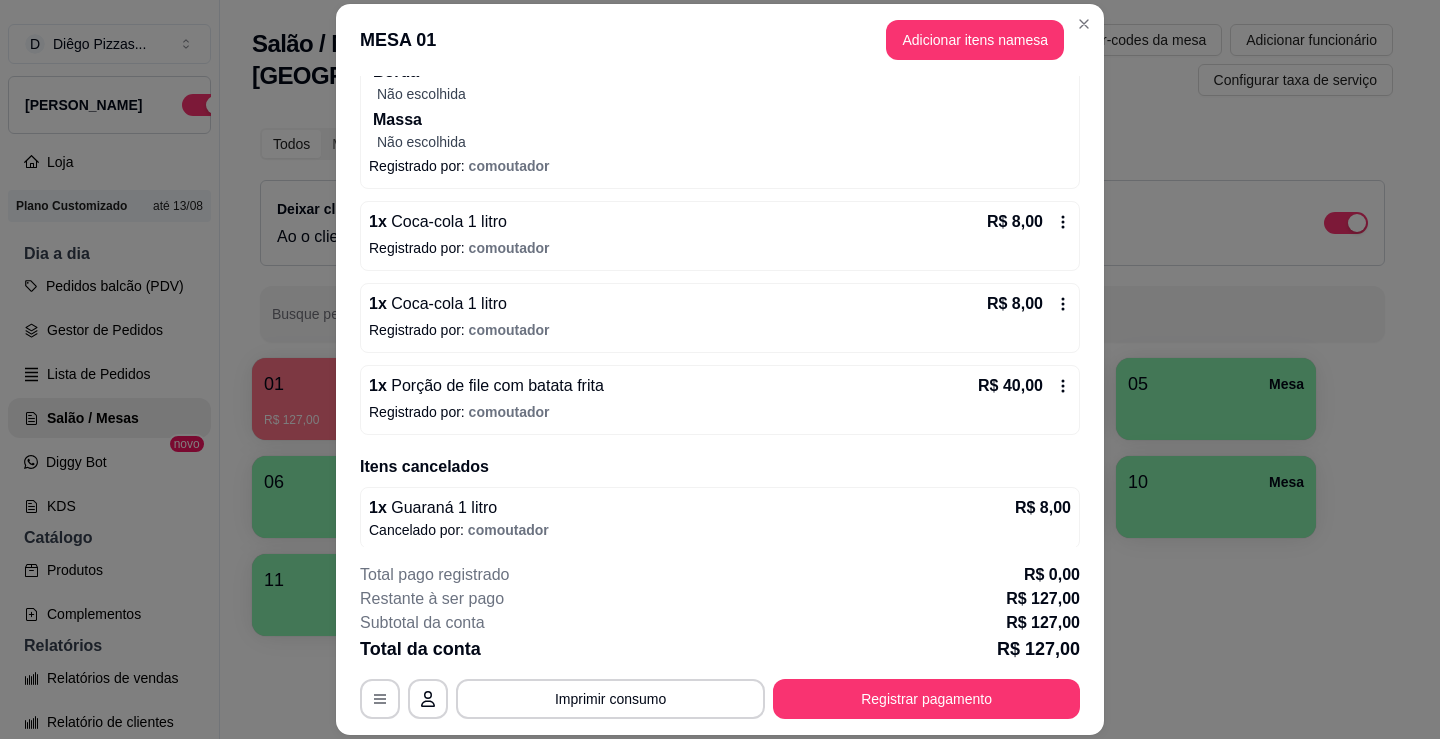 scroll, scrollTop: 759, scrollLeft: 0, axis: vertical 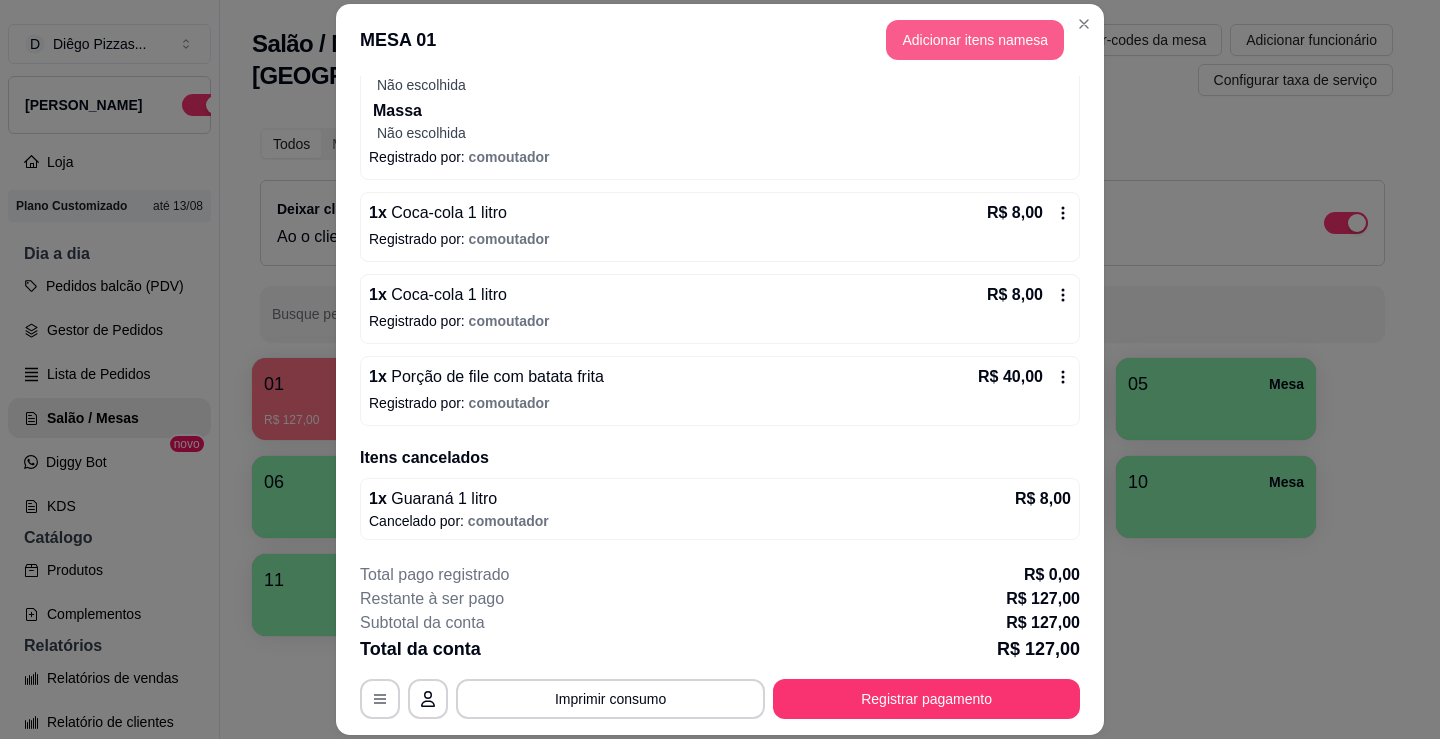 click on "Adicionar itens na  mesa" at bounding box center (975, 40) 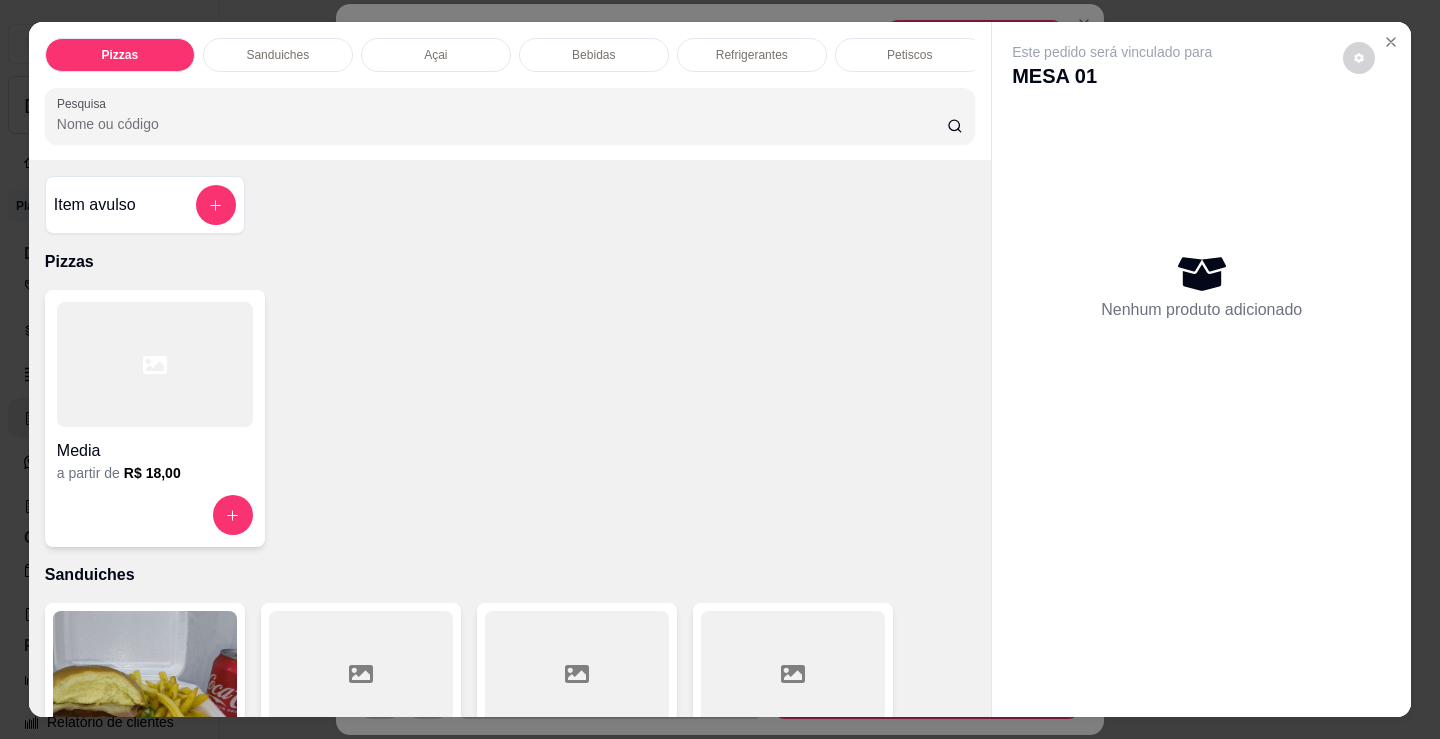click on "Pizzas" at bounding box center [510, 262] 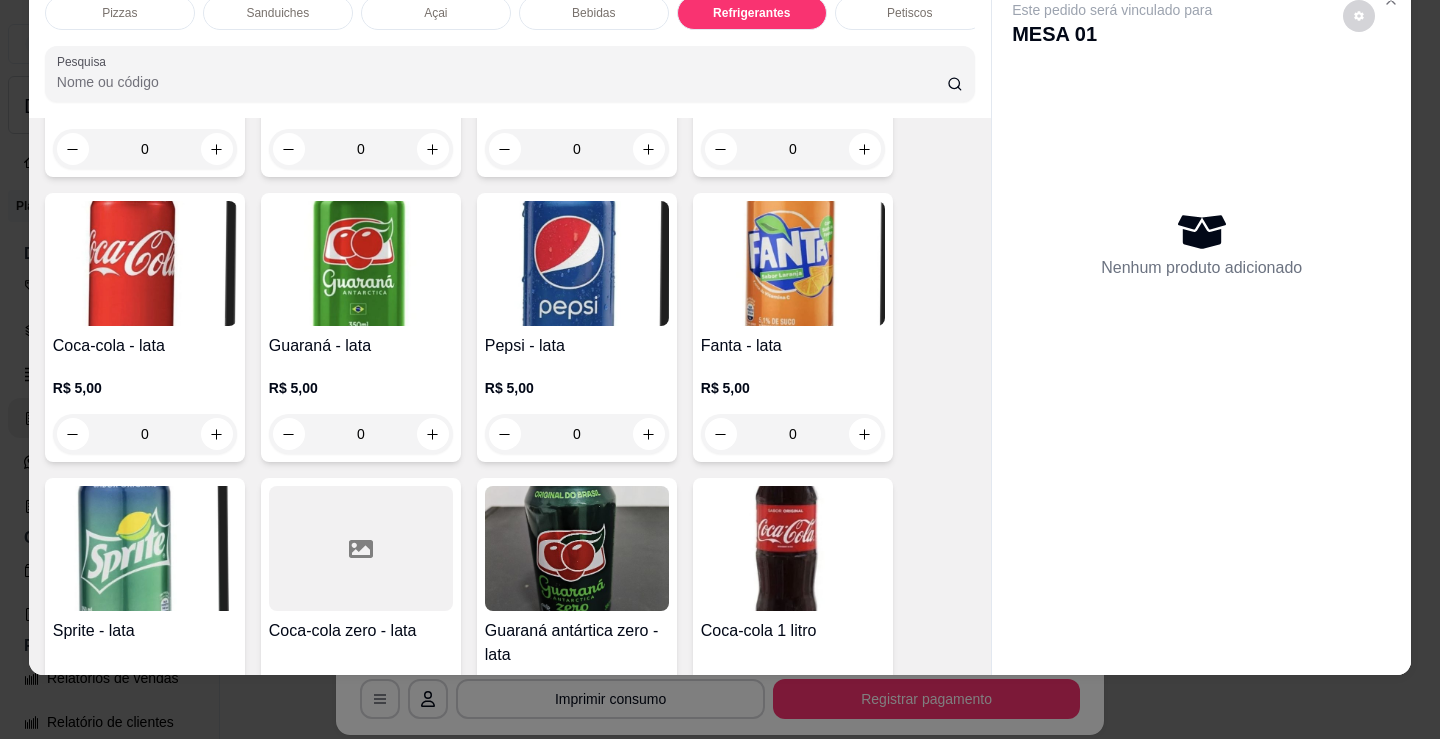 scroll, scrollTop: 5803, scrollLeft: 0, axis: vertical 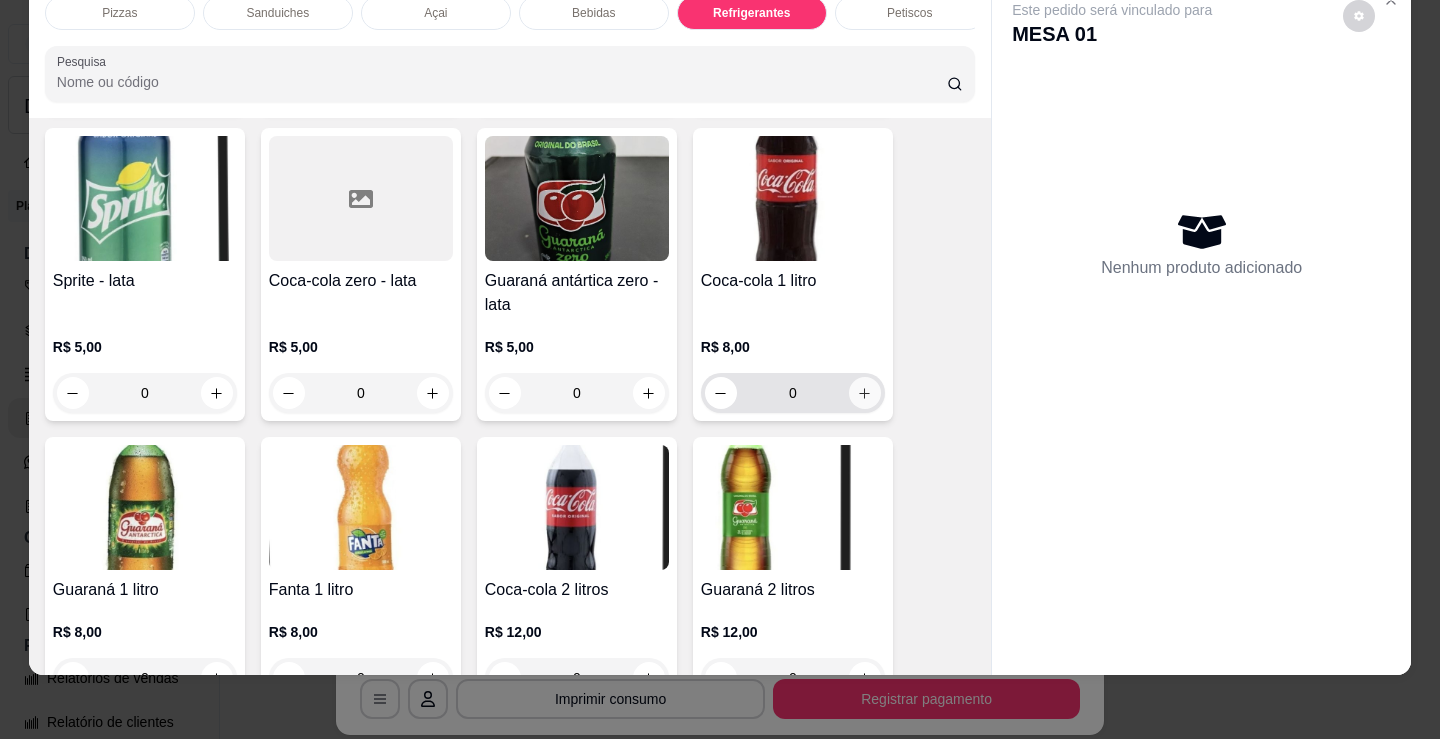 click 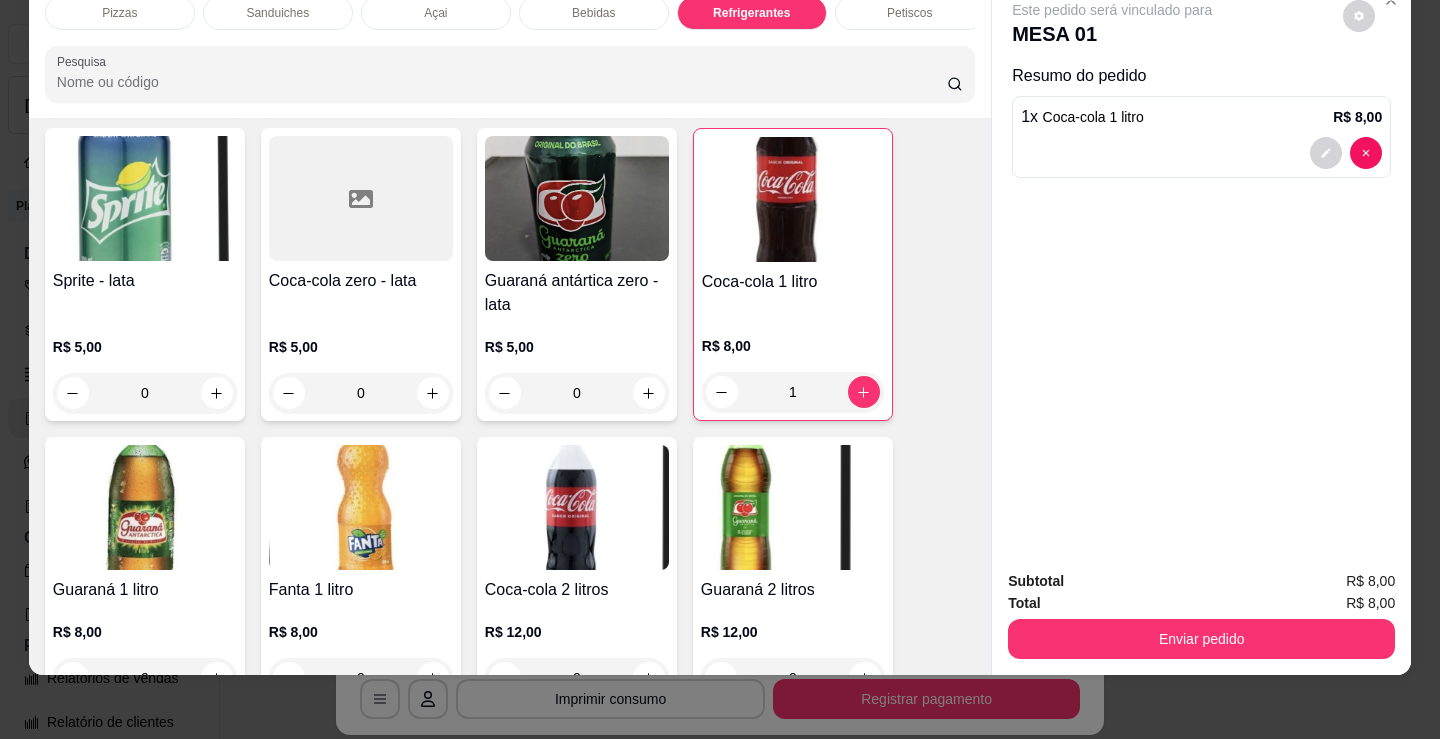 click on "Pizzas" at bounding box center [120, 13] 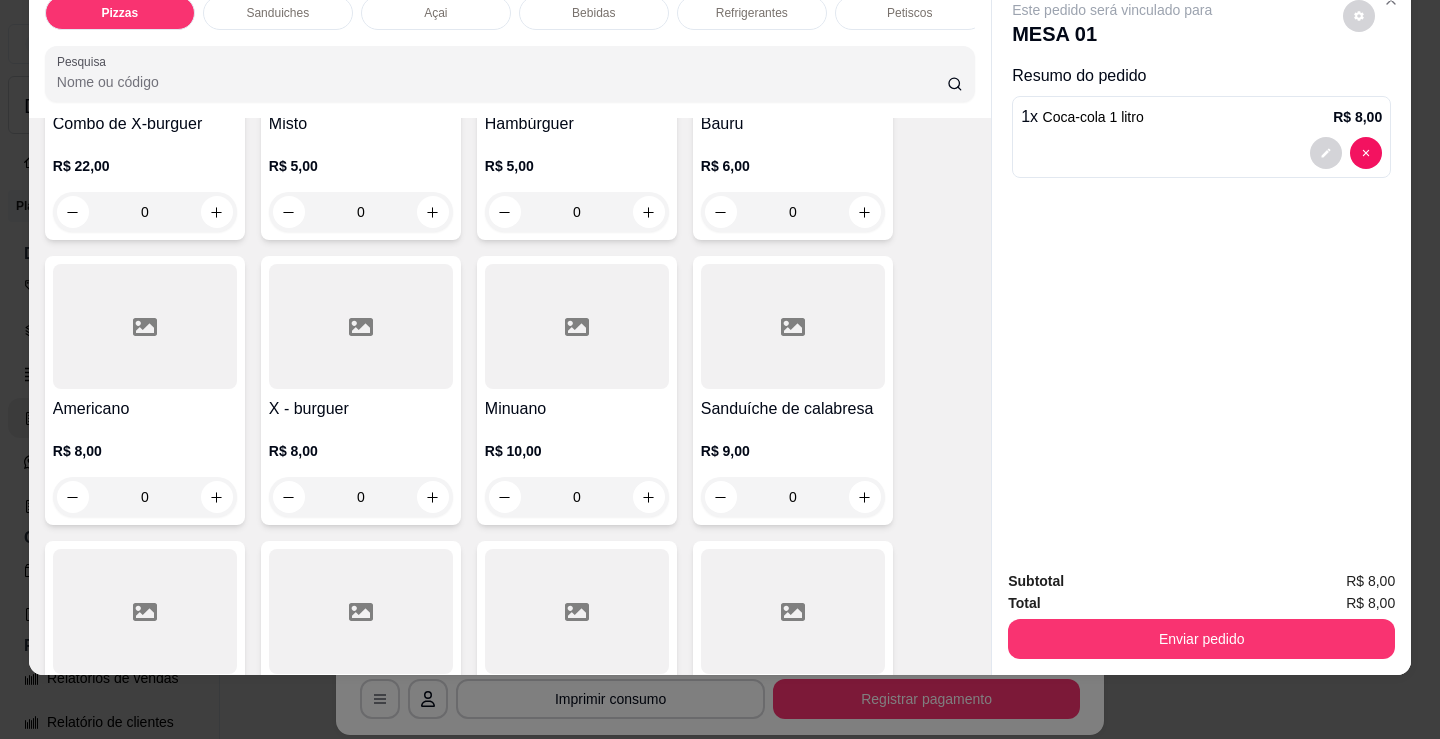 scroll, scrollTop: 0, scrollLeft: 0, axis: both 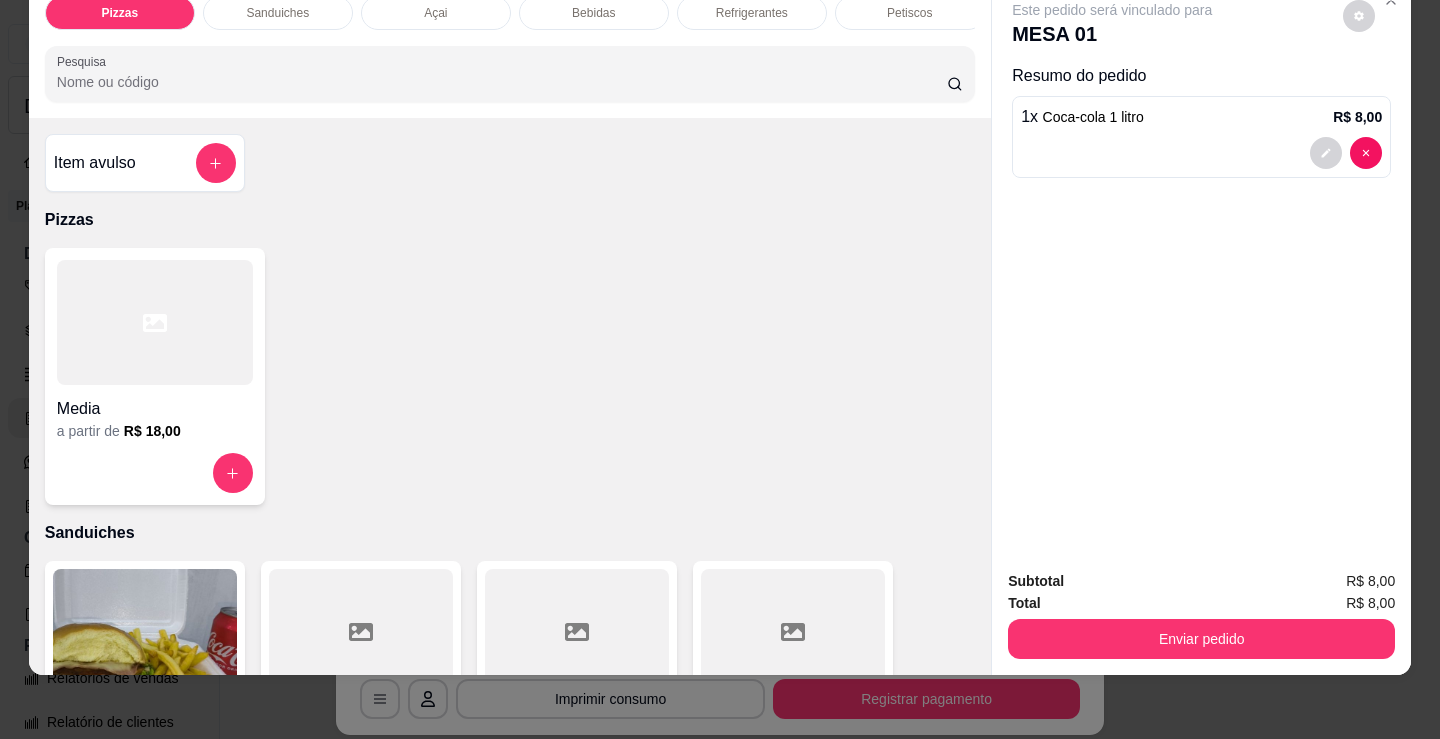 click at bounding box center [155, 322] 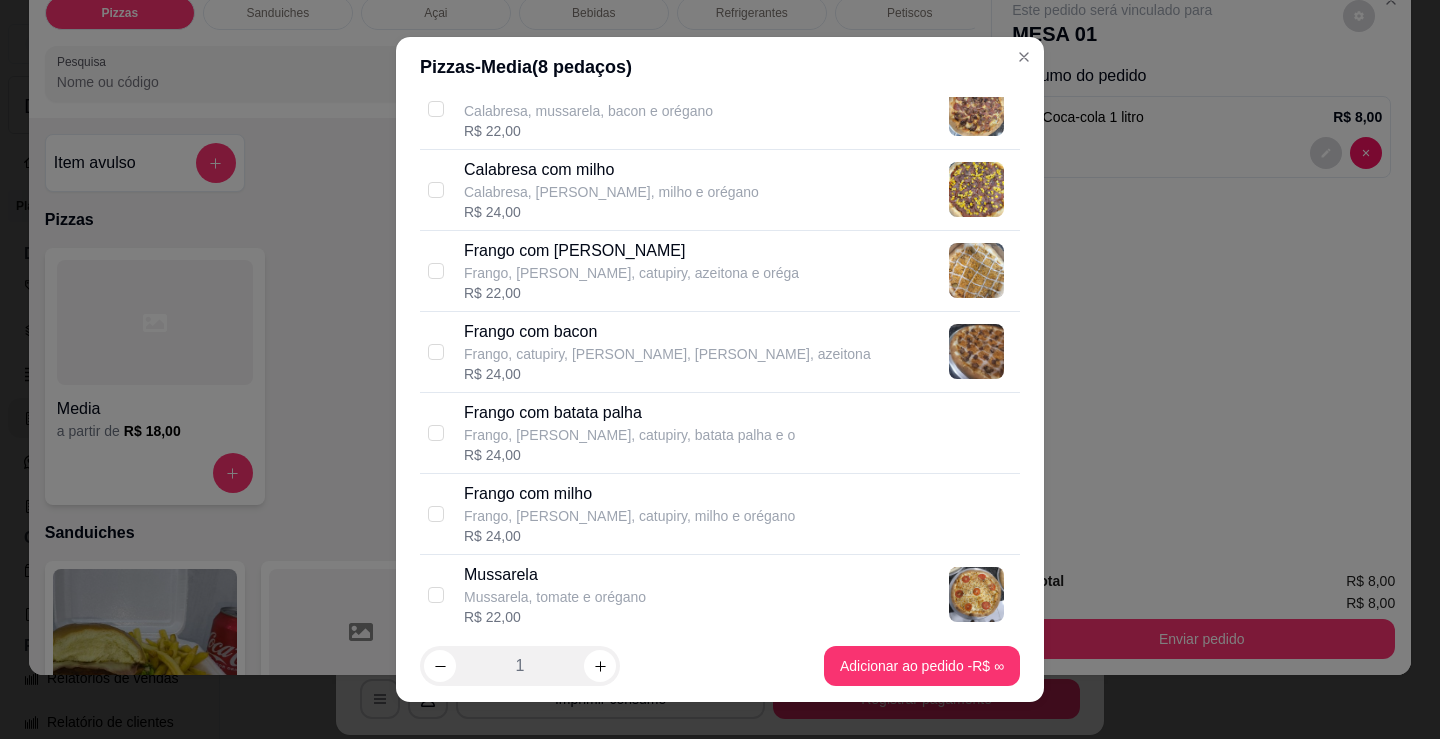scroll, scrollTop: 800, scrollLeft: 0, axis: vertical 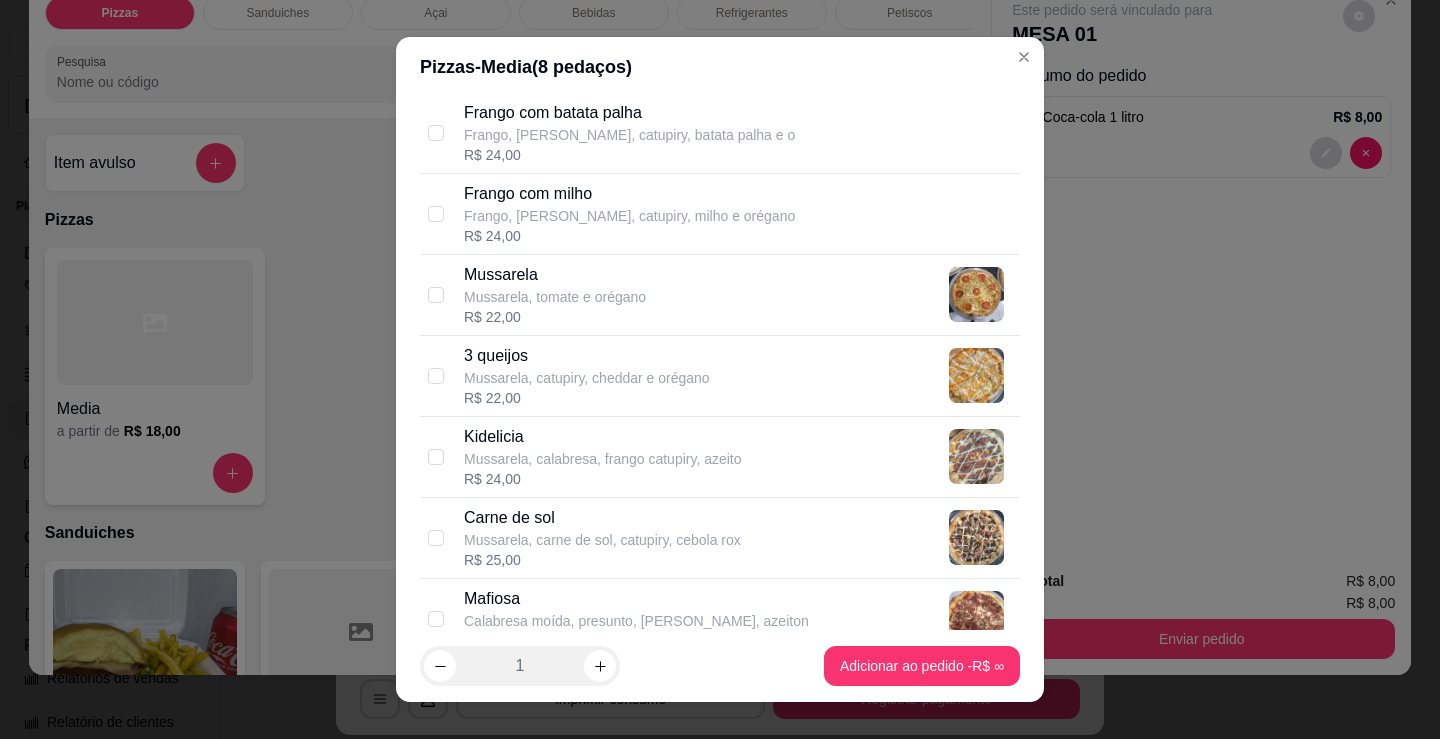click on "Mussarela, calabresa, frango catupiry, azeito" at bounding box center [603, 459] 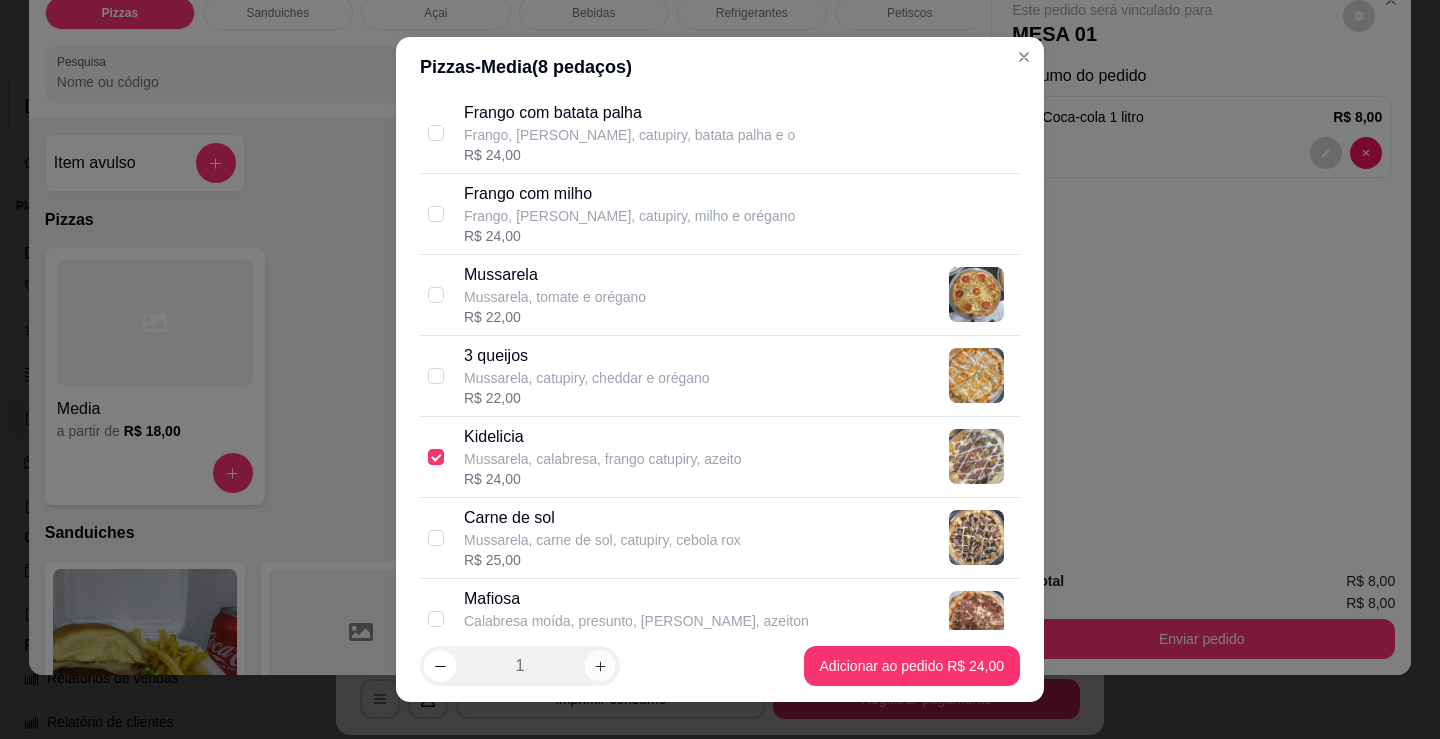 click at bounding box center (599, 666) 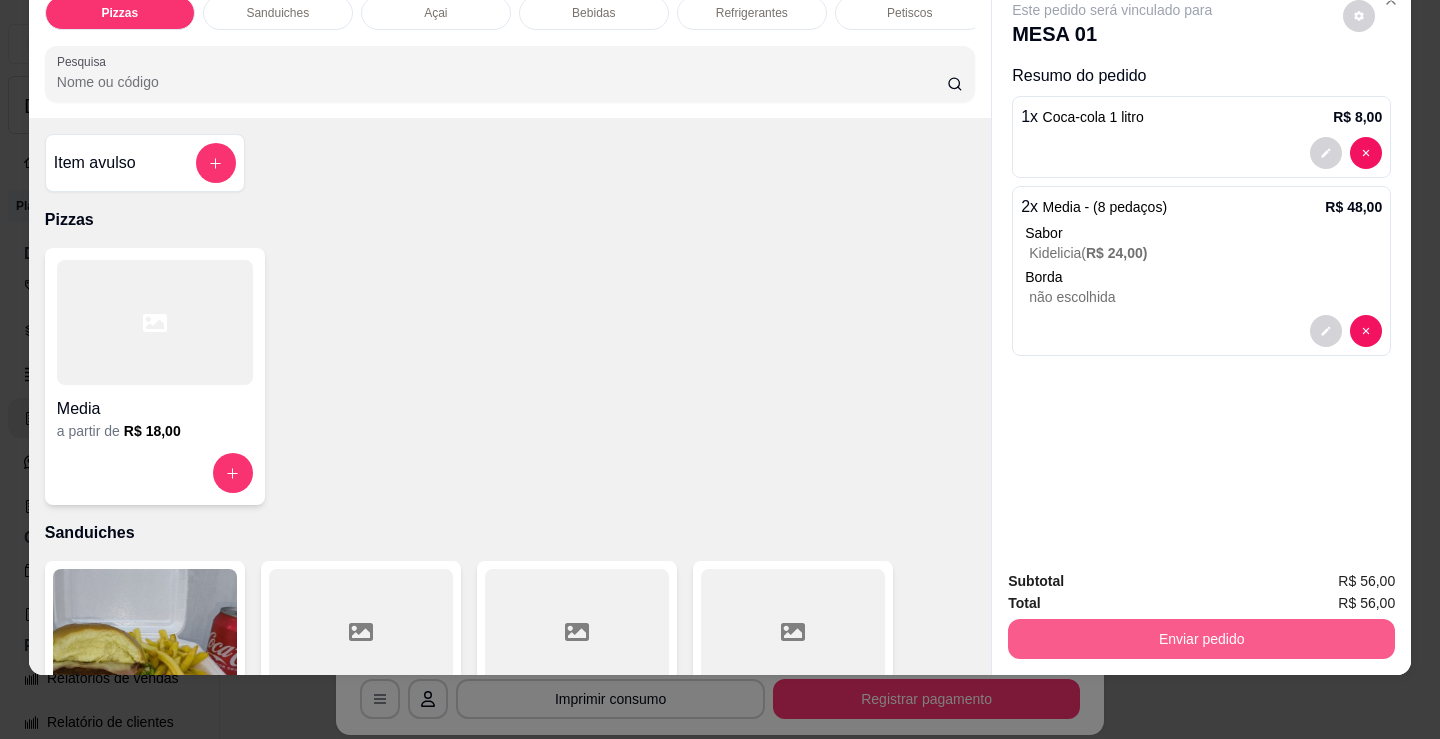 click on "Enviar pedido" at bounding box center (1201, 639) 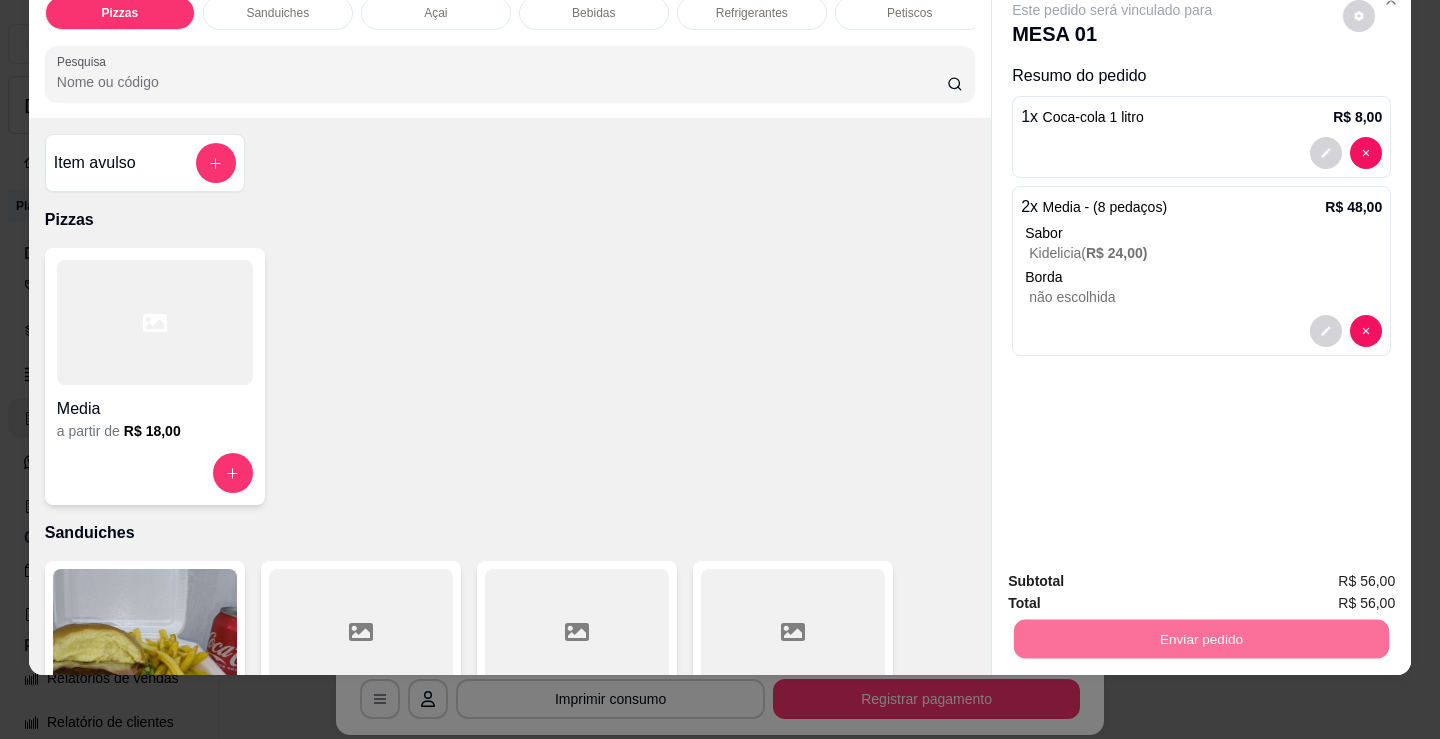 click on "Não registrar e enviar pedido" at bounding box center [1136, 574] 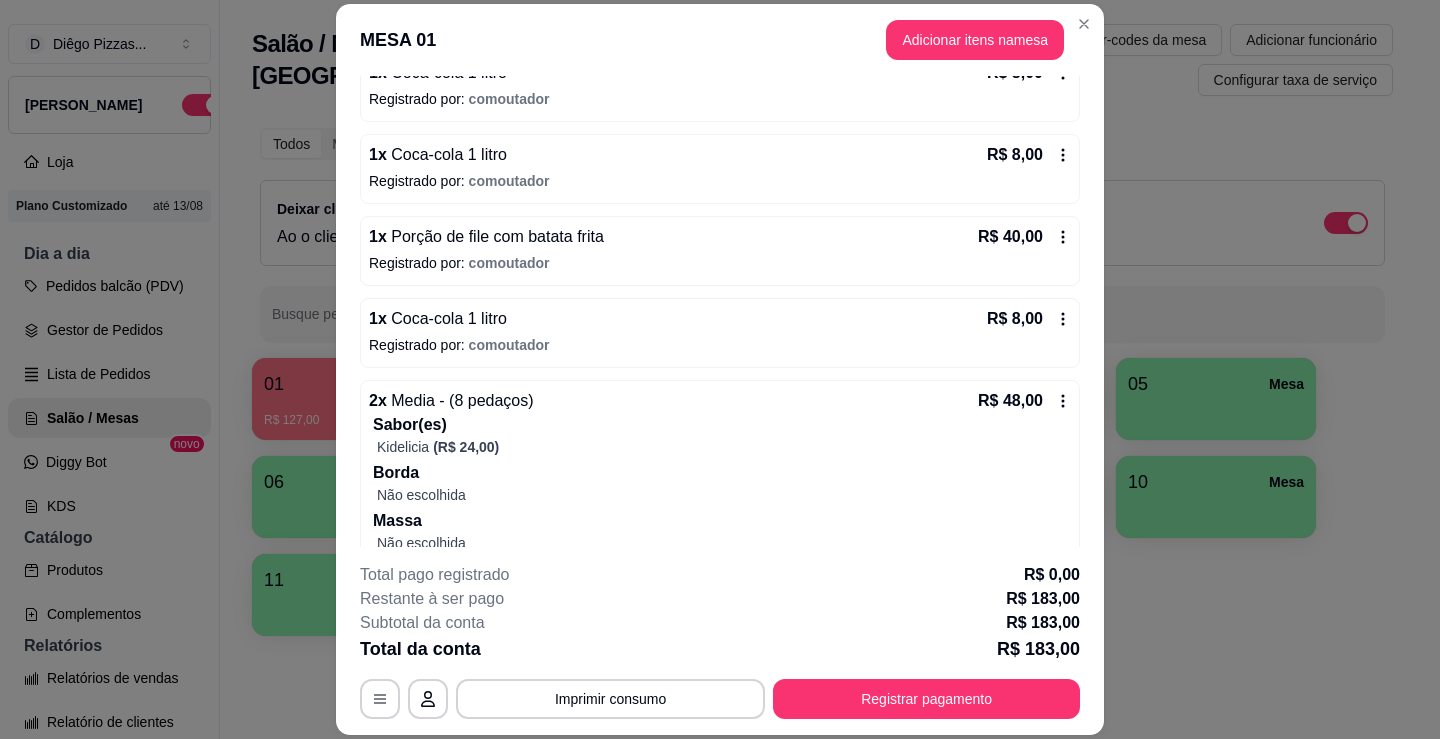scroll, scrollTop: 864, scrollLeft: 0, axis: vertical 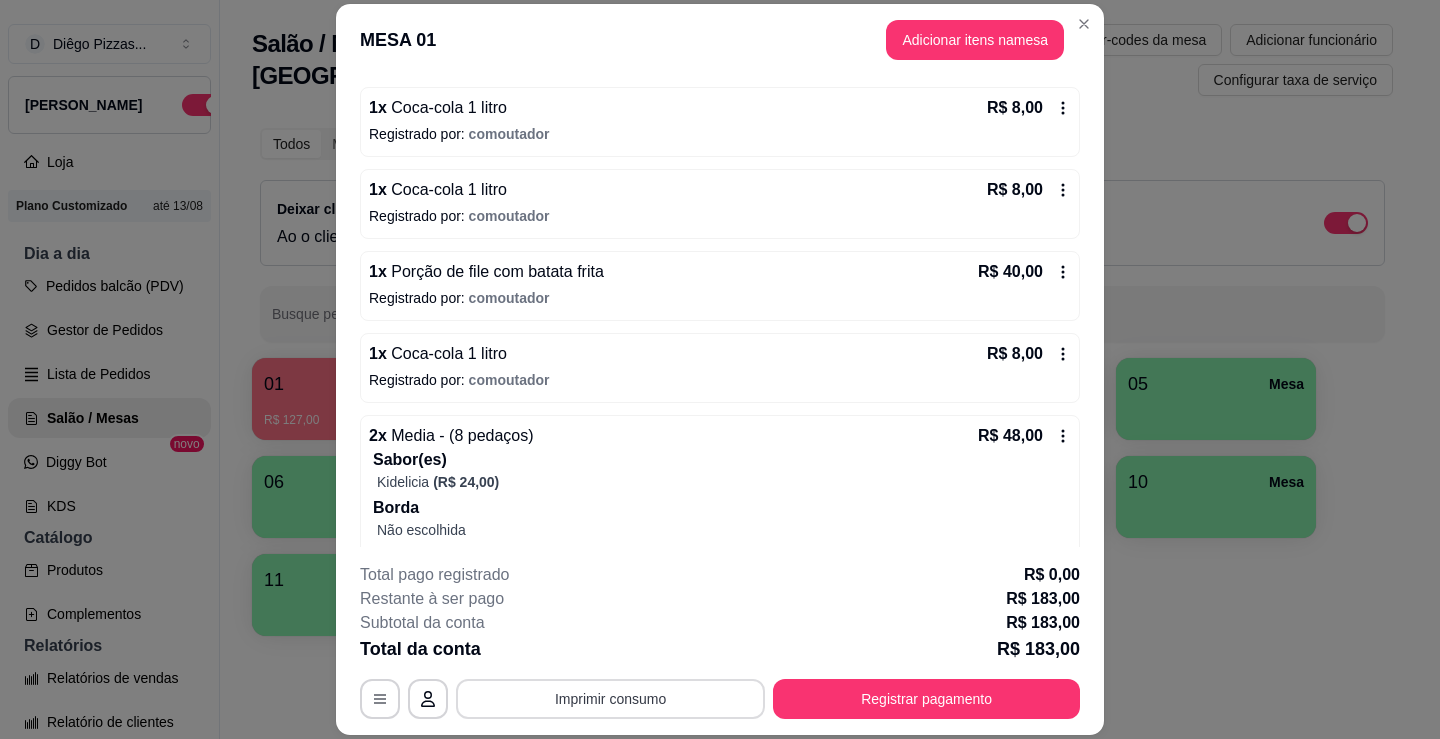 click on "Imprimir consumo" at bounding box center [610, 699] 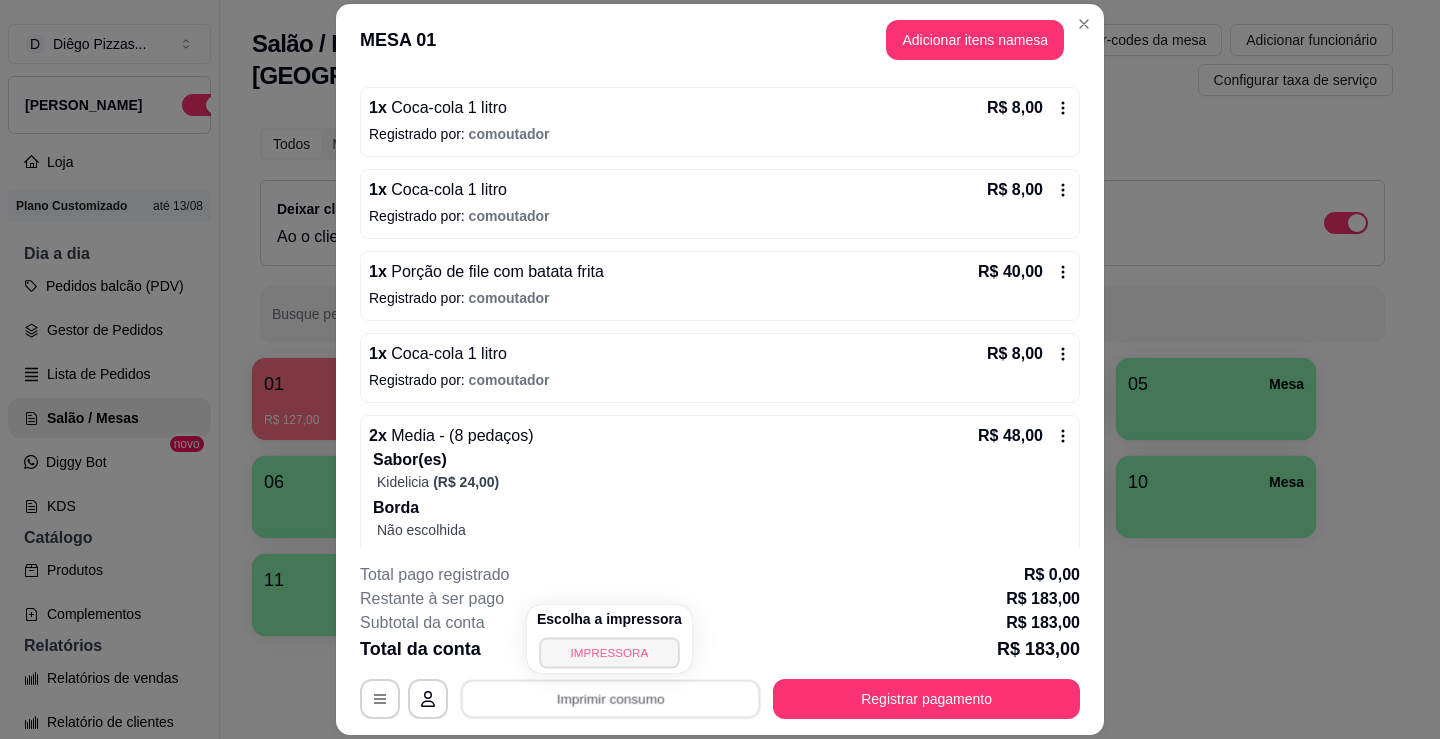 click on "IMPRESSORA" at bounding box center (609, 652) 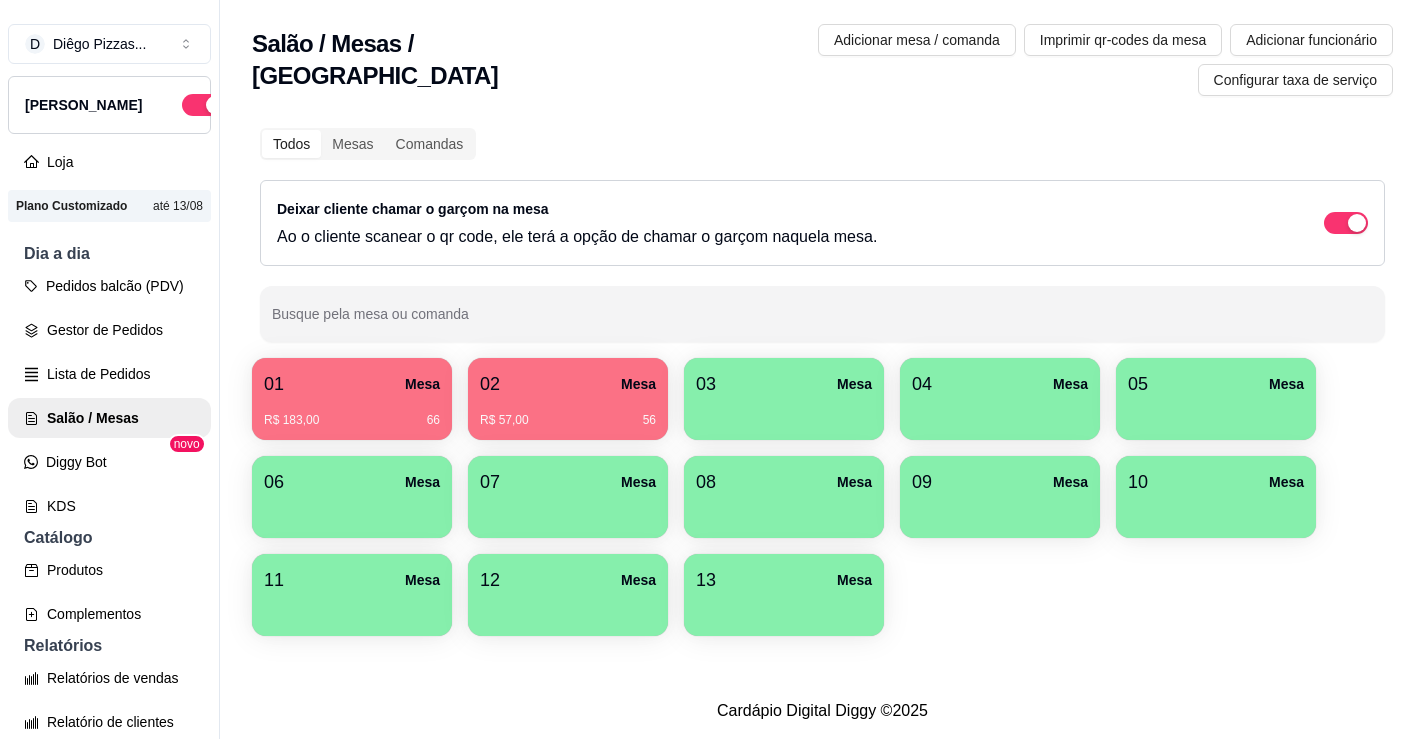 click on "R$ 183,00 66" at bounding box center (352, 413) 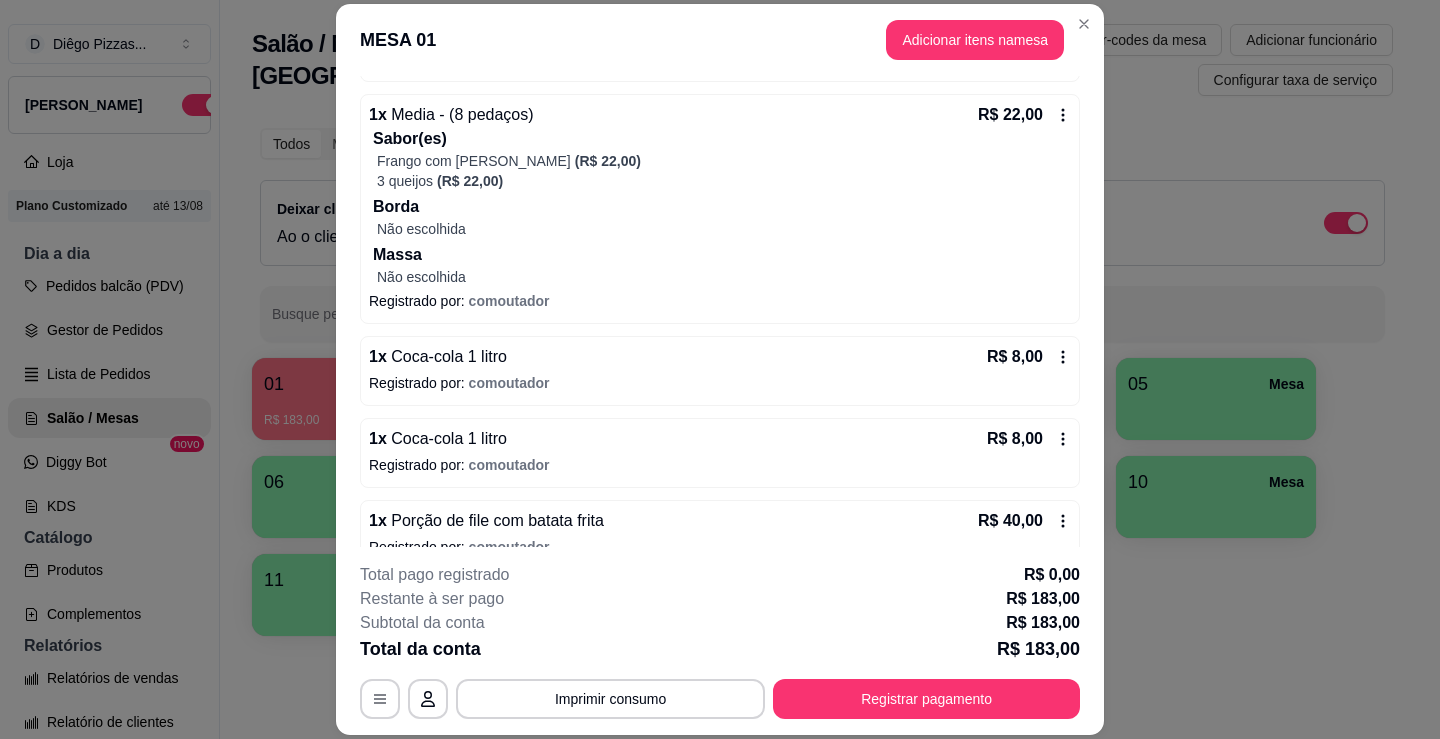 scroll, scrollTop: 664, scrollLeft: 0, axis: vertical 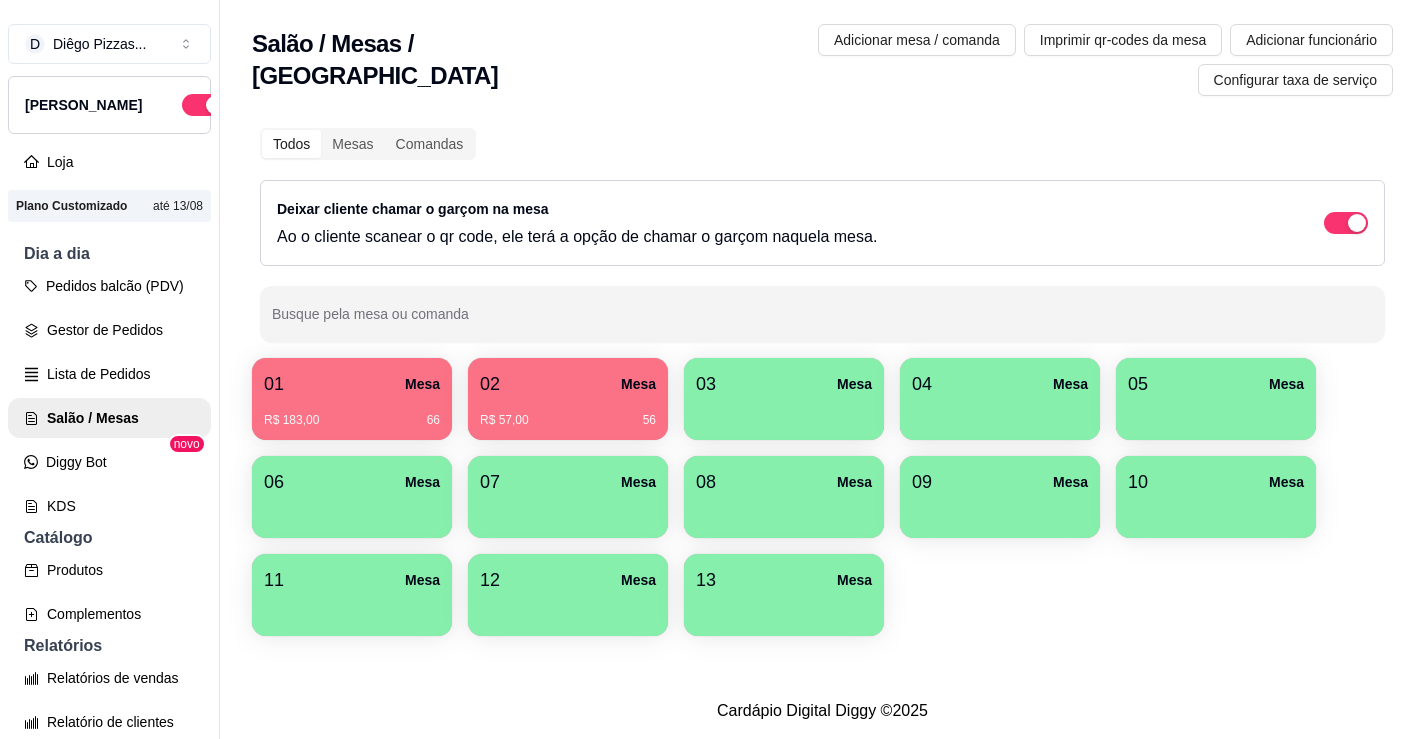 click on "01 Mesa R$ 183,00 66 02 Mesa R$ 57,00 56 03 Mesa 04 Mesa 05 [GEOGRAPHIC_DATA] 06 Mesa 07 [GEOGRAPHIC_DATA] 08 Mesa 09 Mesa 10 Mesa 11 [GEOGRAPHIC_DATA]" at bounding box center [822, 497] 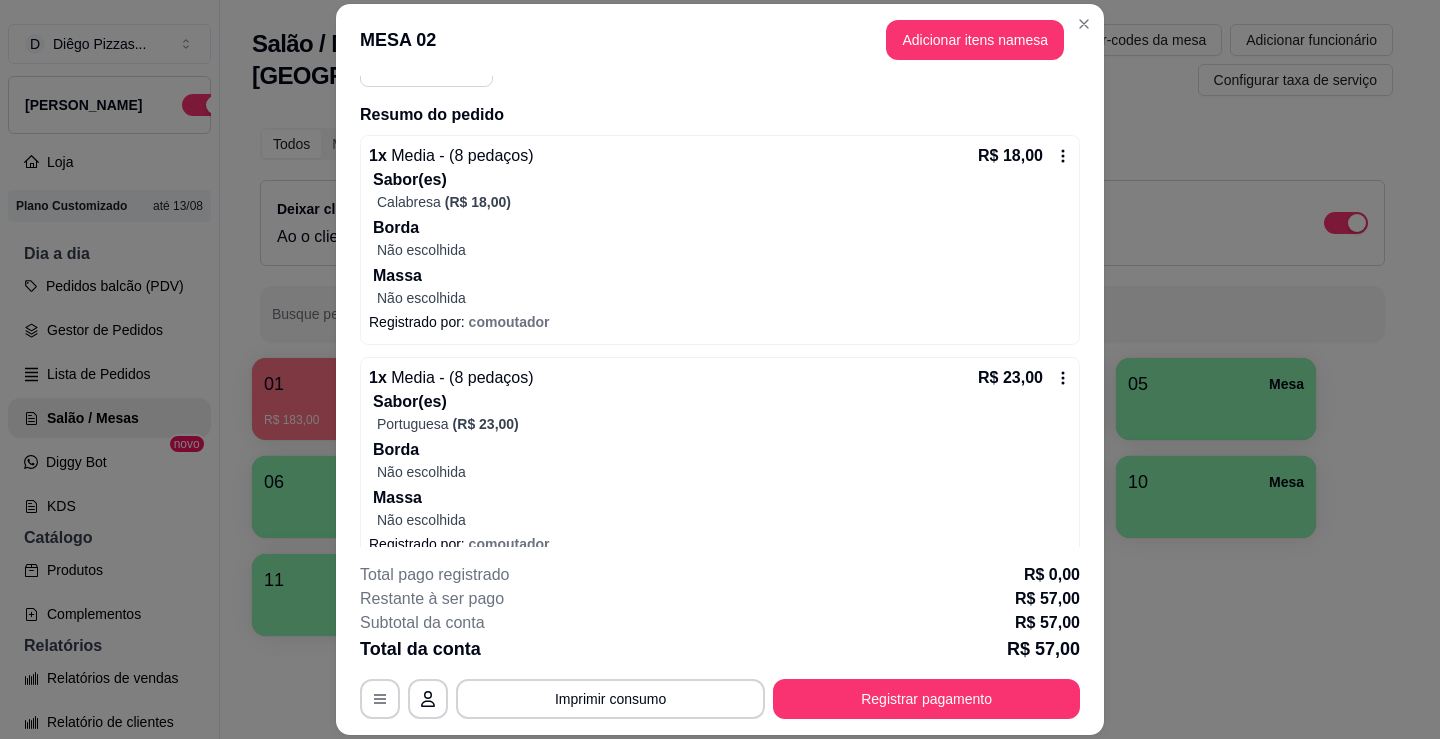 scroll, scrollTop: 321, scrollLeft: 0, axis: vertical 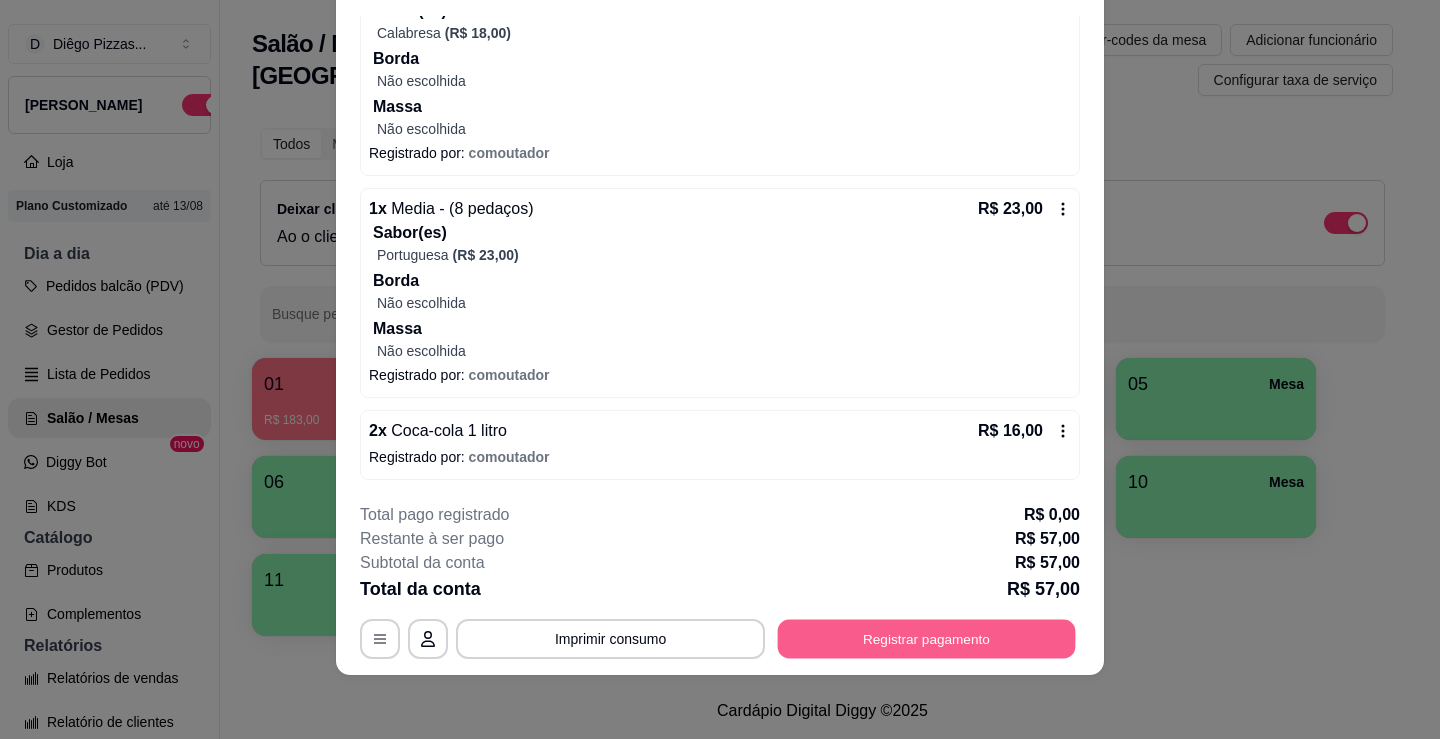 click on "Registrar pagamento" at bounding box center [927, 639] 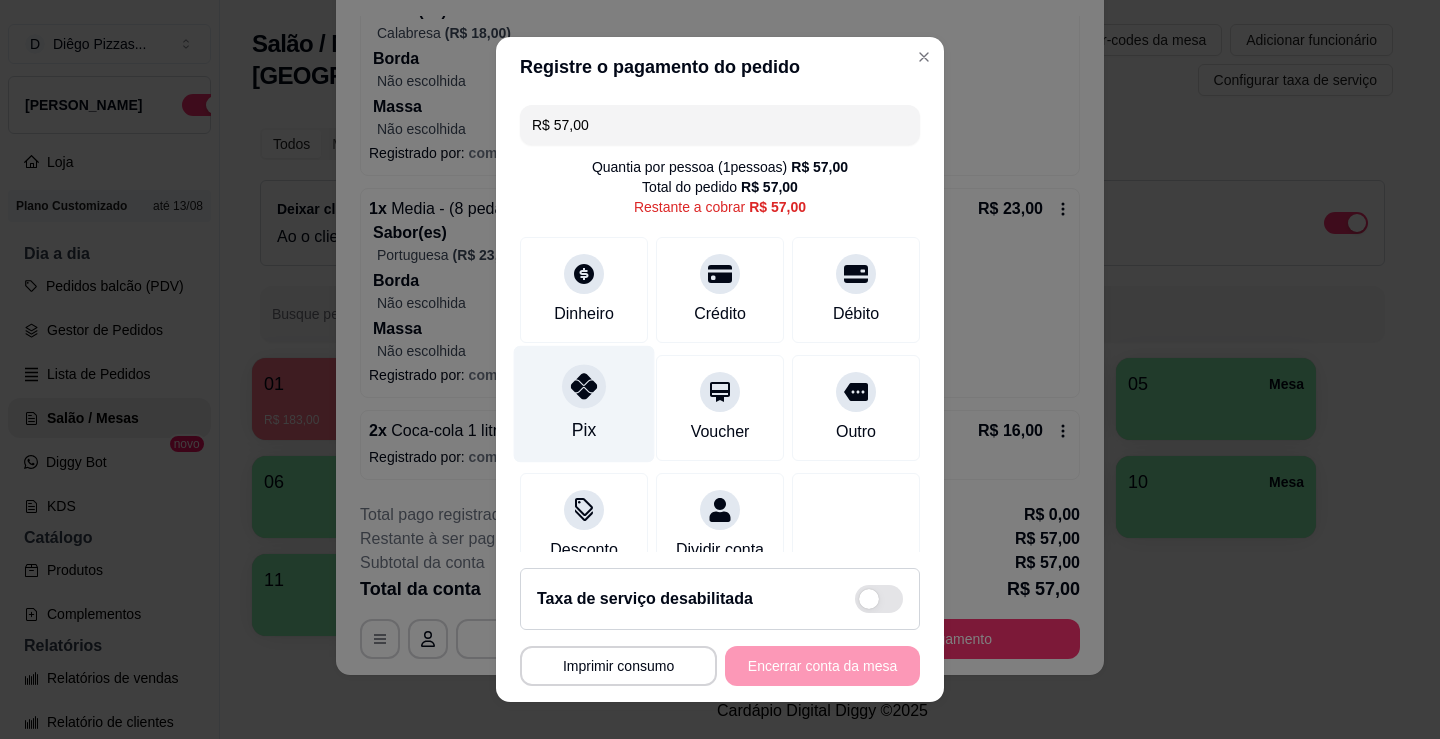 click at bounding box center (584, 386) 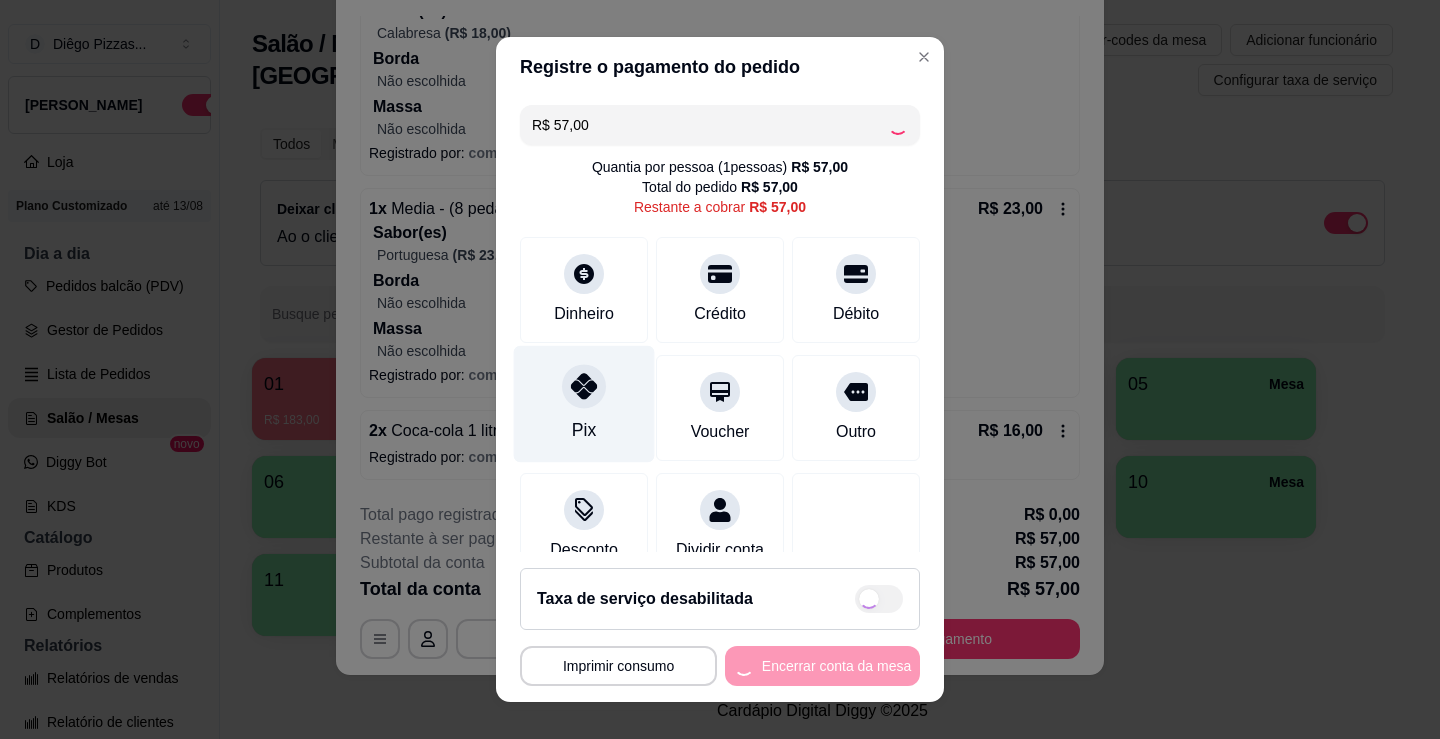 click 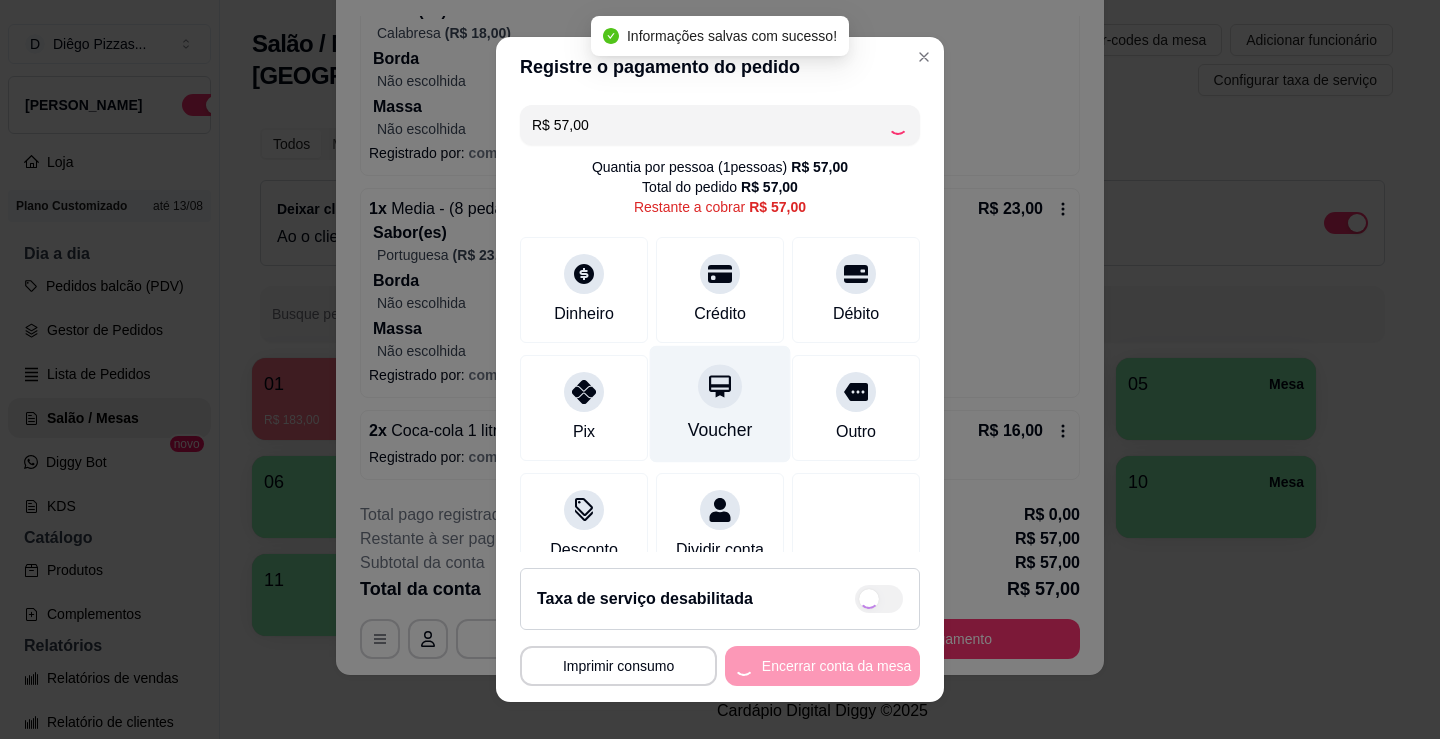 type on "R$ 0,00" 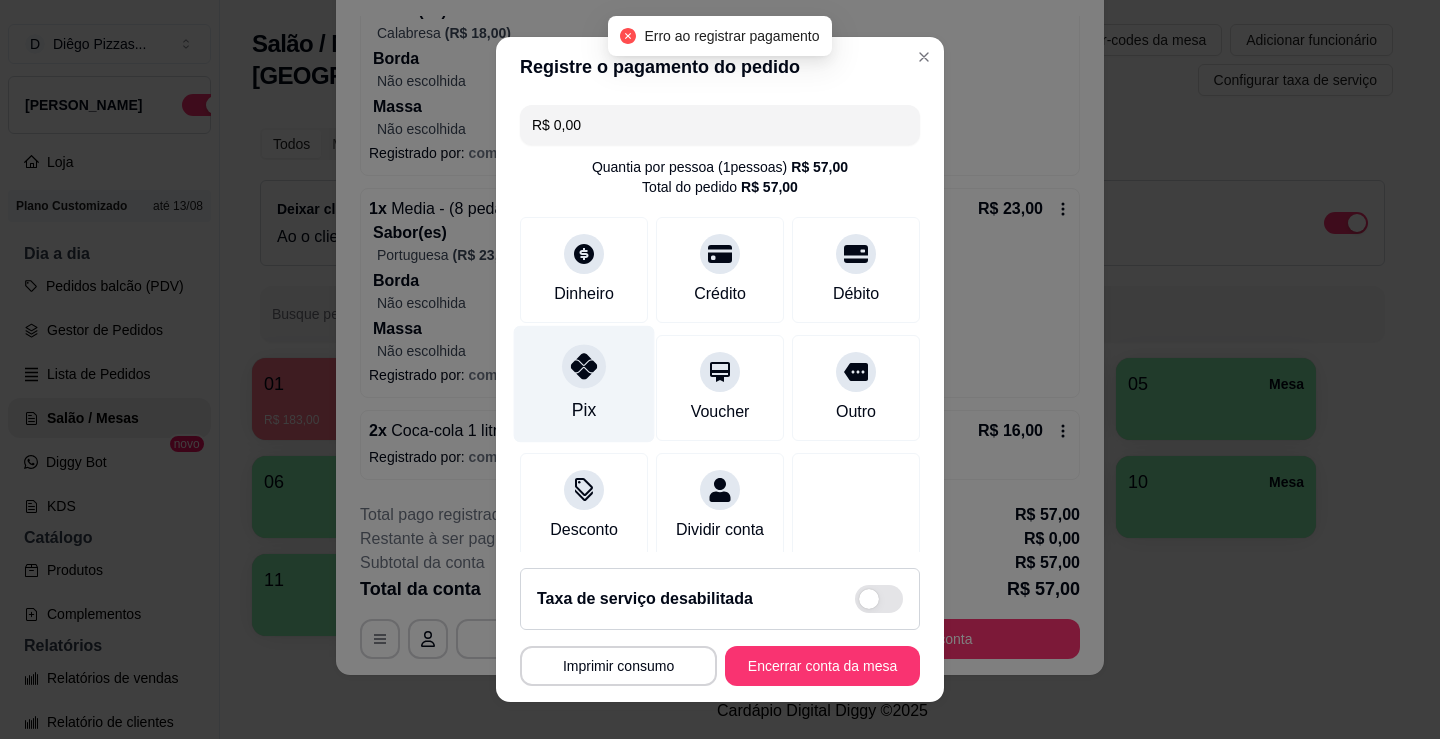 click on "Pix" at bounding box center [584, 384] 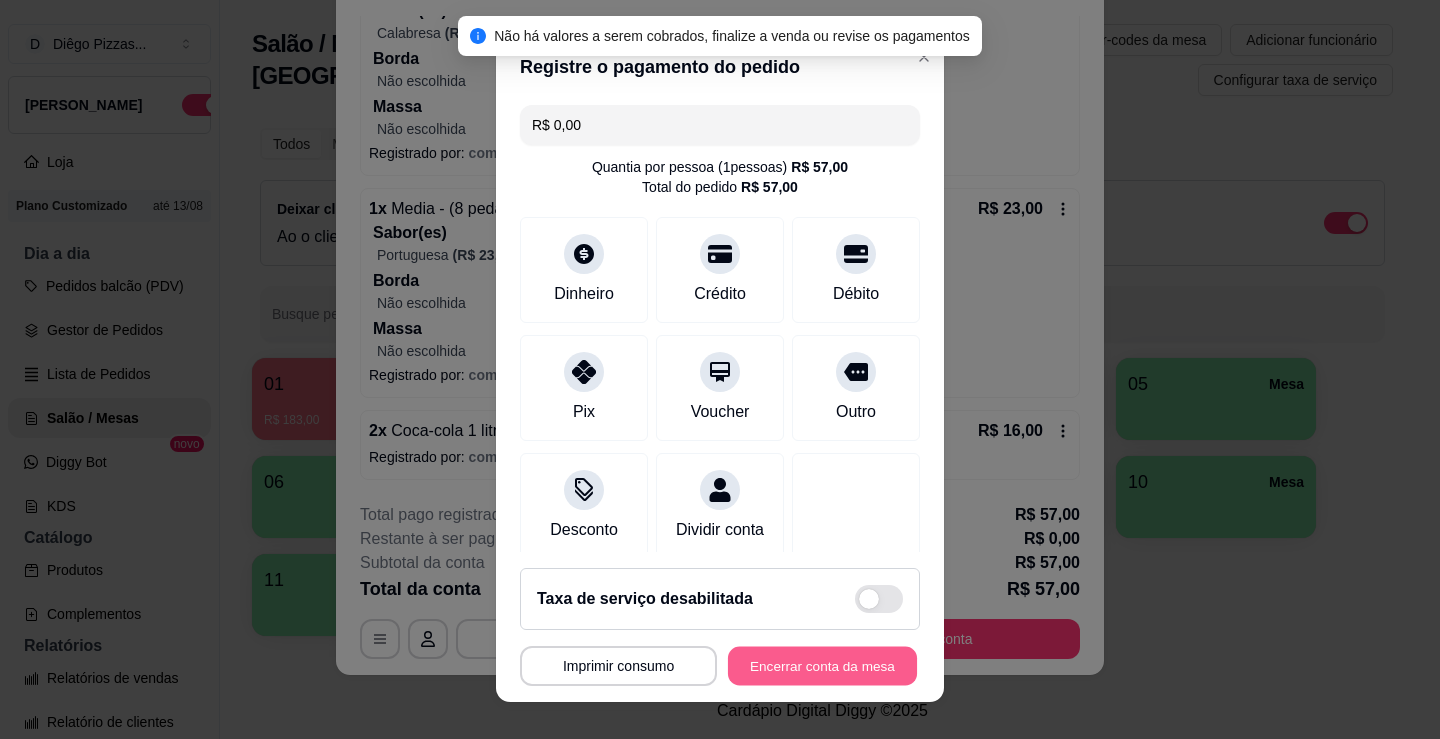click on "Encerrar conta da mesa" at bounding box center (822, 666) 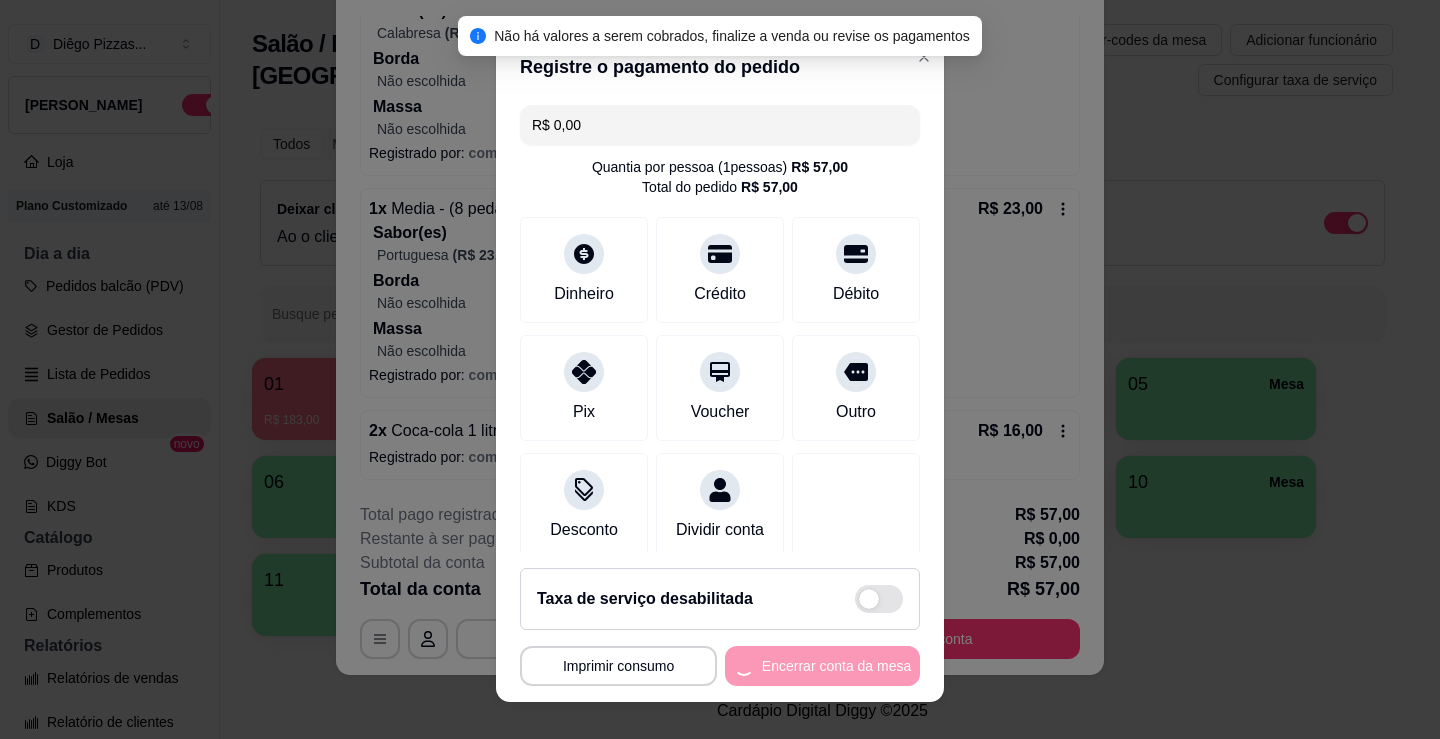 scroll, scrollTop: 0, scrollLeft: 0, axis: both 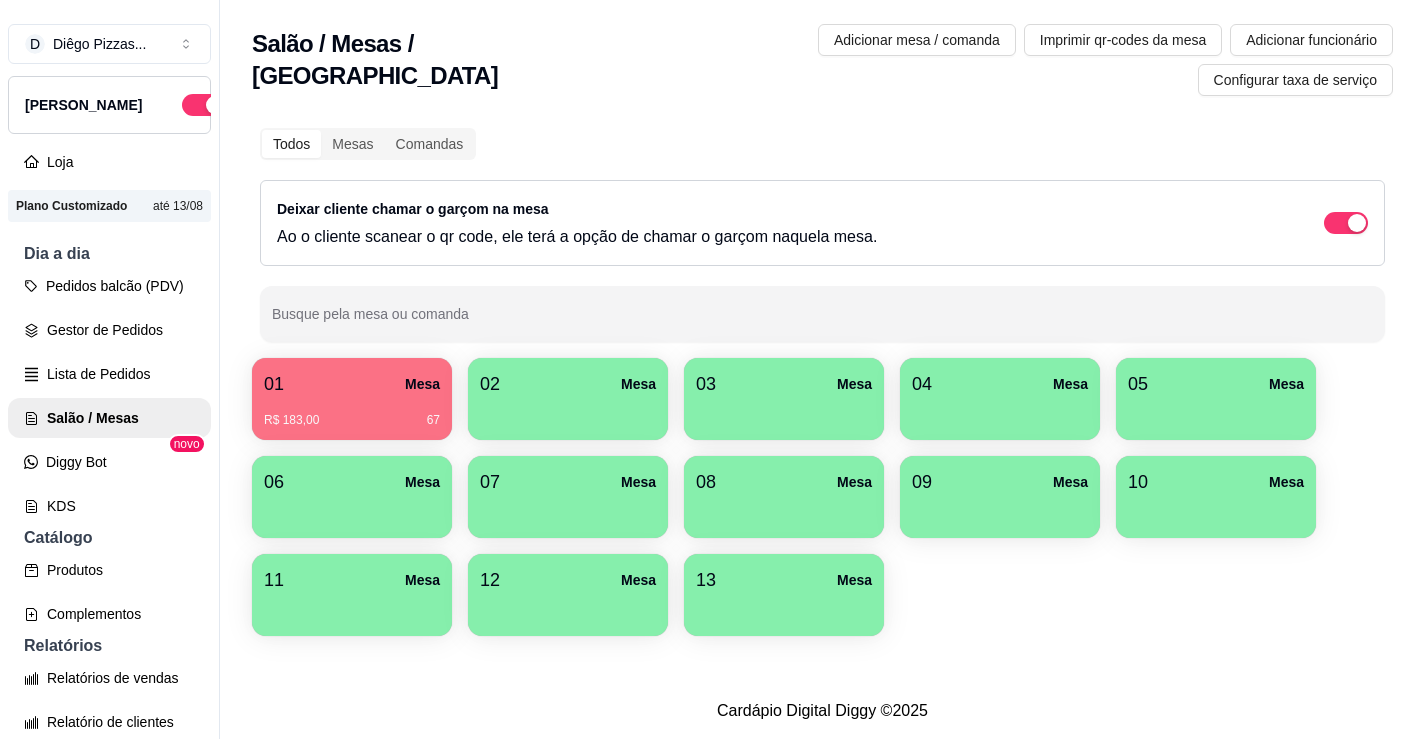 click on "R$ 183,00 67" at bounding box center [352, 413] 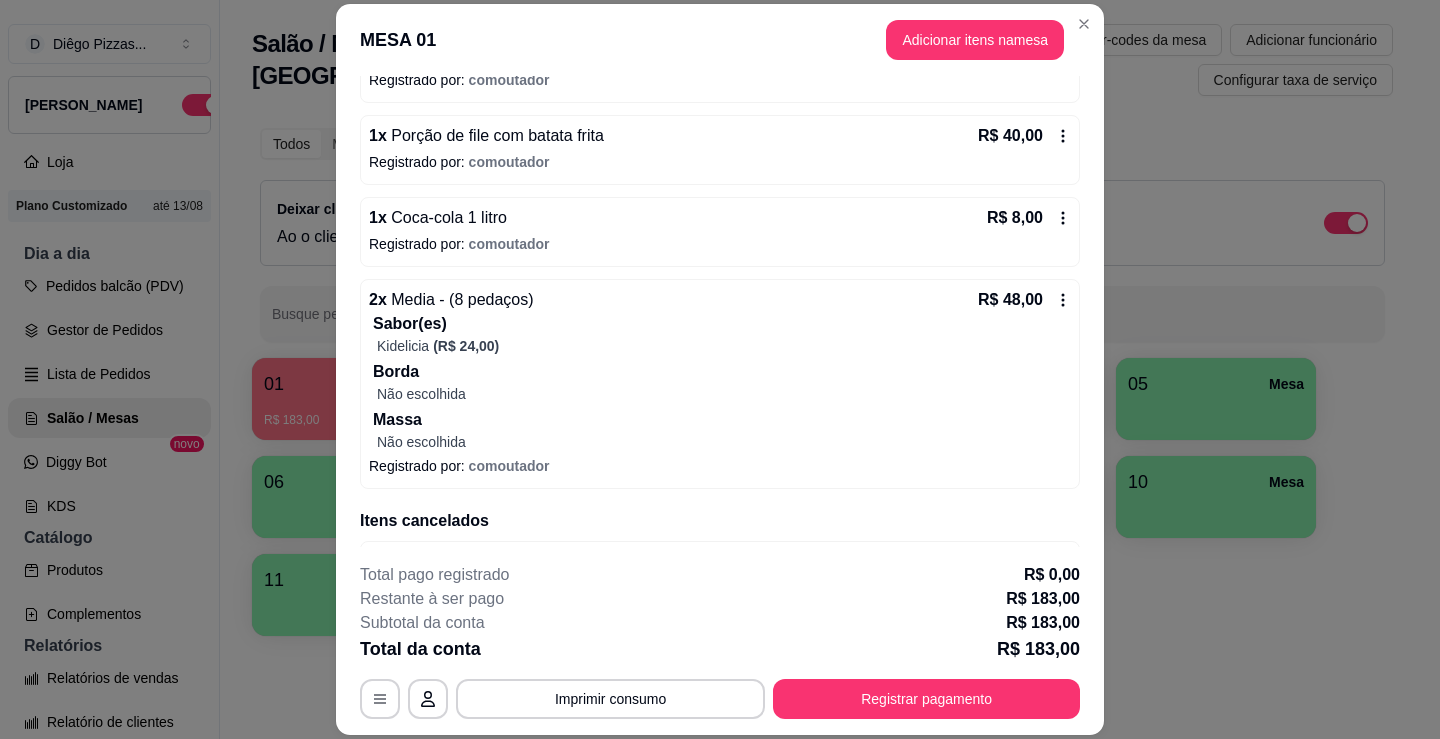 scroll, scrollTop: 1063, scrollLeft: 0, axis: vertical 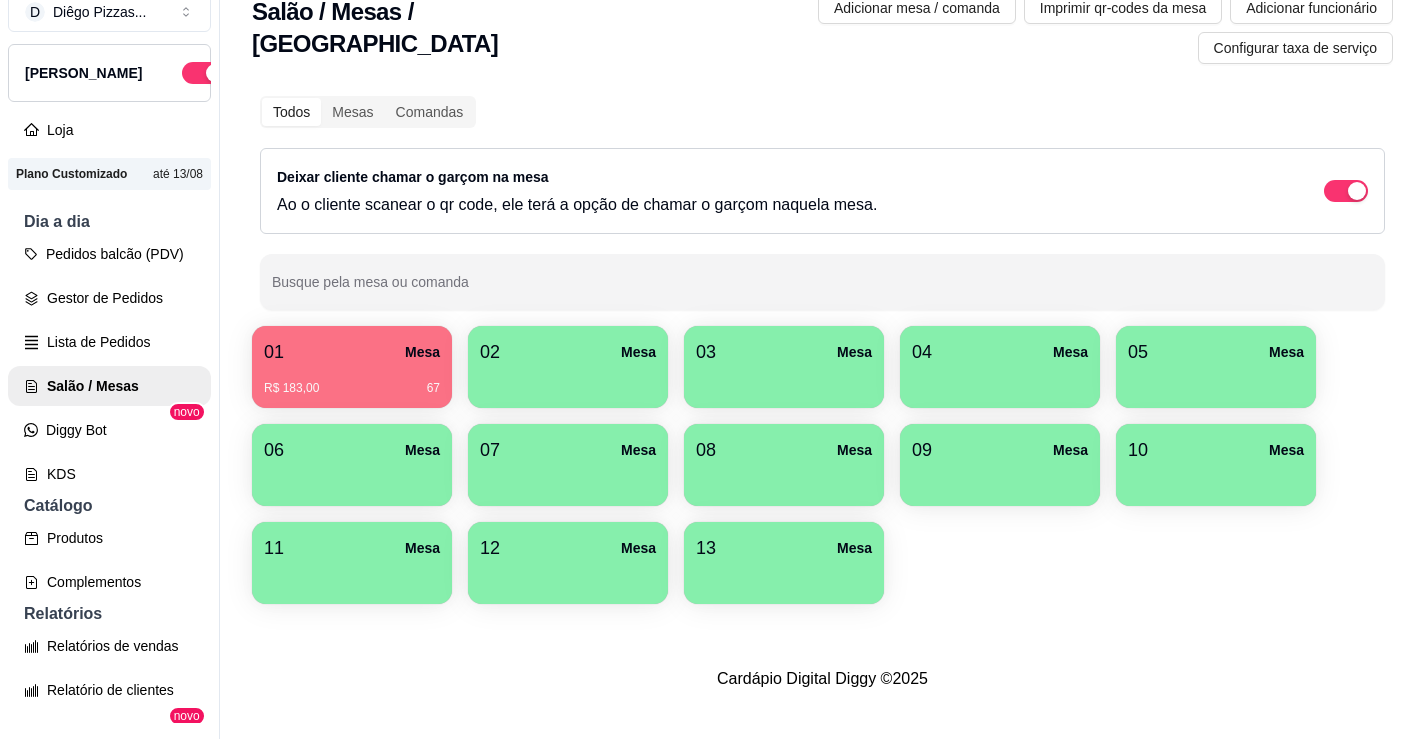 click on "Todos Mesas Comandas Deixar cliente chamar o garçom na mesa Ao o cliente scanear o qr code, ele terá a opção de chamar o garçom naquela mesa. Busque pela mesa ou comanda
01 Mesa R$ 183,00 67 02 Mesa 03 Mesa 04 Mesa 05 [GEOGRAPHIC_DATA] 06 Mesa 07 [GEOGRAPHIC_DATA] 08 Mesa 09 [GEOGRAPHIC_DATA] 10 [GEOGRAPHIC_DATA] 11 Mesa 12 [GEOGRAPHIC_DATA]" at bounding box center [822, 352] 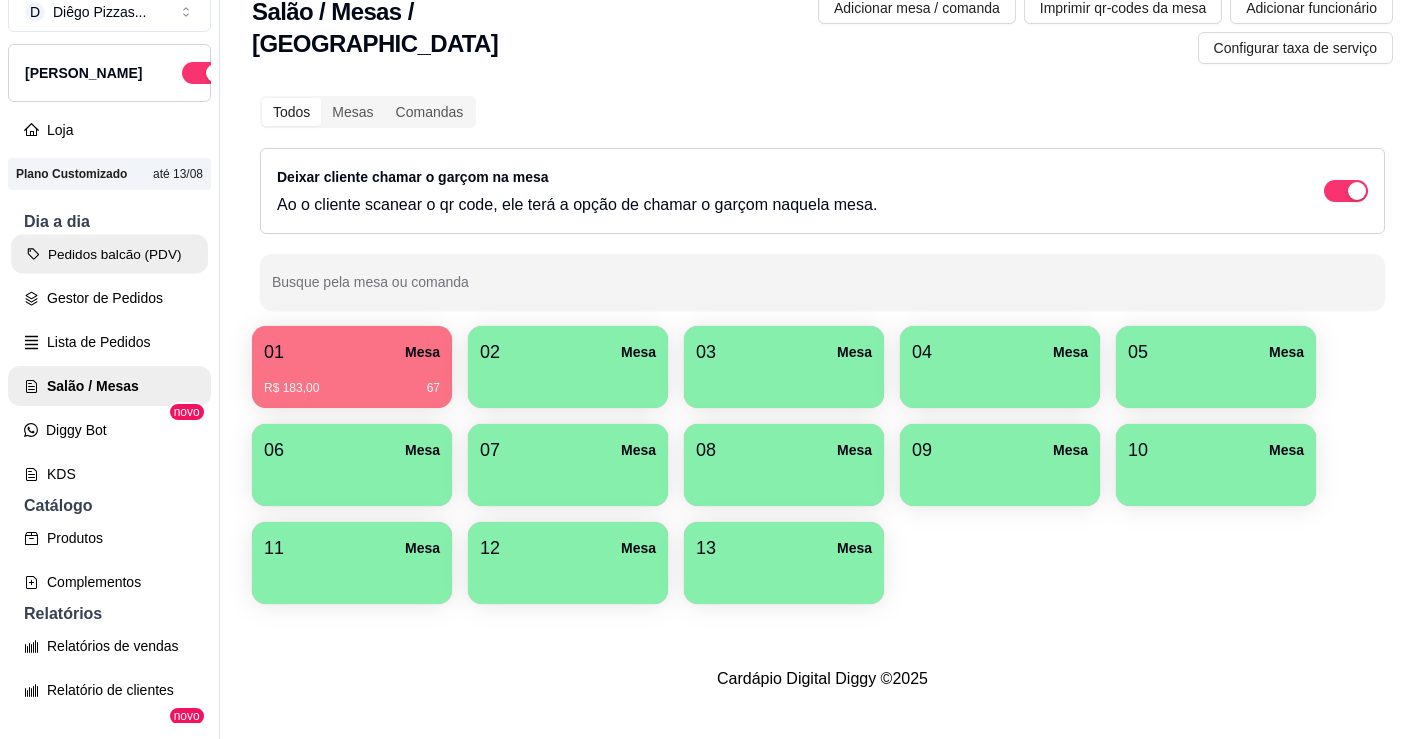 click on "Pedidos balcão (PDV)" at bounding box center (109, 254) 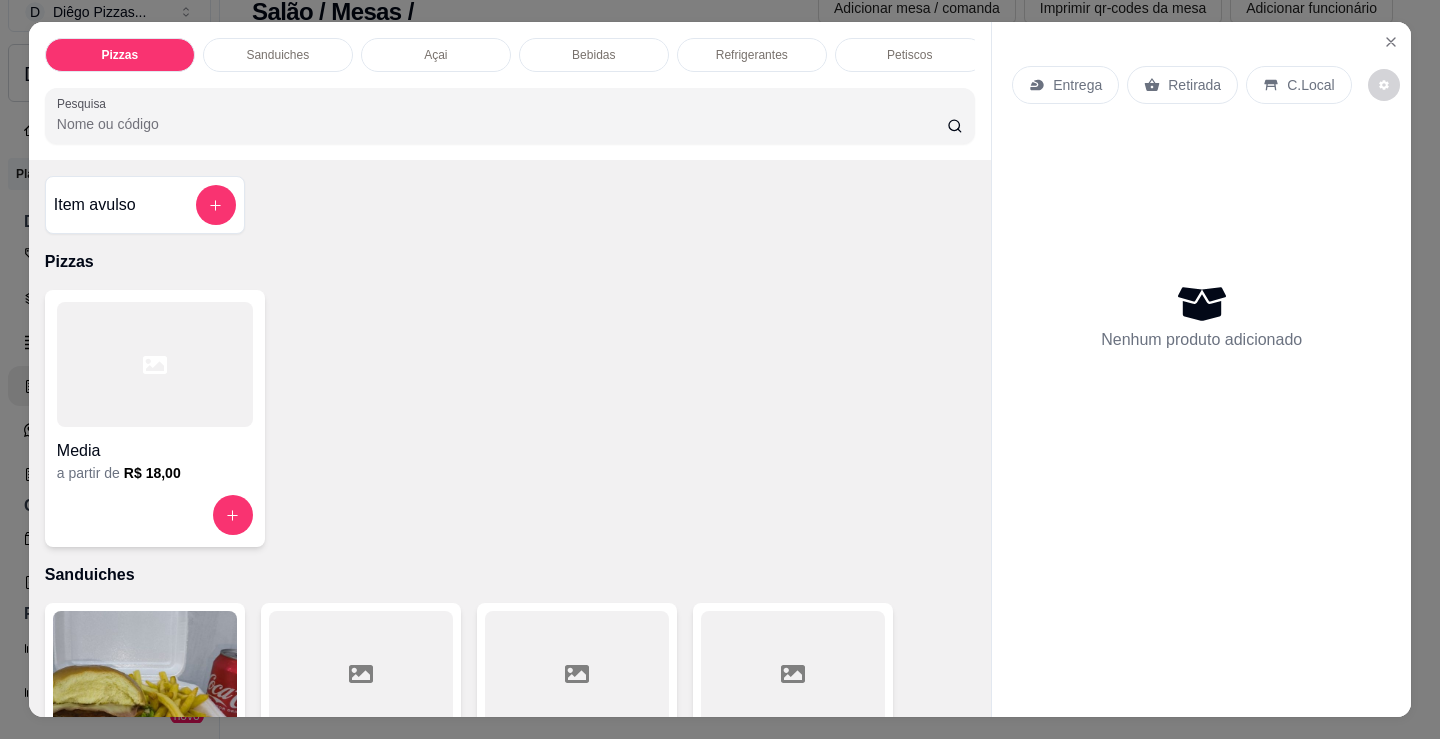 click on "Media" at bounding box center (155, 451) 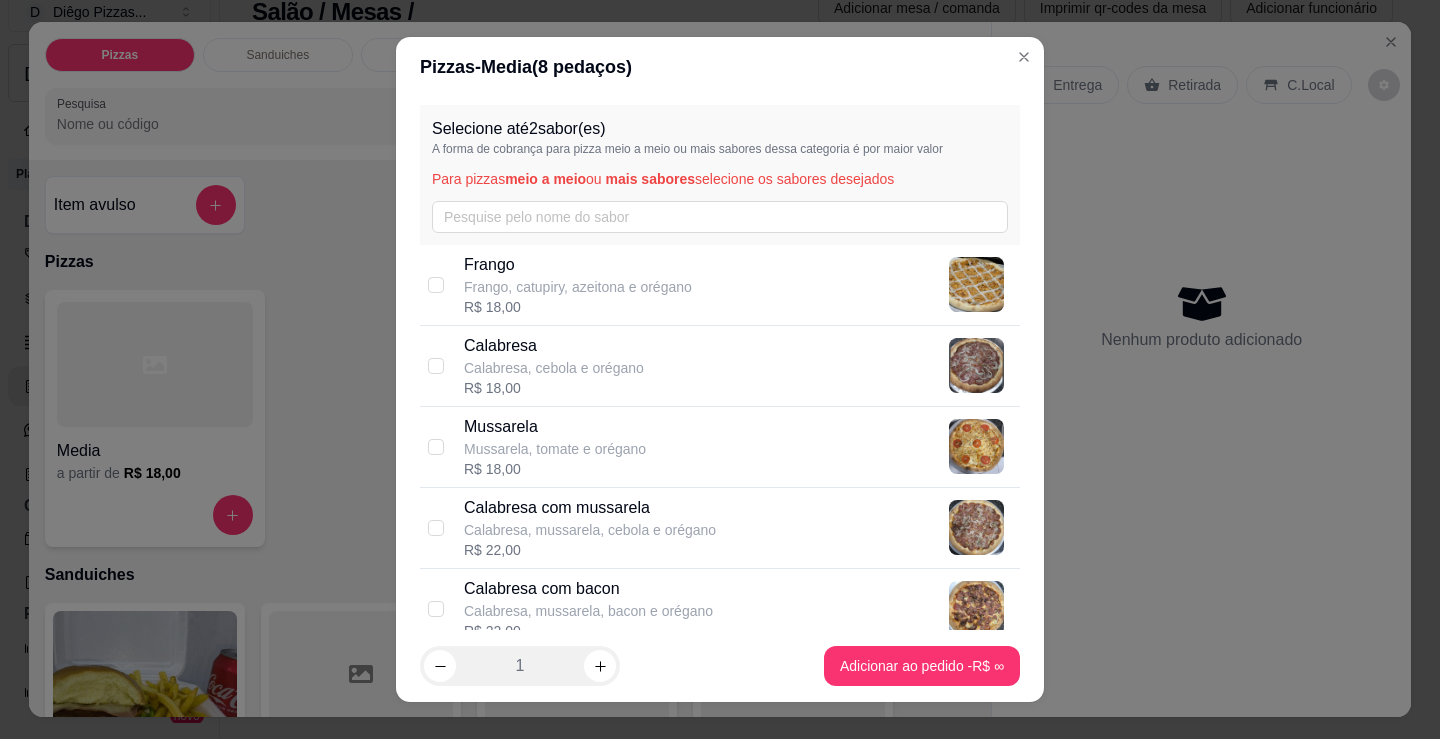 click on "Mussarela" at bounding box center (555, 427) 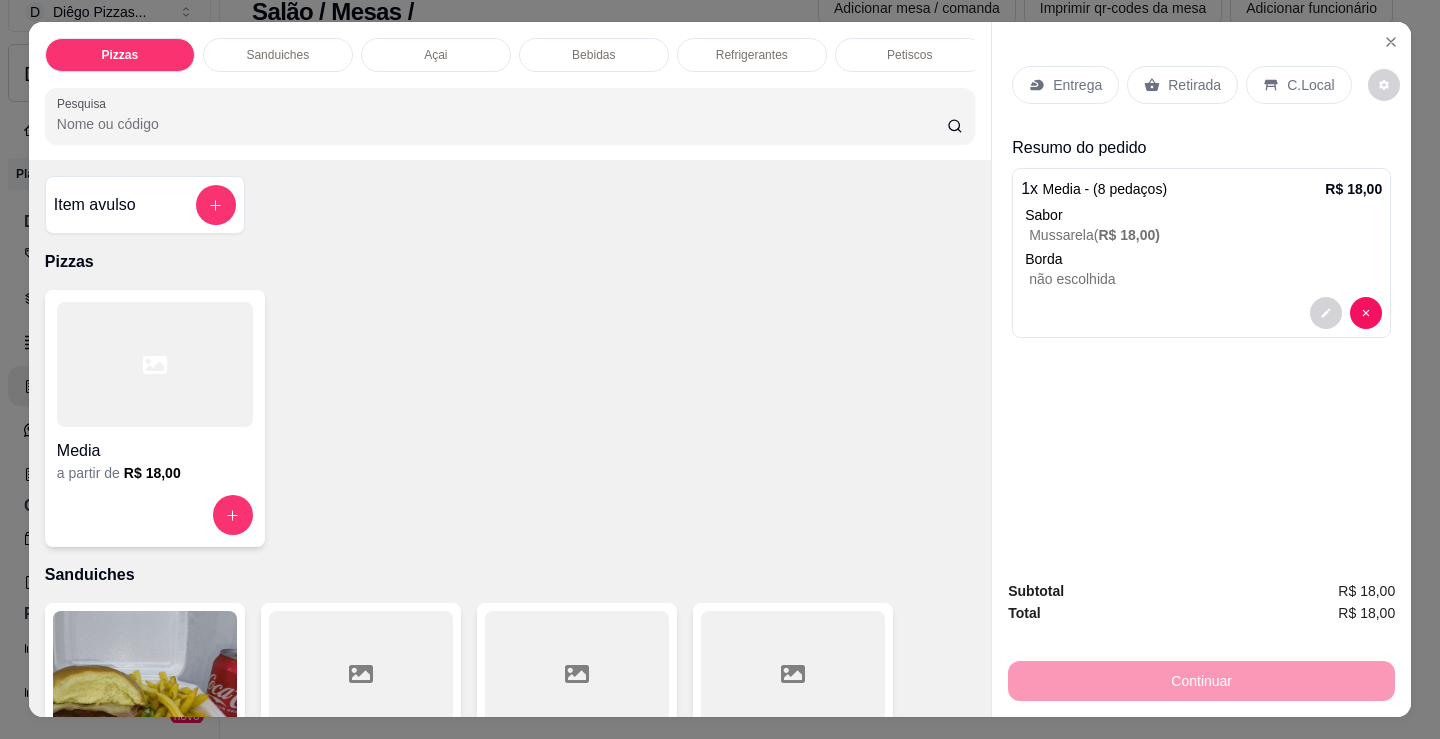 click on "Entrega" at bounding box center (1077, 85) 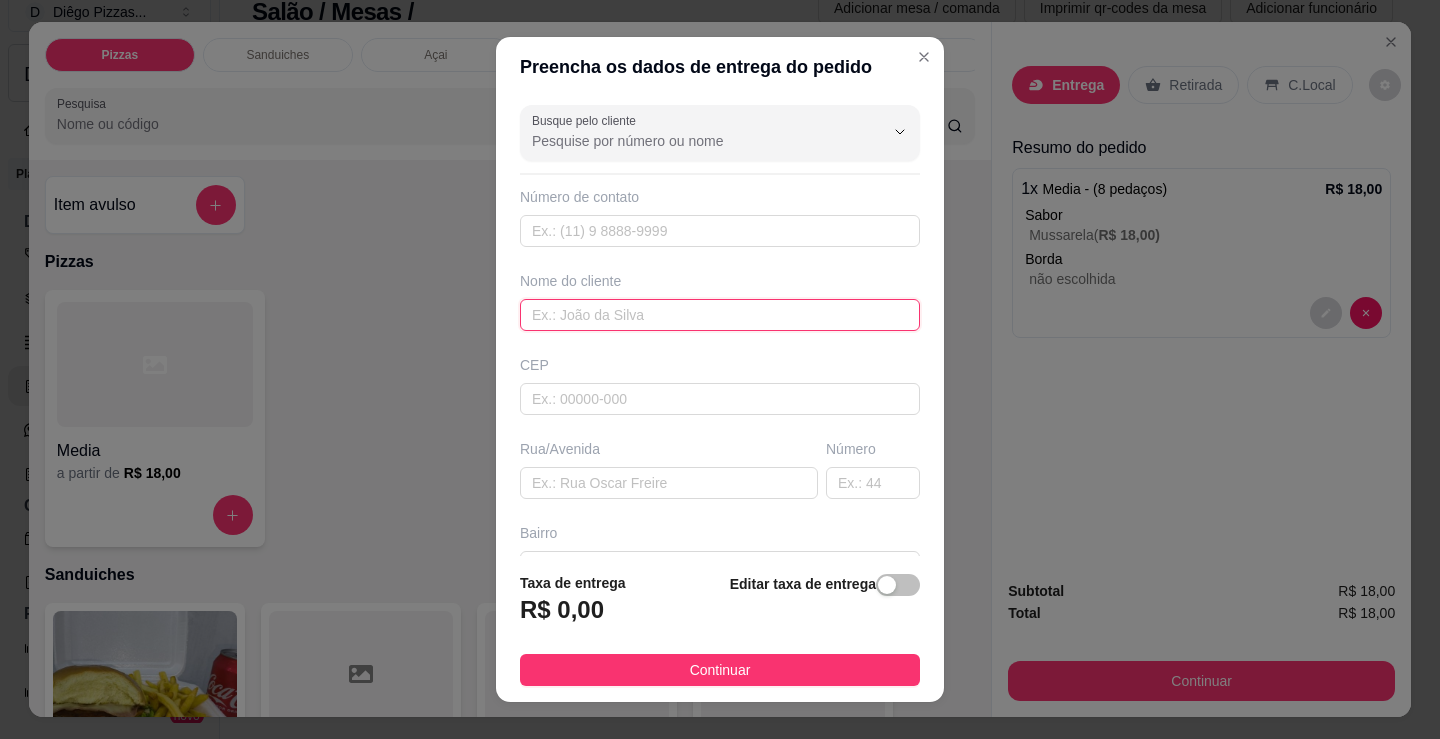 click at bounding box center (720, 315) 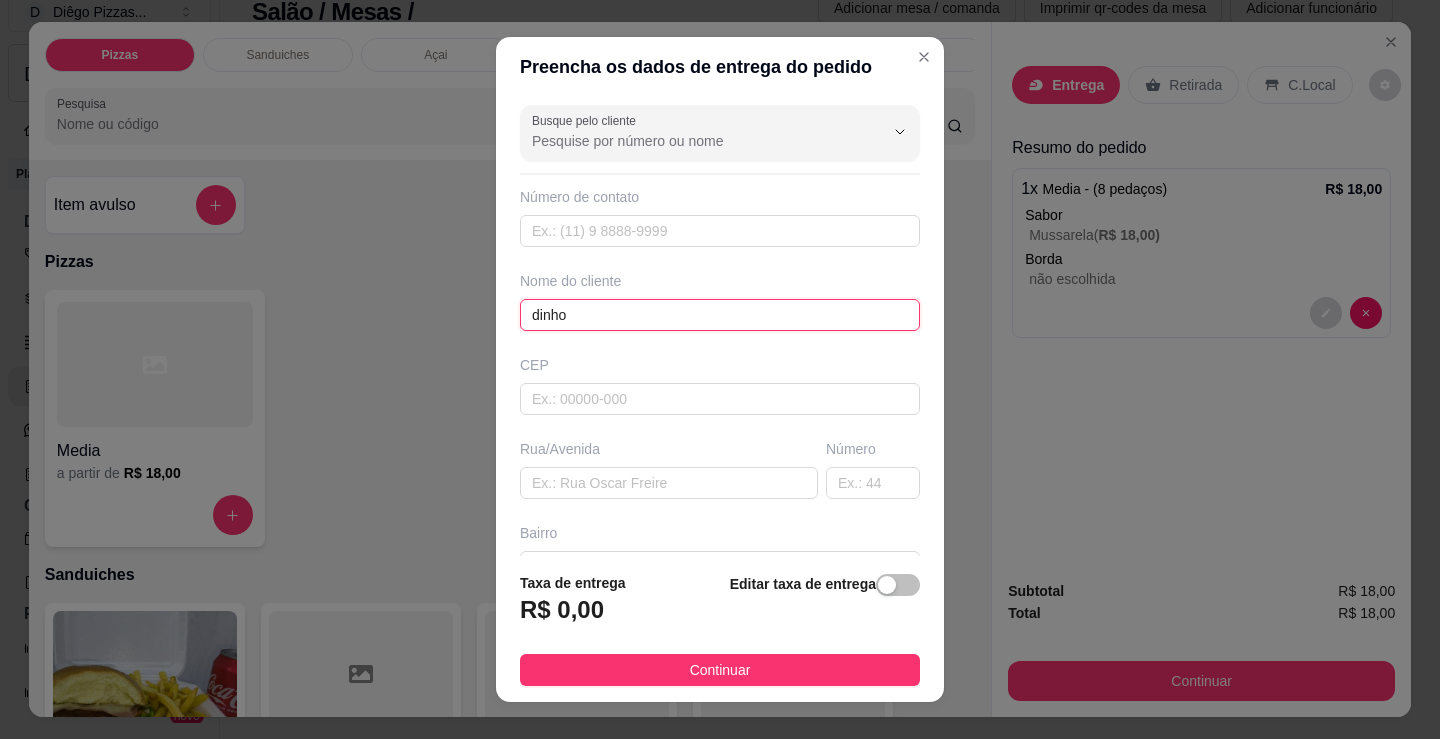 type on "dinho" 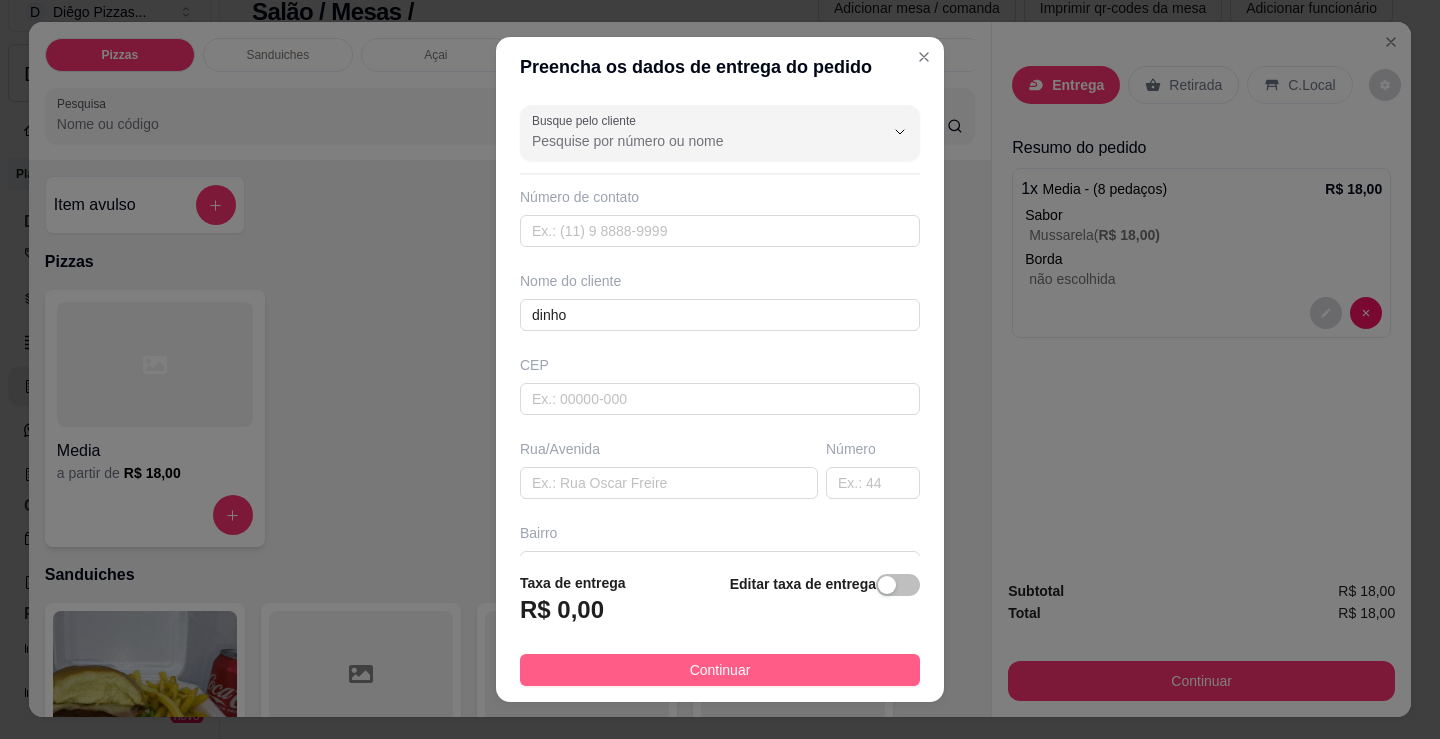 click on "Continuar" at bounding box center (720, 670) 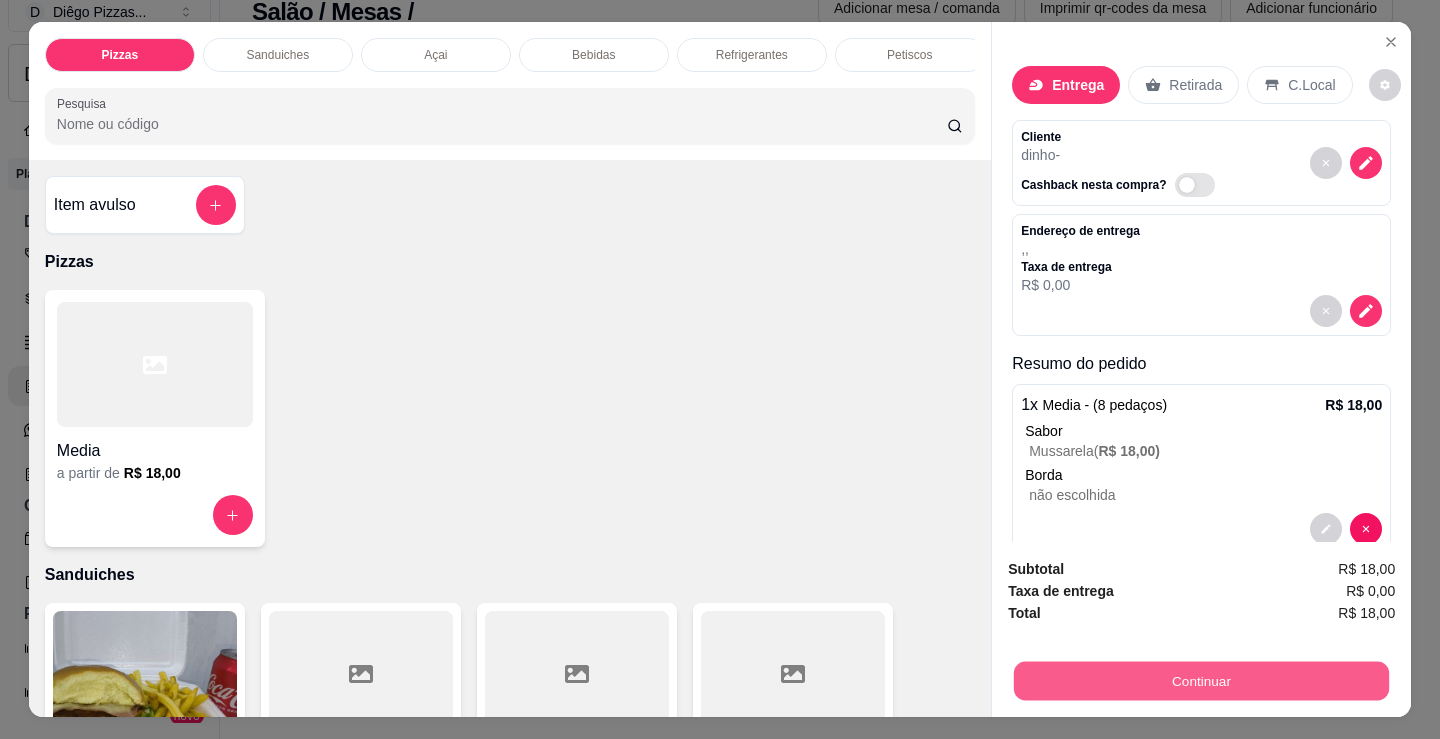 click on "Continuar" at bounding box center (1201, 680) 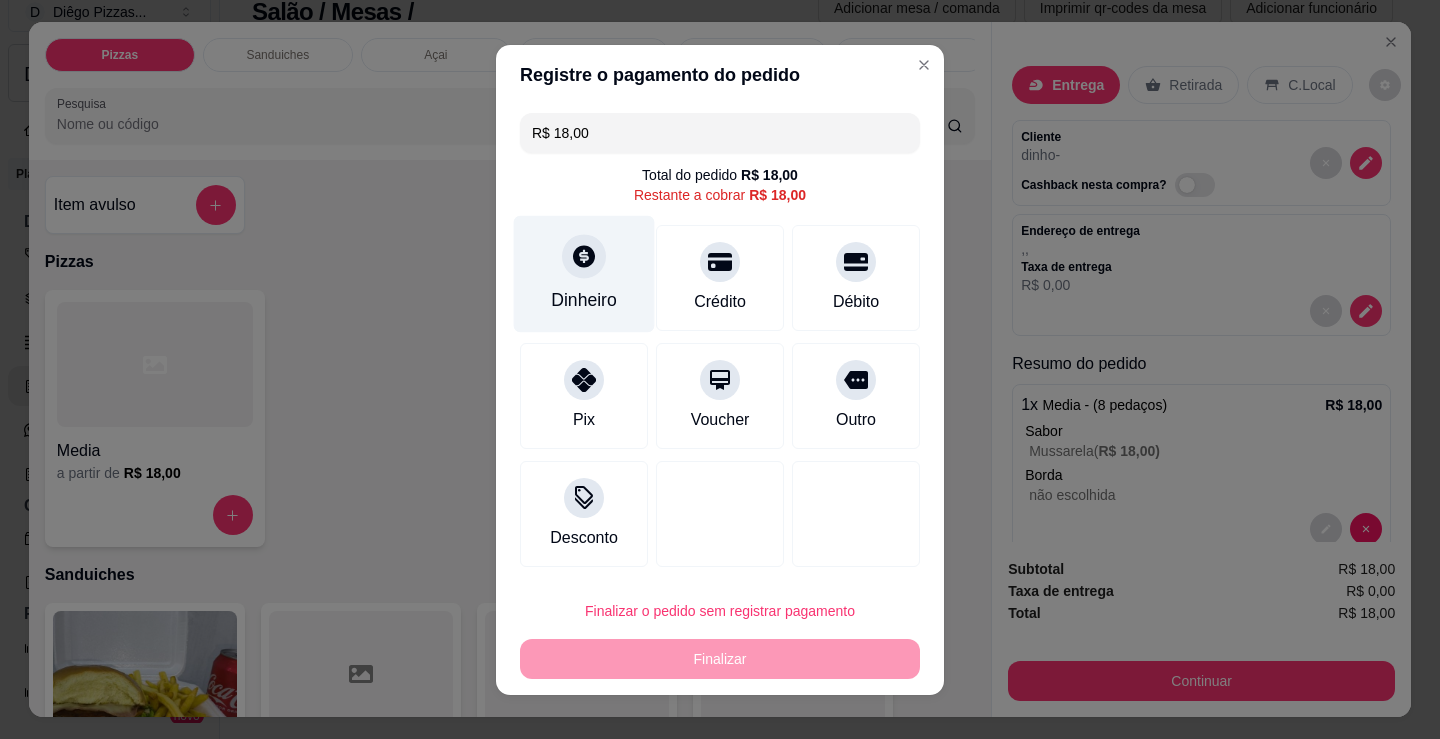 click on "Dinheiro" at bounding box center [584, 273] 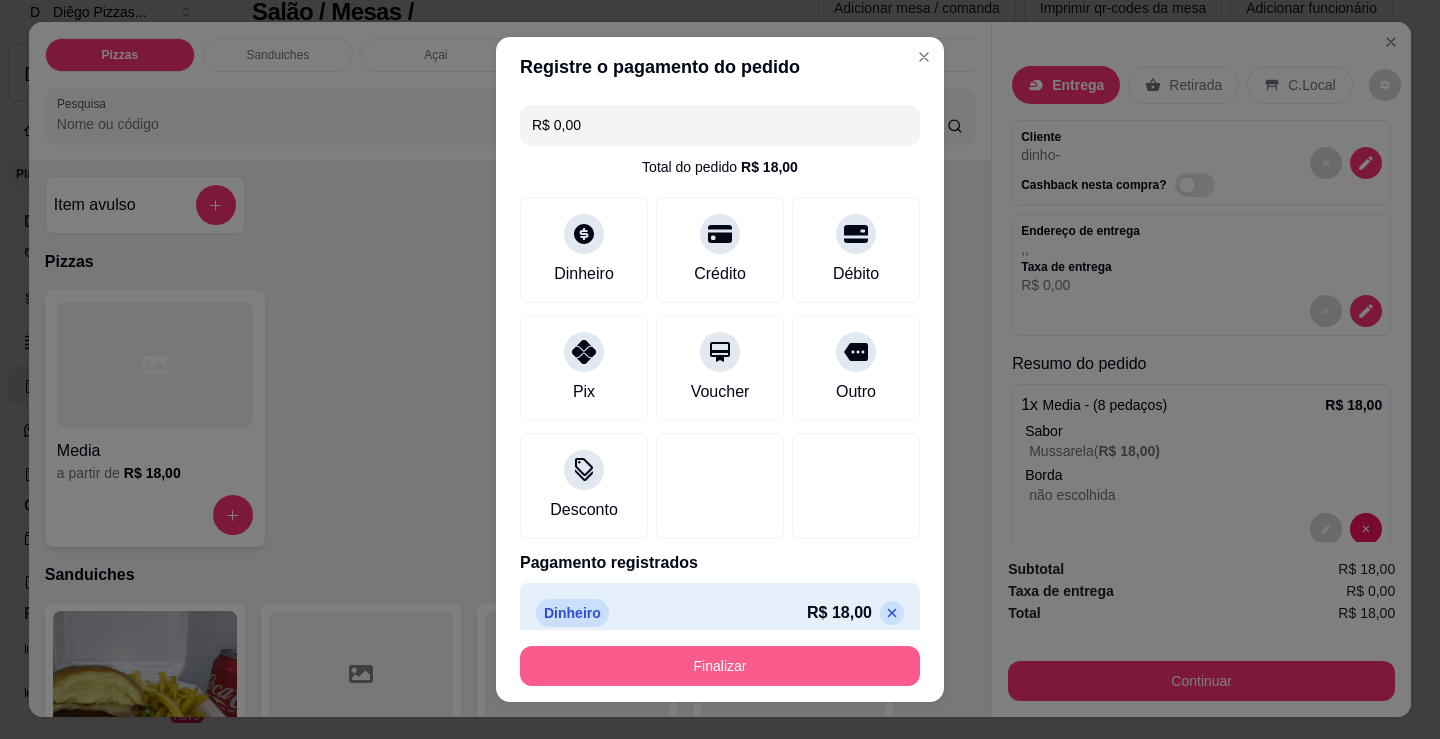 click on "Finalizar" at bounding box center (720, 666) 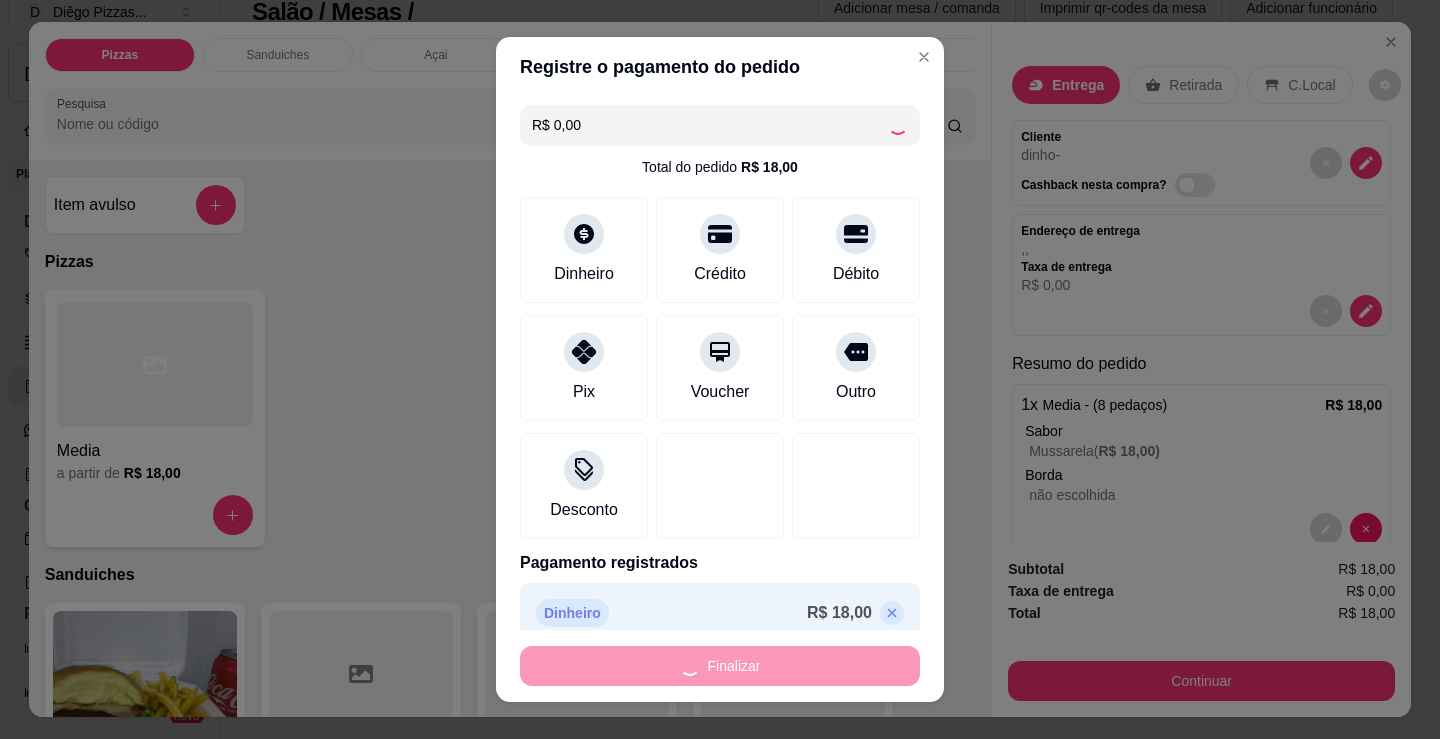 type on "-R$ 18,00" 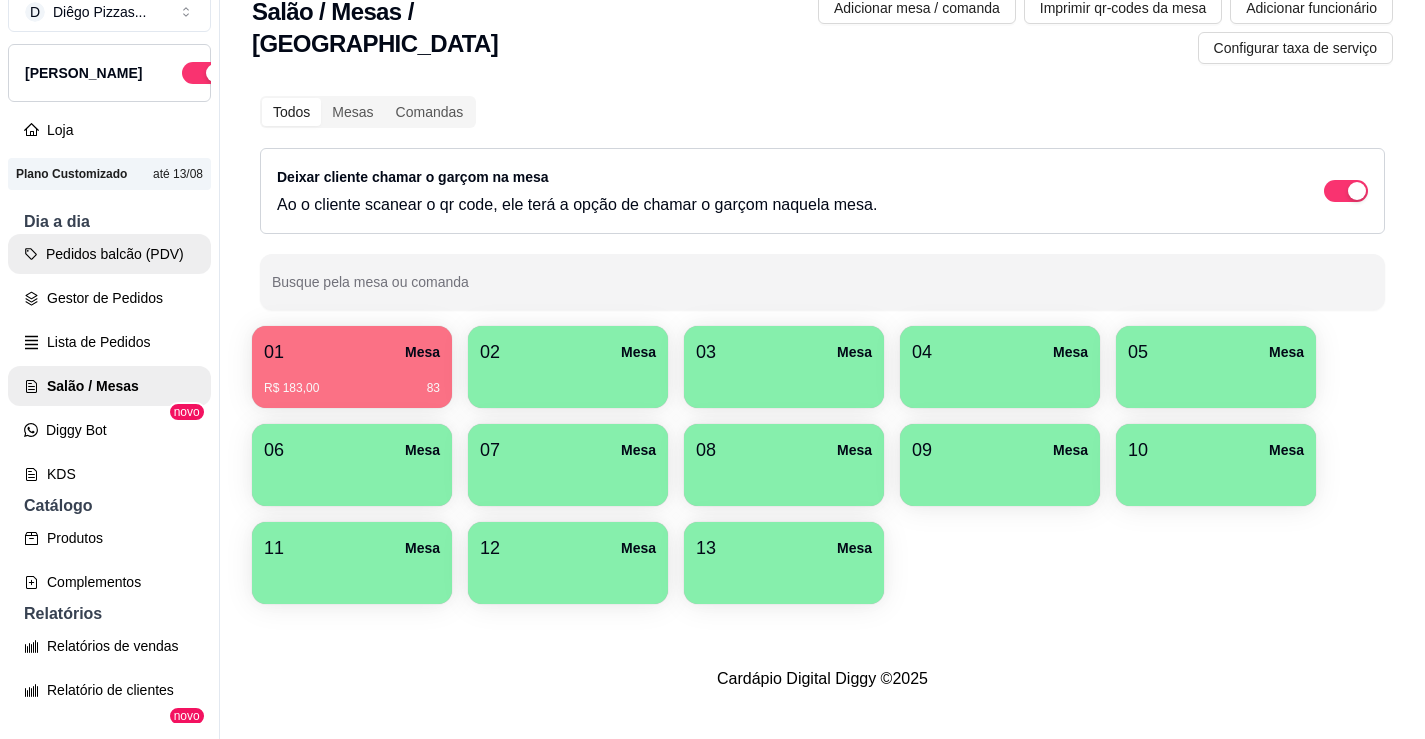 click on "Pedidos balcão (PDV)" at bounding box center [109, 254] 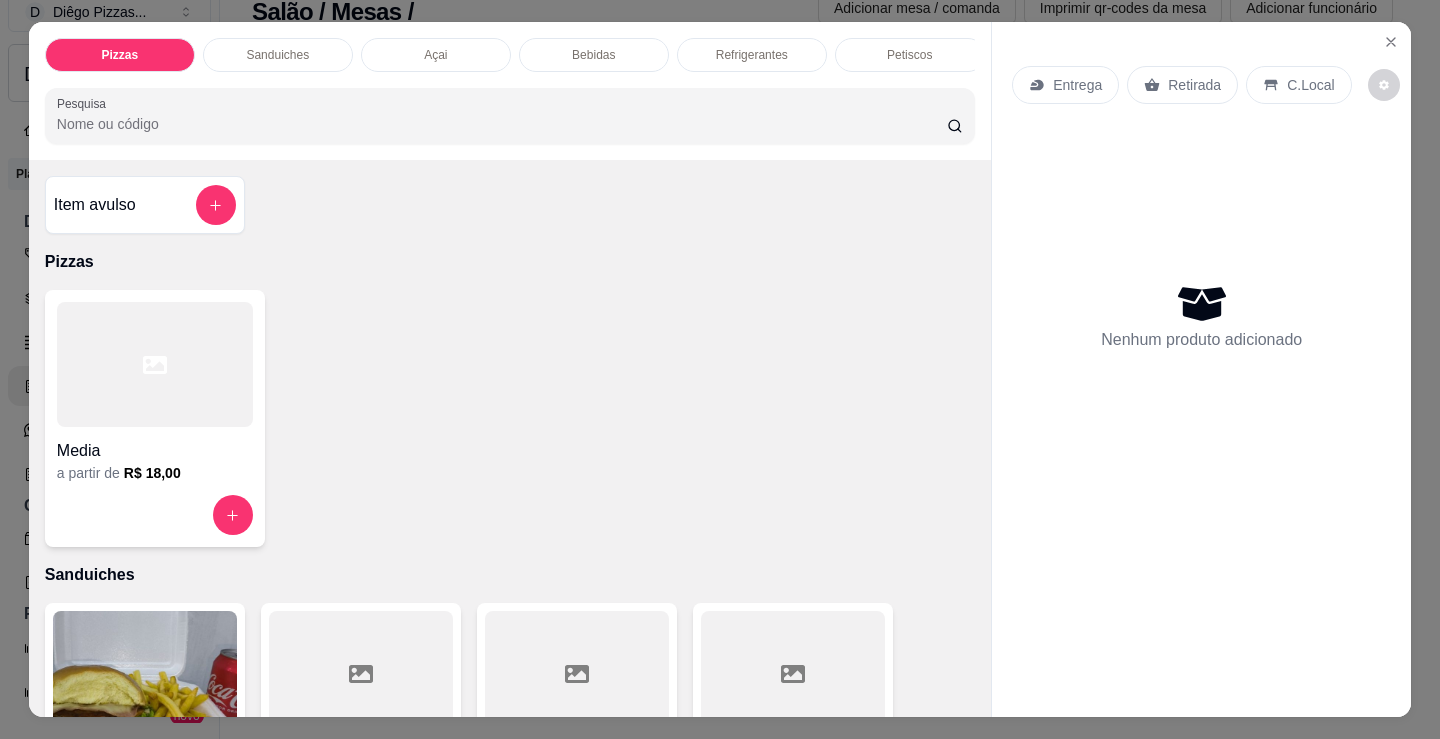 click on "Petiscos" at bounding box center (909, 55) 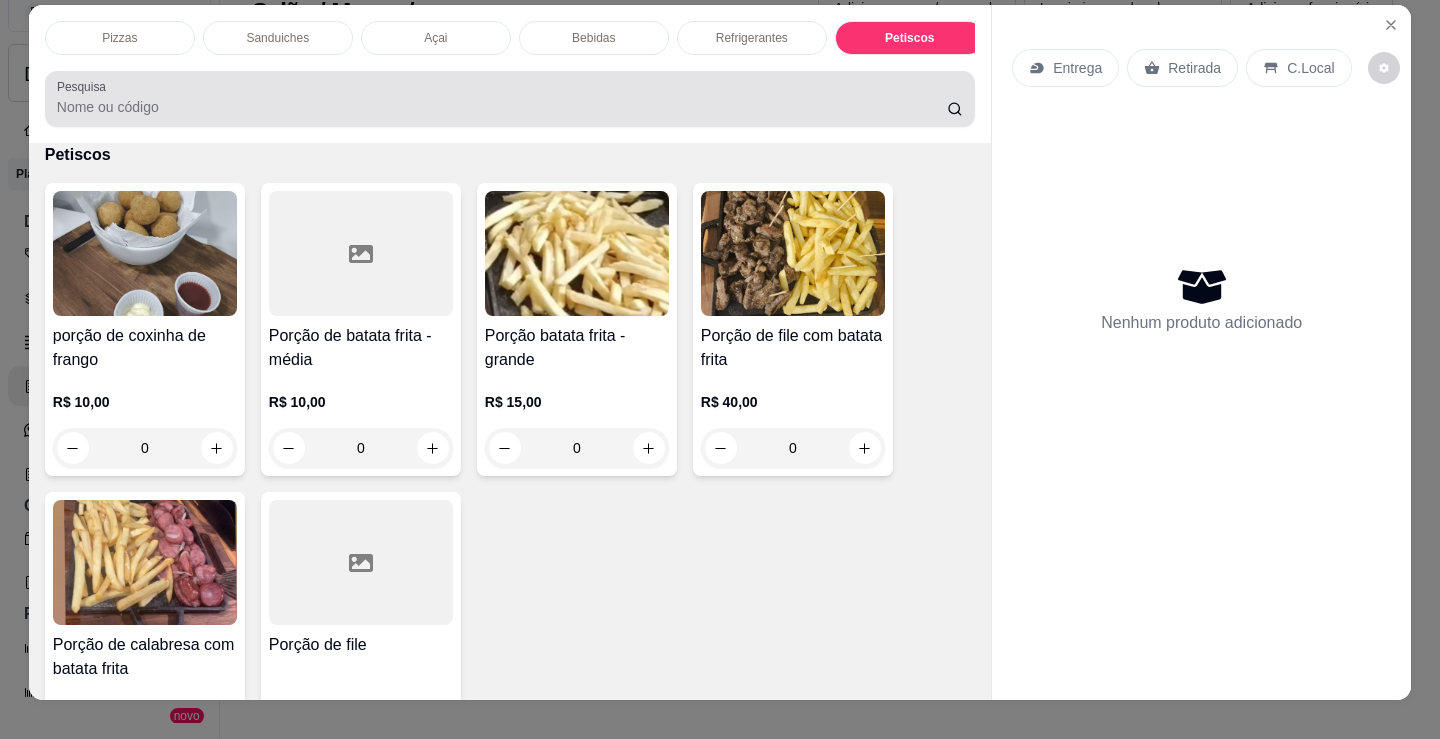 scroll, scrollTop: 0, scrollLeft: 0, axis: both 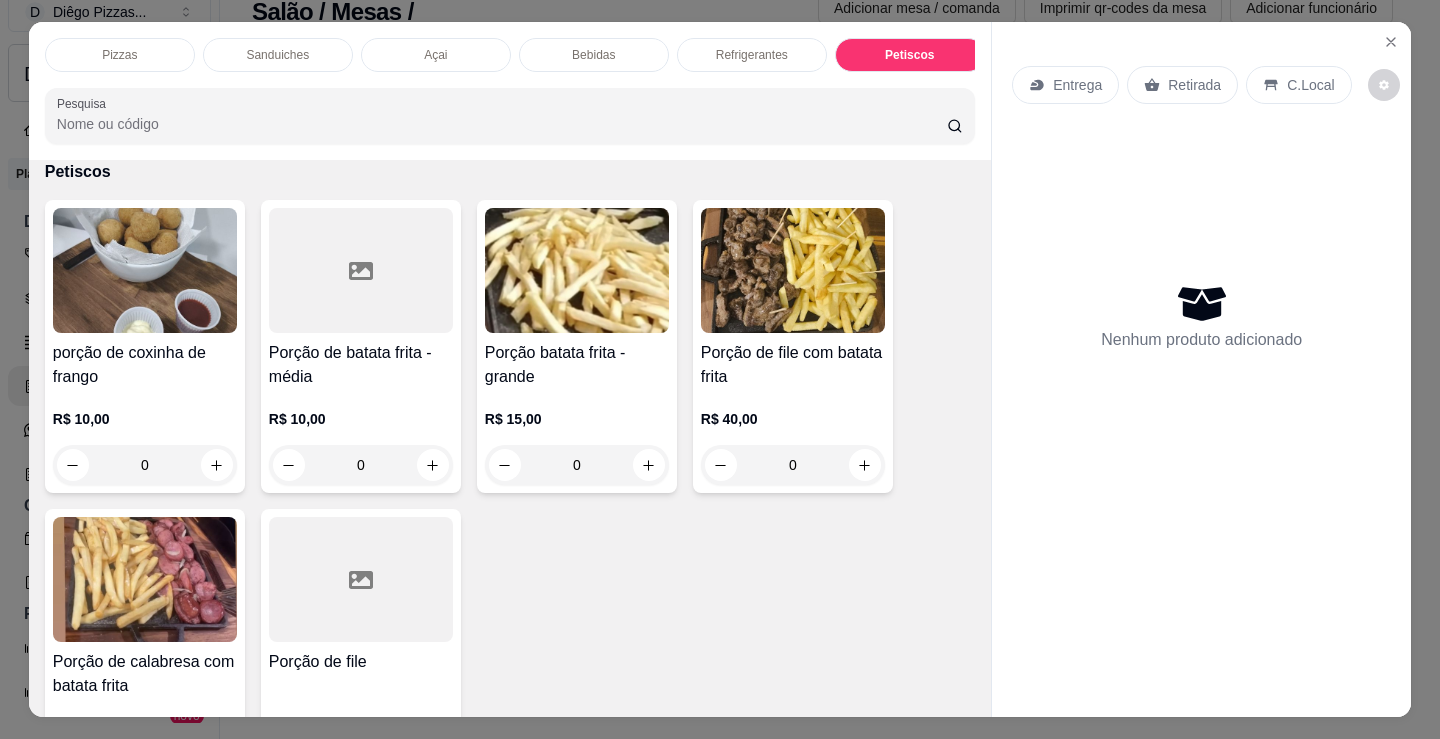 click on "Pizzas  Sanduiches  Açai  Bebidas  Refrigerantes Petiscos  doces Cigarros utensílios  quebrados Pesquisa" at bounding box center [510, 91] 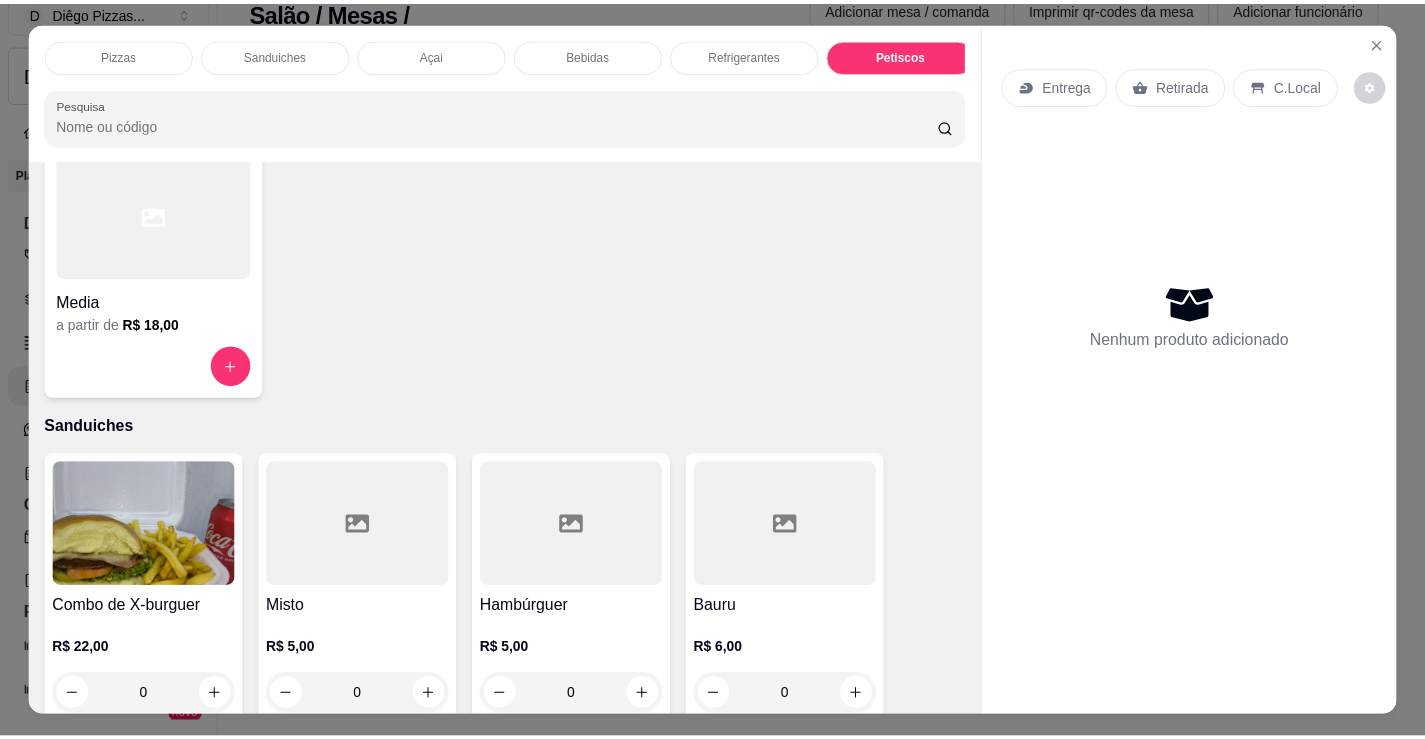 scroll, scrollTop: 0, scrollLeft: 0, axis: both 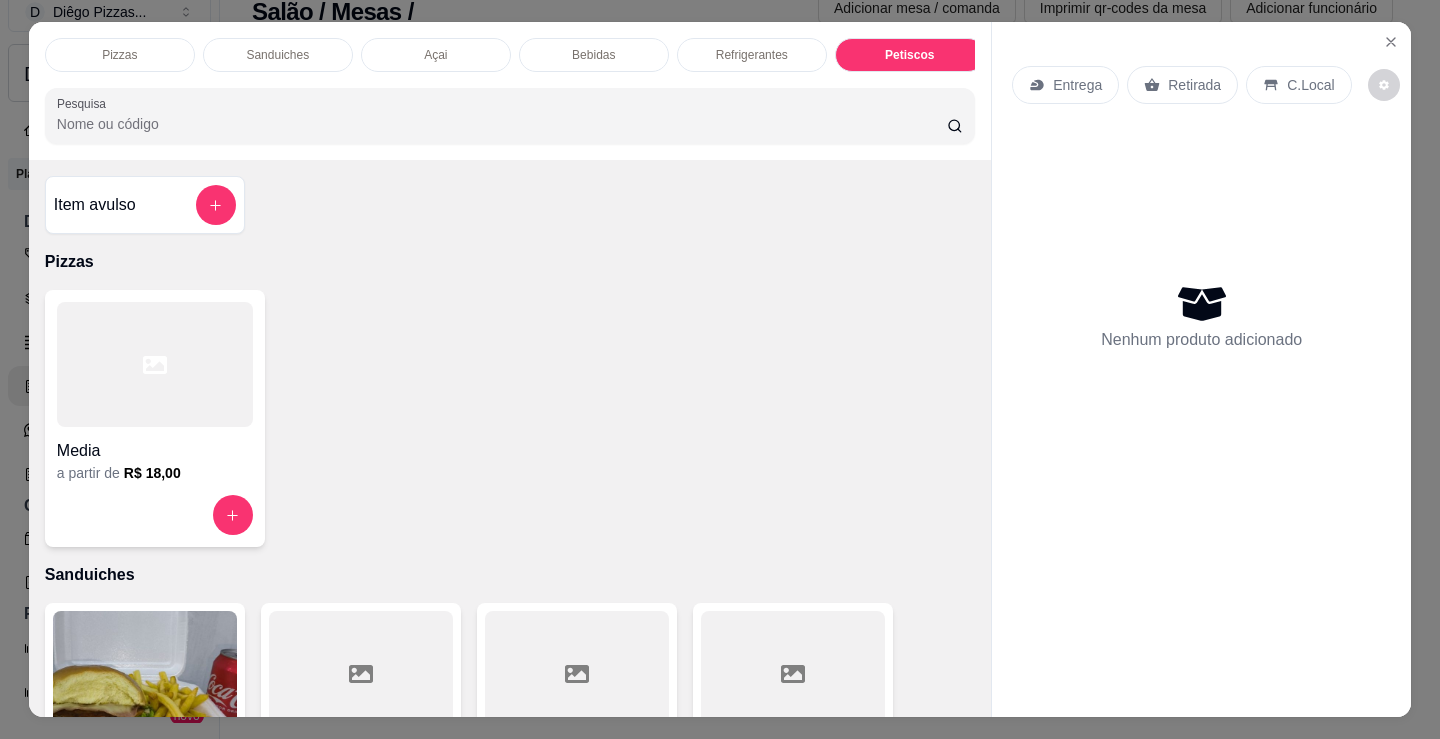 click on "Item avulso" at bounding box center [145, 205] 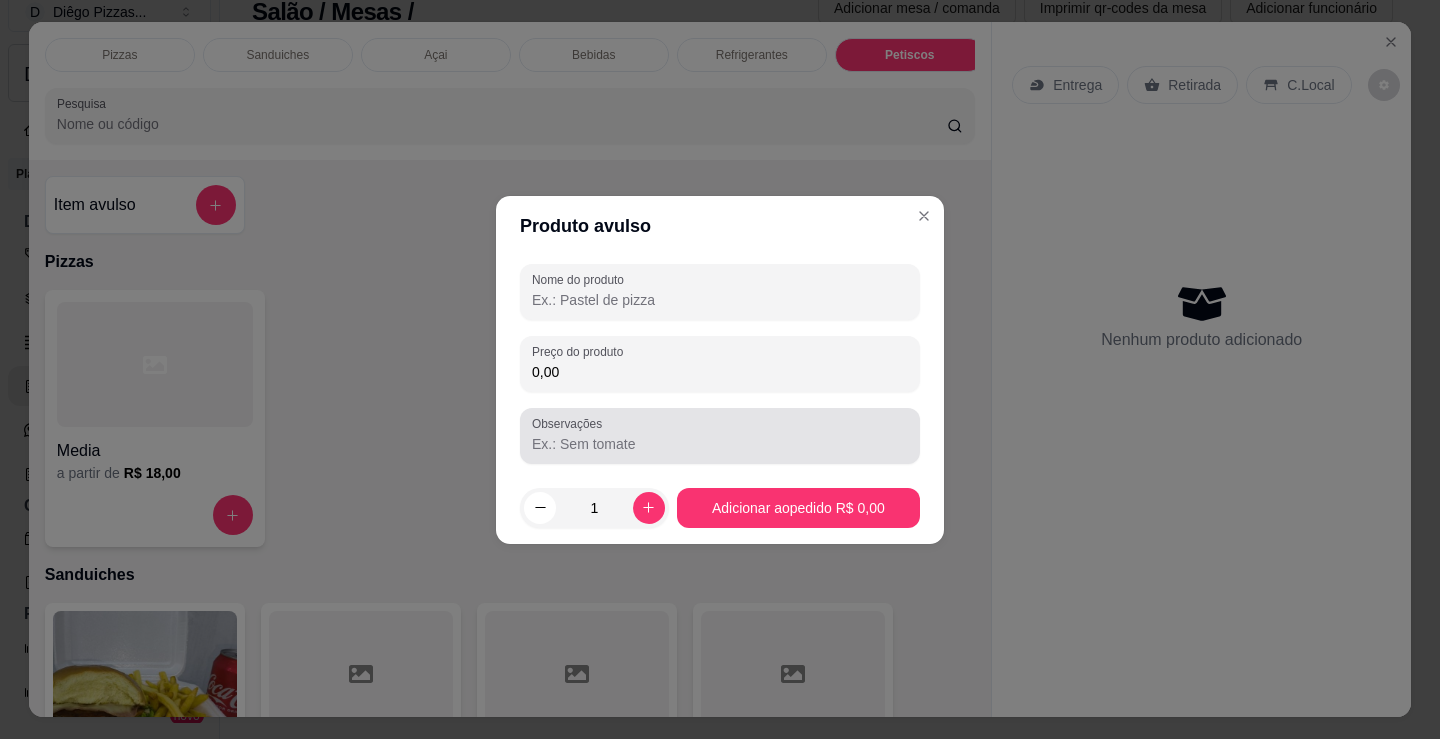 click on "Observações" at bounding box center (720, 444) 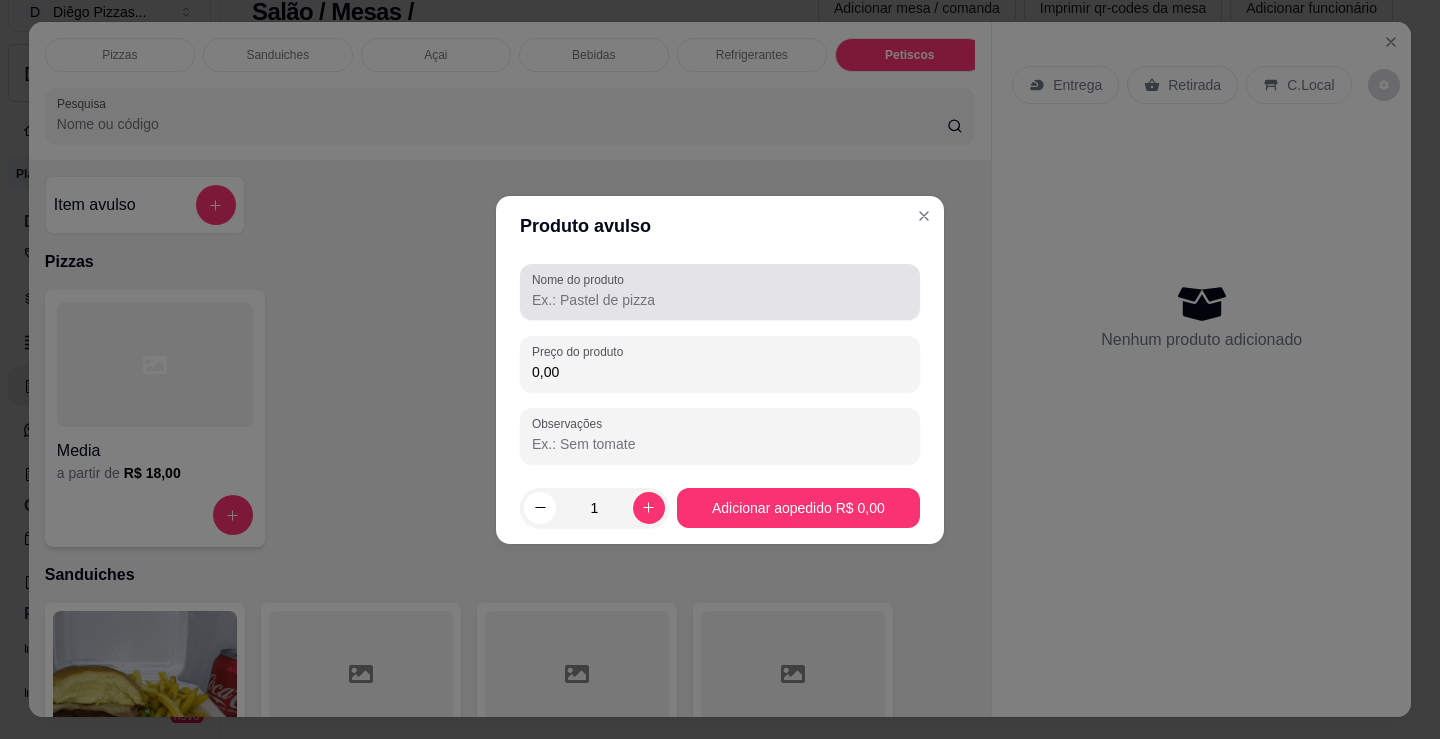 click at bounding box center [720, 292] 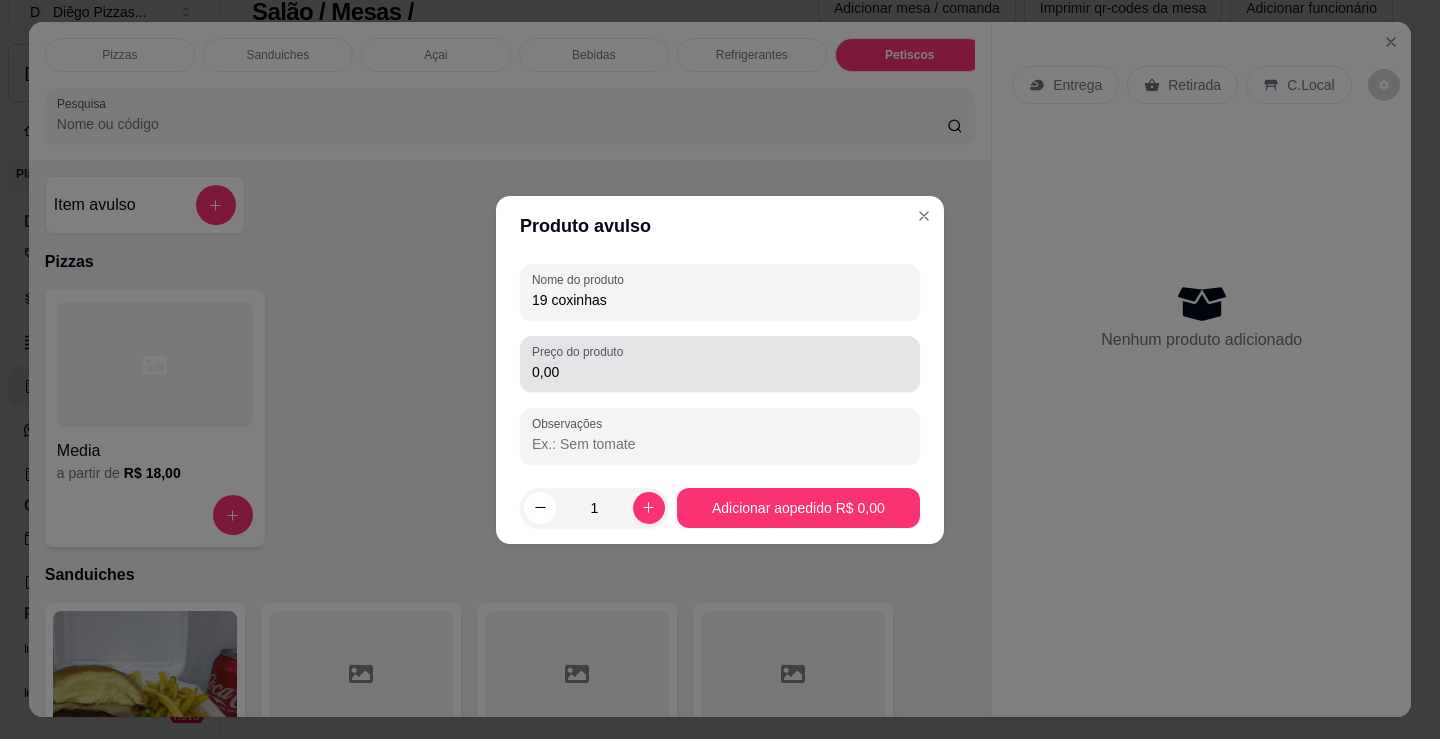 type on "19 coxinhas" 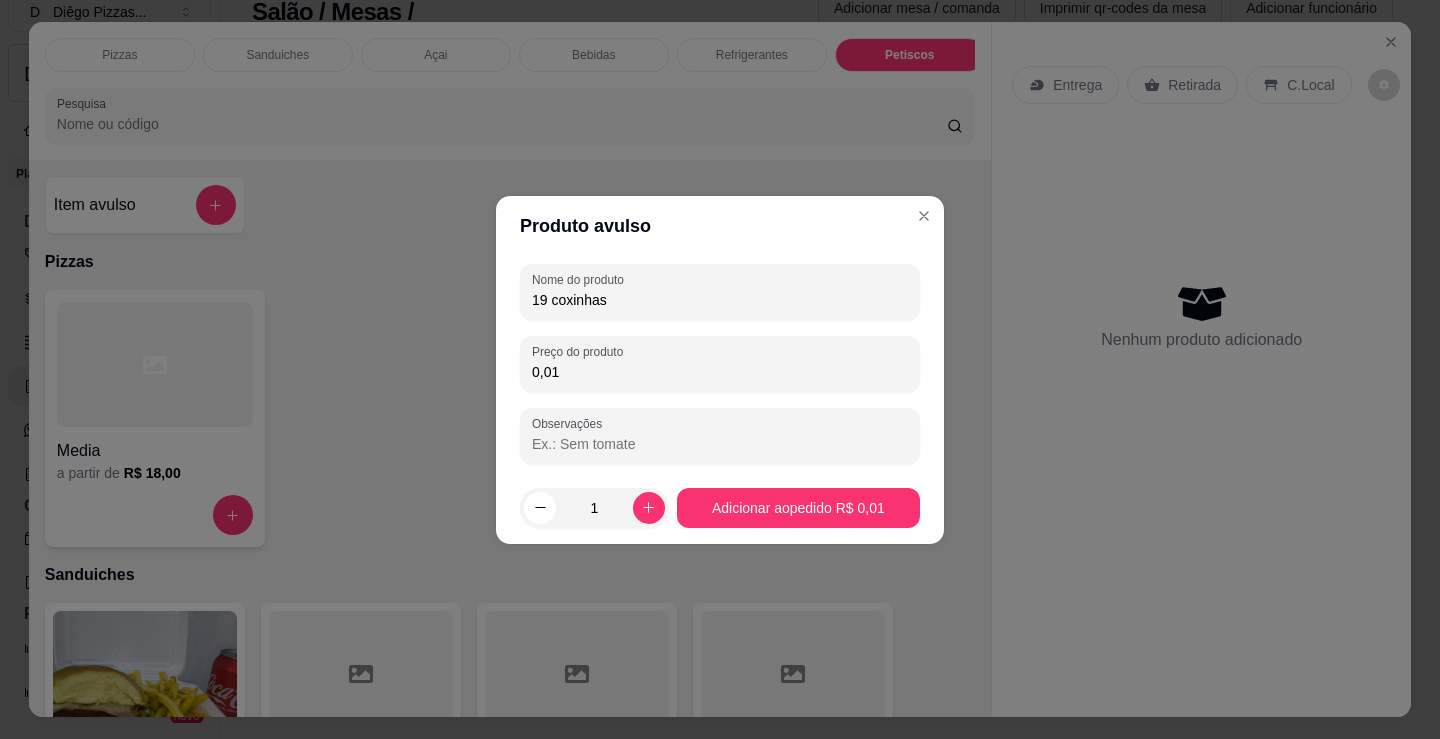 type on "0,00" 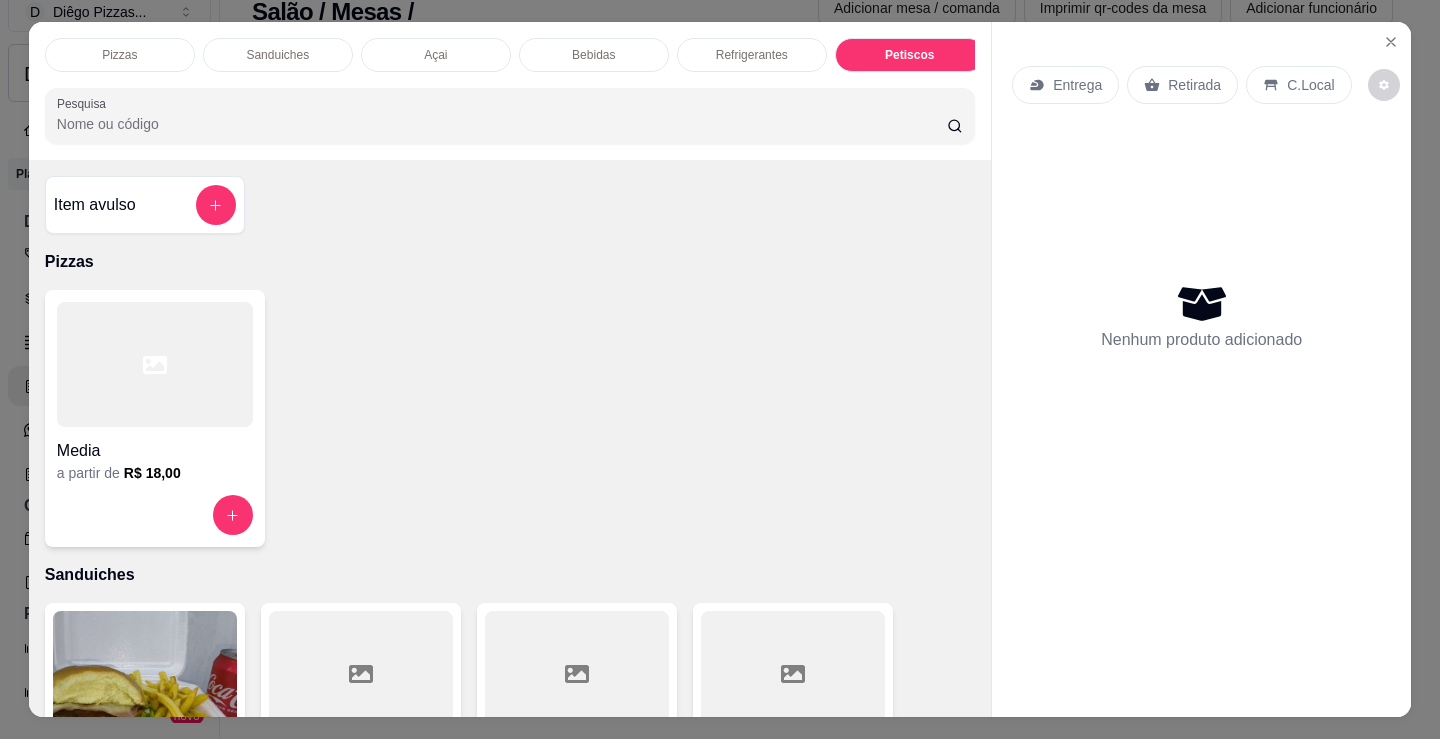 click on "Item avulso" at bounding box center [145, 205] 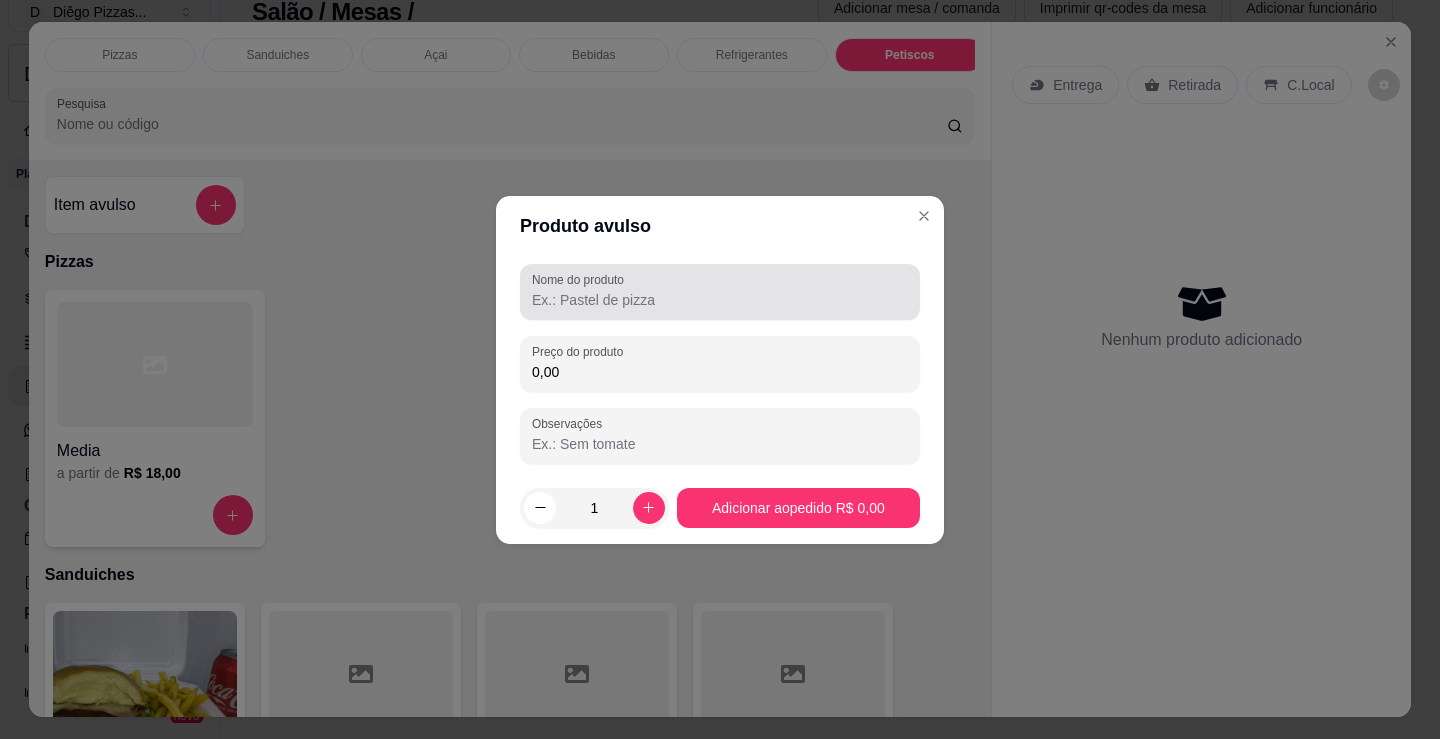 drag, startPoint x: 590, startPoint y: 293, endPoint x: 592, endPoint y: 305, distance: 12.165525 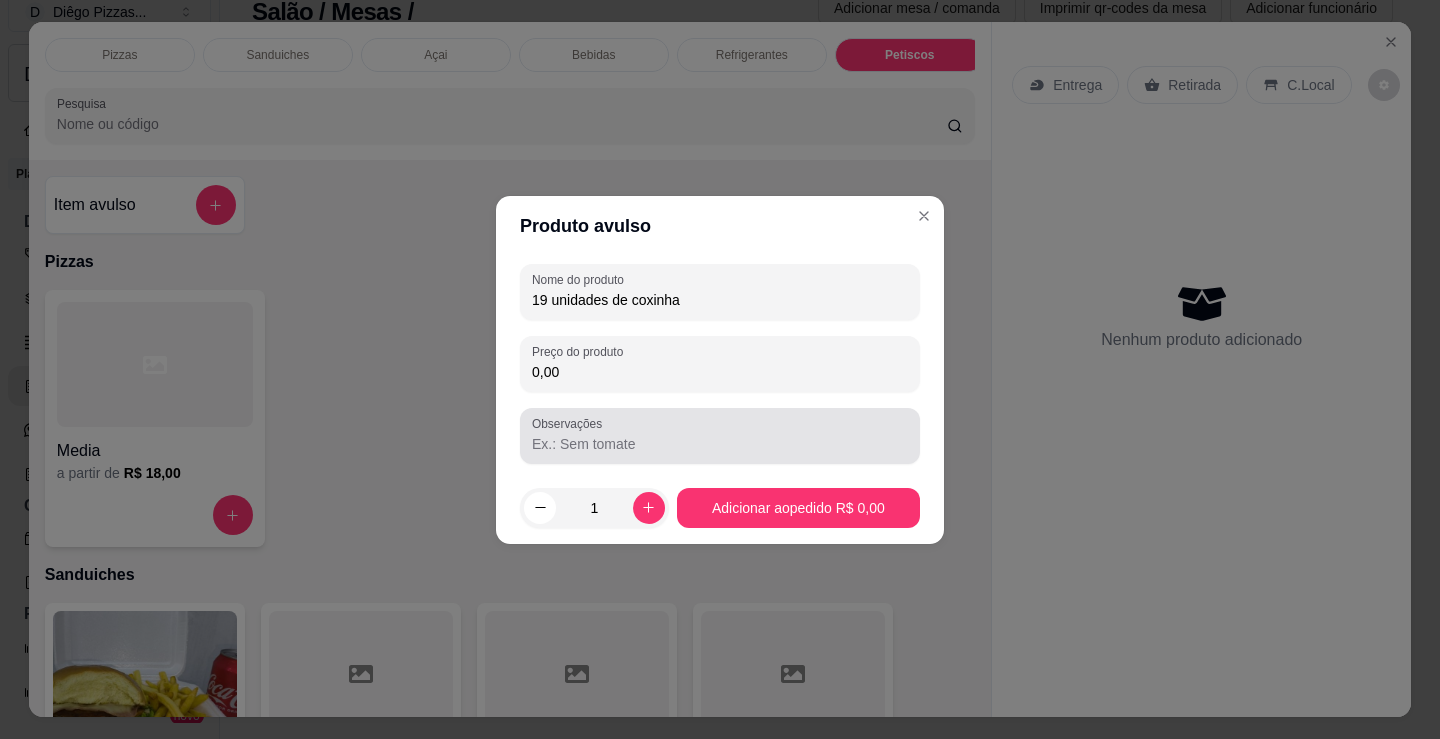 type on "19 unidades de coxinha" 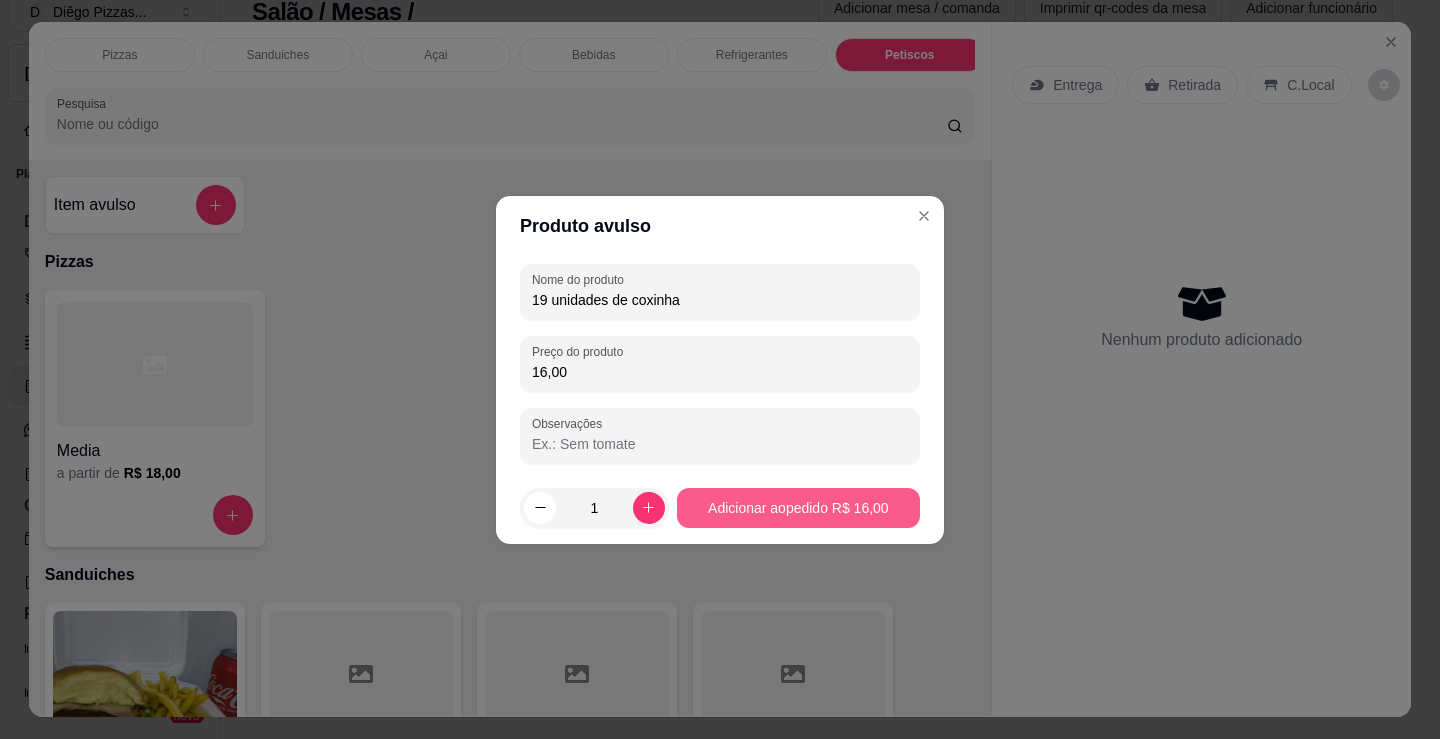 type on "16,00" 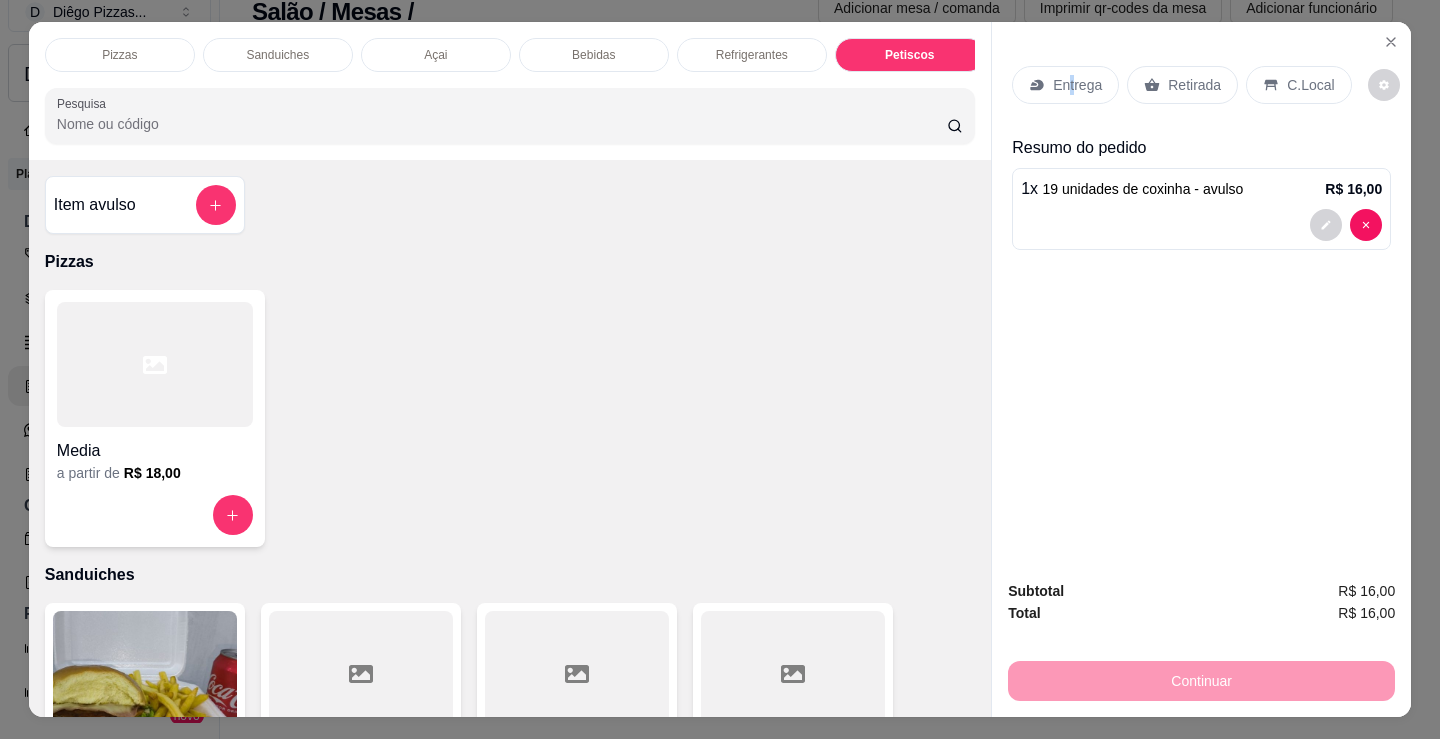 click on "Entrega" at bounding box center (1077, 85) 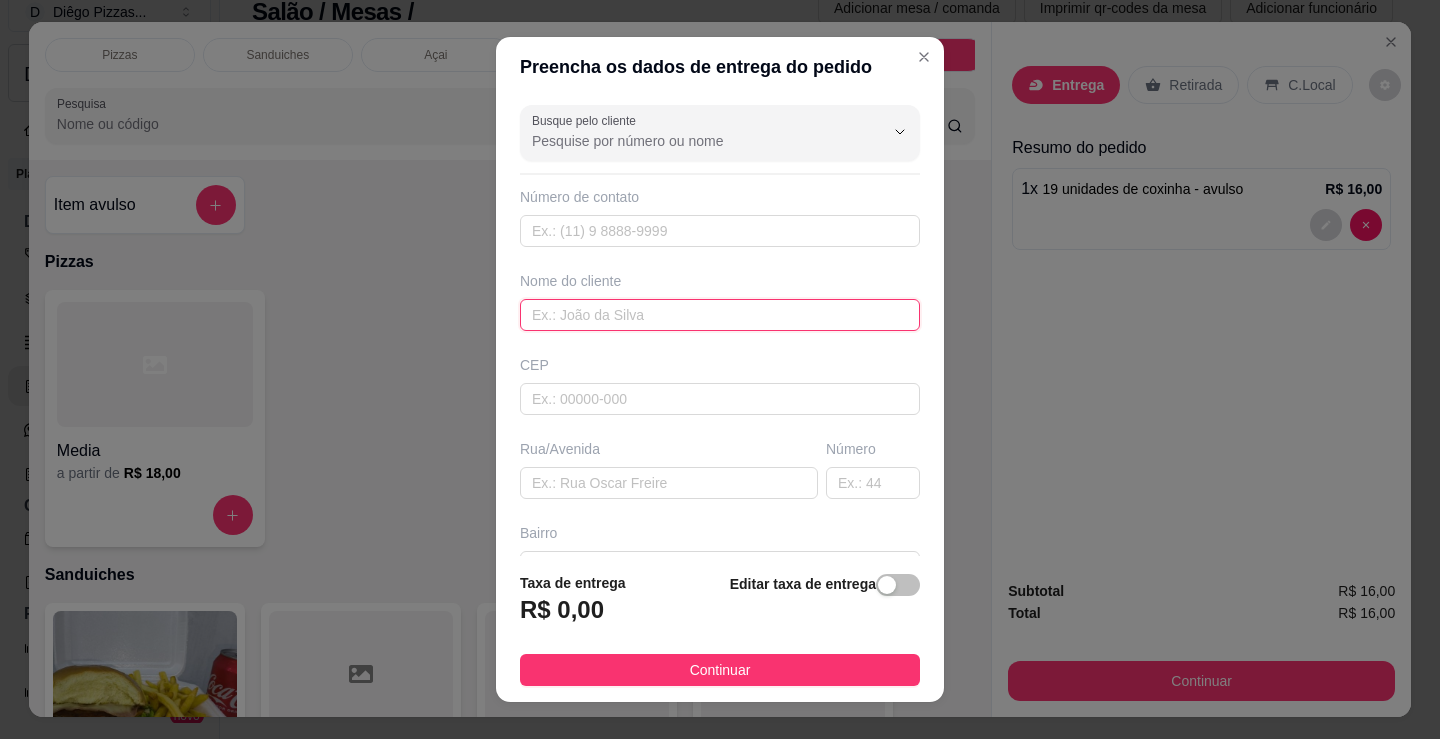 click at bounding box center (720, 315) 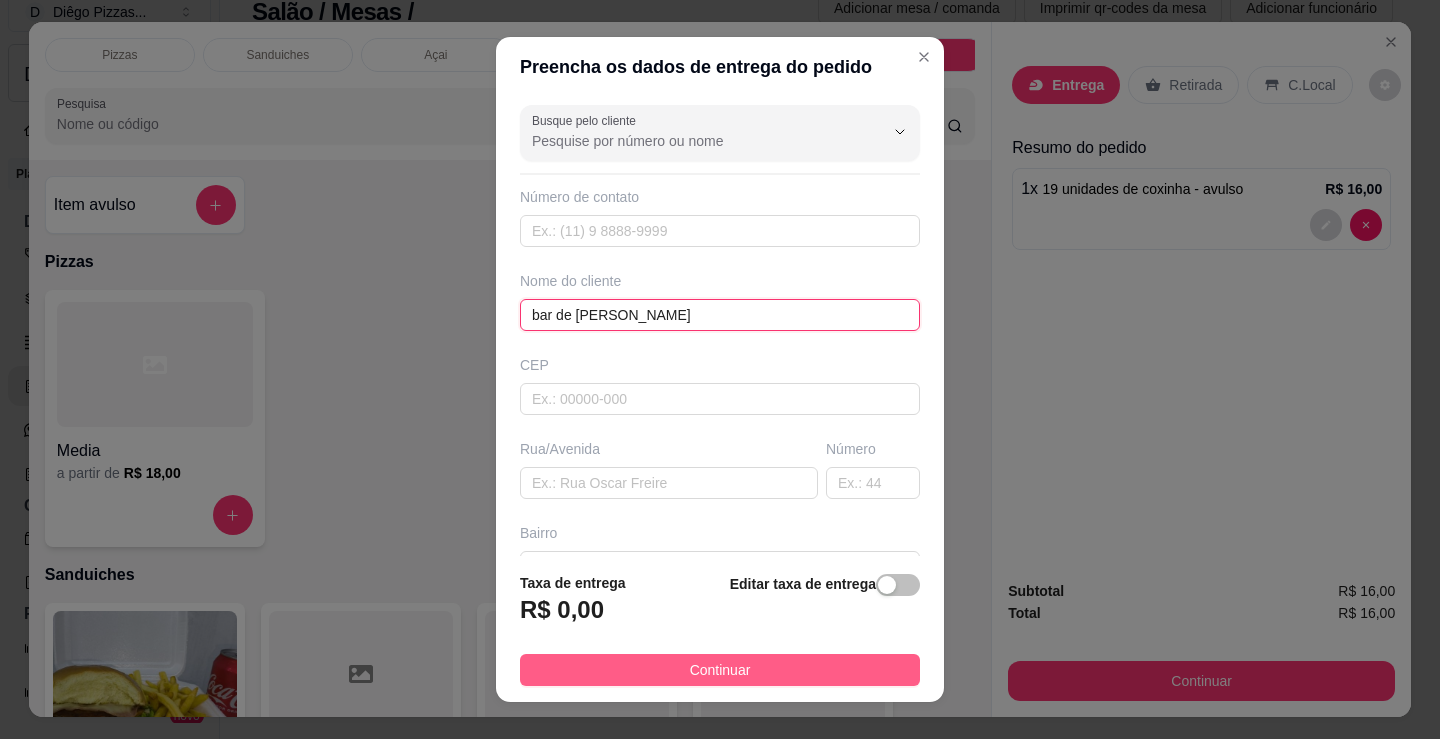 type on "bar de [PERSON_NAME]" 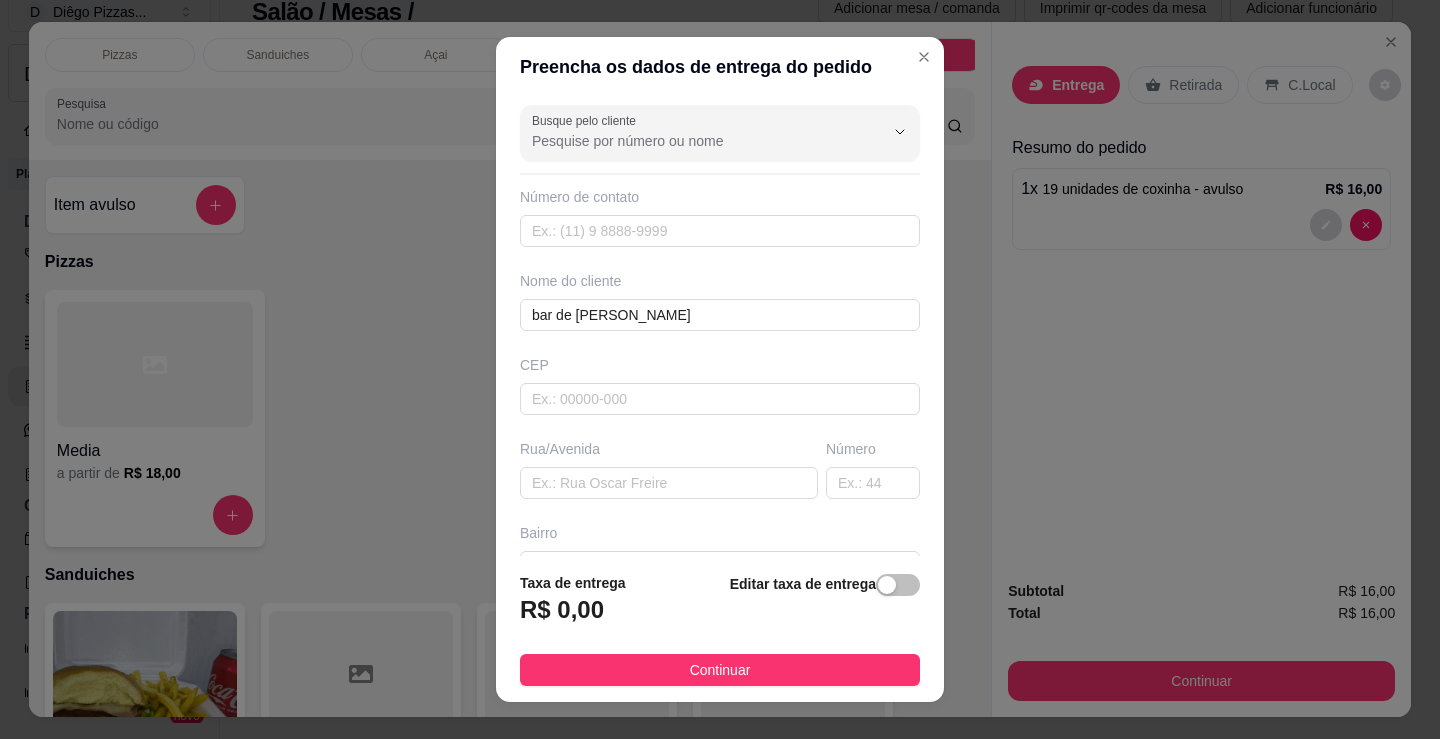 drag, startPoint x: 763, startPoint y: 670, endPoint x: 1166, endPoint y: 639, distance: 404.19055 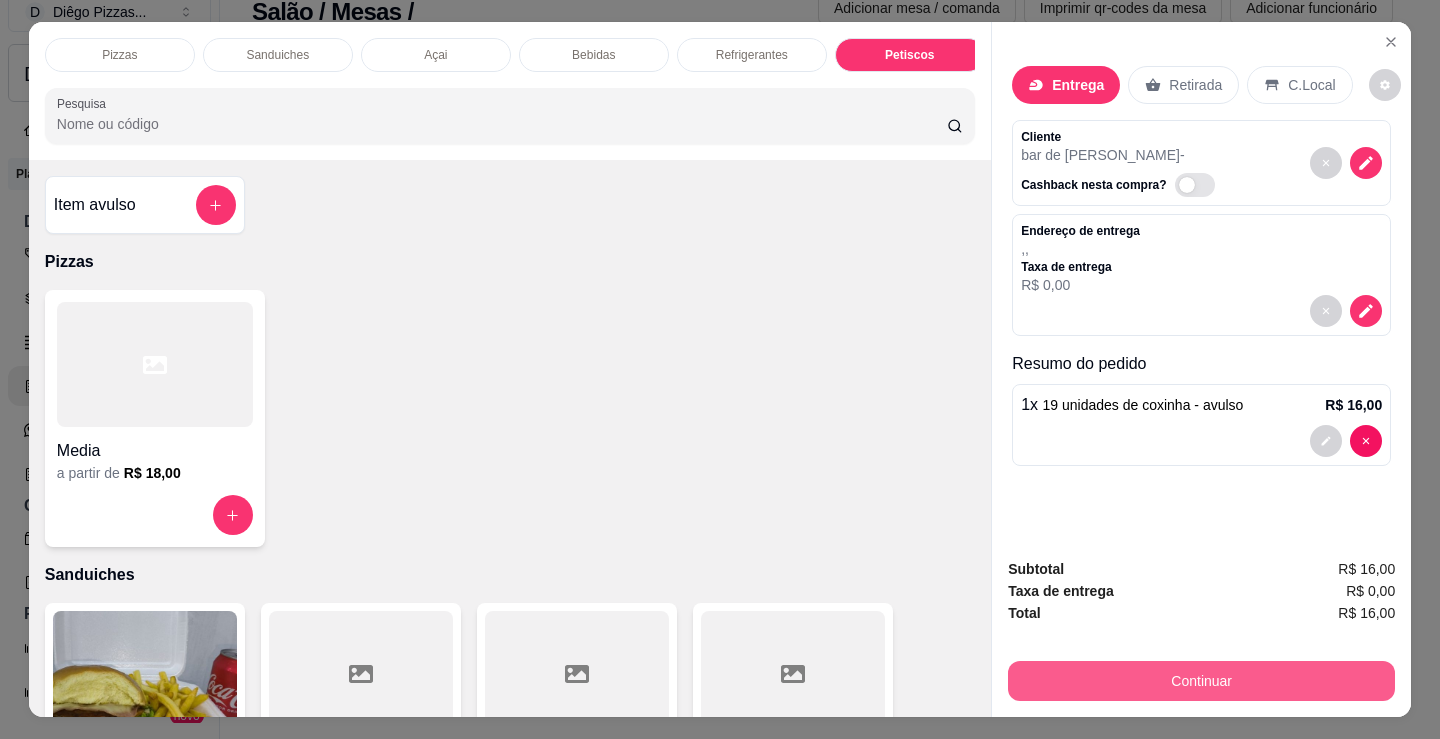 click on "Continuar" at bounding box center [1201, 681] 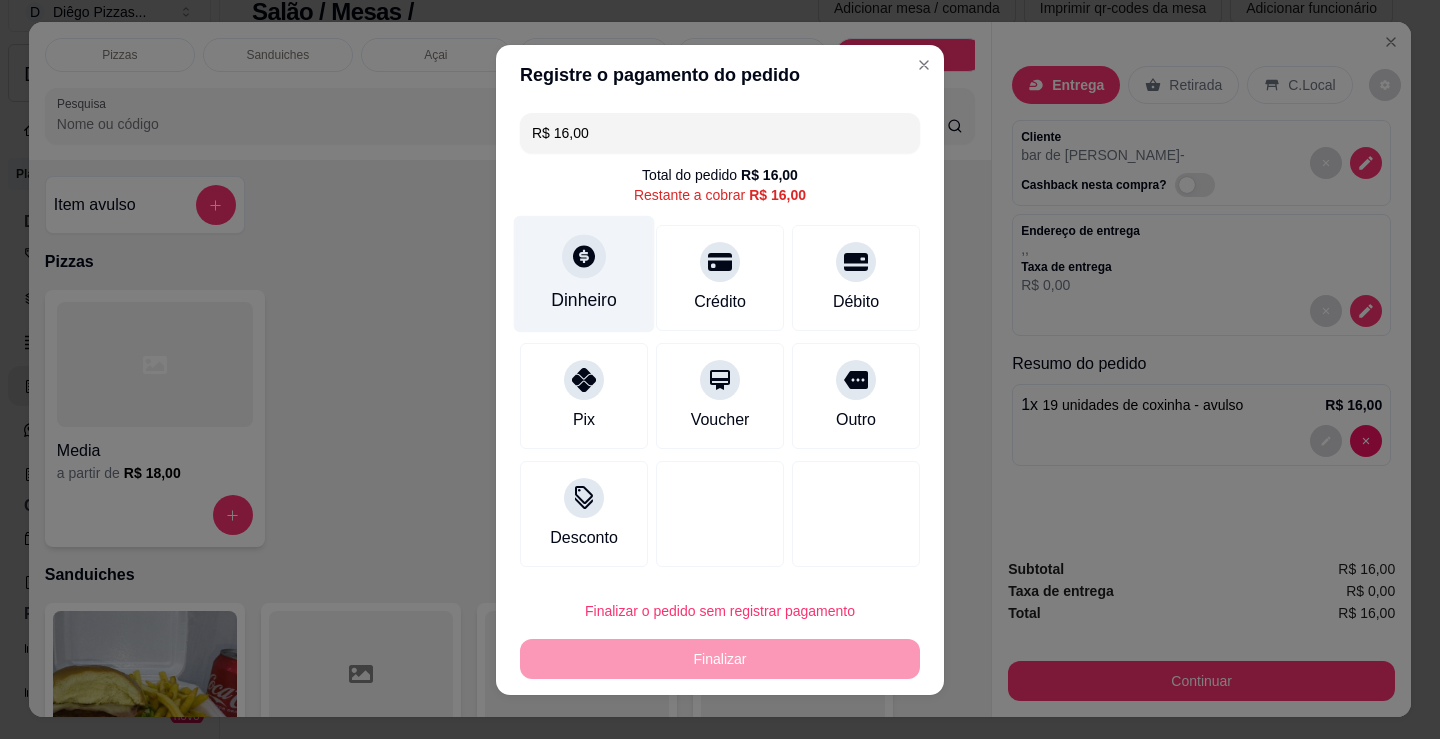 click on "Dinheiro" at bounding box center [584, 273] 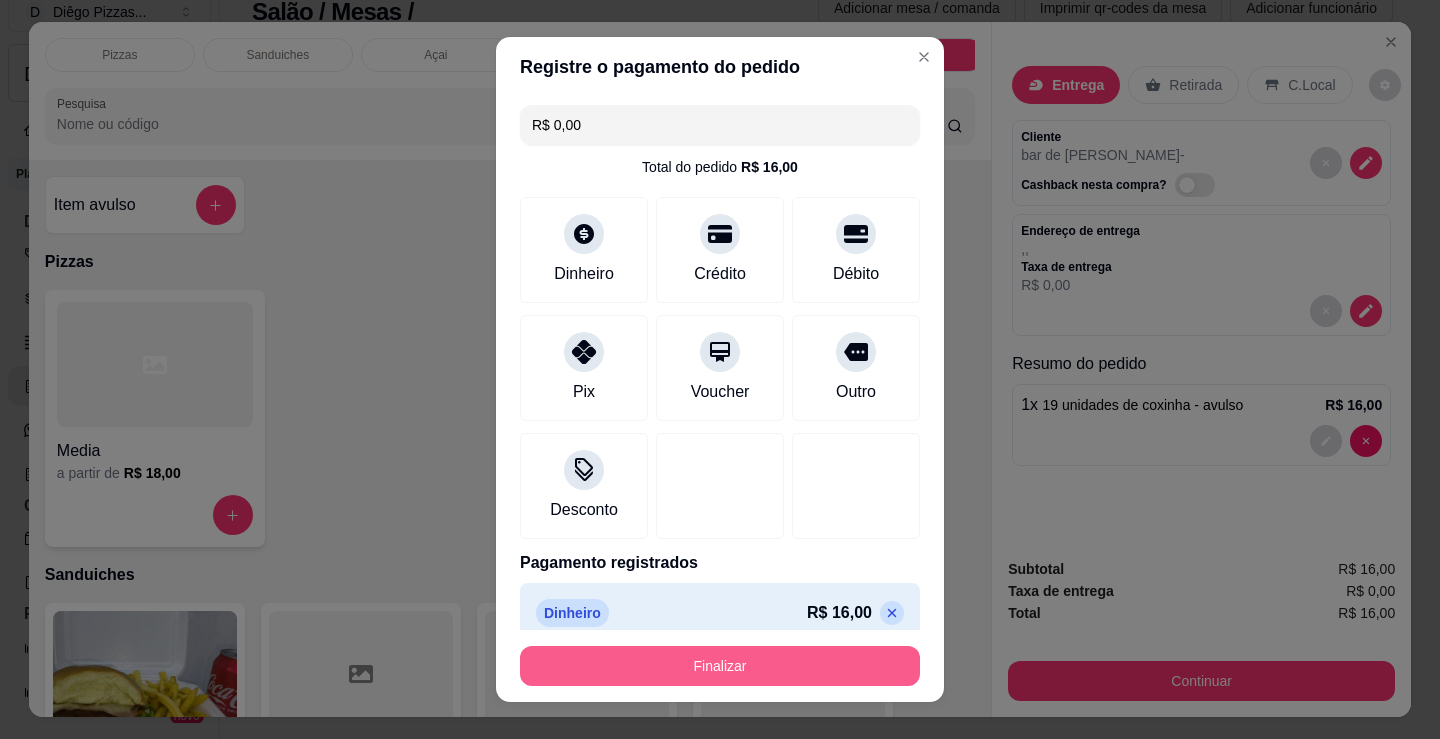 click on "Finalizar" at bounding box center (720, 666) 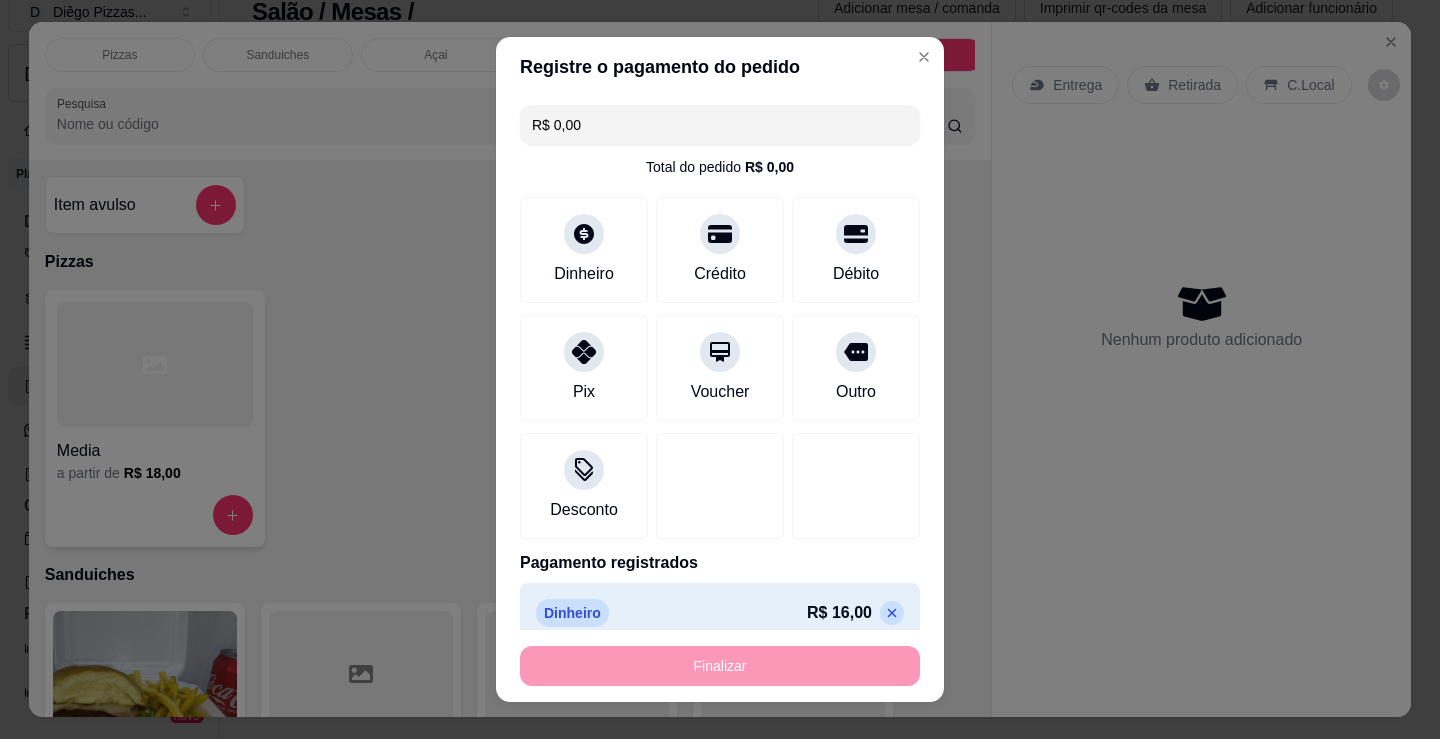 type on "-R$ 16,00" 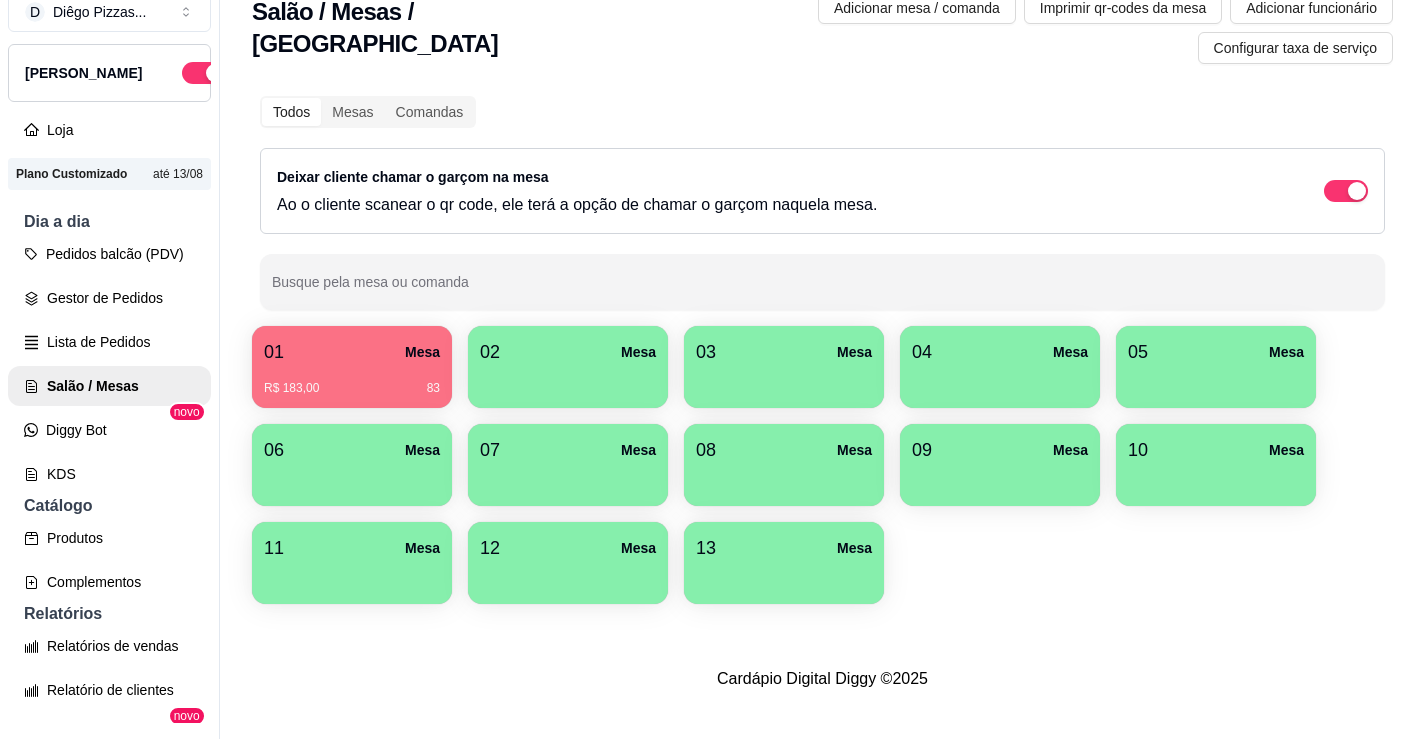 click on "01 Mesa" at bounding box center [352, 352] 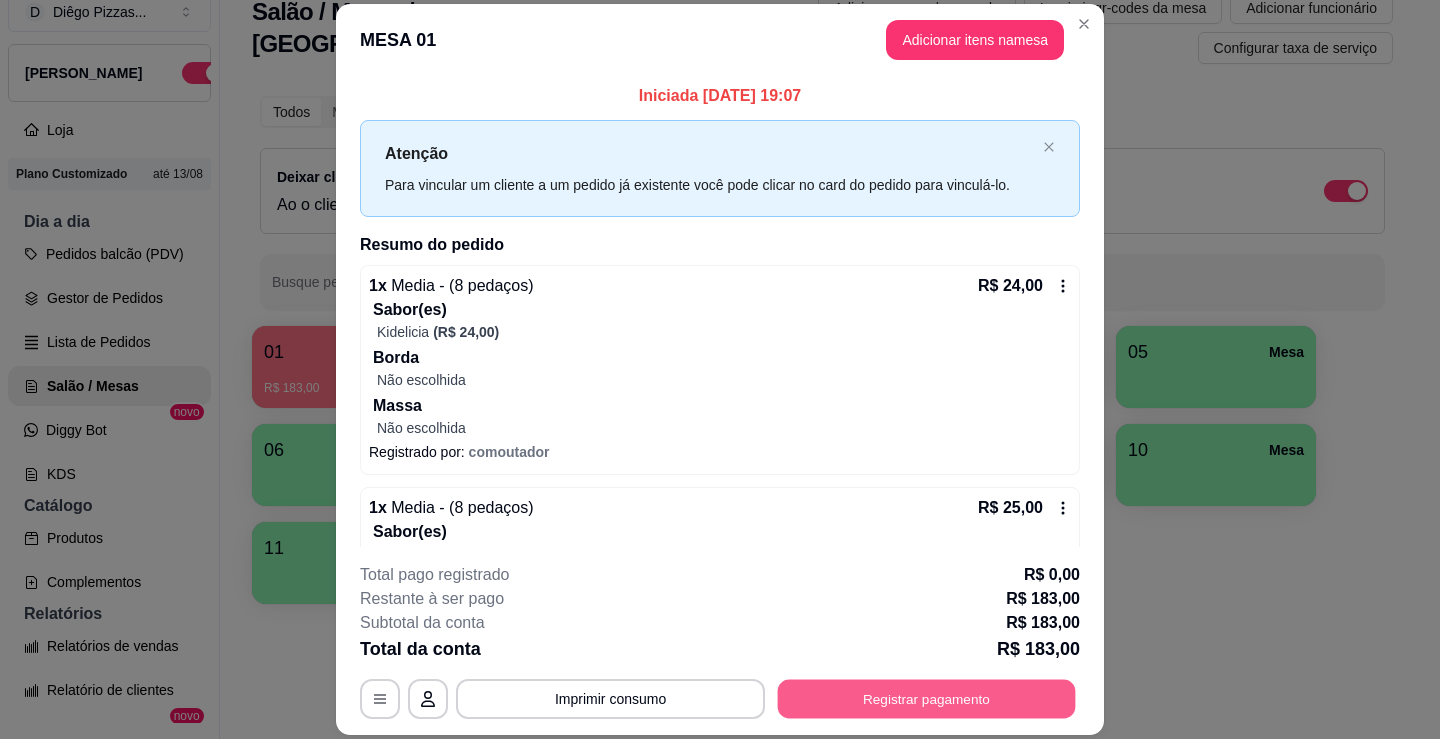 click on "Registrar pagamento" at bounding box center (927, 699) 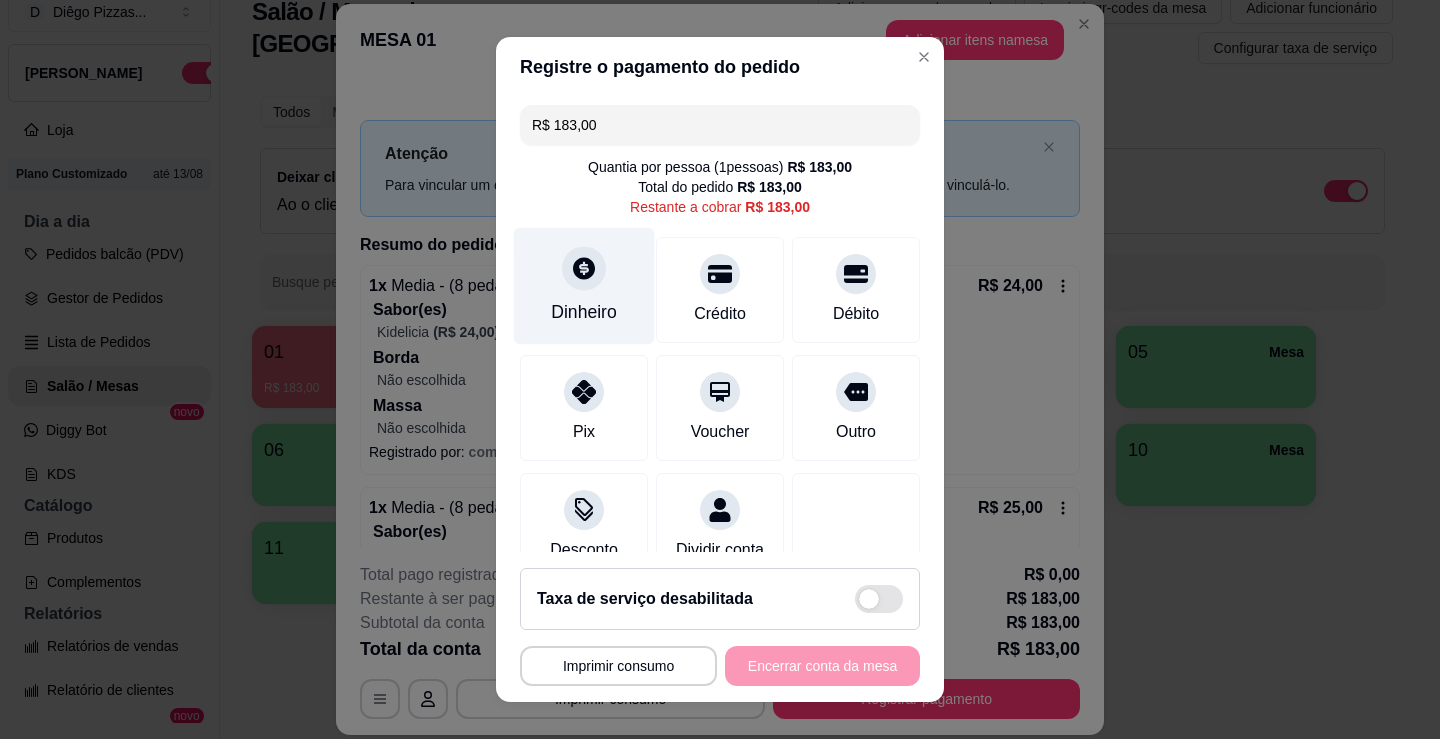 click at bounding box center [584, 268] 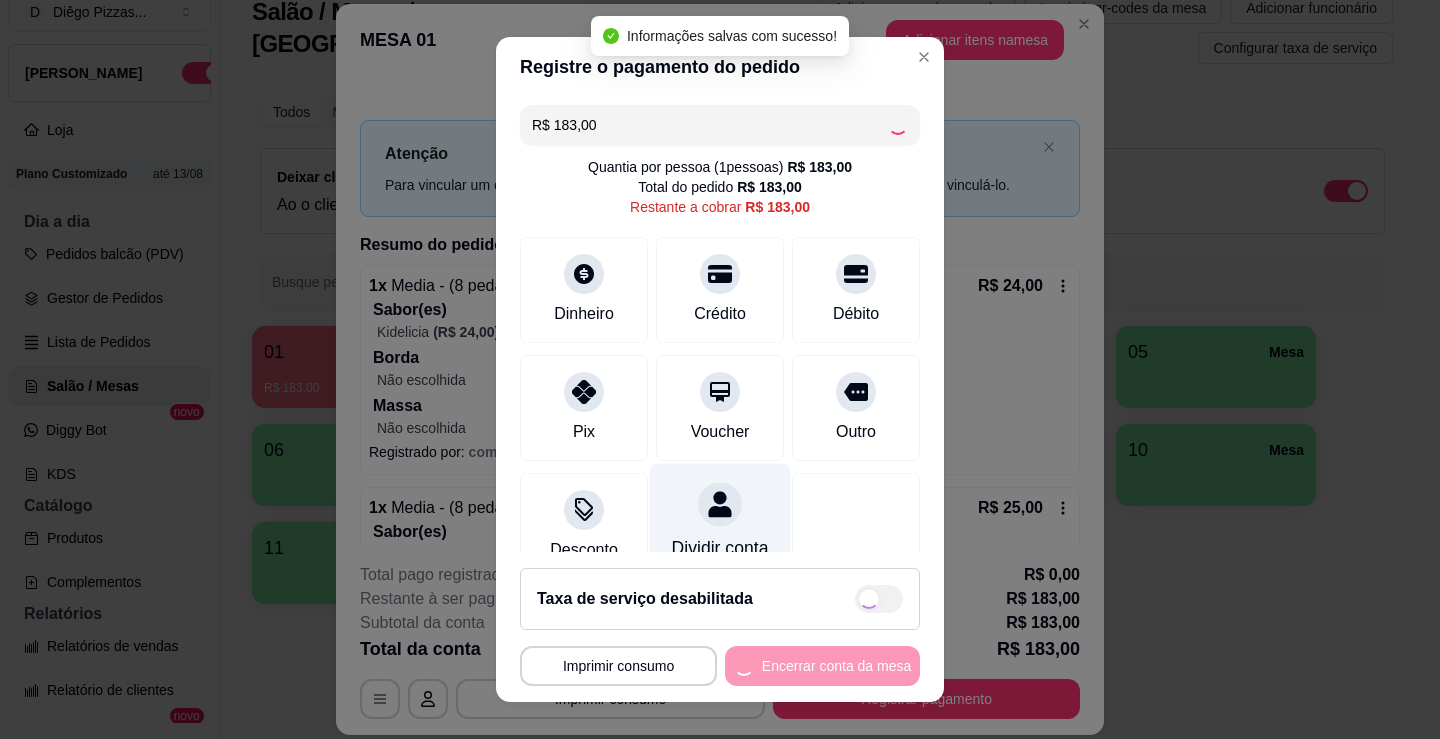 type on "R$ 0,00" 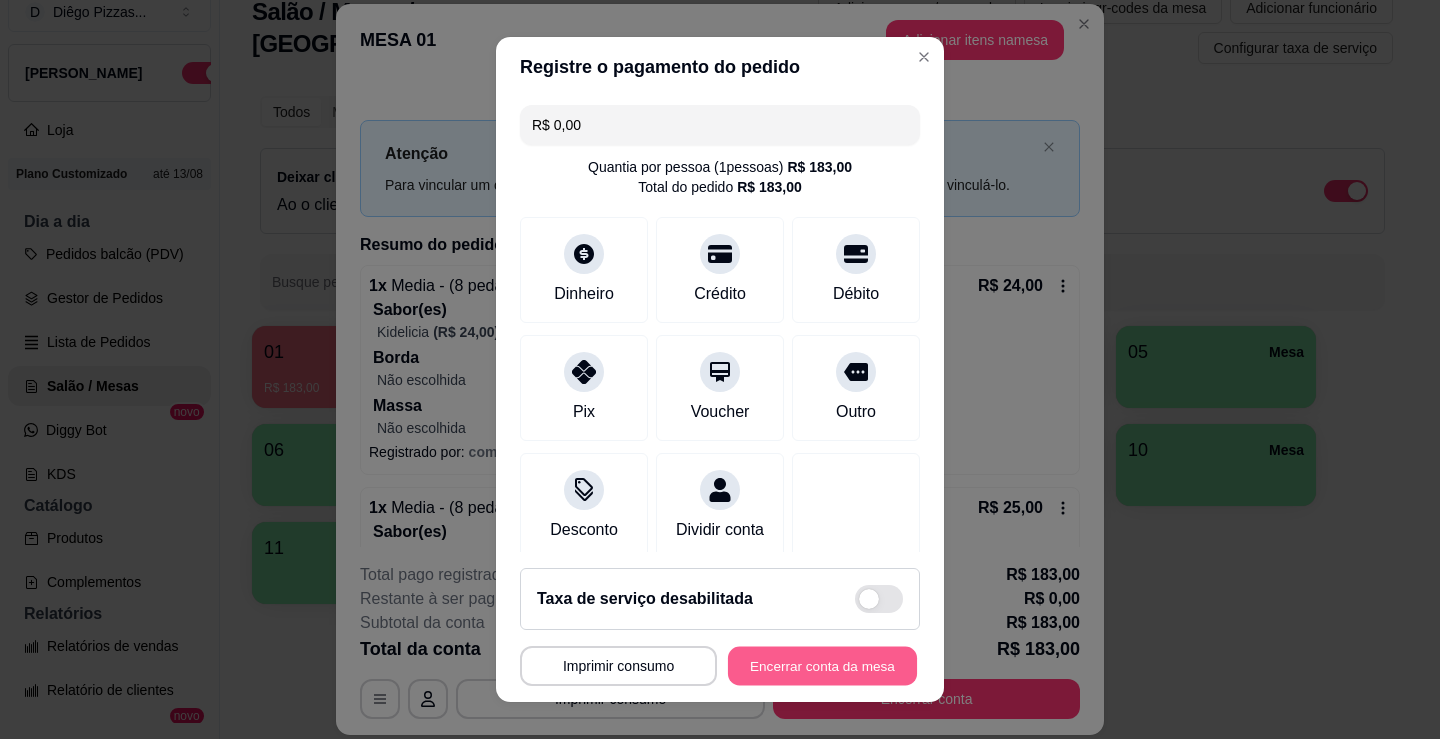 click on "Encerrar conta da mesa" at bounding box center [822, 666] 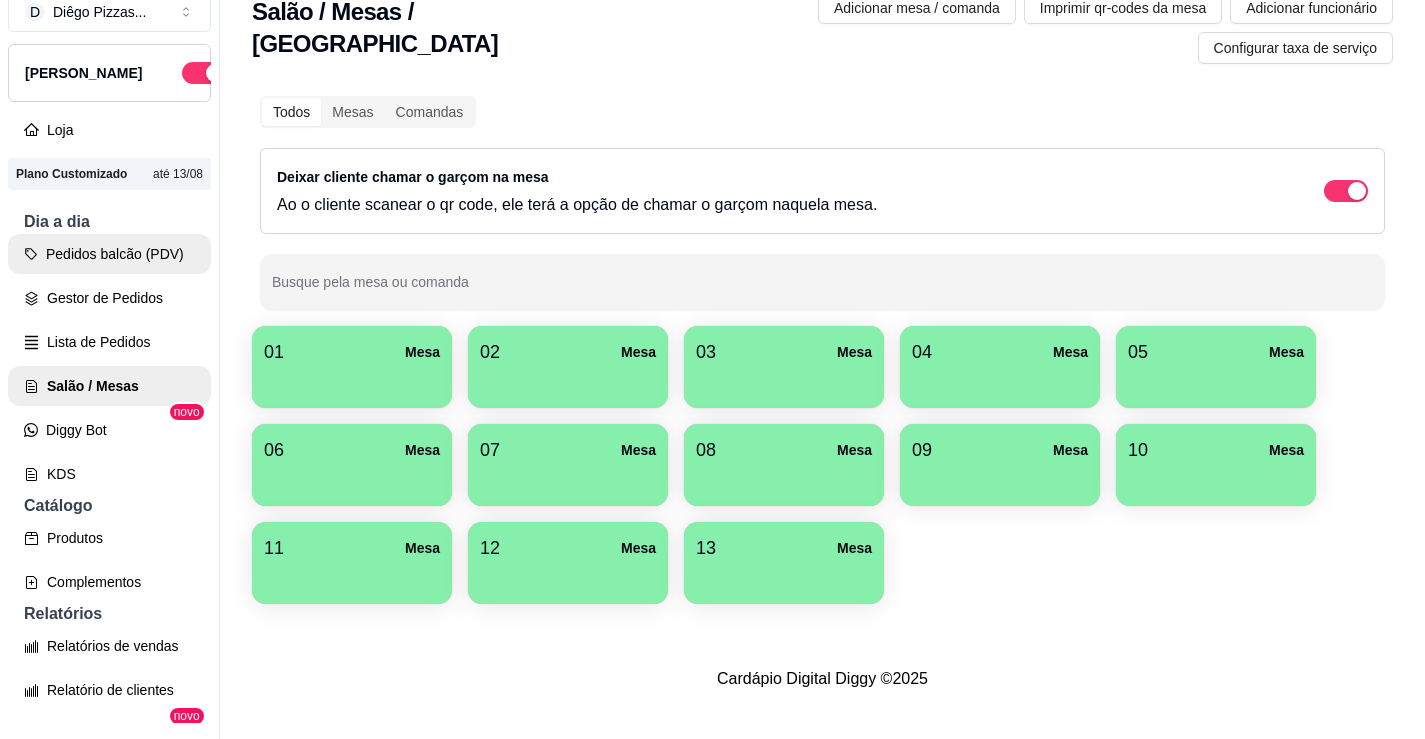 click on "Pedidos balcão (PDV)" at bounding box center [109, 254] 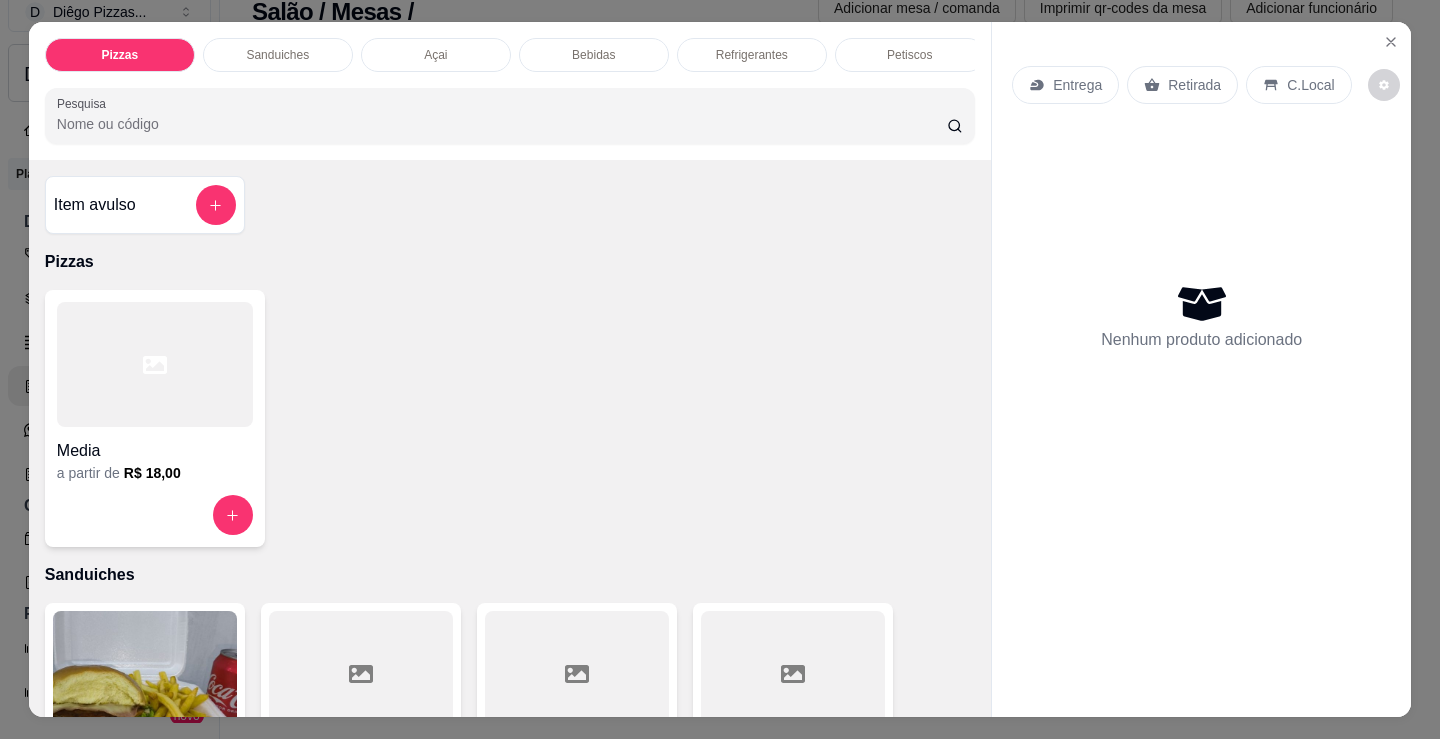 click 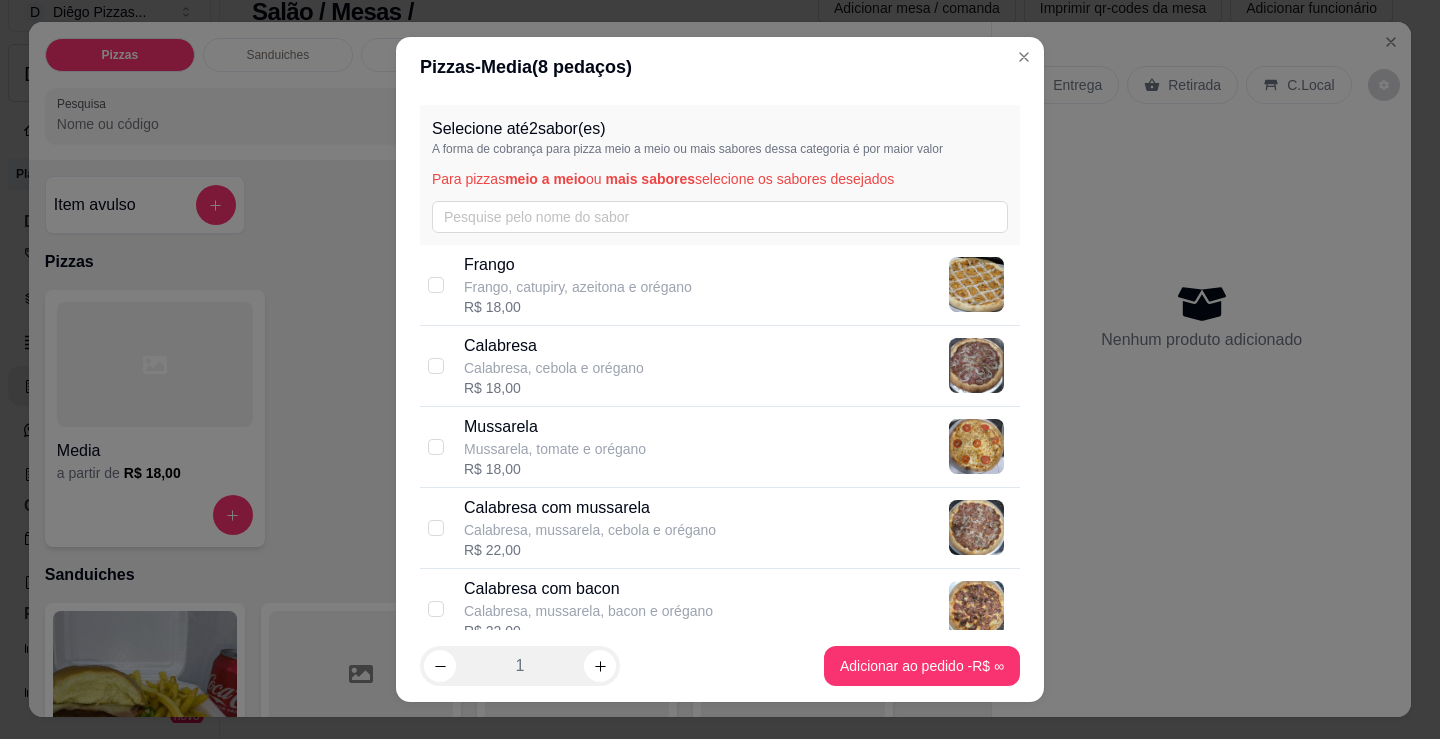 click on "Frango, catupiry, azeitona e orégano" at bounding box center (578, 287) 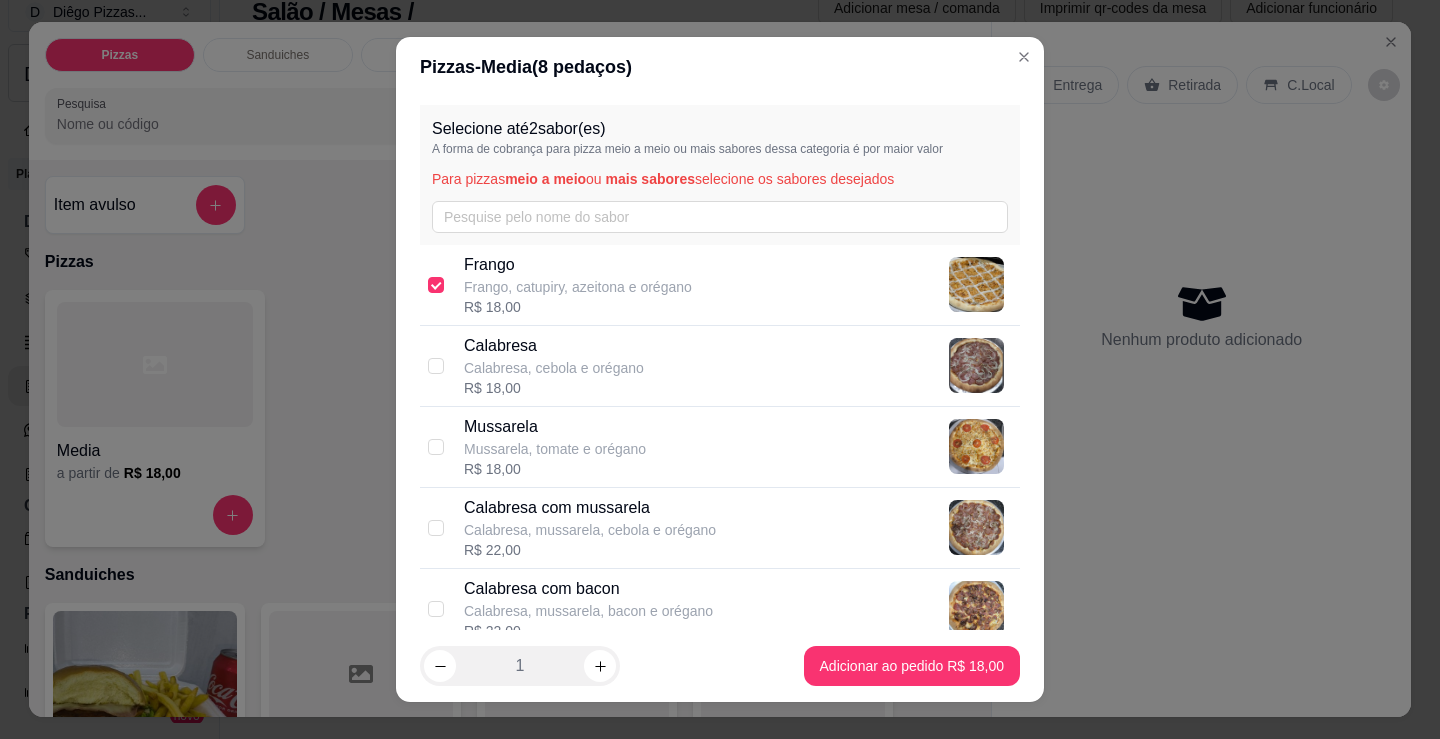 click on "R$ 18,00" at bounding box center [554, 388] 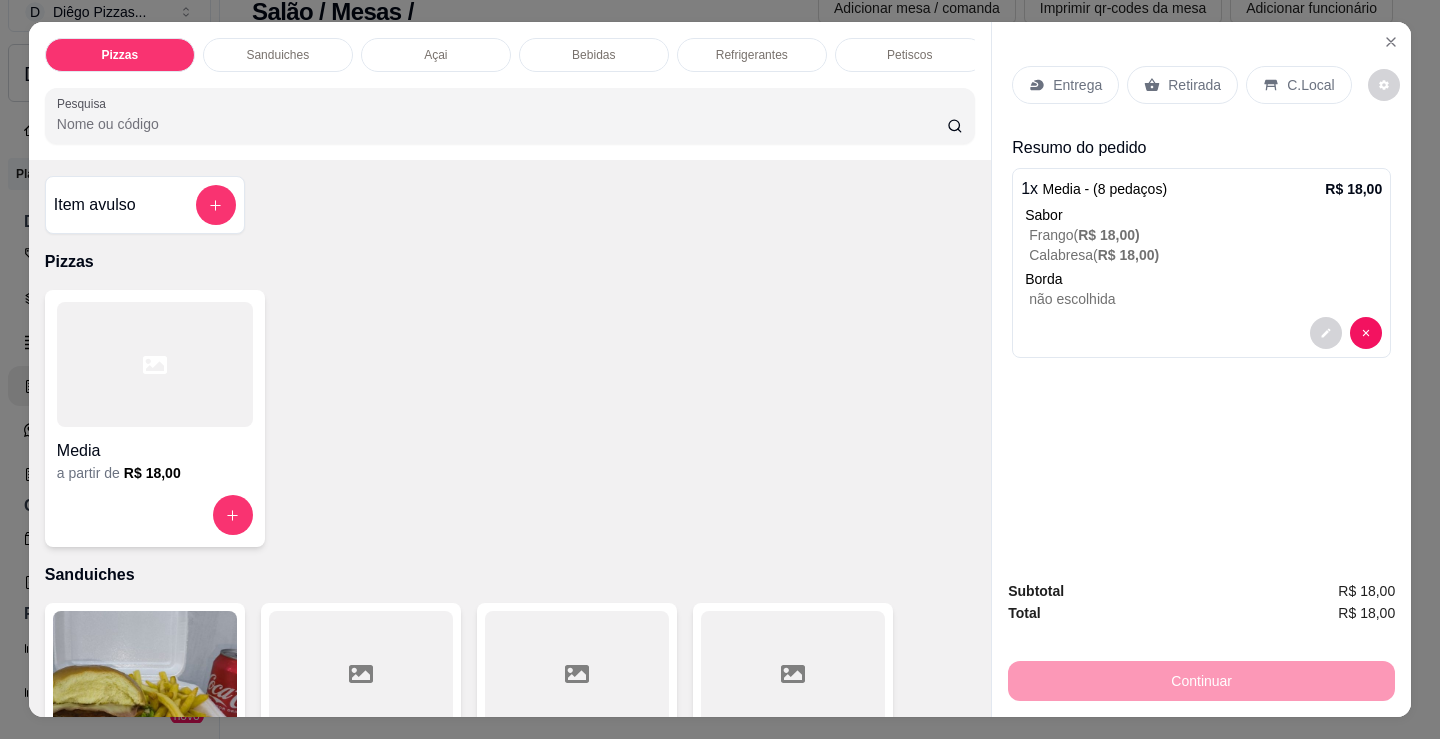 click on "Item avulso Pizzas  Media a partir de     R$ 18,00 Sanduiches  Combo de X-burguer    R$ 22,00 0 Misto    R$ 5,00 0 Hambúrguer    R$ 5,00 0 Bauru   R$ 6,00 0 Americano   R$ 8,00 0 X - burguer    R$ 8,00 0 Minuano    R$ 10,00 0 Sanduíche de calabresa    R$ 9,00 0 X - calabresa    R$ 11,00 0 X - calabresa egg   R$ 13,00 0 X - calabresa catupiry    R$ 12,00 0 X - calabresa tudo    R$ 15,00 0 Sanduiche de frango   R$ 9,00 0 X - frango    R$ 11,00 0 X - frango catupiry    R$ 12,00 0 X - frango egg   R$ 13,00 0 X - frango bacon   R$ 14,00 0 X - frango tudo   R$ 15,00 0 X - bacon    R$ 12,00 0 X - bacon egg   R$ 13,00 0 American bacon    R$ 12,00 0 Açai  Açai    R$ 15,00 0 Bebidas  Budweiser lata   R$ 5,00 0 Budweiser sem álcool    R$ 6,00 0 07 - Skol latão    R$ 5,00 0 Itaipava latão   R$ 5,00 0 Brahma sem álcool    R$ 5,00 0 09 - Heineken long neck   R$ 9,00 0 Heineken long neck sem álcool    R$ 9,00 0 05 - Budweiser long neck   R$ 8,00 0 02 - Skol 600ml   R$ 9,00 0   0   0" at bounding box center [510, 438] 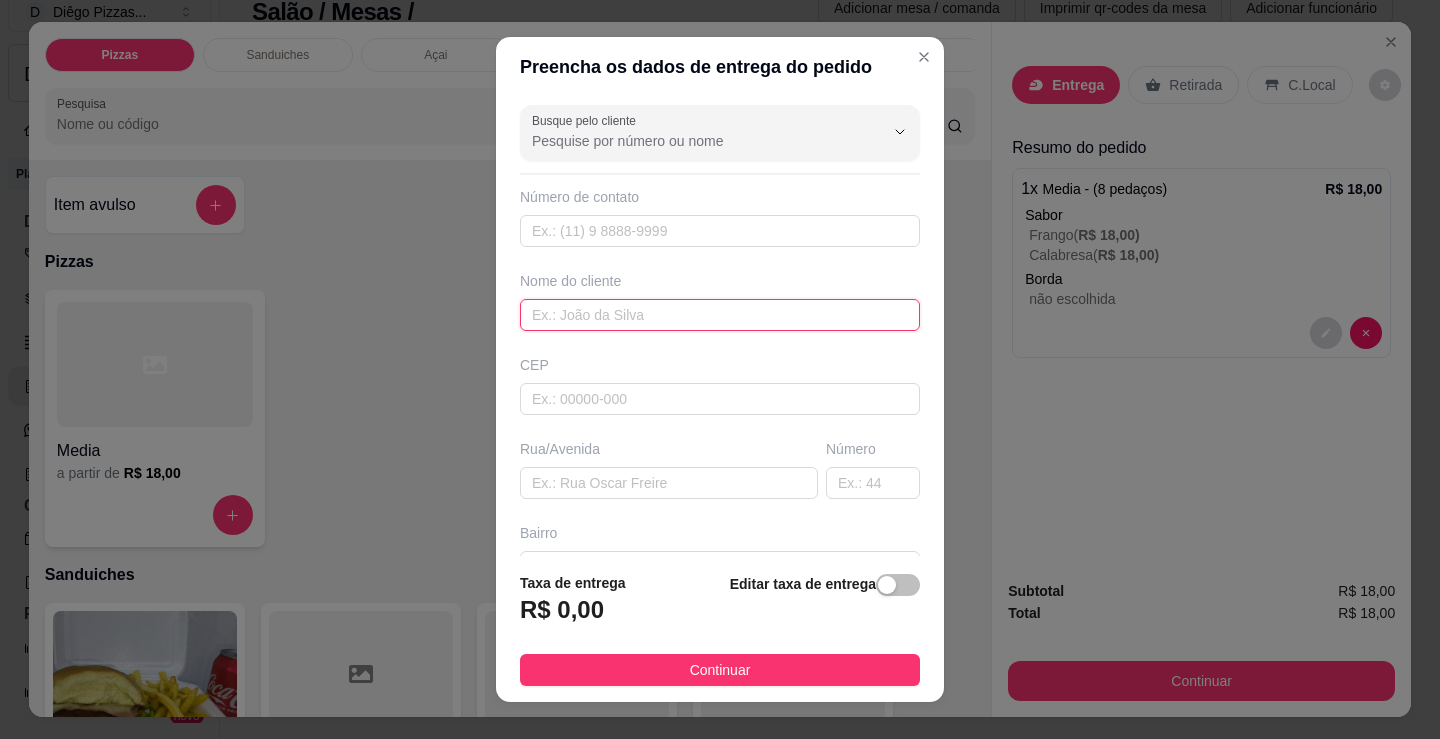 click at bounding box center (720, 315) 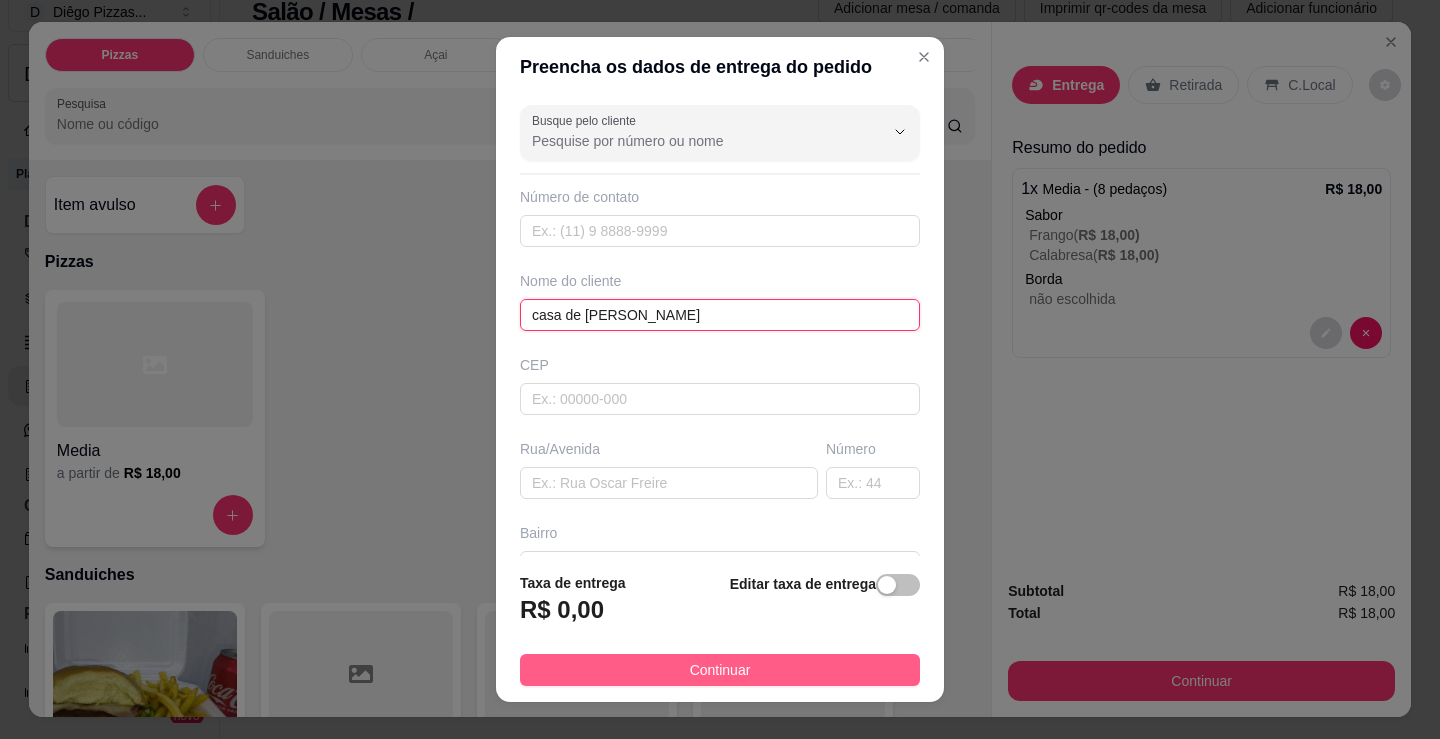 type on "casa de [PERSON_NAME]" 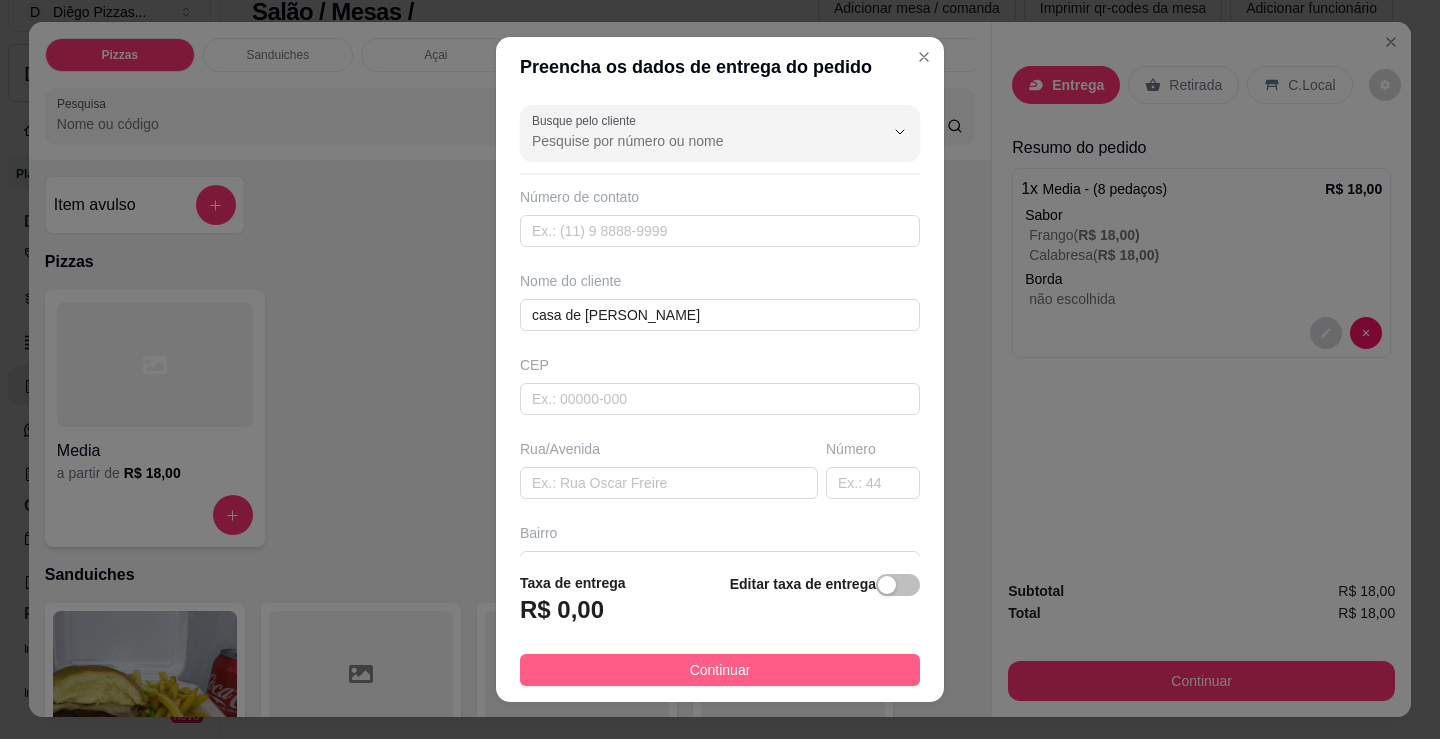 click on "Continuar" at bounding box center [720, 670] 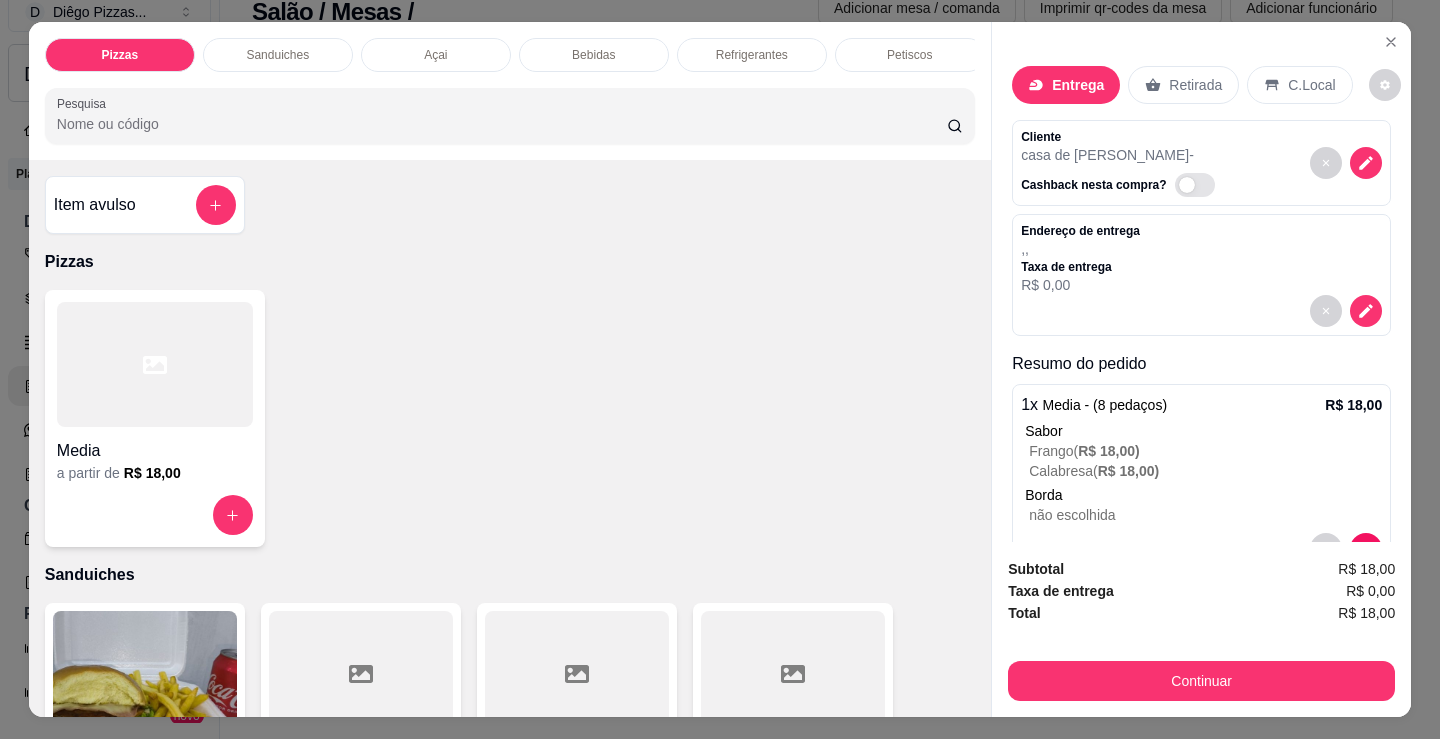 click on "Media a partir de     R$ 18,00" at bounding box center [510, 418] 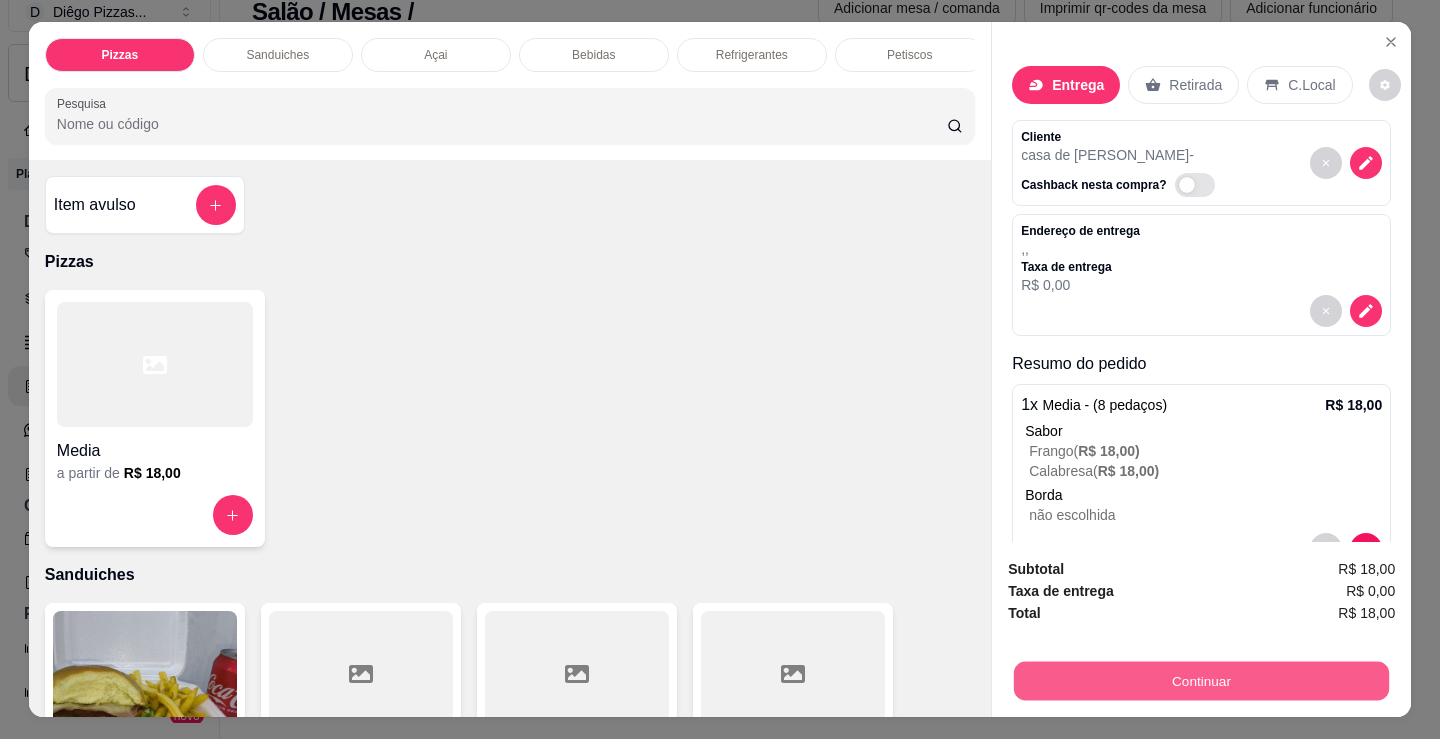 click on "Continuar" at bounding box center (1201, 680) 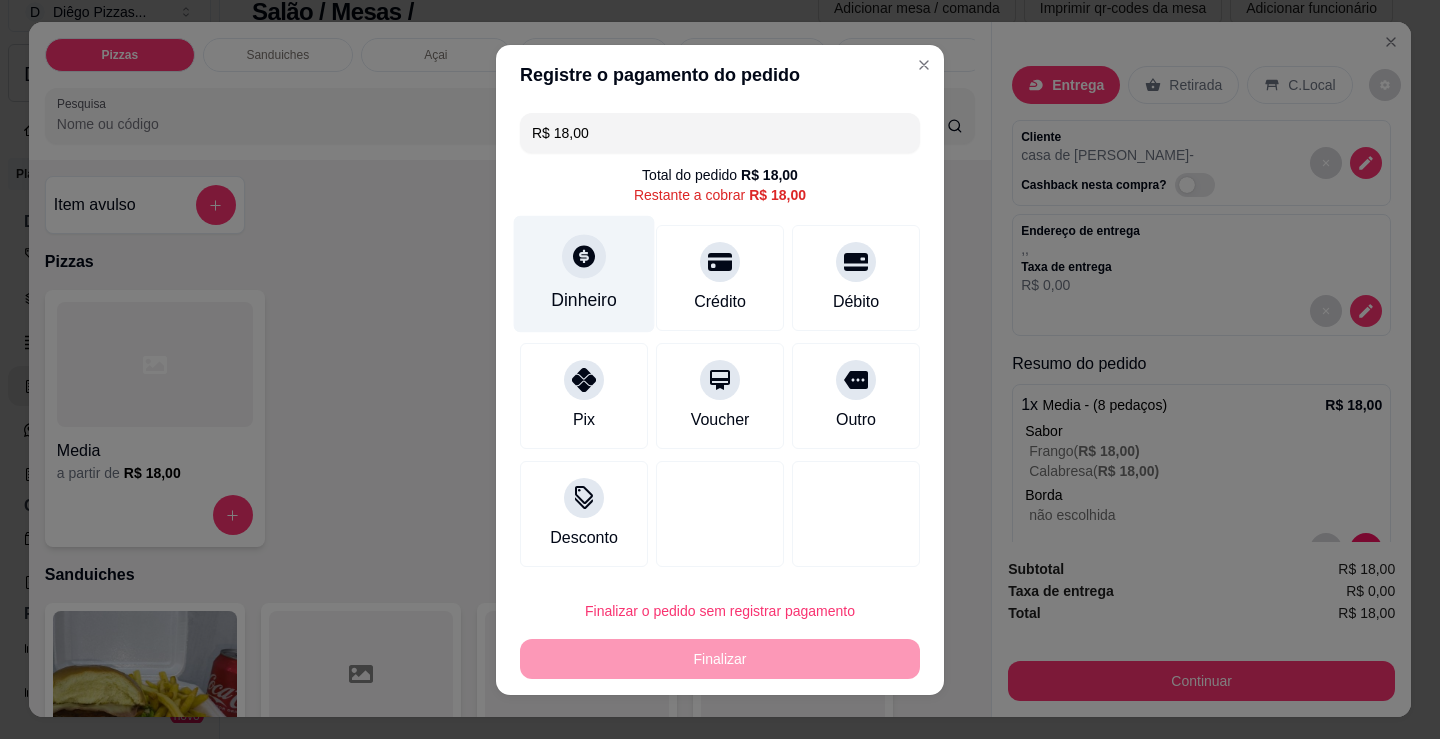 click on "Dinheiro" at bounding box center [584, 300] 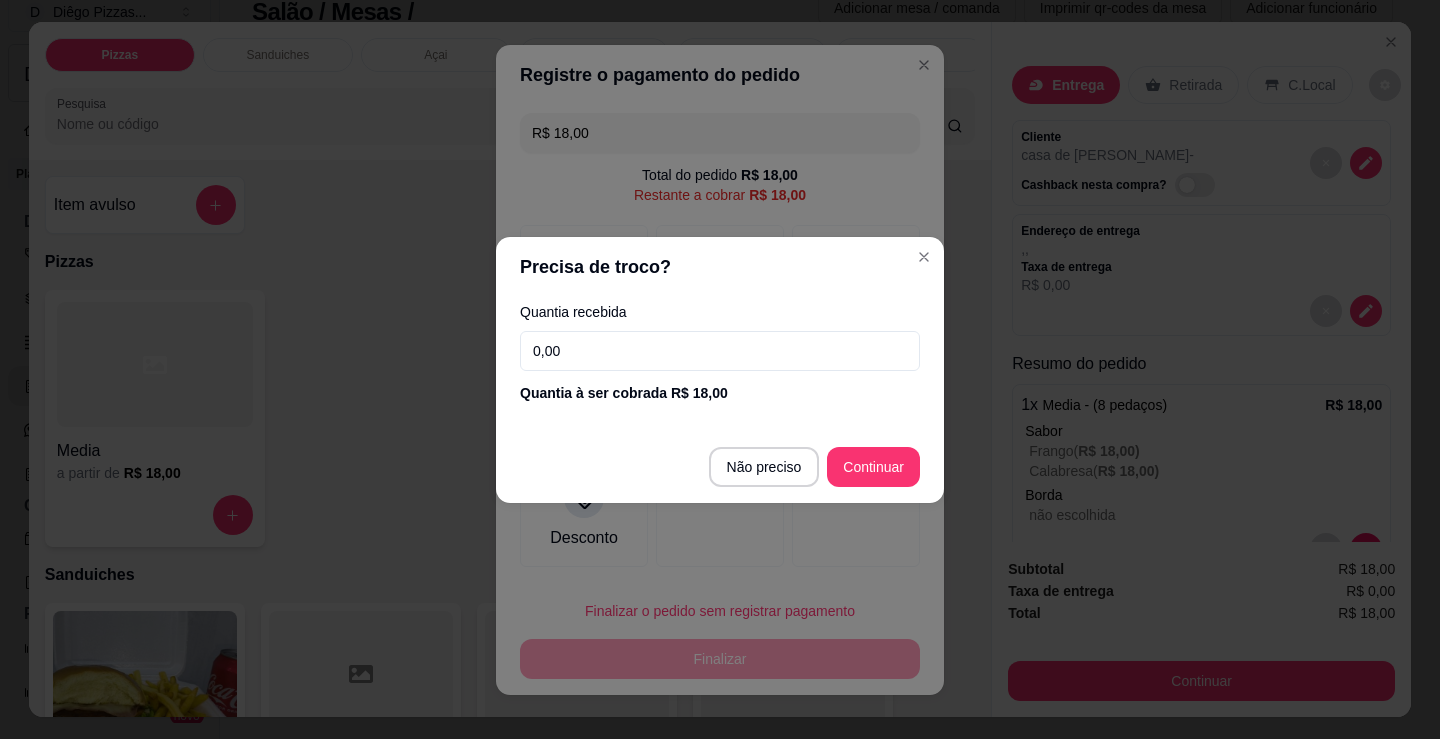 click on "0,00" at bounding box center [720, 351] 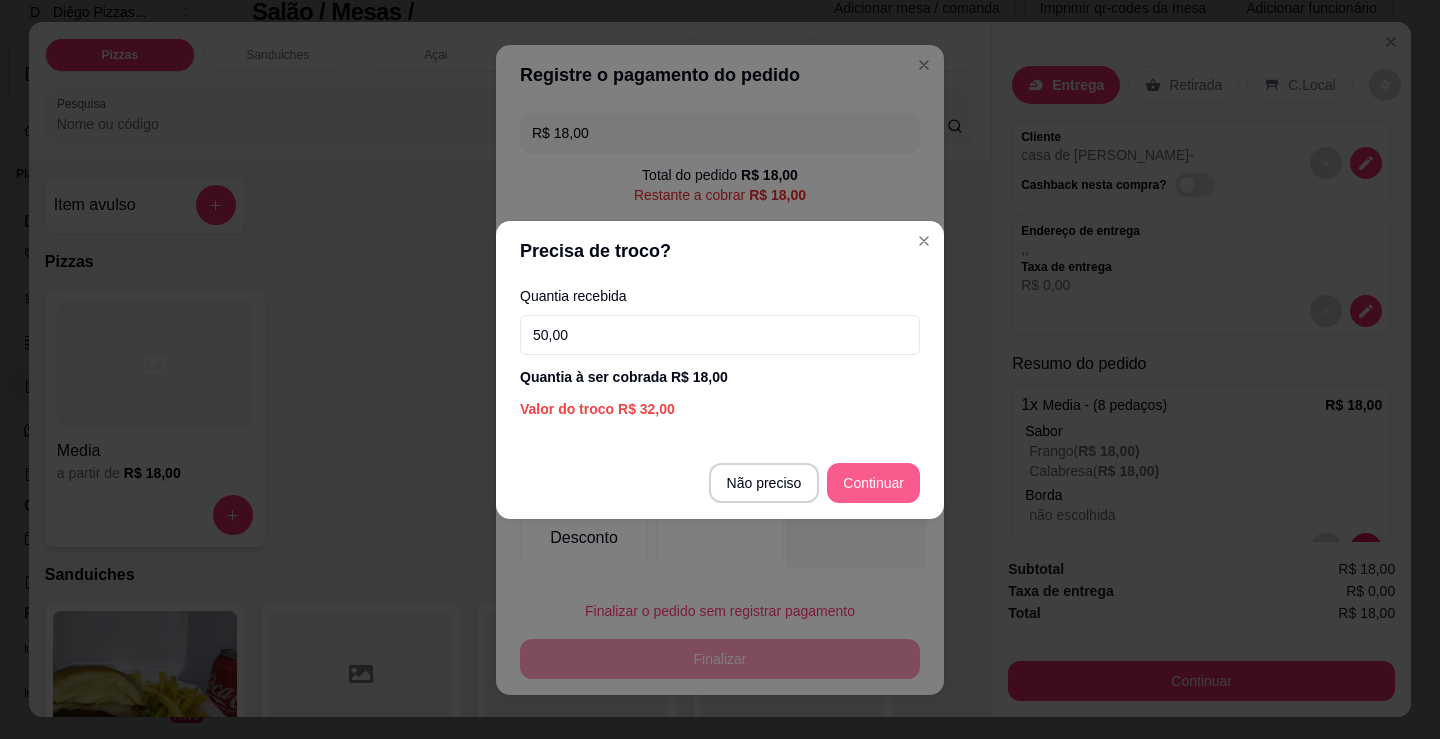 type on "50,00" 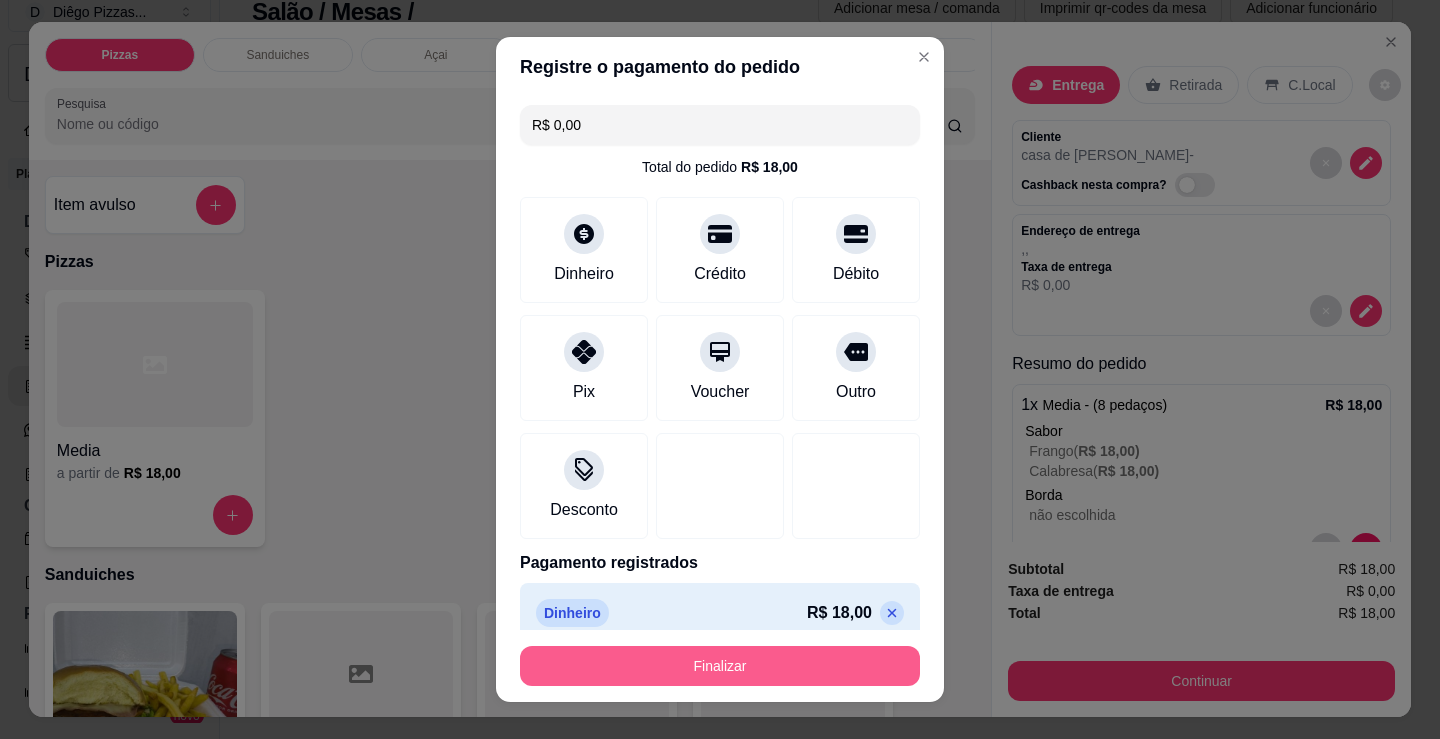 click on "Finalizar" at bounding box center (720, 666) 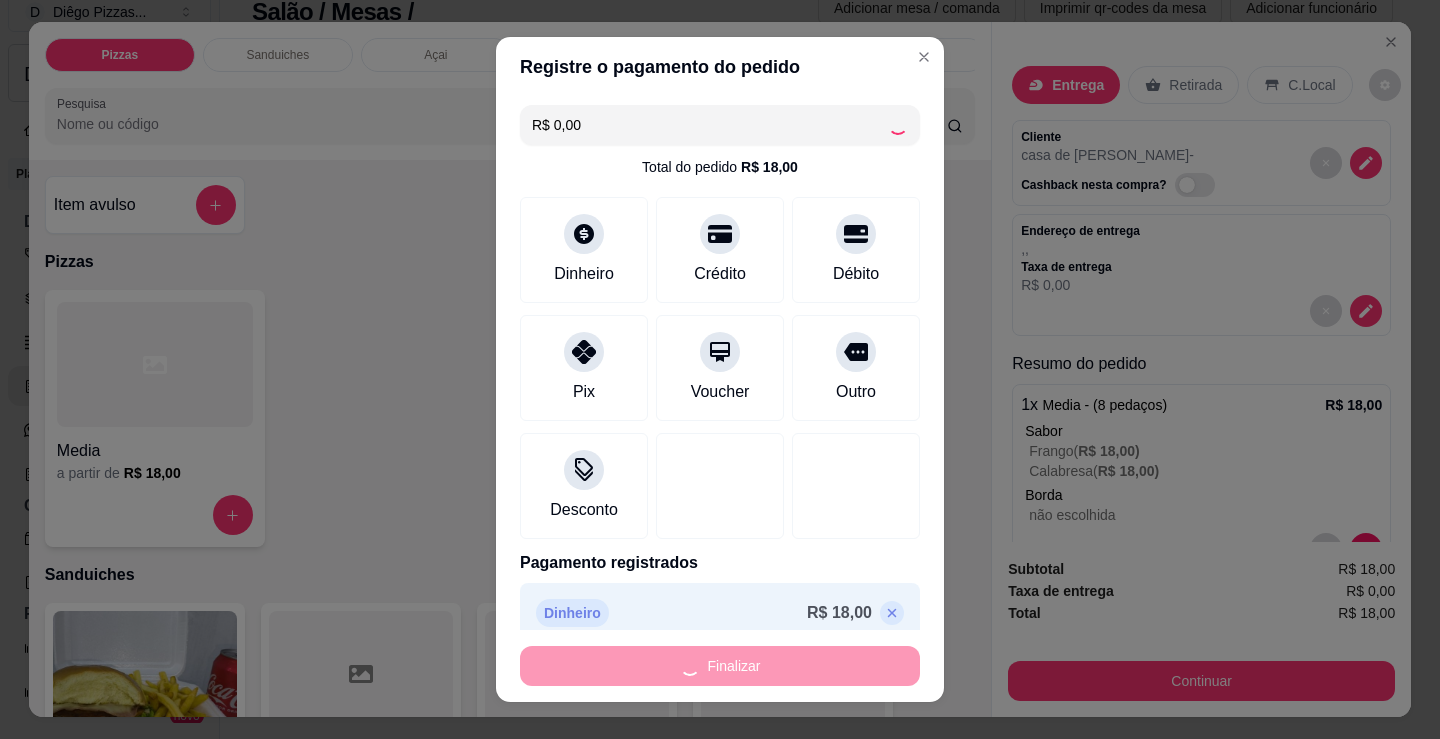 type on "-R$ 18,00" 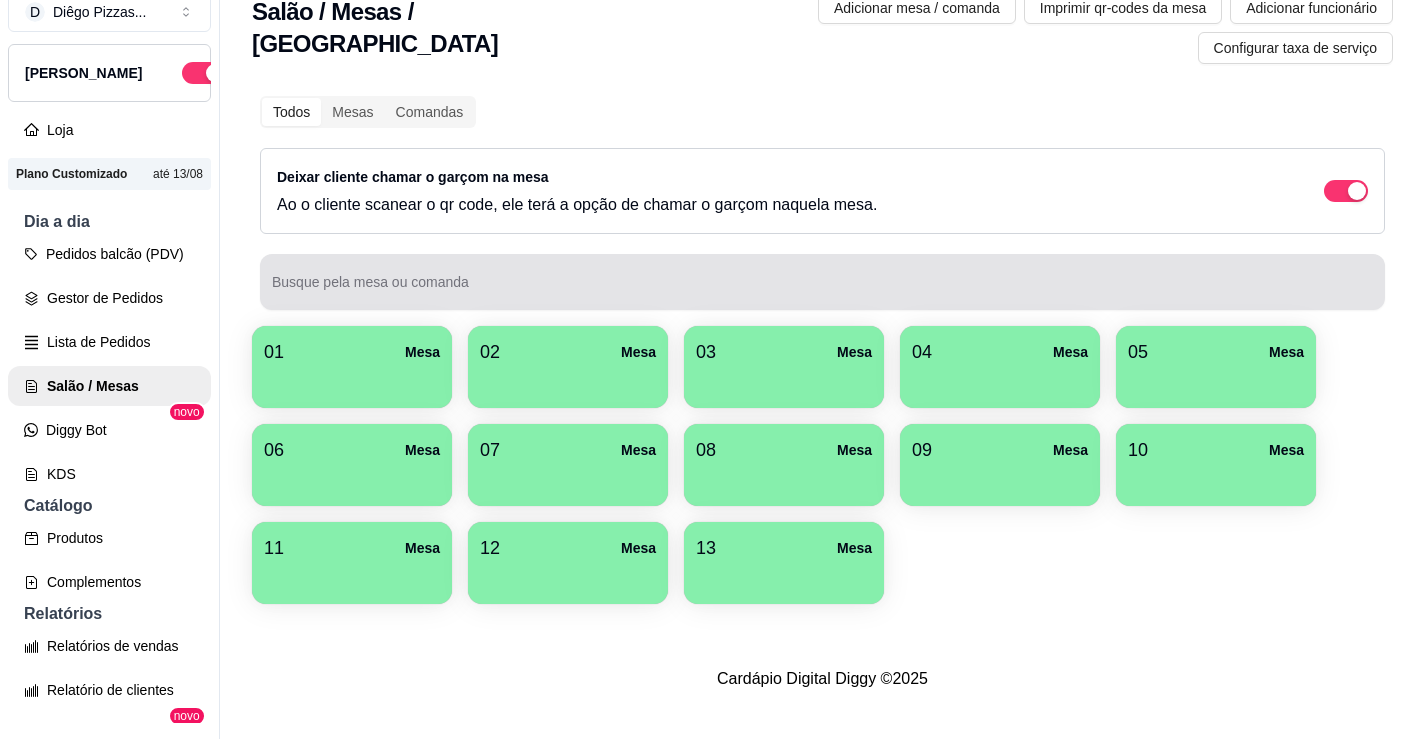 drag, startPoint x: 497, startPoint y: 219, endPoint x: 500, endPoint y: 177, distance: 42.107006 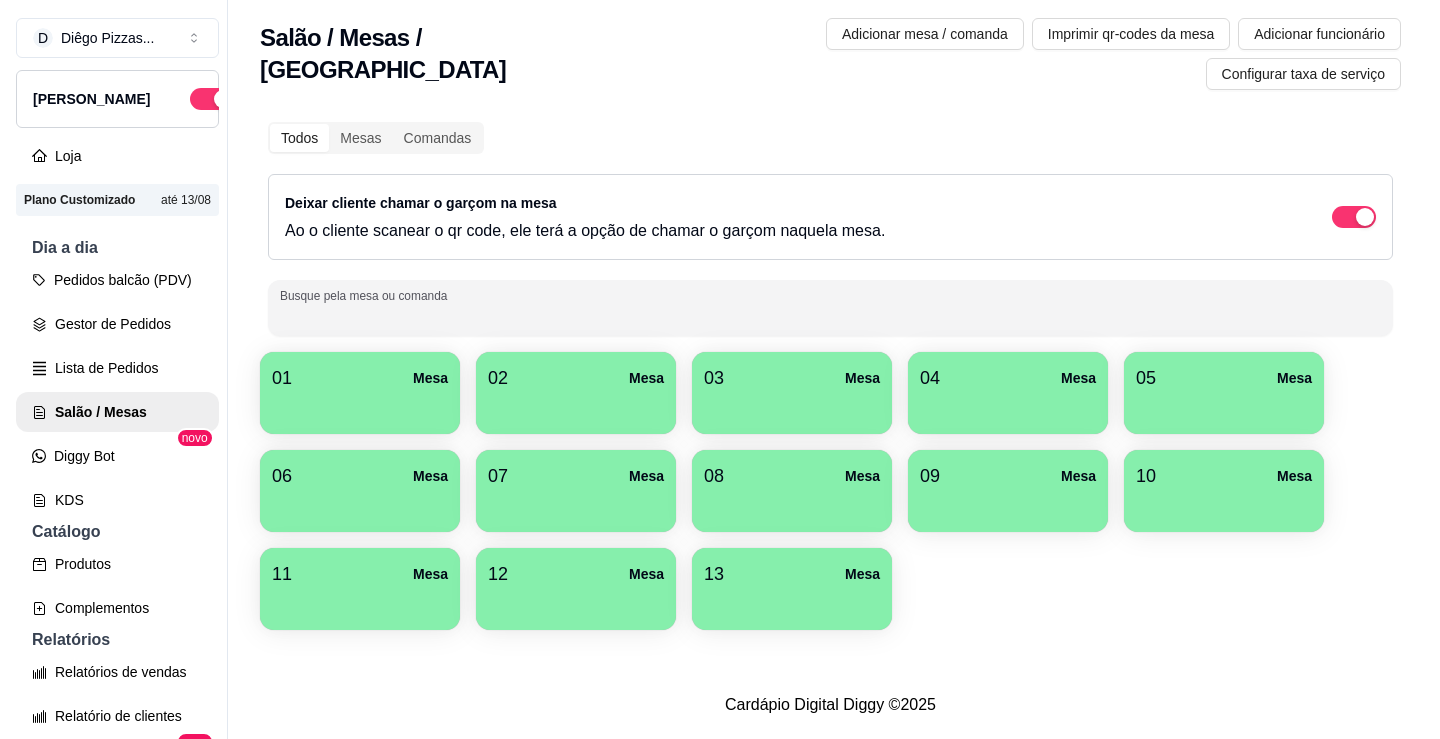 scroll, scrollTop: 0, scrollLeft: 0, axis: both 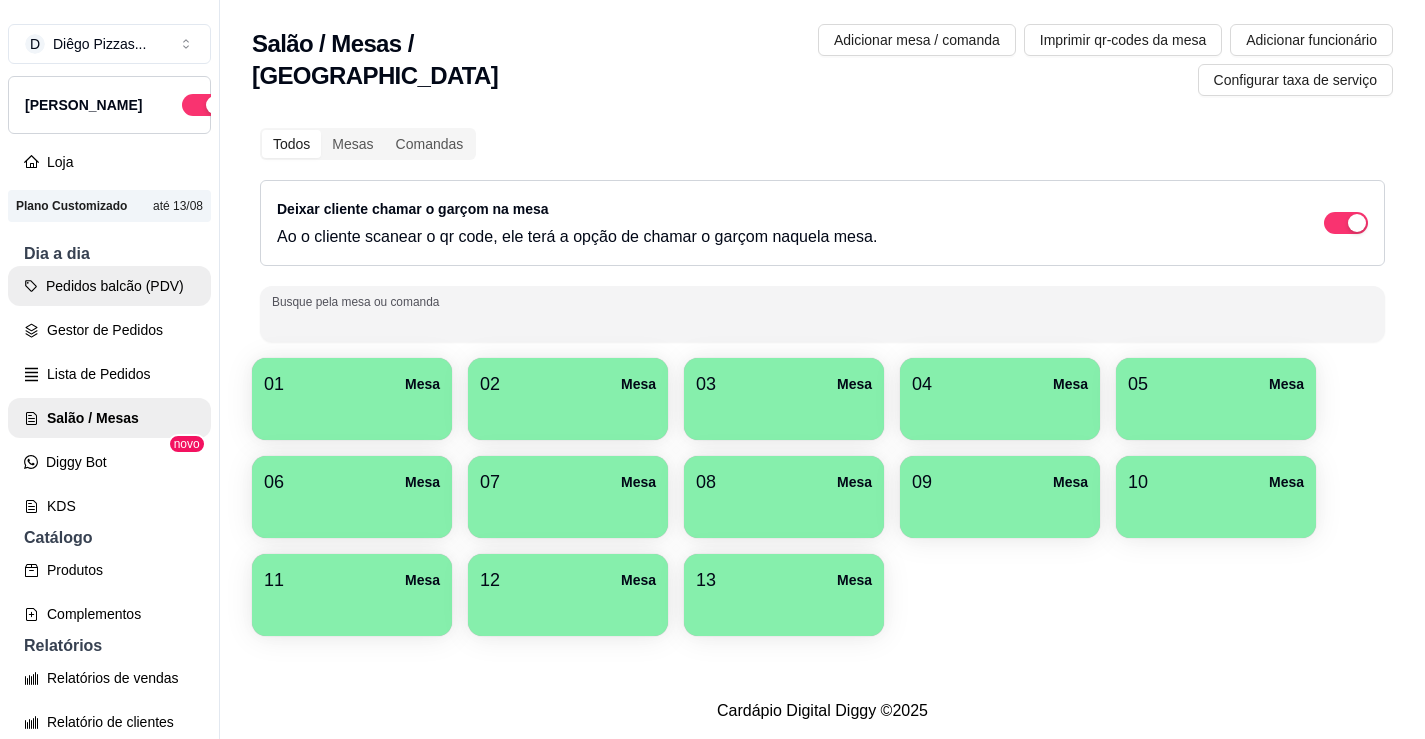 click on "Pedidos balcão (PDV)" at bounding box center [109, 286] 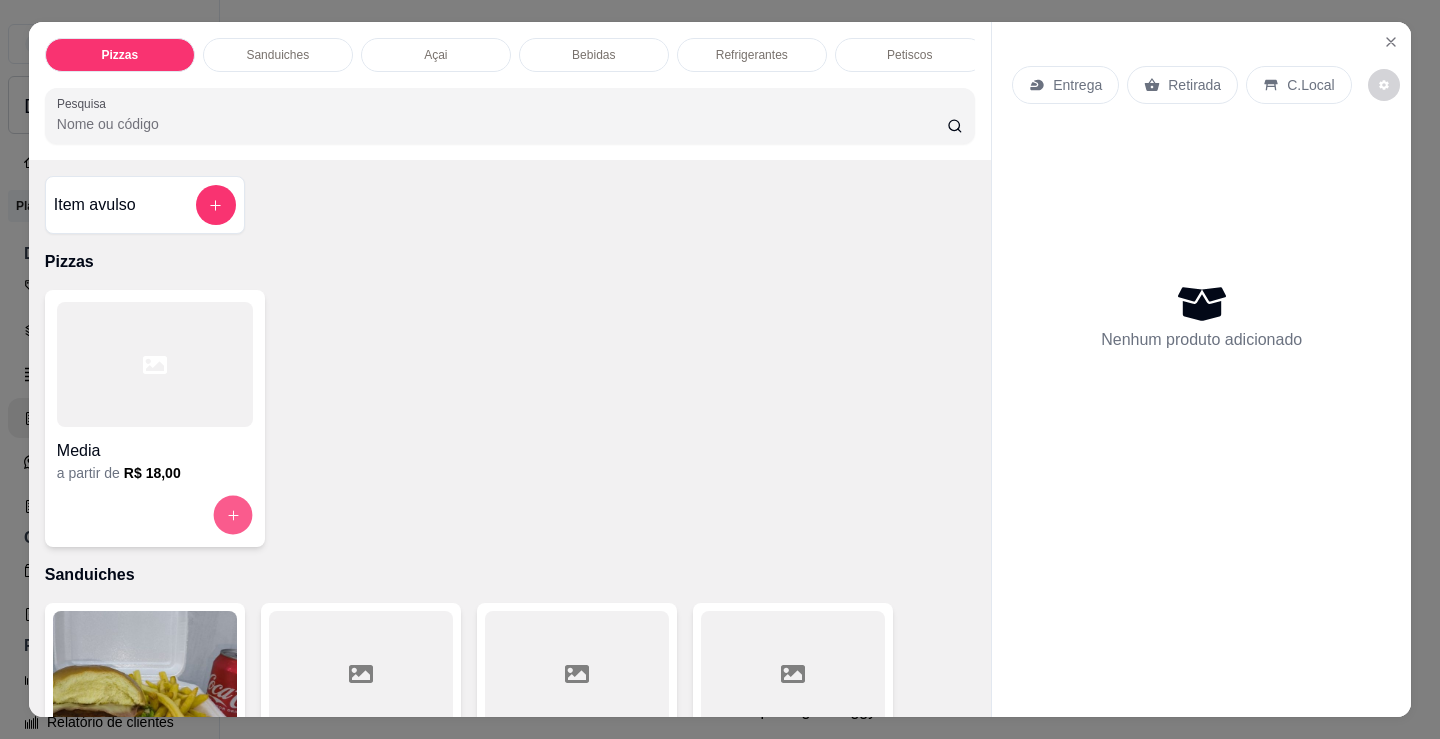 click 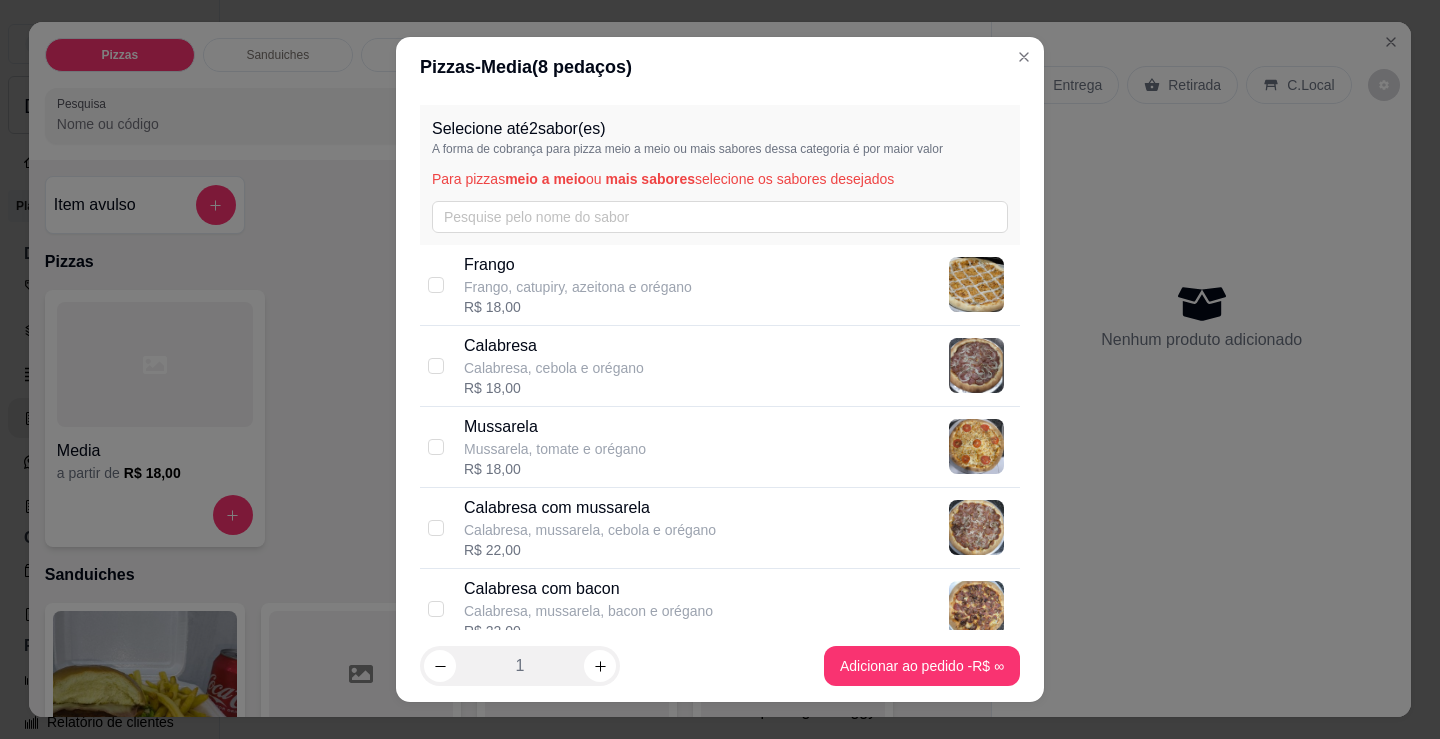 scroll, scrollTop: 100, scrollLeft: 0, axis: vertical 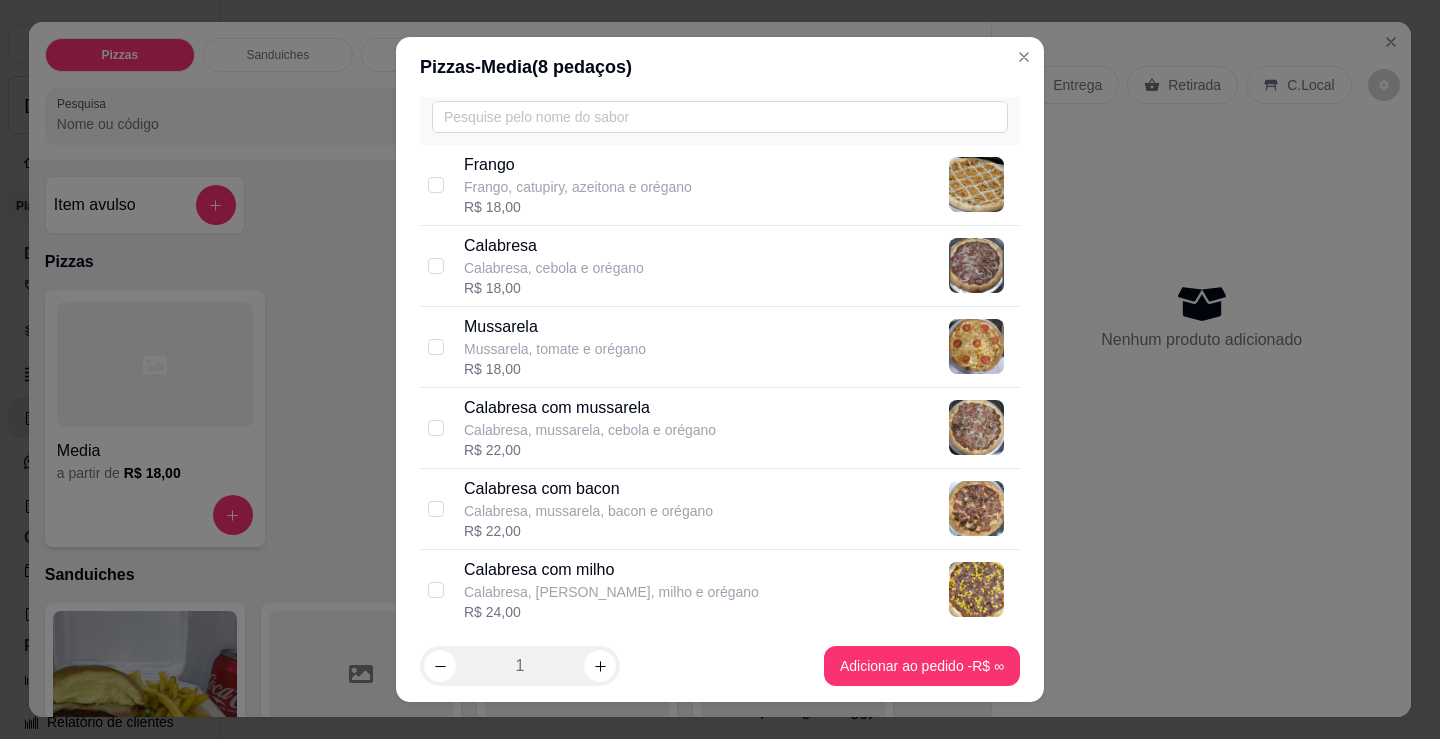 click on "Calabresa, mussarela, cebola e orégano" at bounding box center [590, 430] 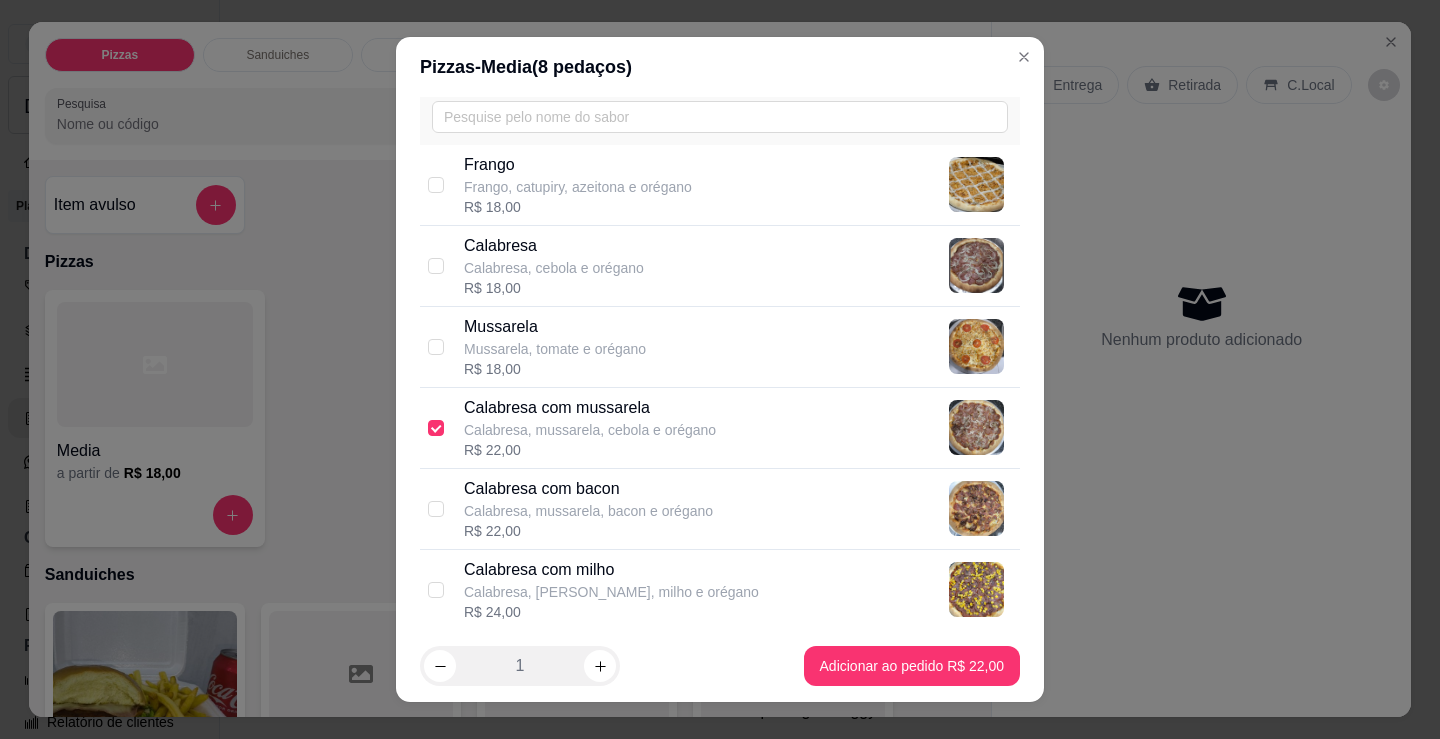 checkbox on "true" 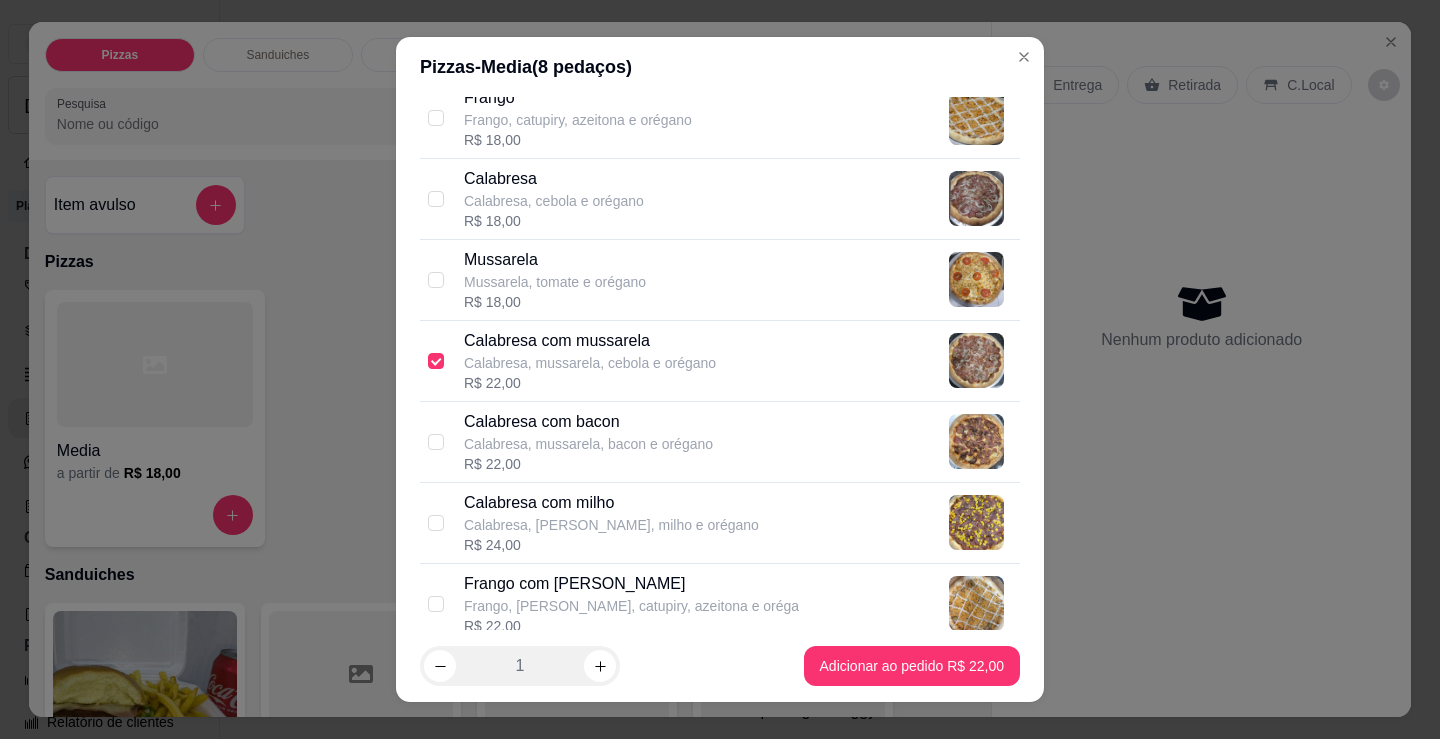 scroll, scrollTop: 200, scrollLeft: 0, axis: vertical 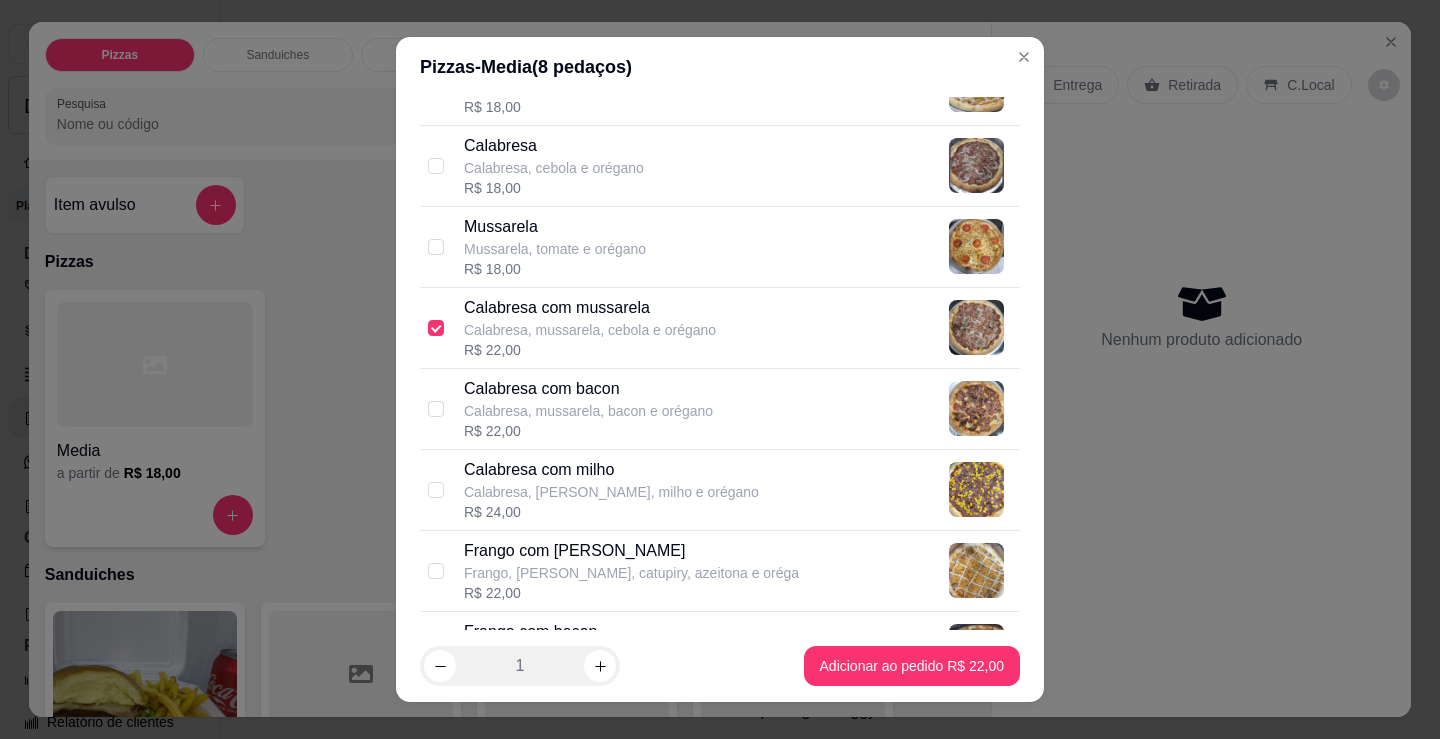 click on "Frango com [PERSON_NAME]" at bounding box center [631, 551] 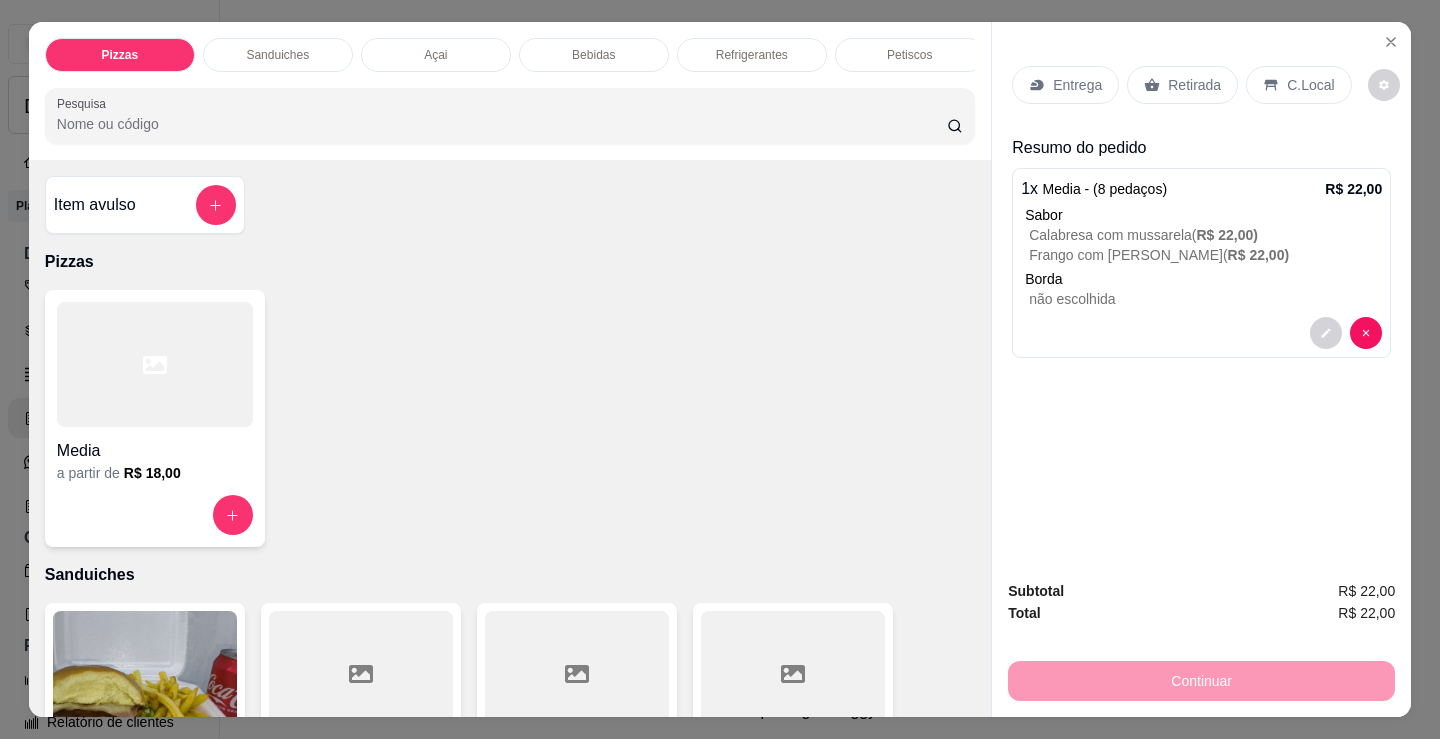 click on "Entrega" at bounding box center [1077, 85] 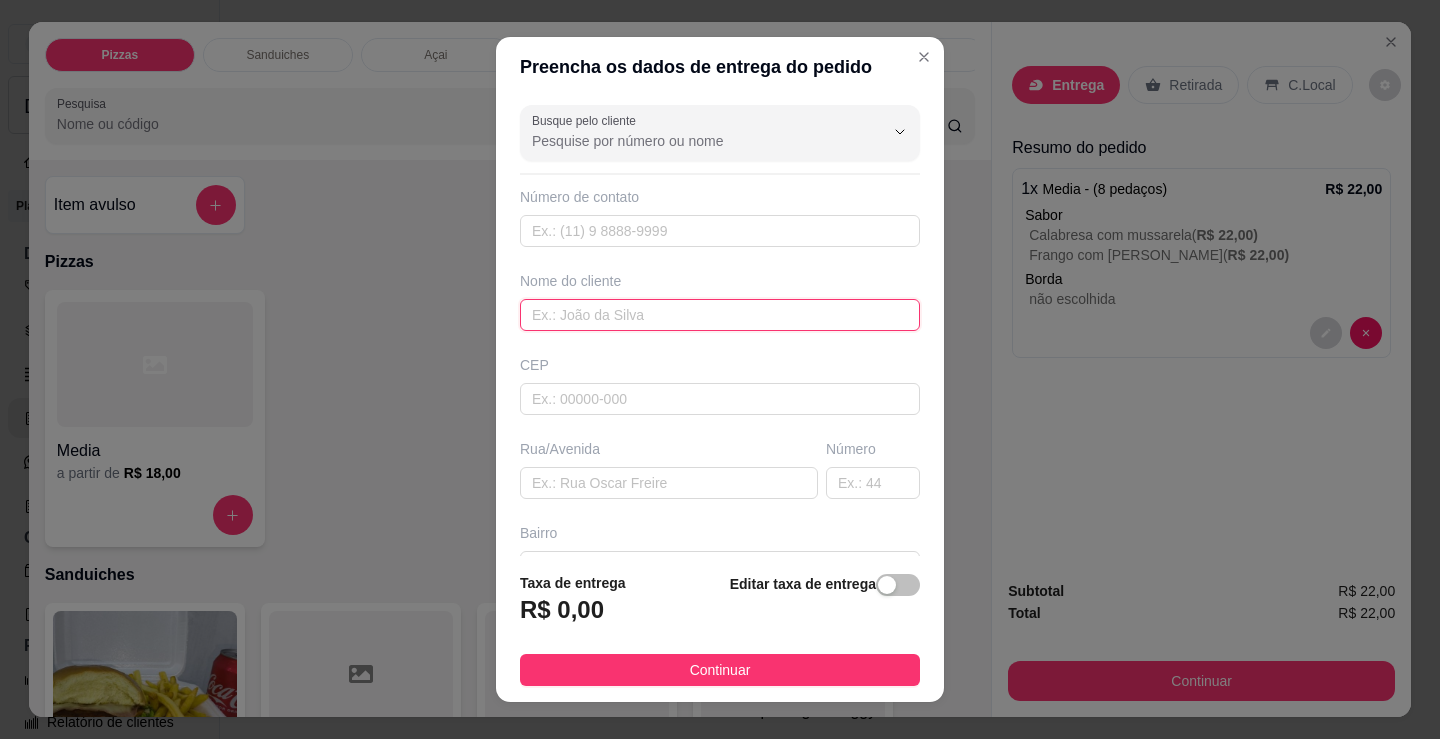 click at bounding box center (720, 315) 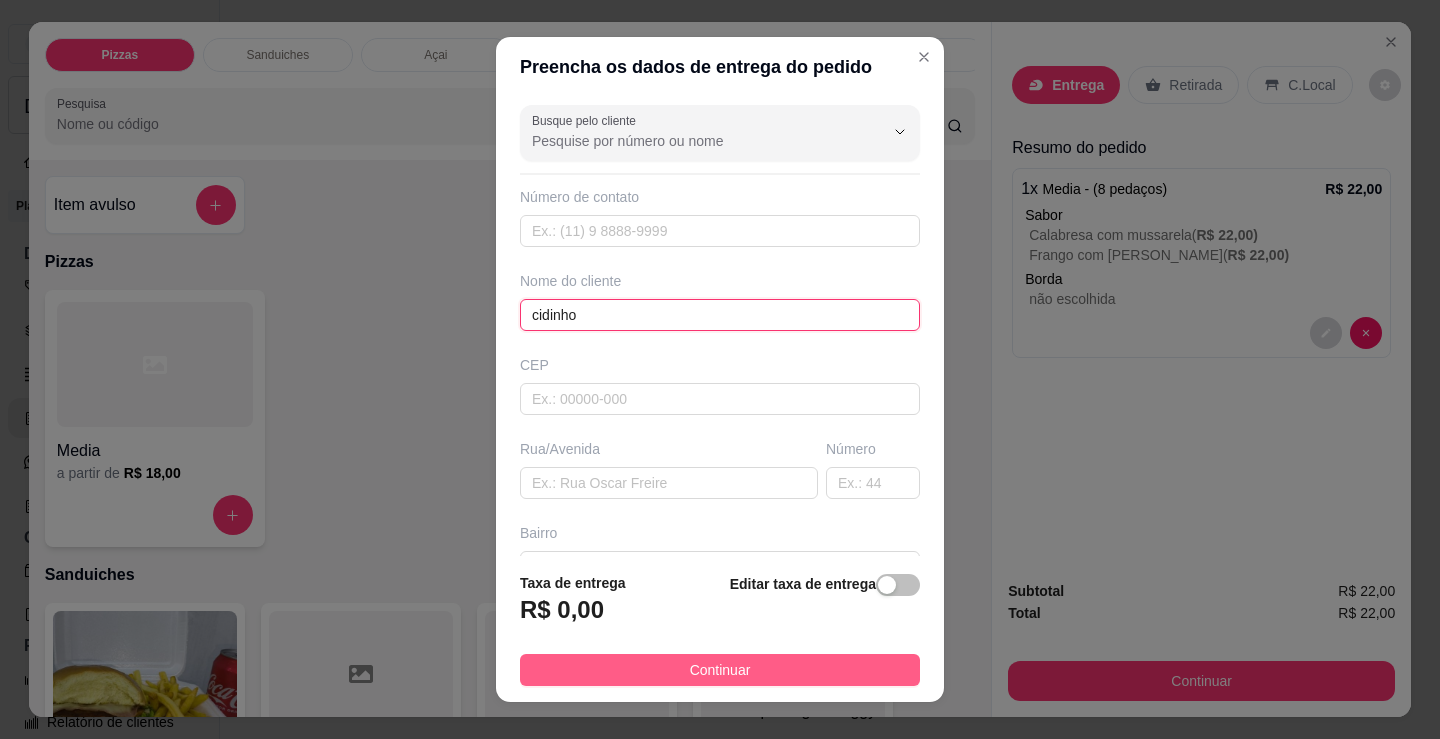 type on "cidinho" 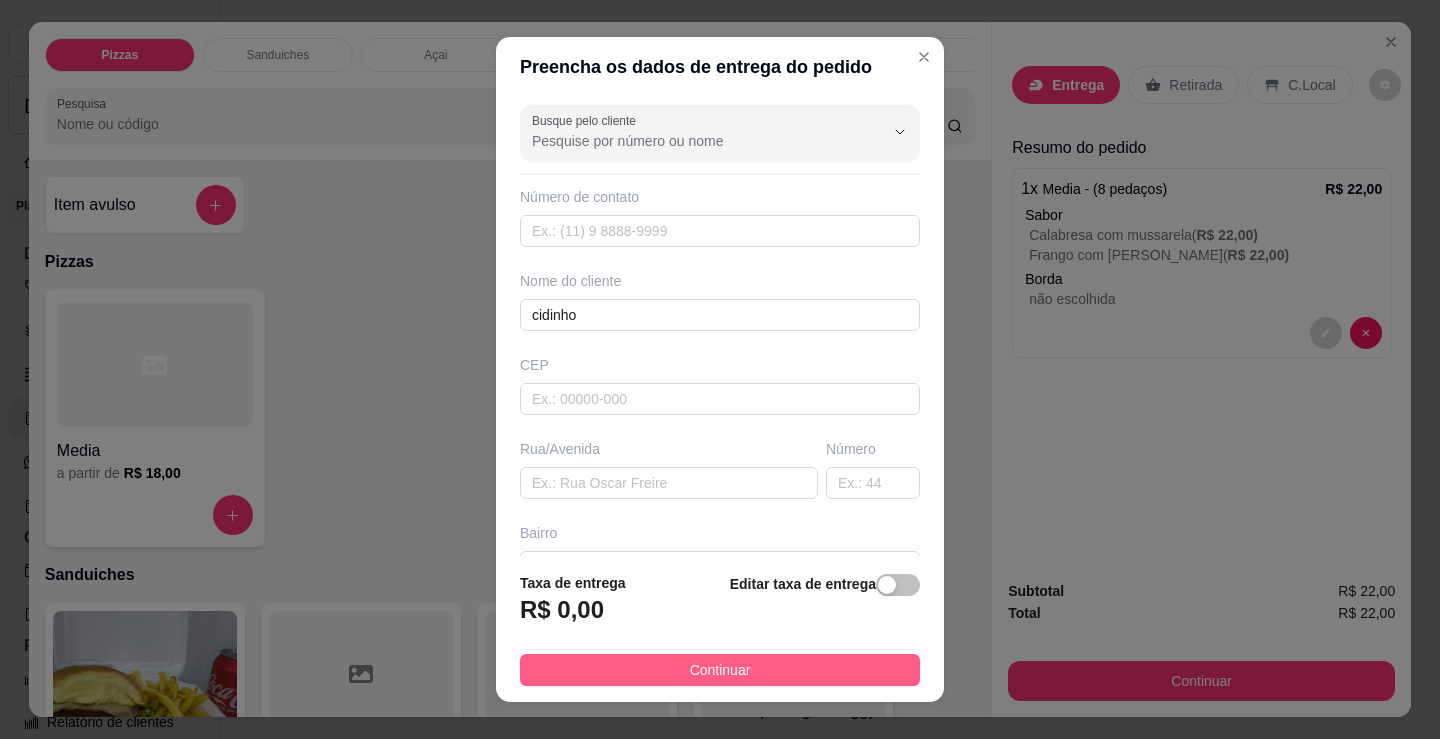 click on "Continuar" at bounding box center [720, 670] 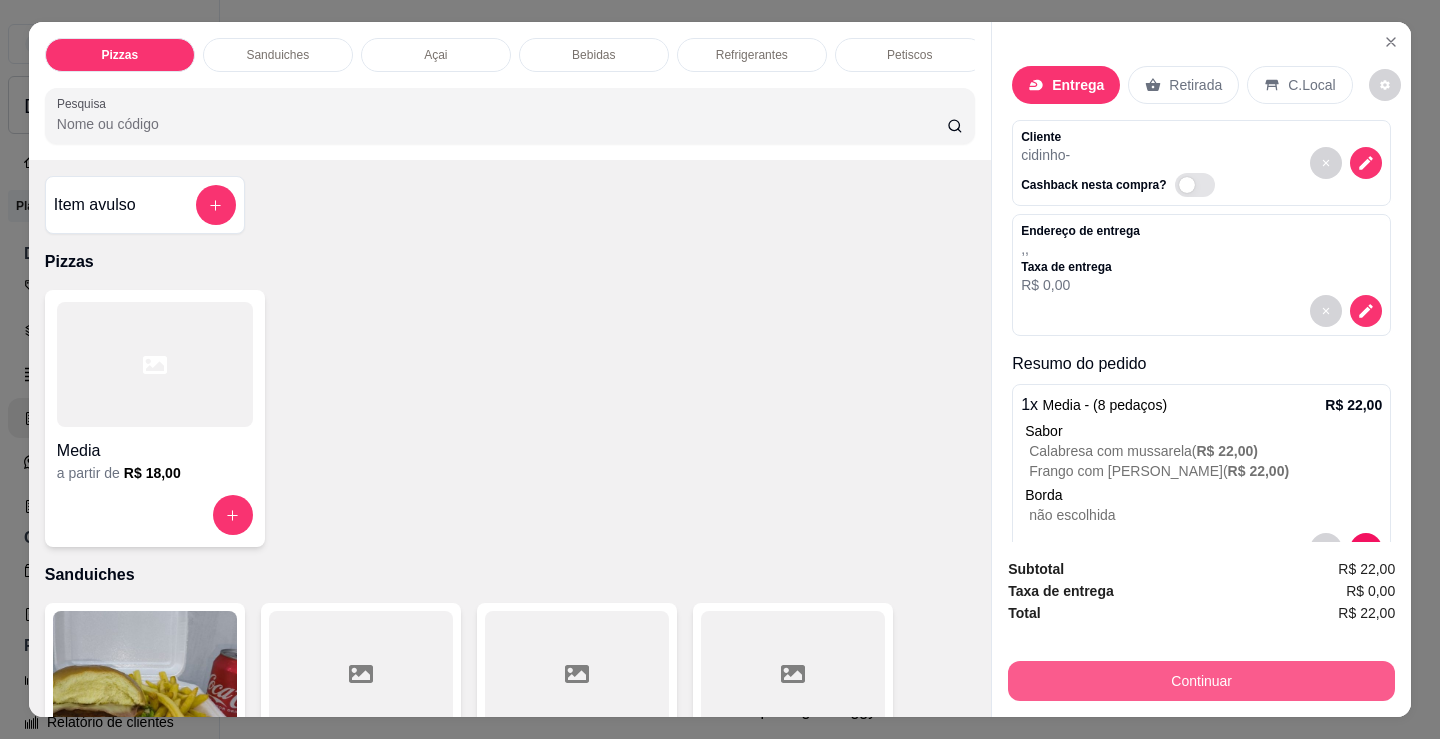 click on "Continuar" at bounding box center (1201, 681) 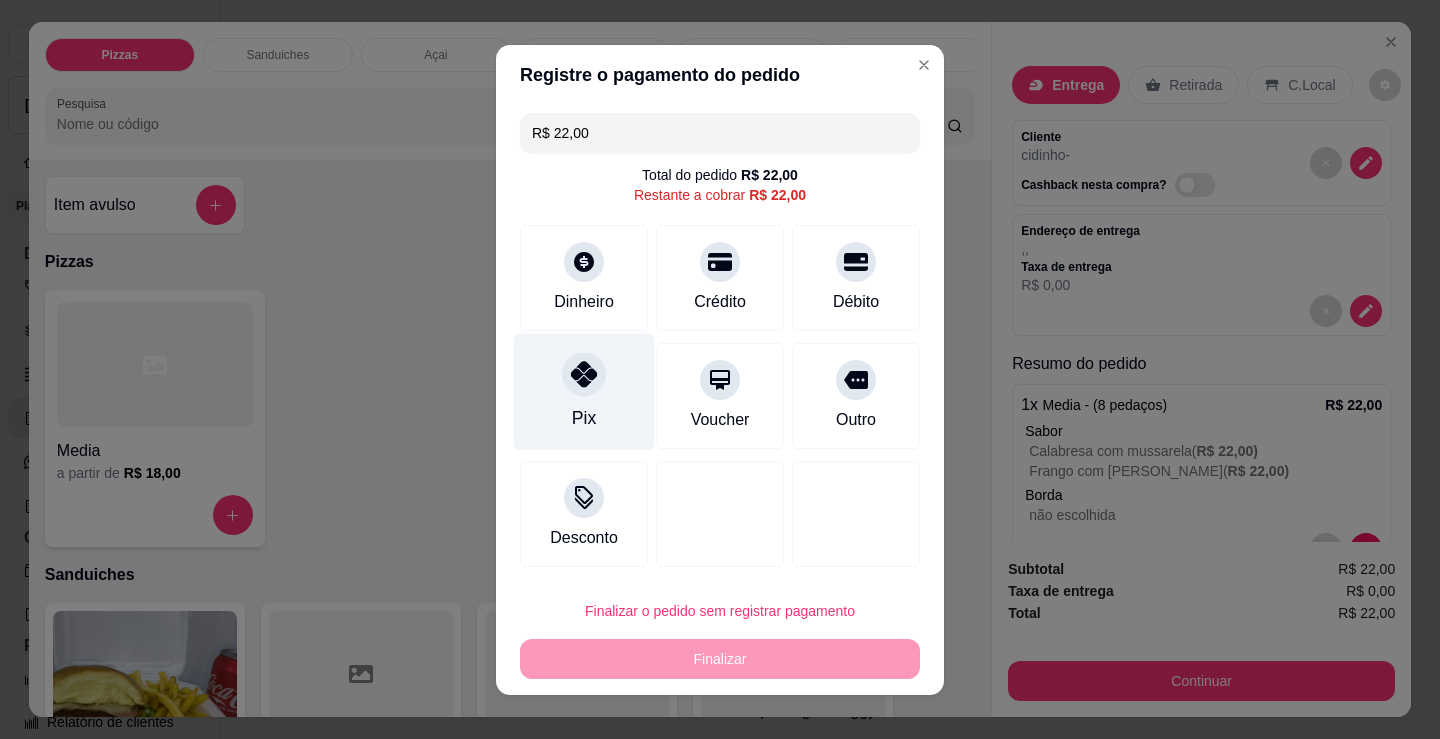 click on "Pix" at bounding box center (584, 418) 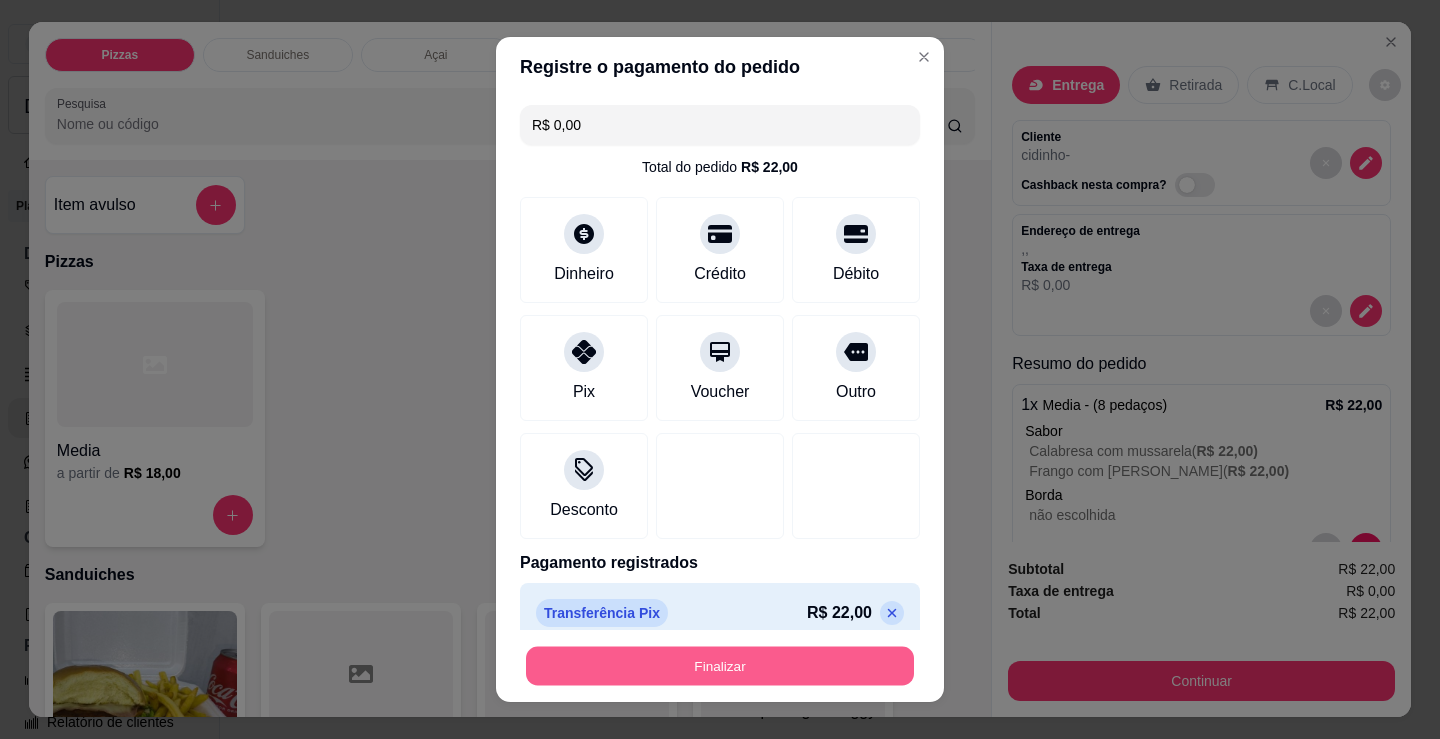 click on "Finalizar" at bounding box center (720, 666) 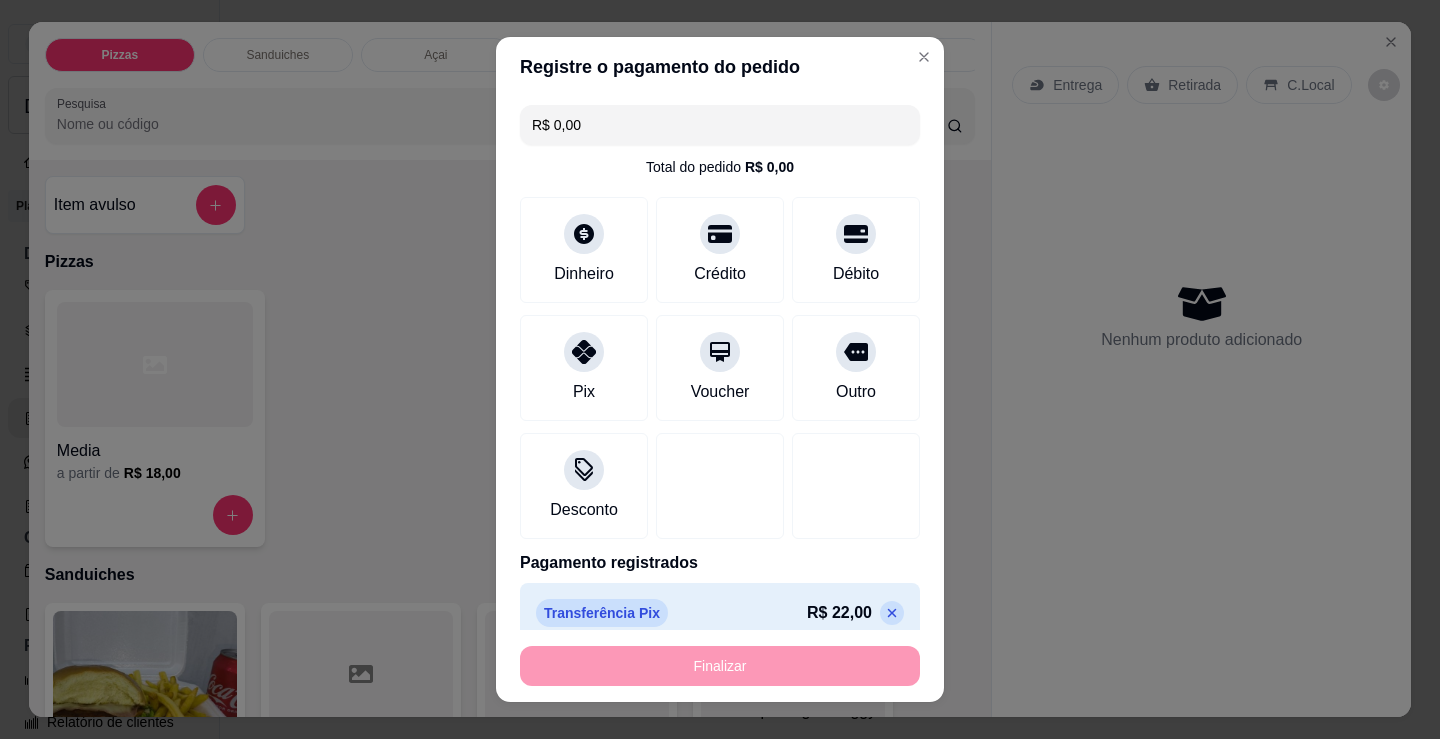 type on "-R$ 22,00" 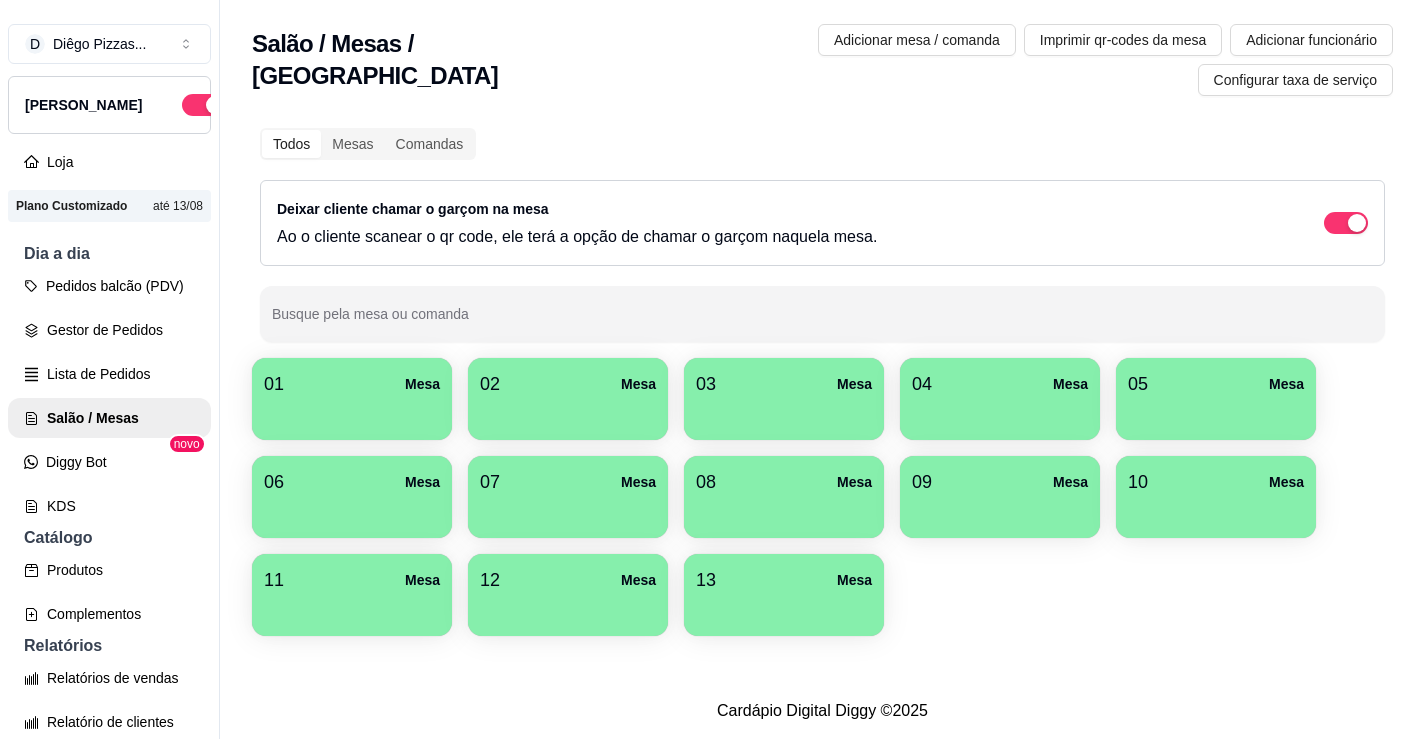click on "01 Mesa 02 Mesa 03 Mesa 04 Mesa 05 [GEOGRAPHIC_DATA] 06 Mesa 07 [GEOGRAPHIC_DATA] 08 [GEOGRAPHIC_DATA] 09 [GEOGRAPHIC_DATA] 10 Mesa 11 Mesa 12 Mesa 13 [GEOGRAPHIC_DATA]" at bounding box center [822, 497] 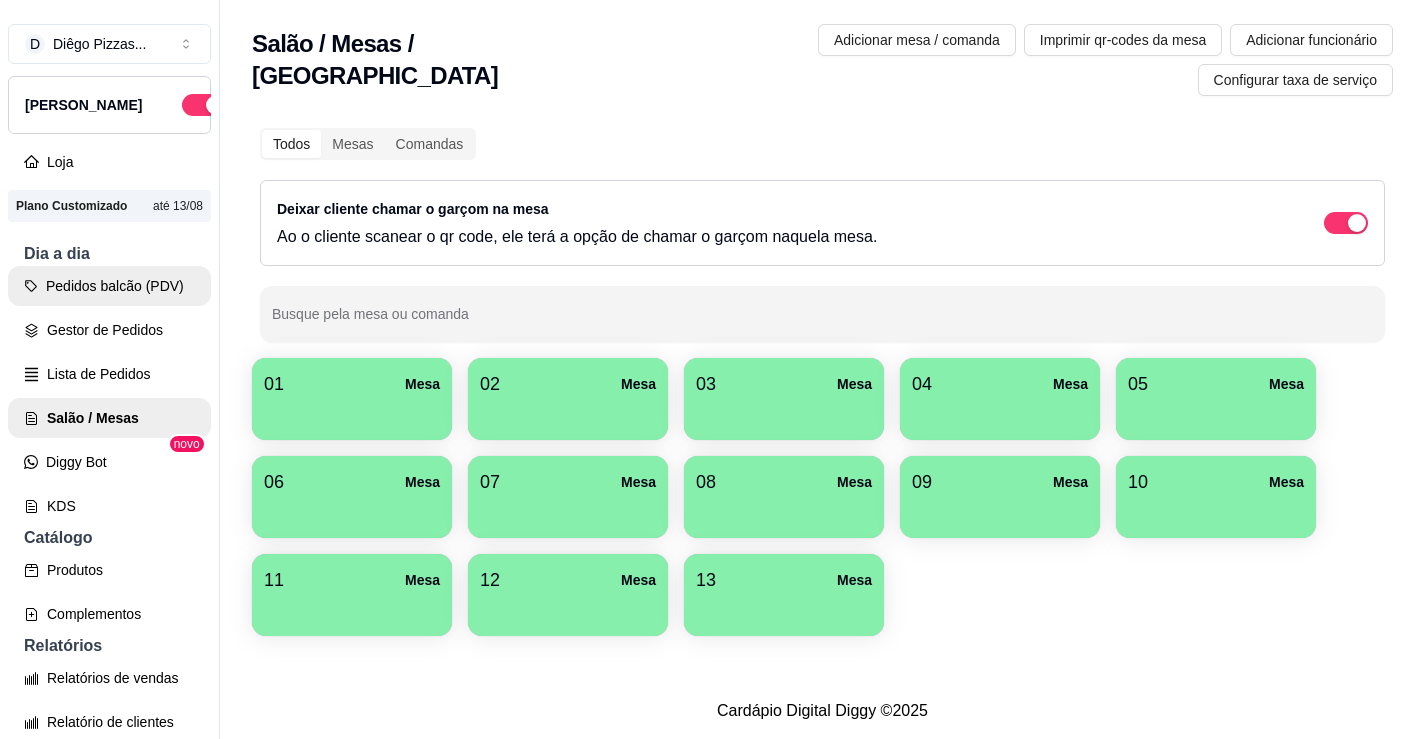 click on "Pedidos balcão (PDV)" at bounding box center (109, 286) 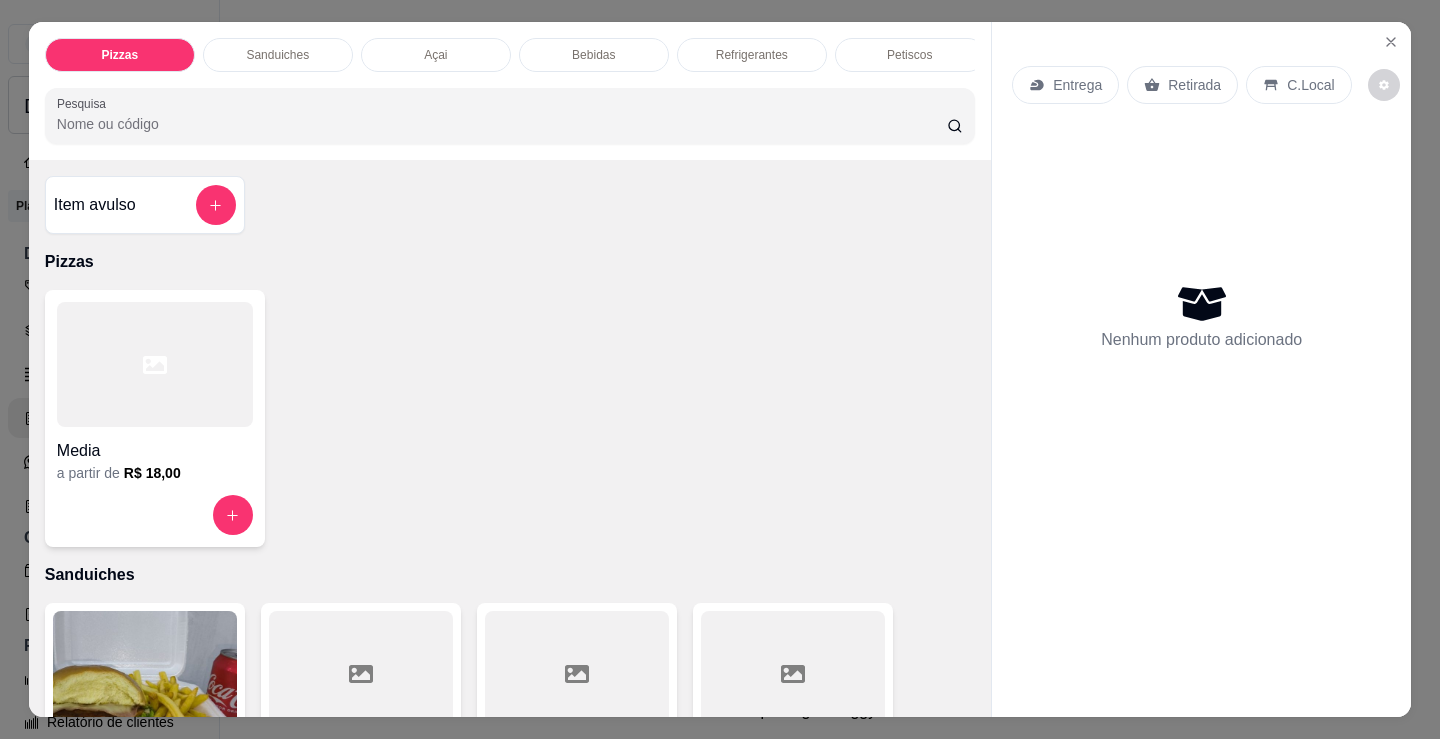 click on "Sanduiches" at bounding box center (278, 55) 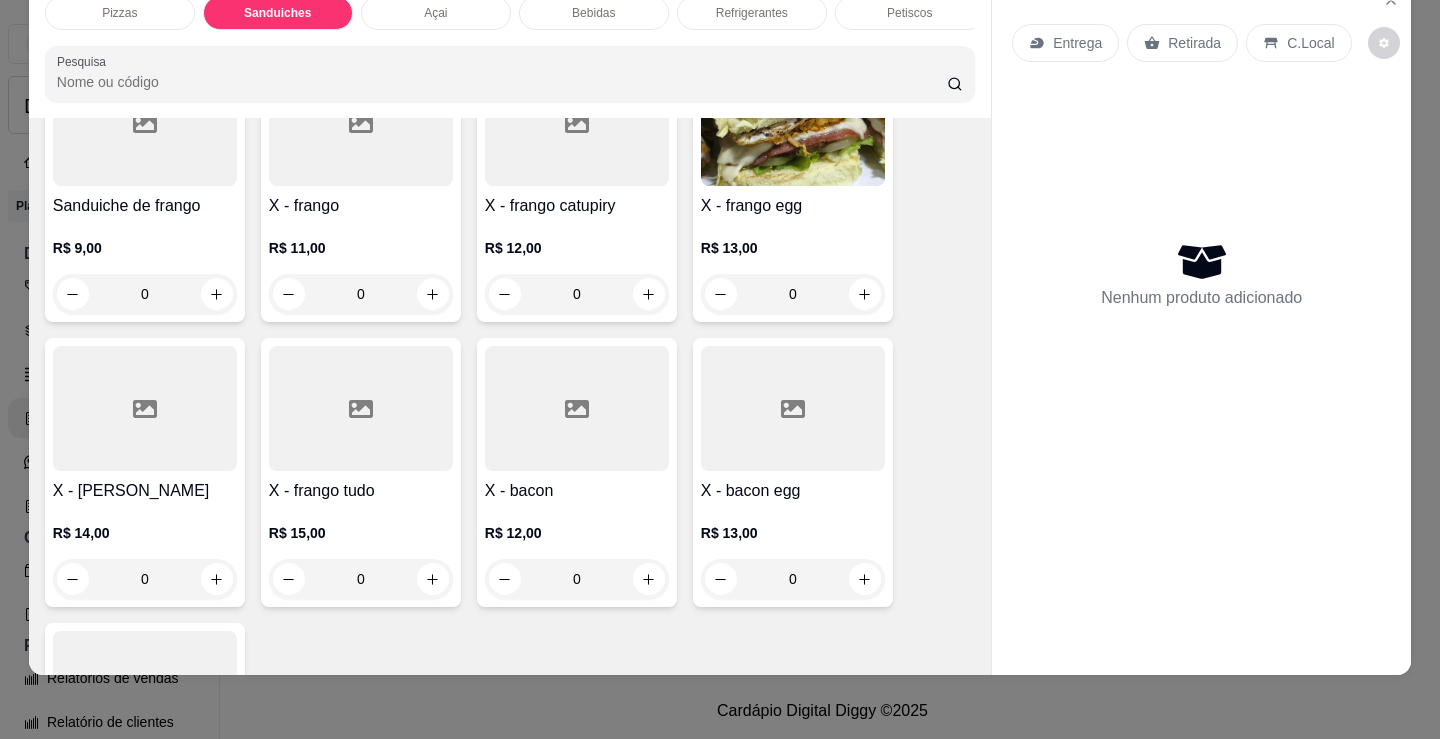scroll, scrollTop: 1403, scrollLeft: 0, axis: vertical 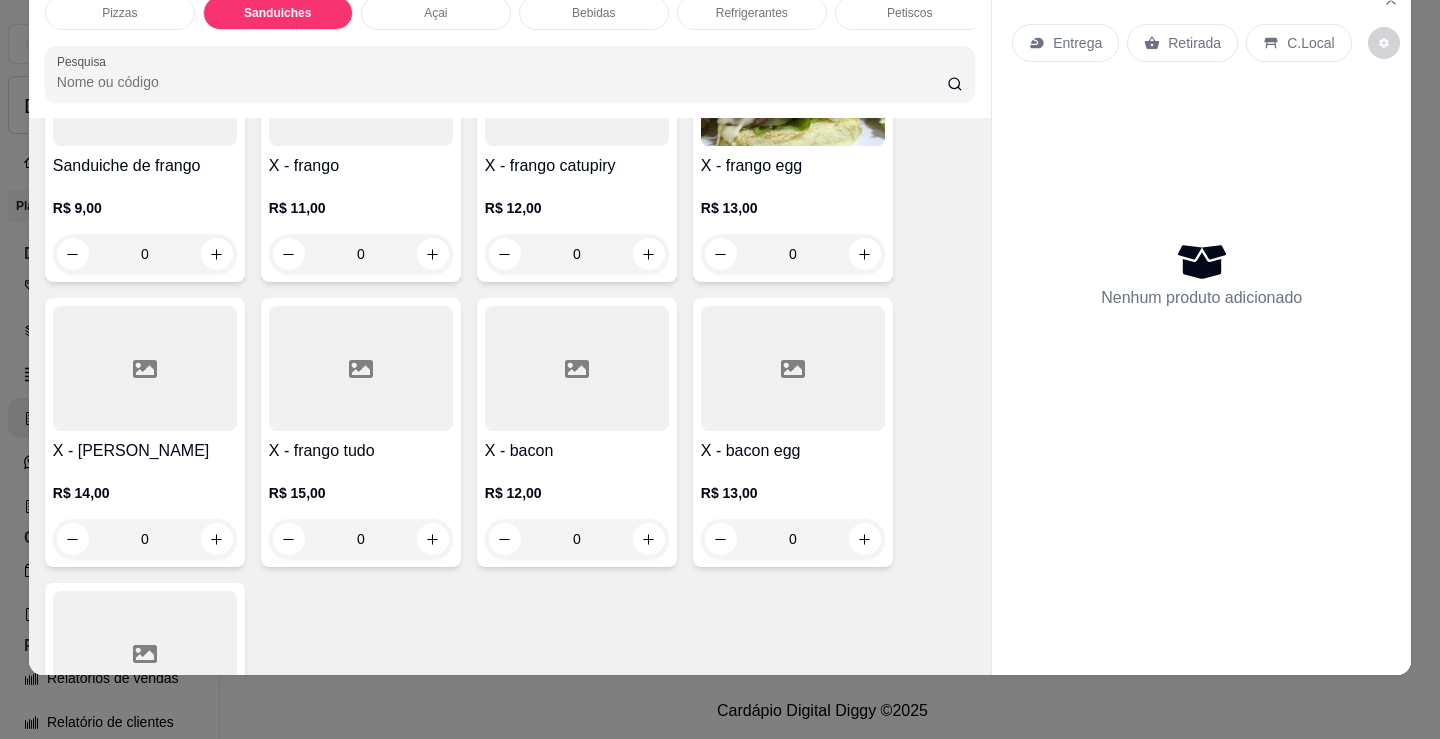click on "0" at bounding box center [145, 539] 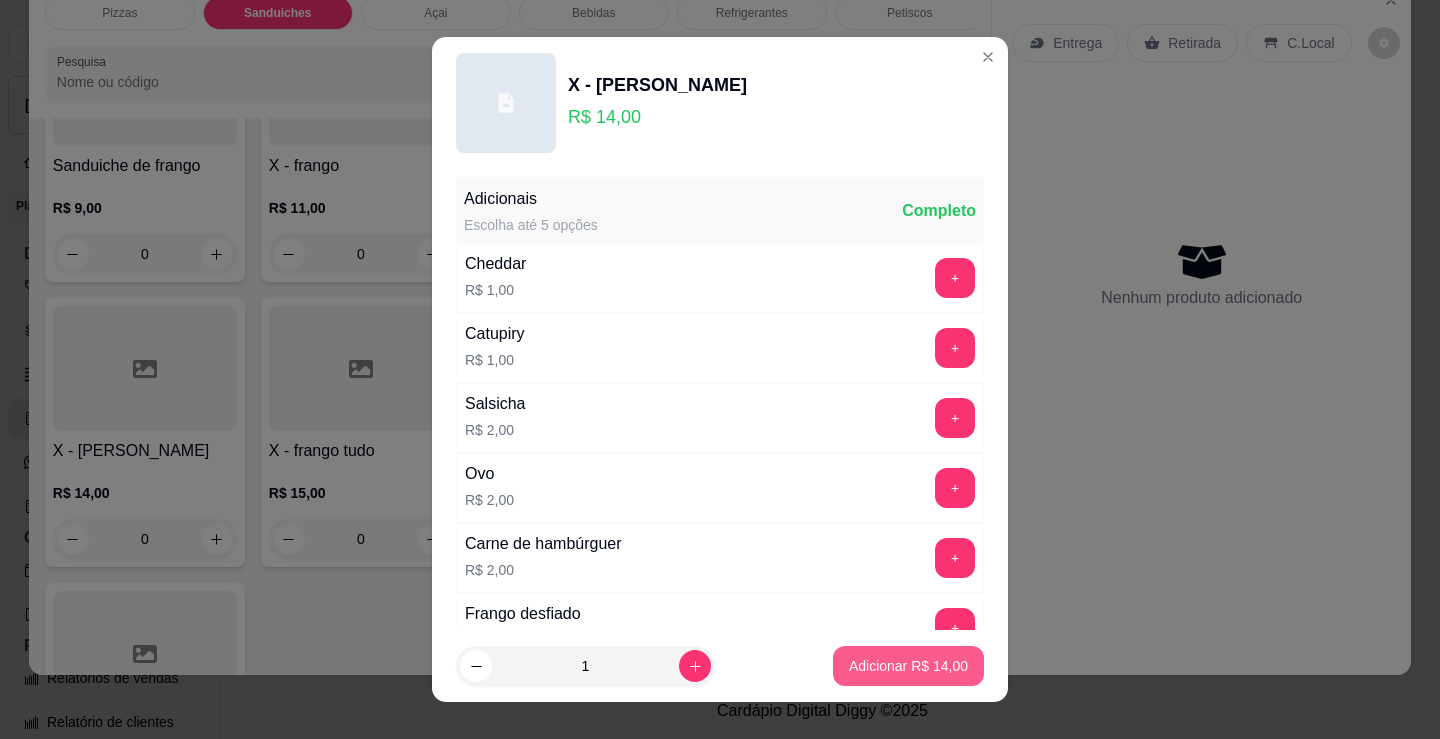 click on "Adicionar   R$ 14,00" at bounding box center (908, 666) 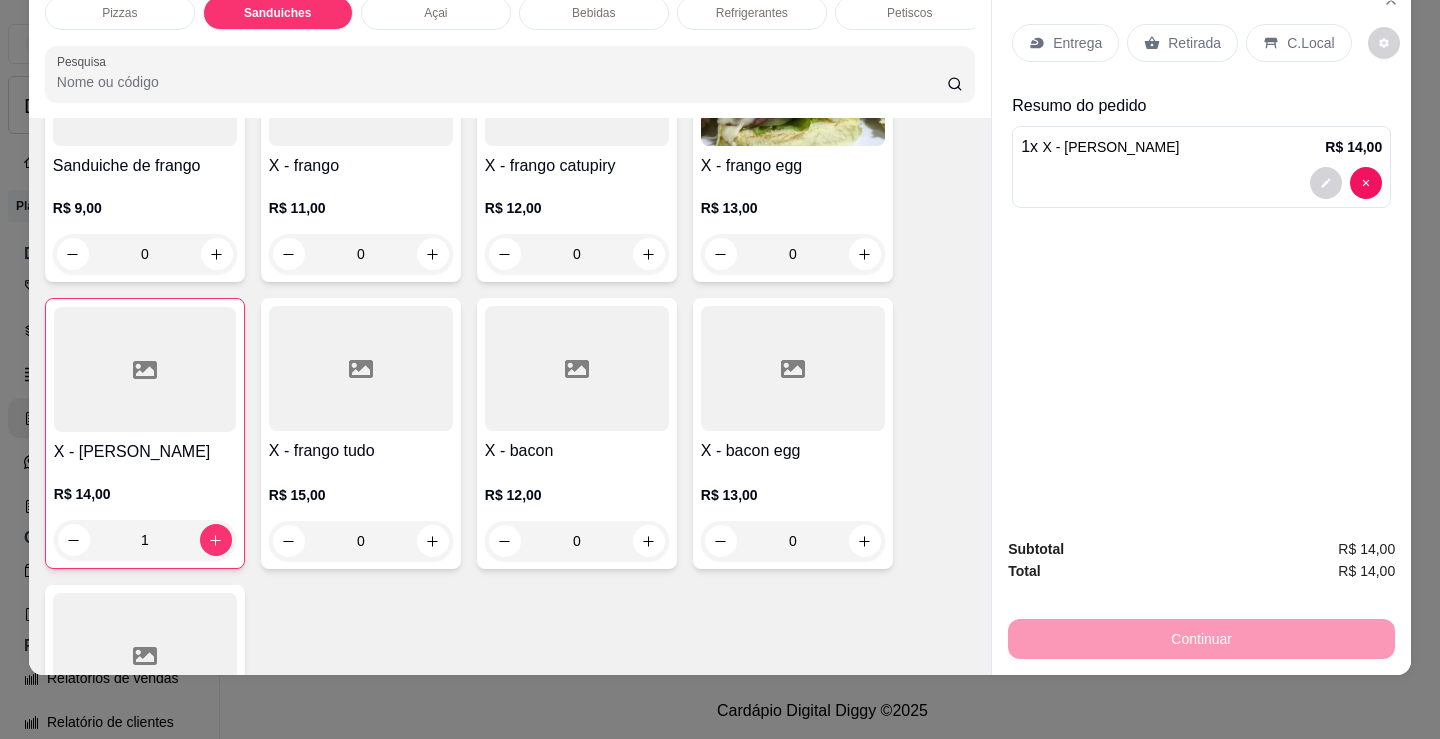 scroll, scrollTop: 903, scrollLeft: 0, axis: vertical 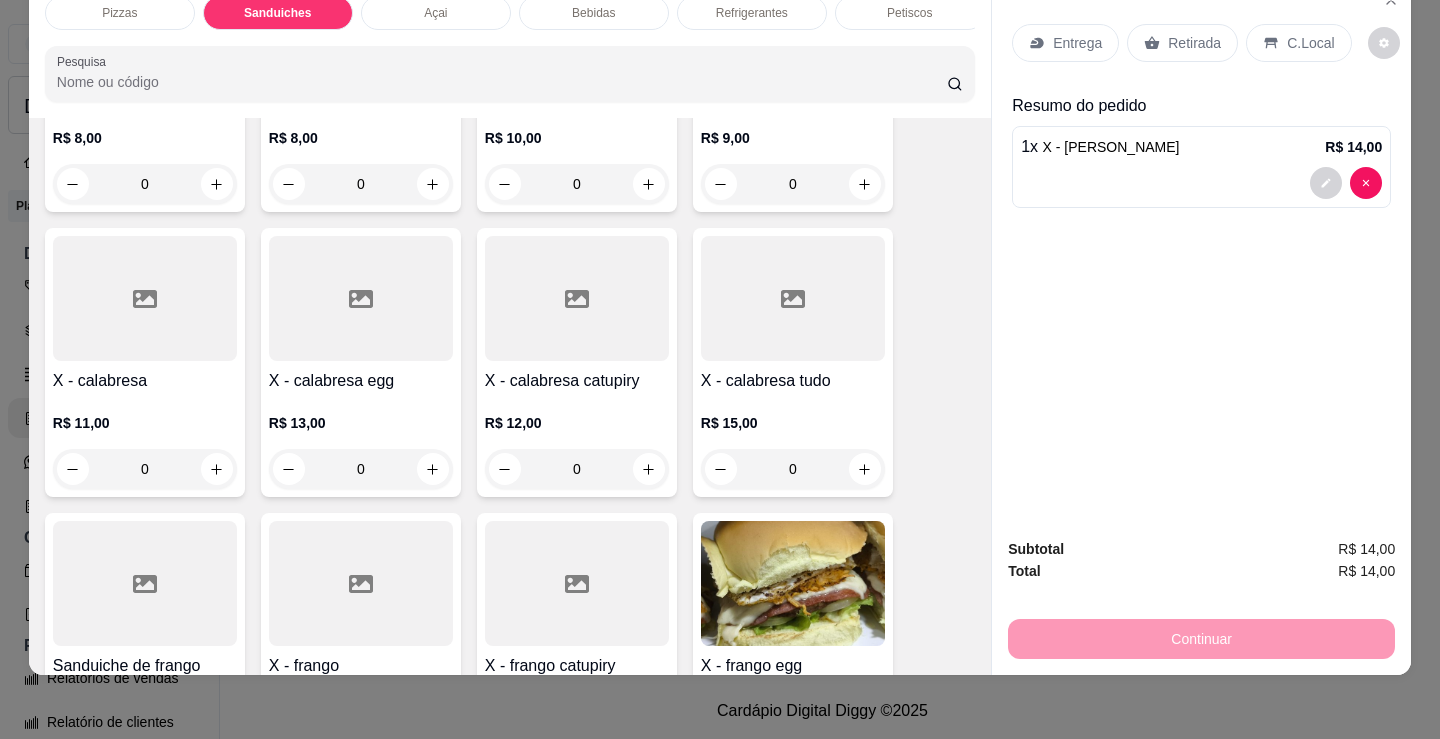 click on "Pizzas  Sanduiches  Açai  Bebidas  Refrigerantes Petiscos  doces Cigarros utensílios  quebrados Pesquisa Item avulso Pizzas  Media a partir de     R$ 18,00 Sanduiches  Combo de X-burguer    R$ 22,00 0 Misto    R$ 5,00 0 Hambúrguer    R$ 5,00 0 Bauru   R$ 6,00 0 Americano   R$ 8,00 0 X - burguer    R$ 8,00 0 Minuano    R$ 10,00 0 Sanduíche de calabresa    R$ 9,00 0 X - calabresa    R$ 11,00 0 X - calabresa egg   R$ 13,00 0 X - calabresa catupiry    R$ 12,00 0 X - calabresa tudo    R$ 15,00 0 Sanduiche de frango   R$ 9,00 0 X - frango    R$ 11,00 0 X - frango catupiry    R$ 12,00 0 X - frango egg   R$ 13,00 0 X - frango bacon   R$ 14,00 1 X - frango tudo   R$ 15,00 0 X - bacon    R$ 12,00 0 X - bacon egg   R$ 13,00 0 American bacon    R$ 12,00 0 Açai  Açai    R$ 15,00 0 Bebidas  Budweiser lata   R$ 5,00 0 Budweiser sem álcool    R$ 6,00 0 07 - Skol latão    R$ 5,00 0 Itaipava latão   R$ 5,00 0 Brahma sem álcool    R$ 5,00 0 09 - Heineken long neck   R$ 9,00 0   R$ 9,00 0" at bounding box center (720, 369) 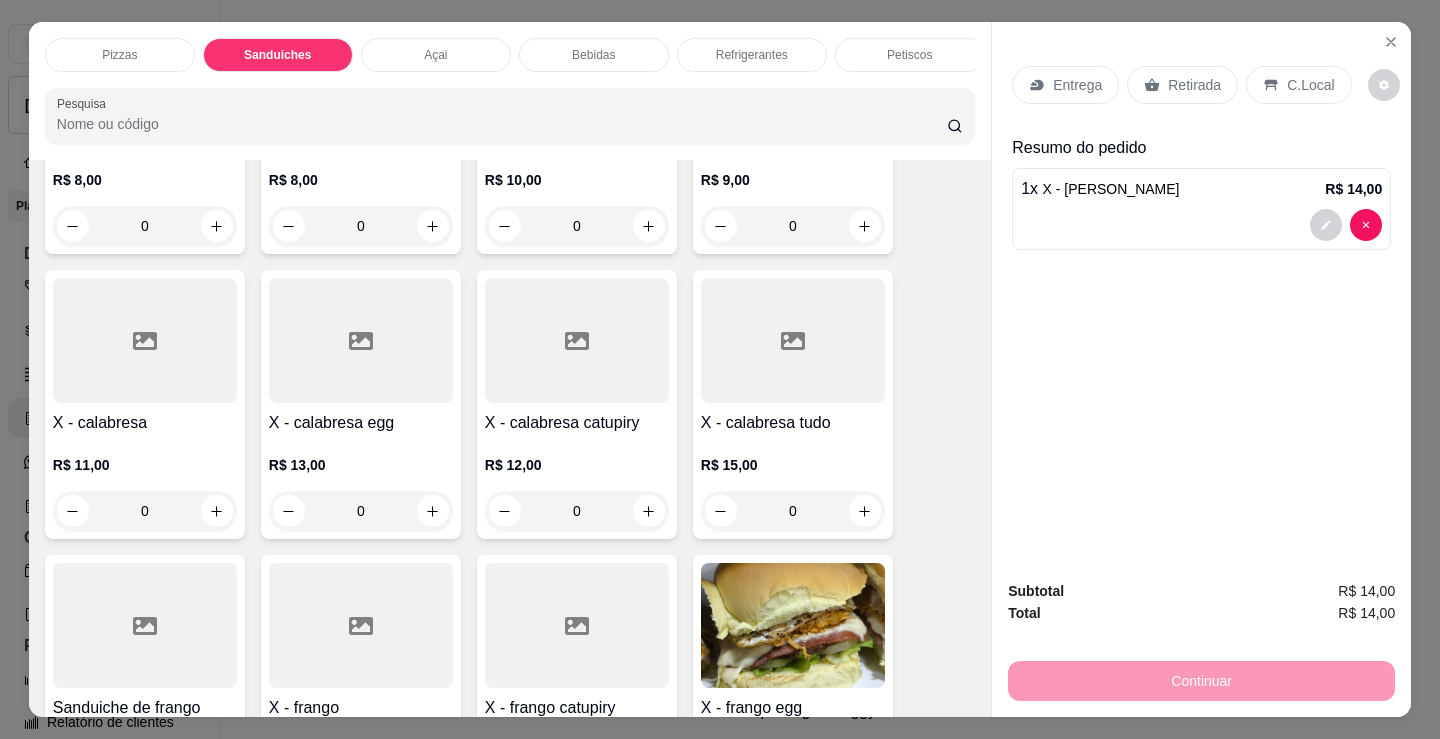 click on "Pizzas" at bounding box center (120, 55) 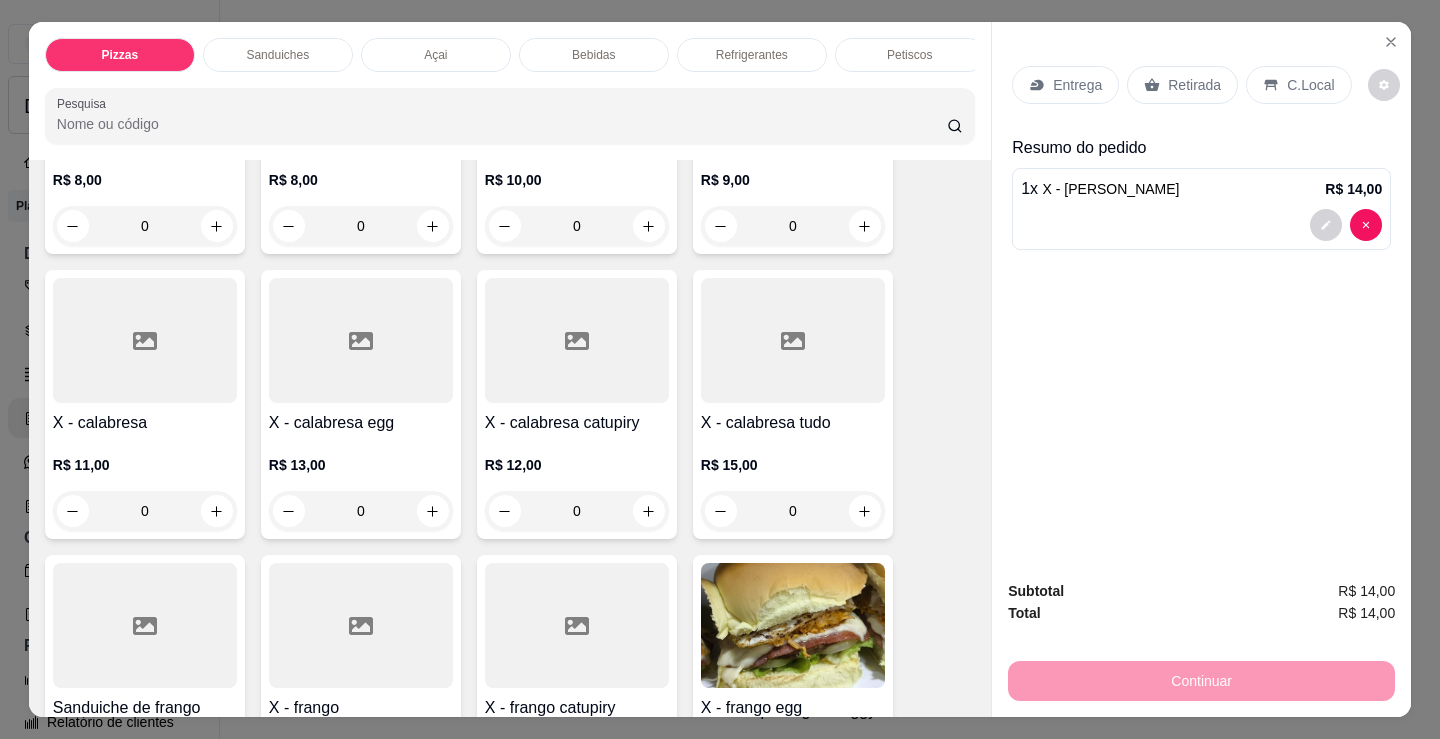 scroll, scrollTop: 90, scrollLeft: 0, axis: vertical 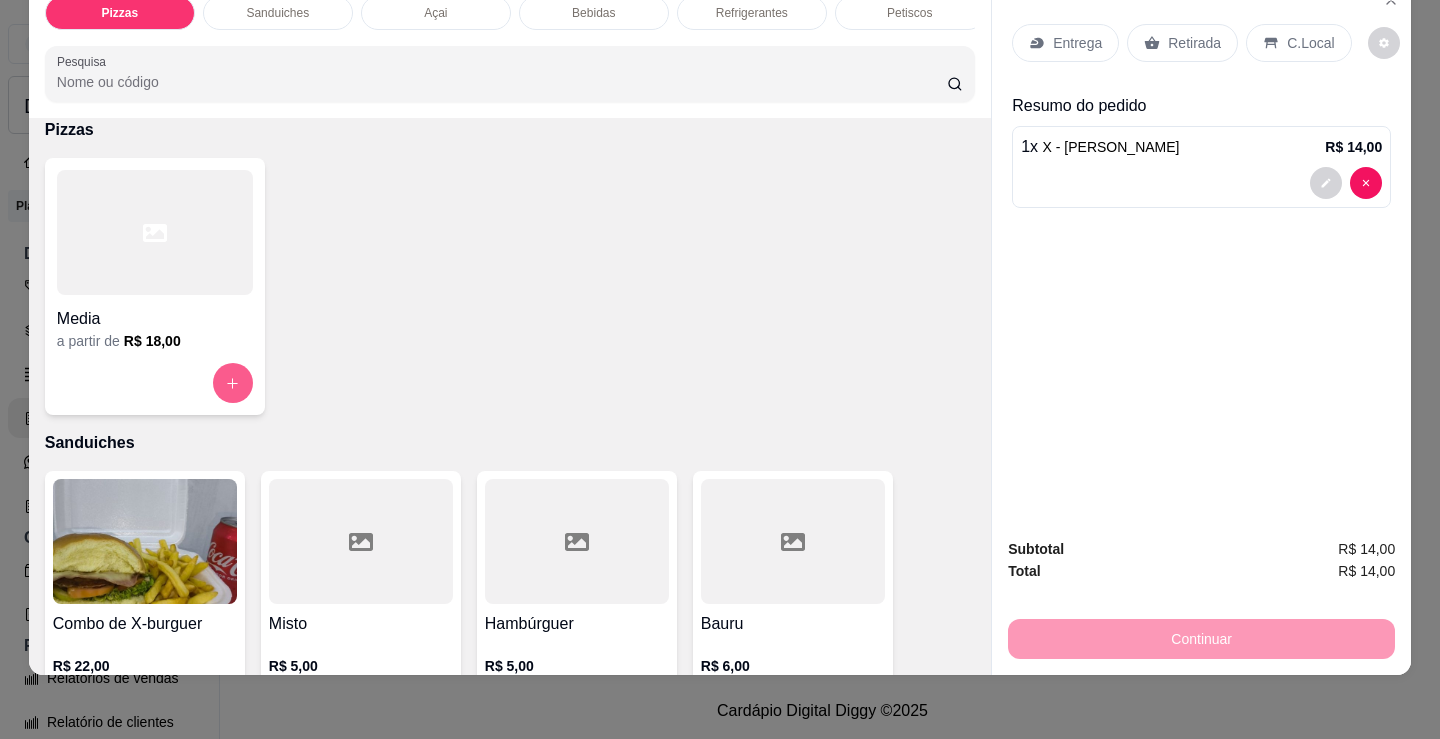click at bounding box center (233, 383) 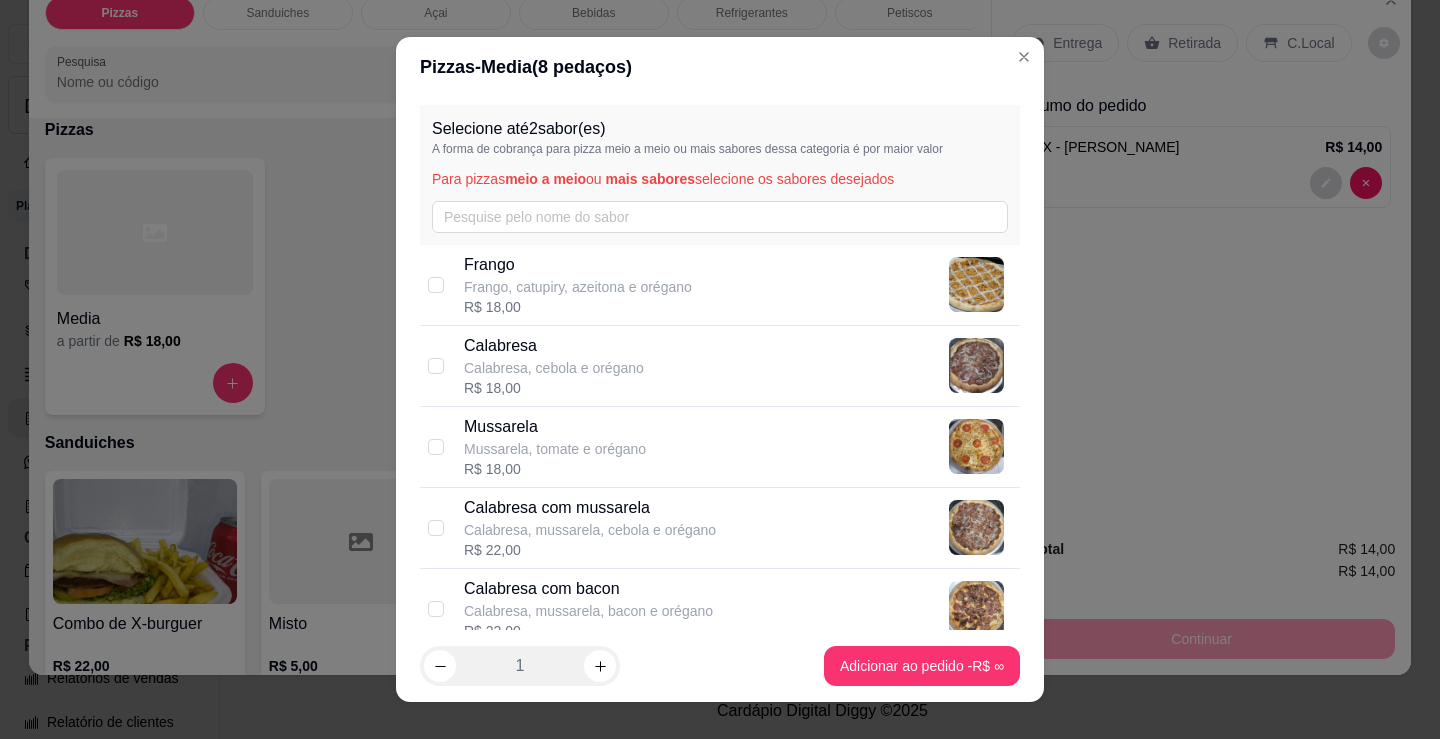 click on "Frango, catupiry, azeitona e orégano" at bounding box center (578, 287) 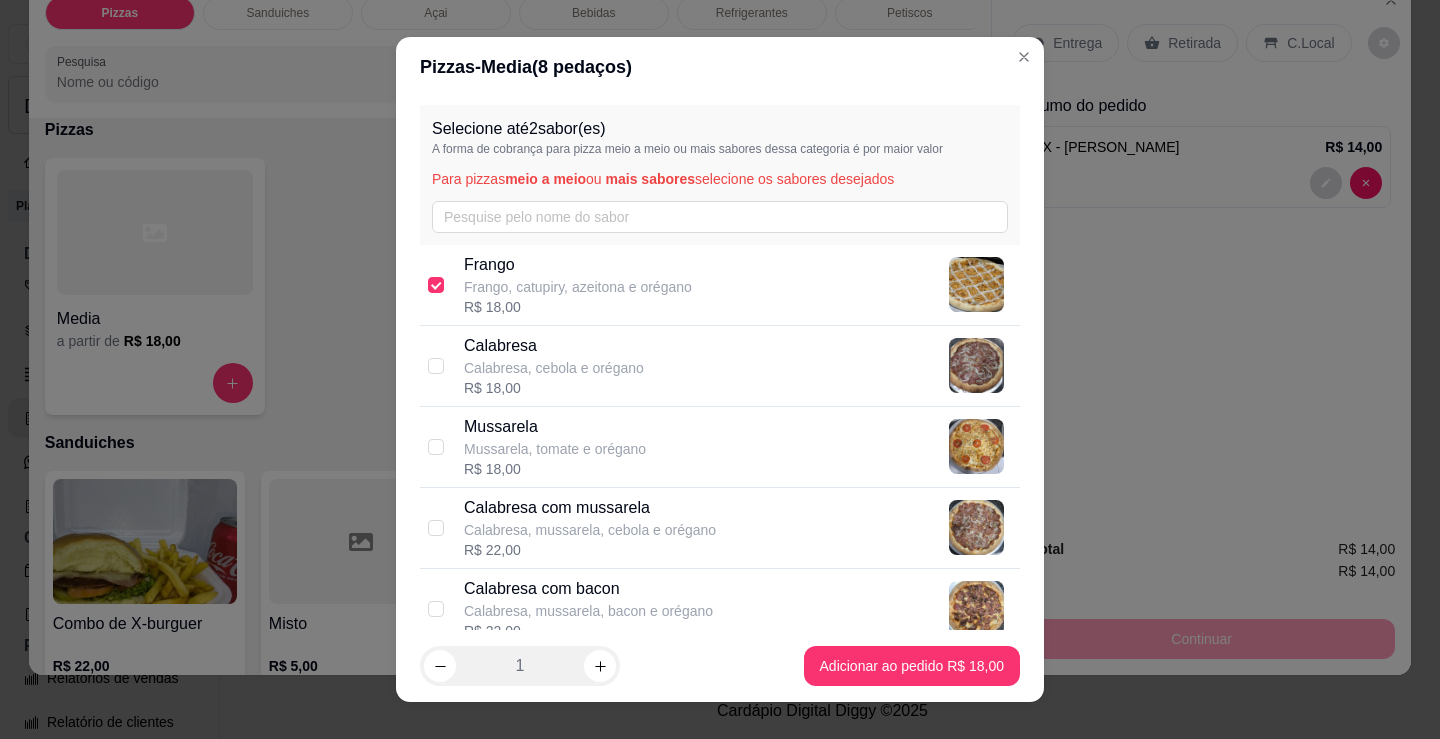 click on "Calabresa, cebola e orégano" at bounding box center (554, 368) 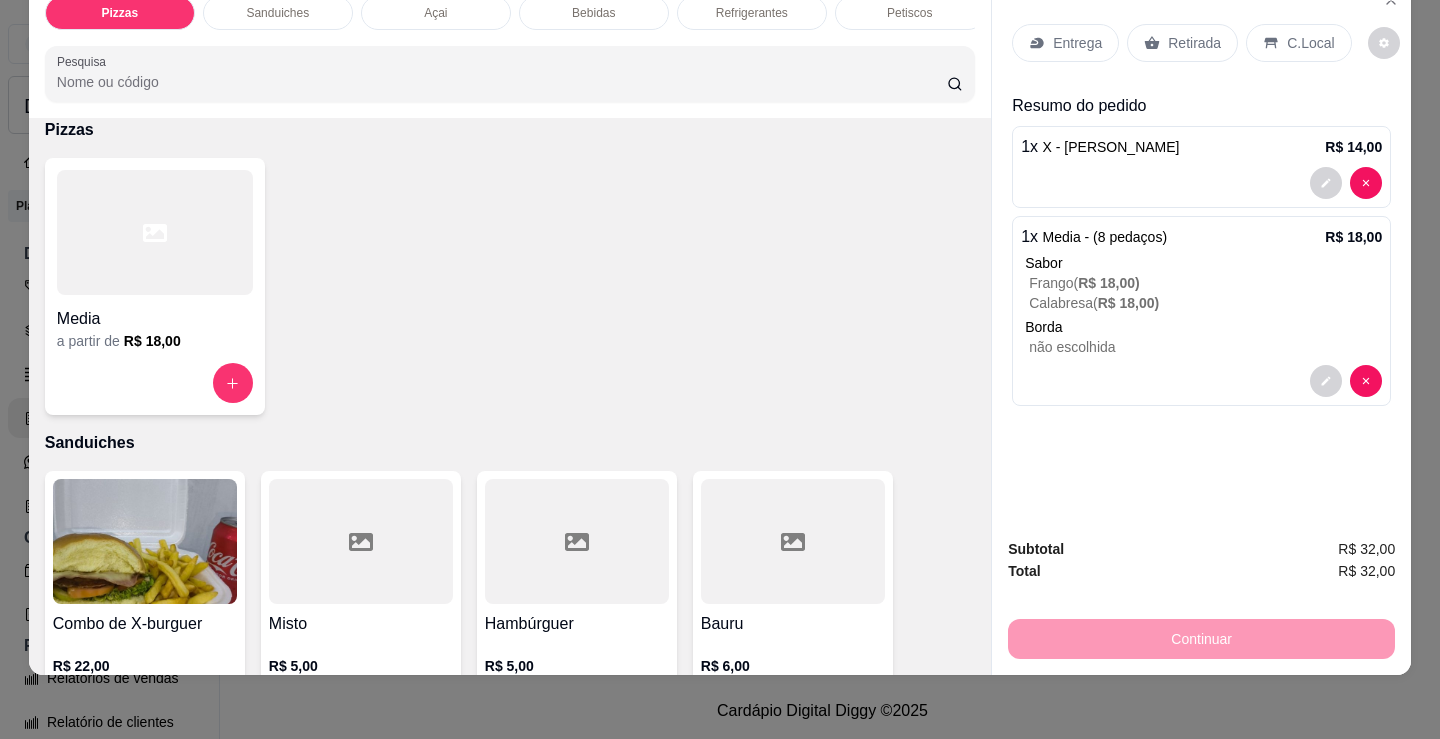 click on "Retirada" at bounding box center [1182, 43] 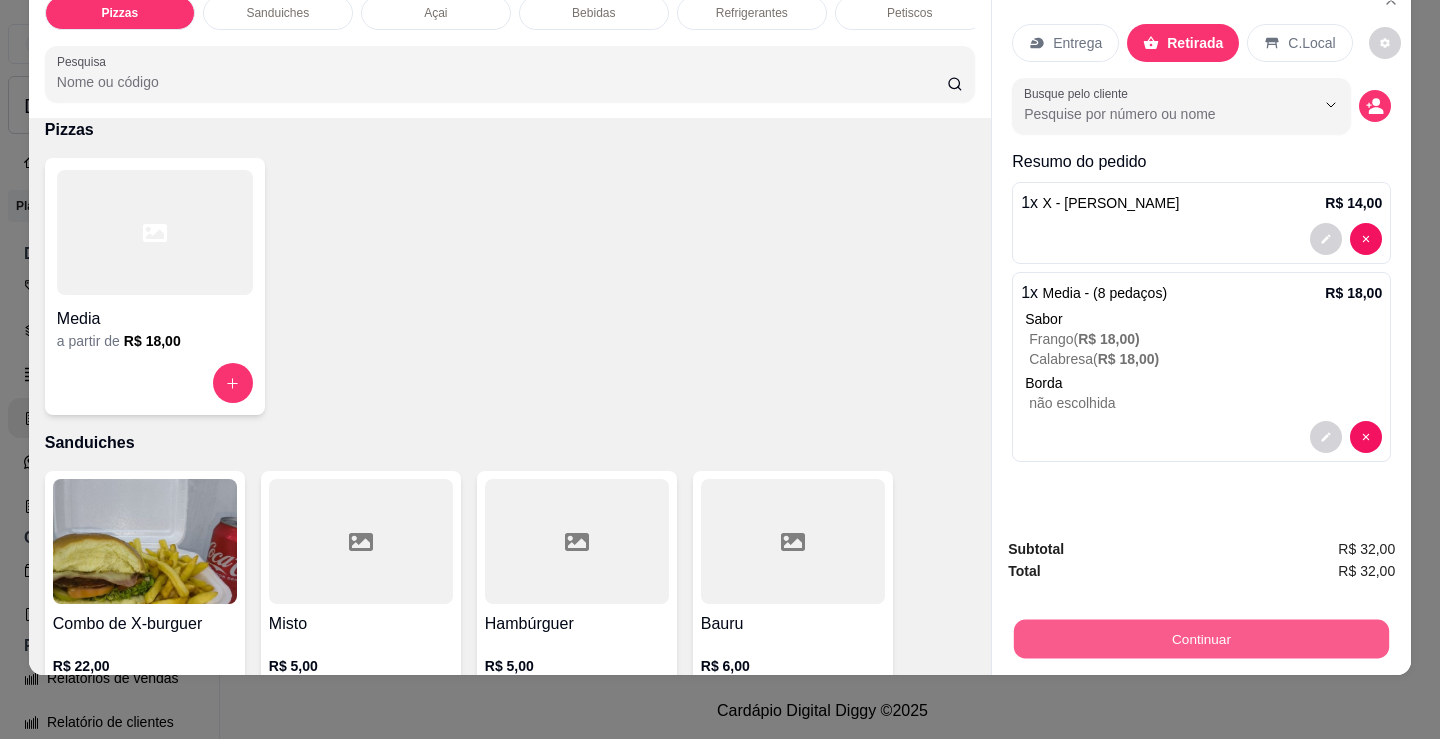 click on "Continuar" at bounding box center [1201, 638] 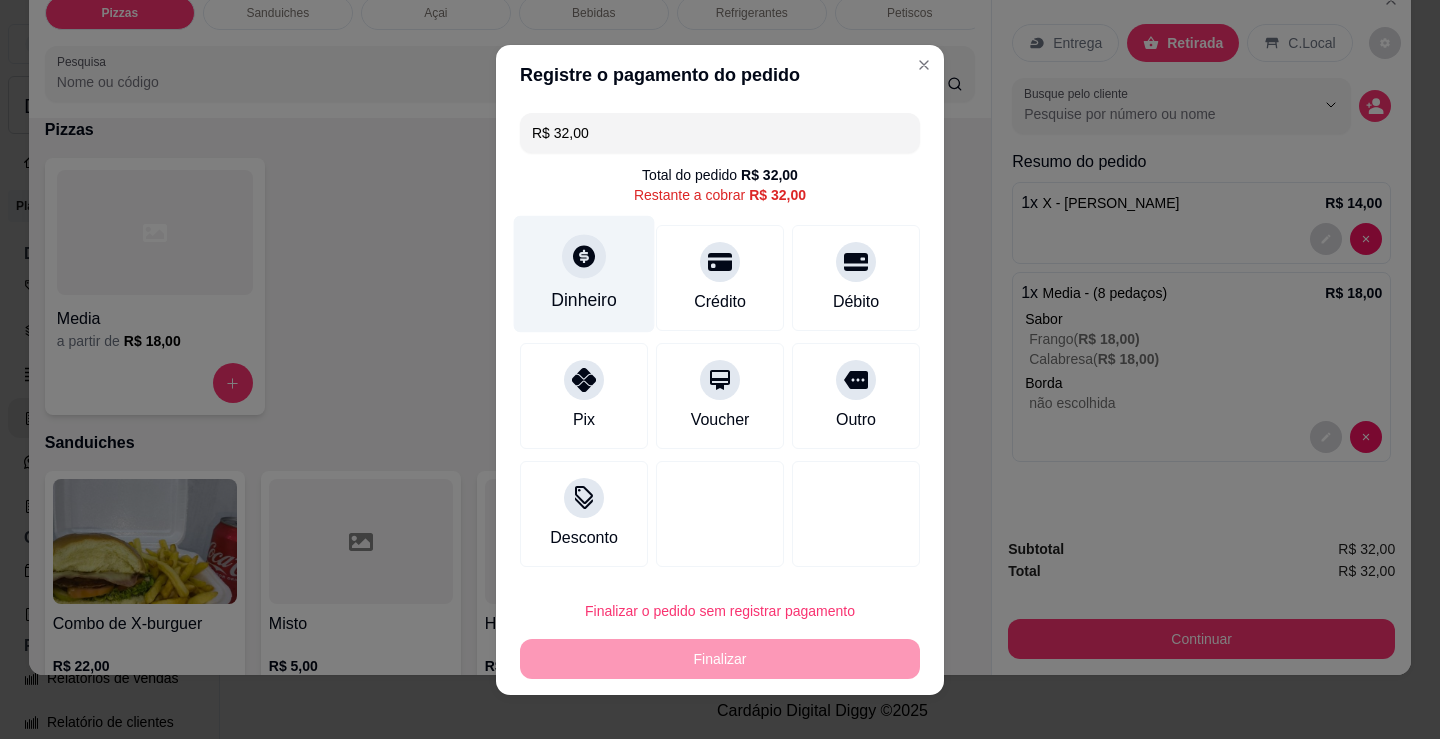 click on "Dinheiro" at bounding box center (584, 300) 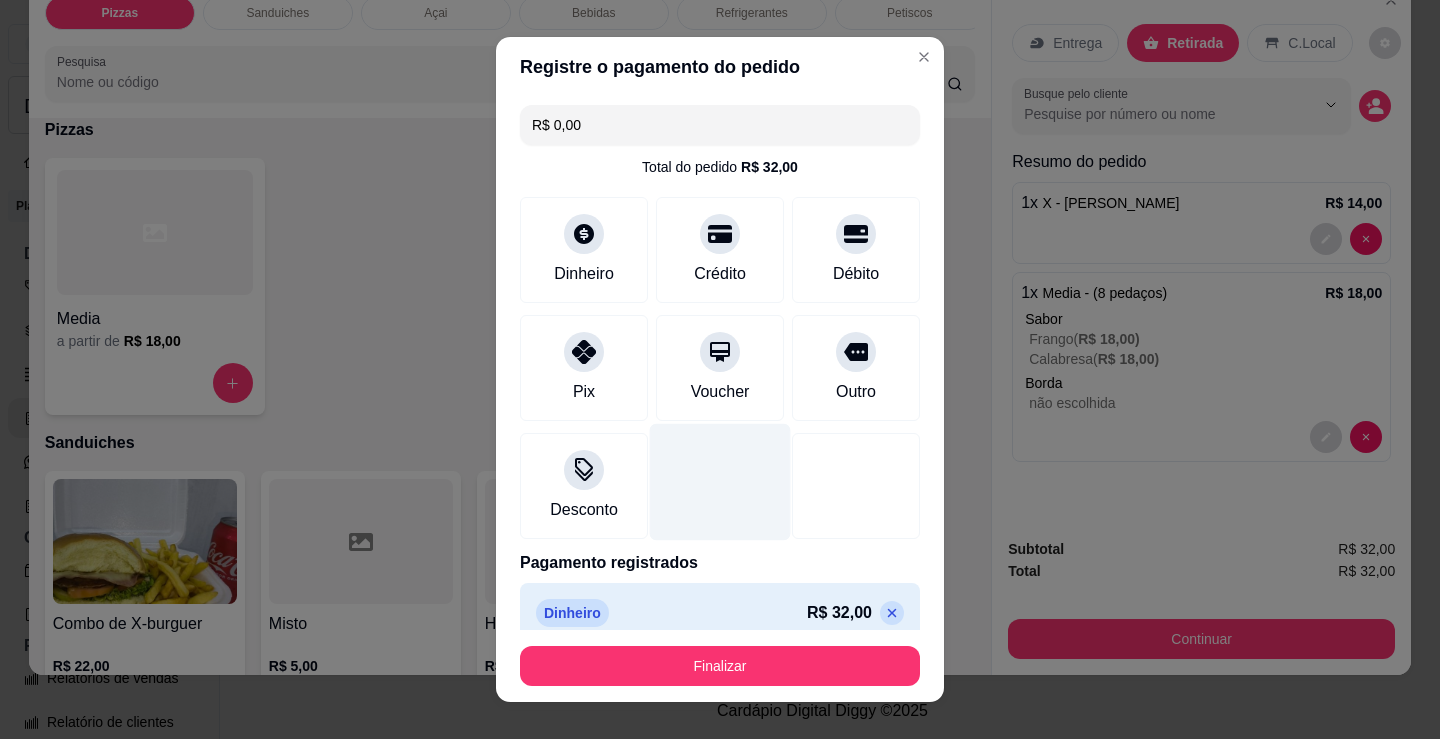 type on "R$ 0,00" 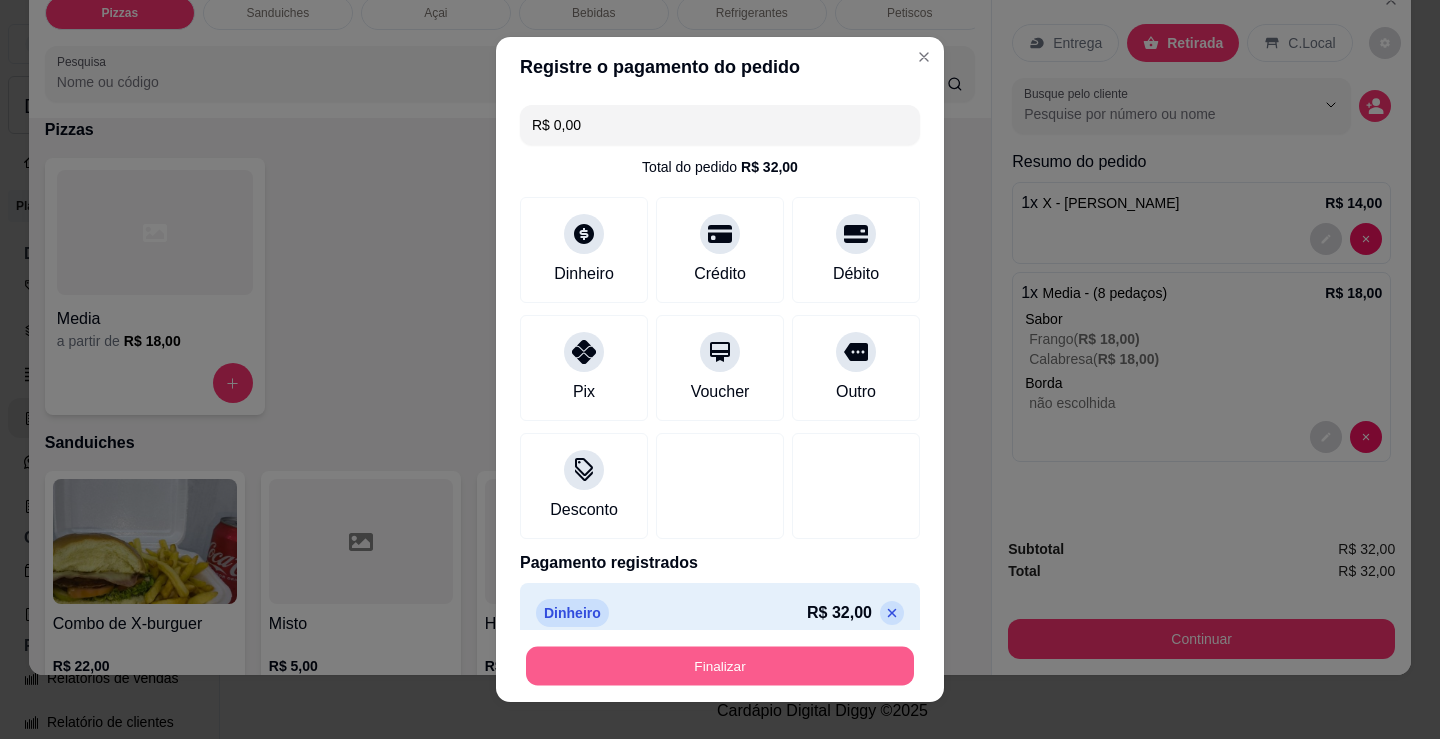 click on "Finalizar" at bounding box center [720, 666] 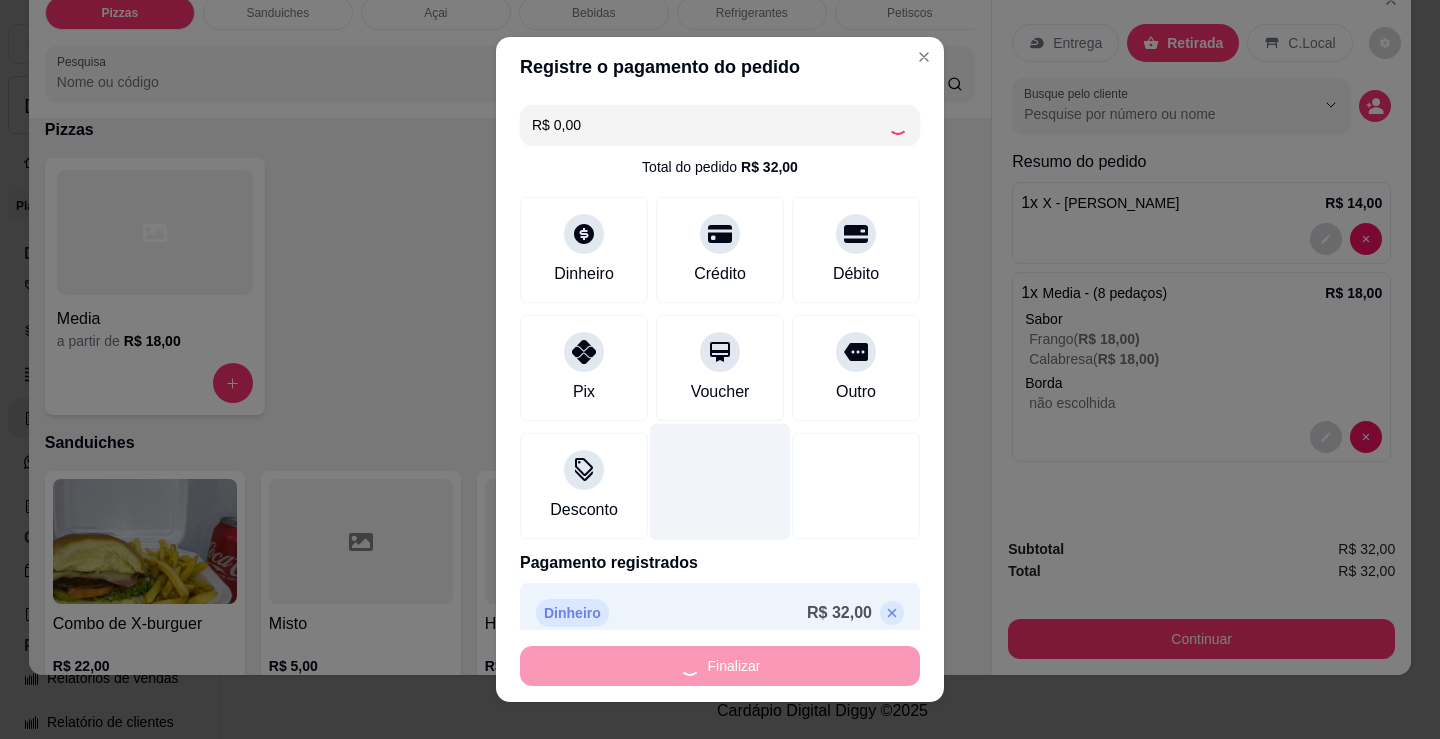 type on "0" 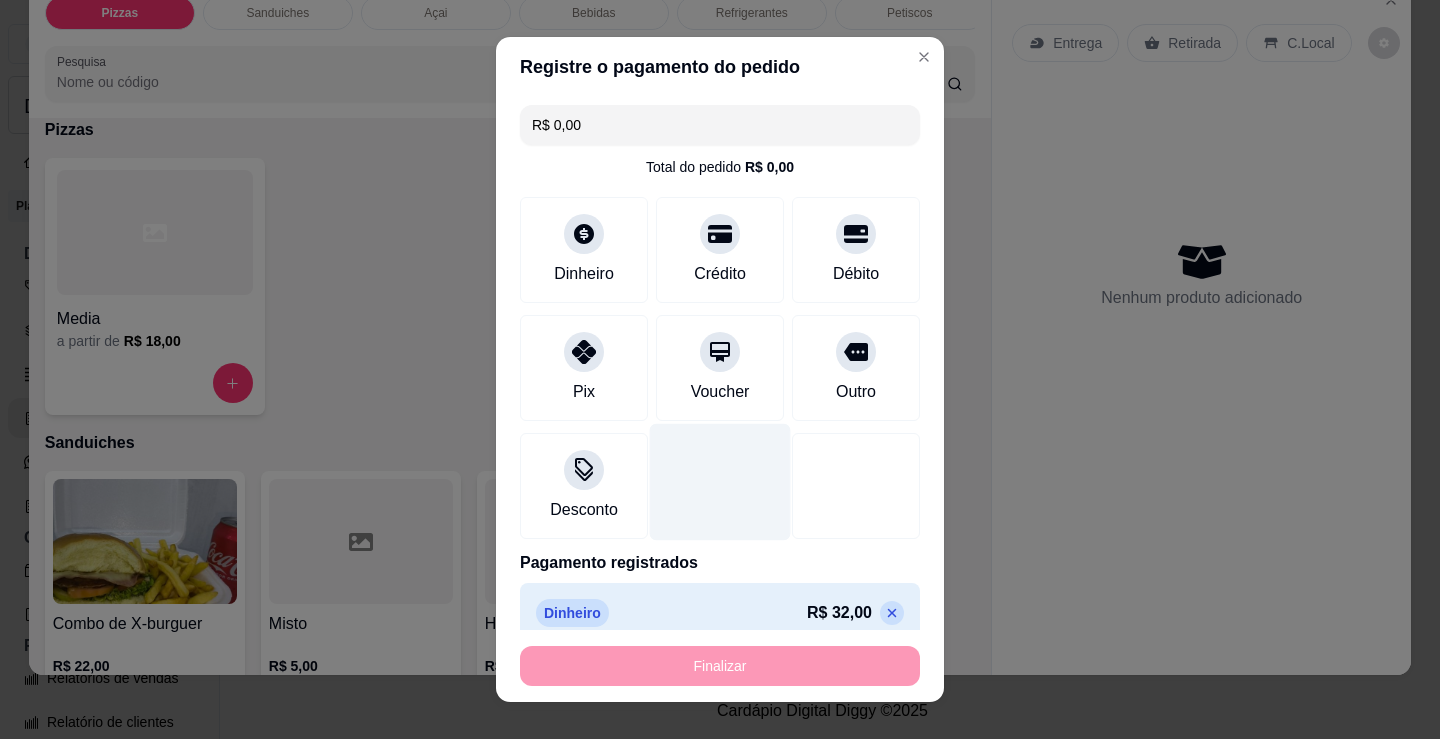 type on "-R$ 32,00" 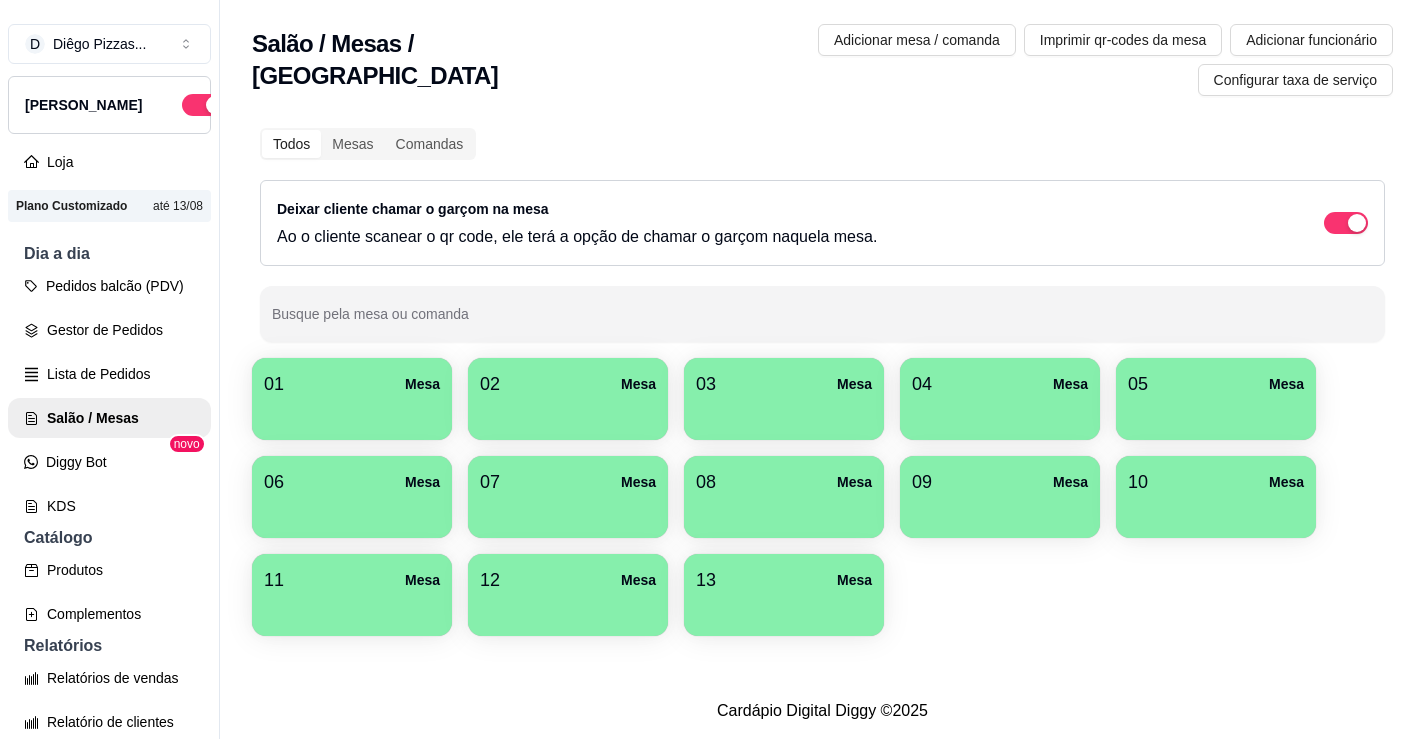 click on "Pedidos balcão (PDV) Gestor de Pedidos Lista de Pedidos Salão / Mesas Diggy Bot novo KDS" at bounding box center (109, 396) 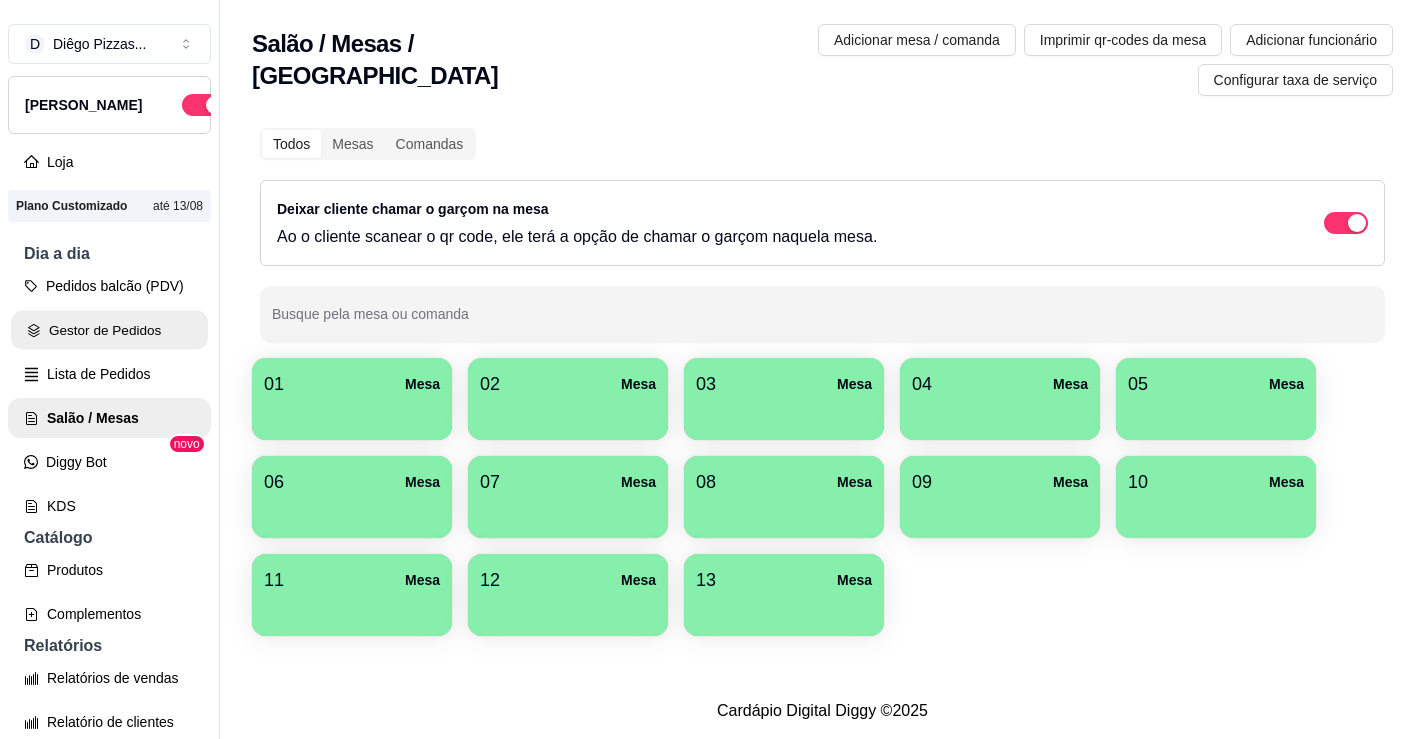 click on "Gestor de Pedidos" at bounding box center [109, 330] 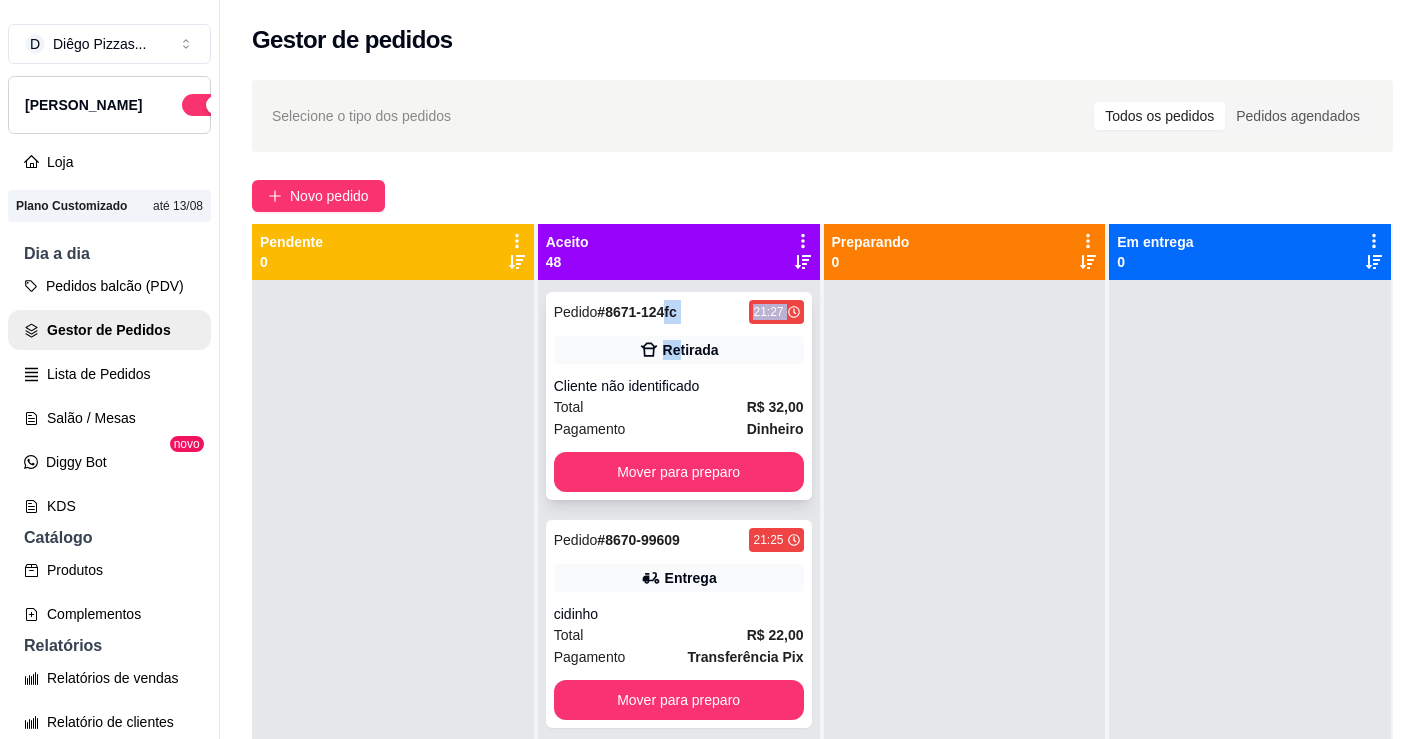 drag, startPoint x: 655, startPoint y: 317, endPoint x: 661, endPoint y: 336, distance: 19.924858 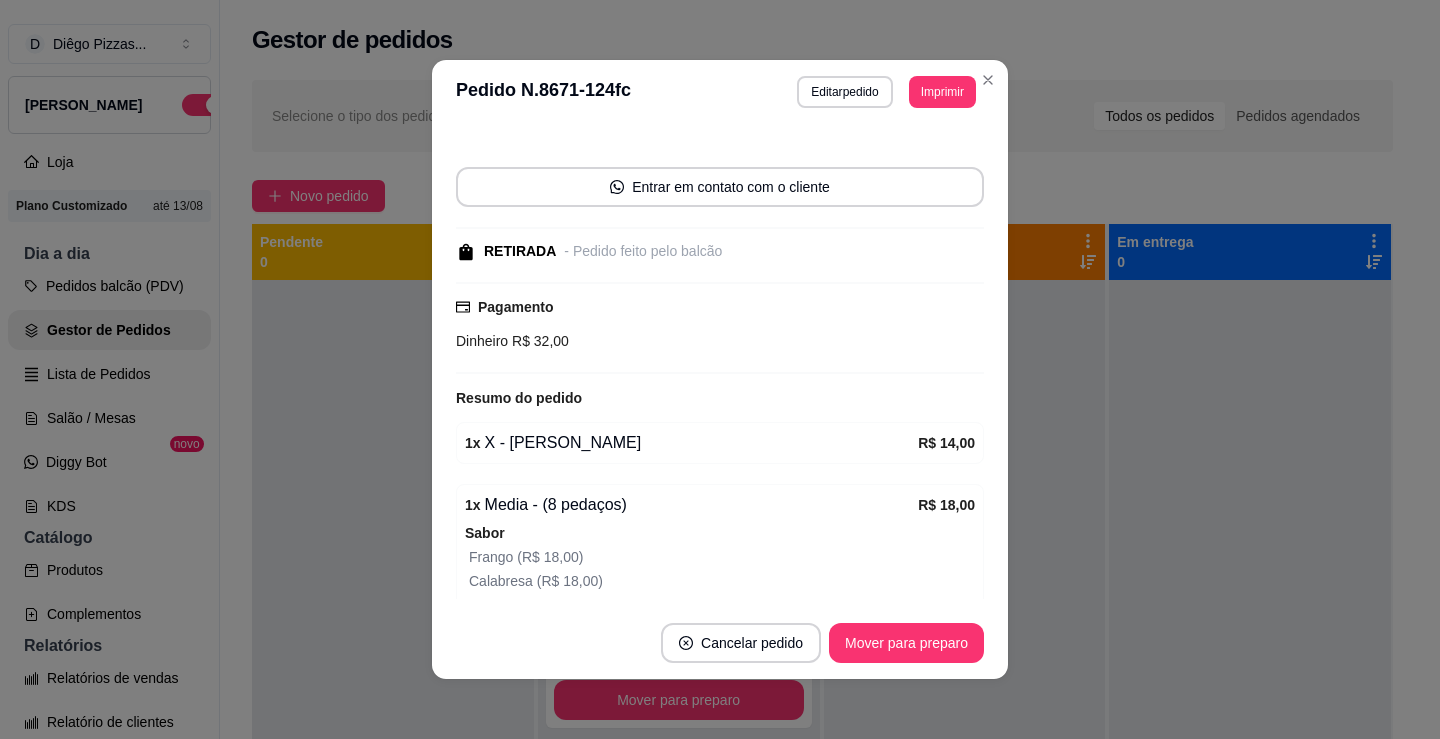 scroll, scrollTop: 288, scrollLeft: 0, axis: vertical 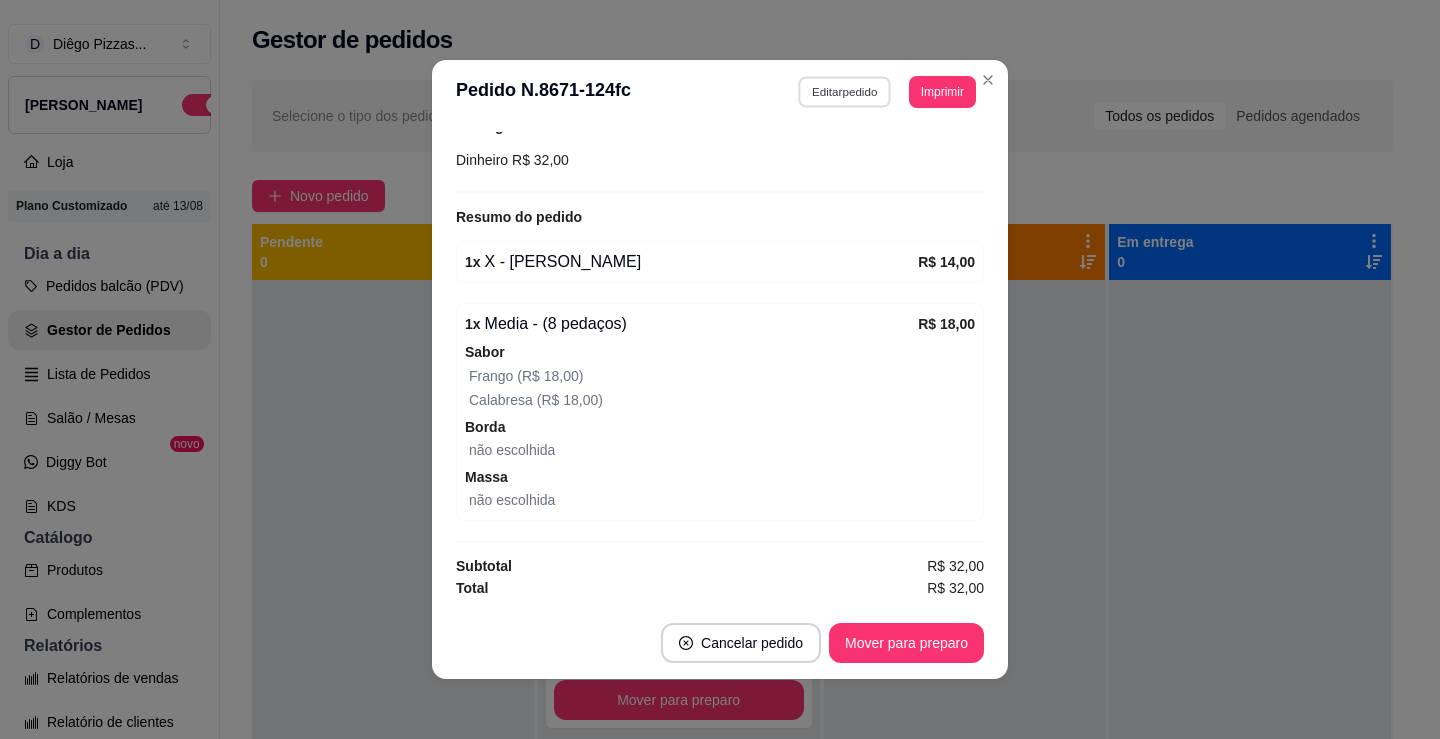click on "Editar  pedido" at bounding box center (845, 91) 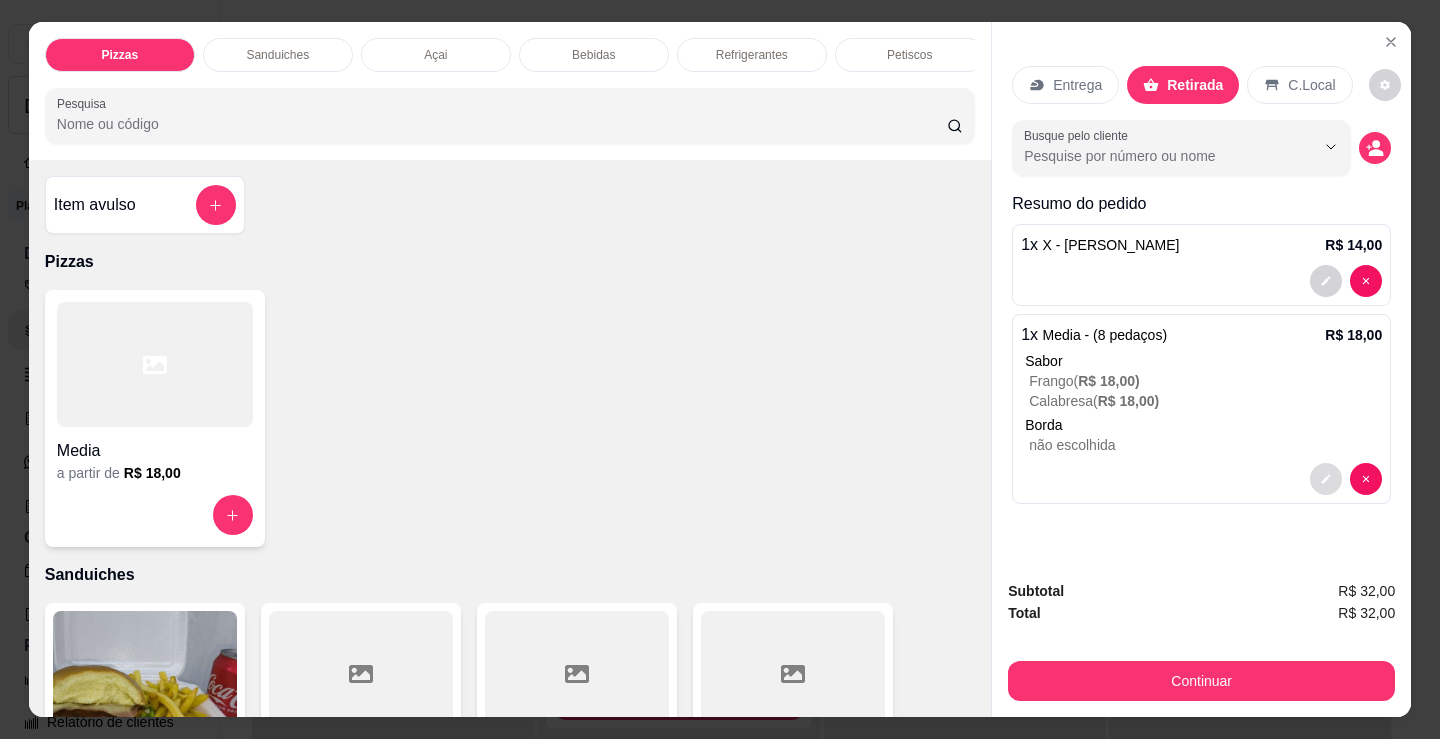 click at bounding box center [1326, 479] 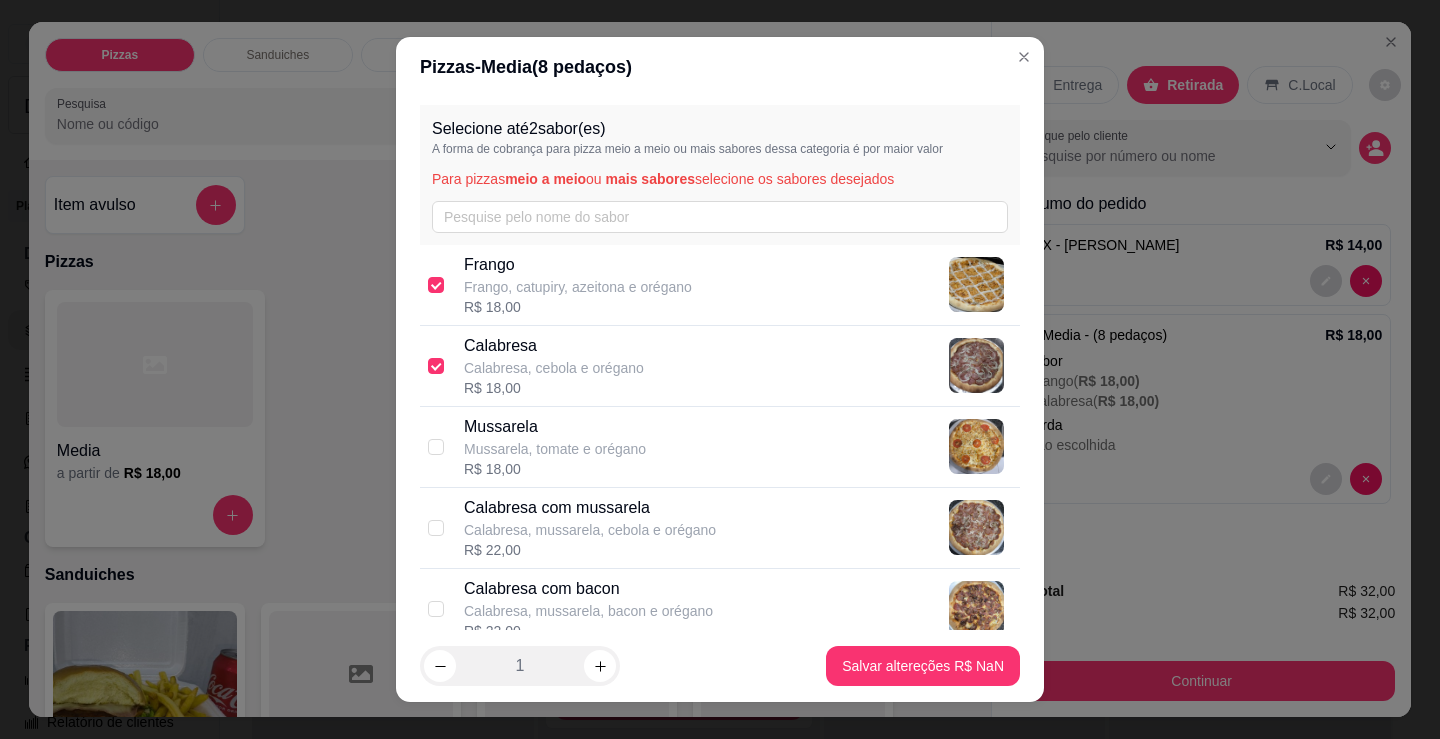 drag, startPoint x: 686, startPoint y: 310, endPoint x: 687, endPoint y: 365, distance: 55.00909 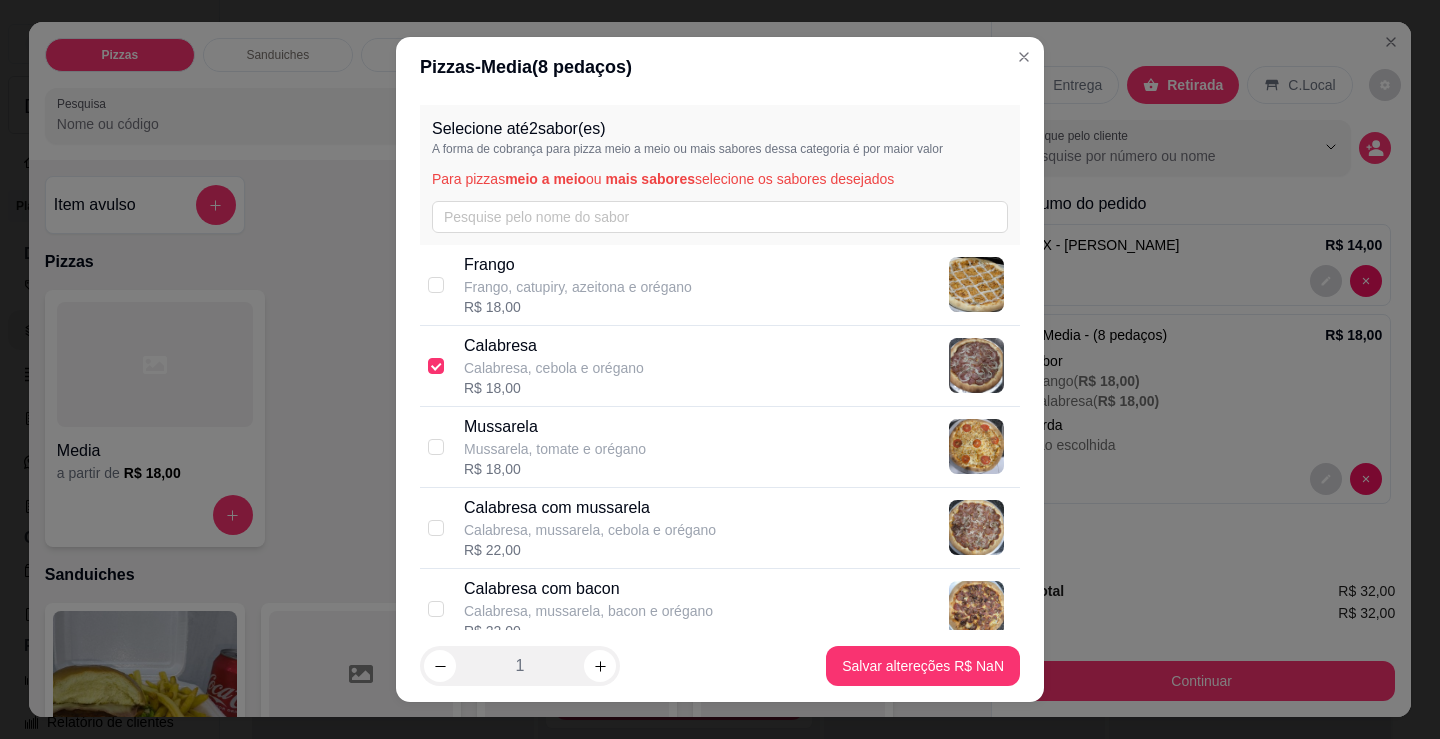 click on "Calabresa  Calabresa, cebola e orégano  R$ 18,00" at bounding box center (738, 366) 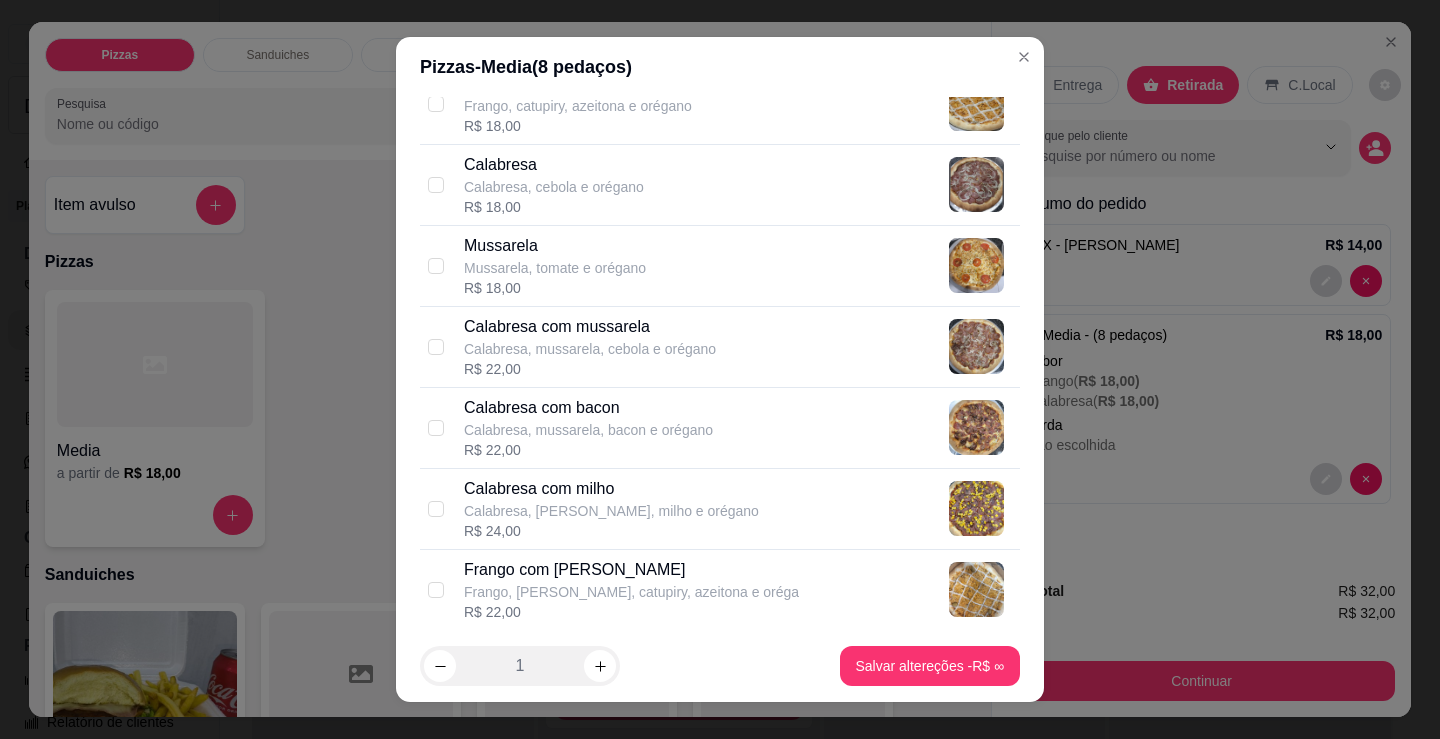 scroll, scrollTop: 200, scrollLeft: 0, axis: vertical 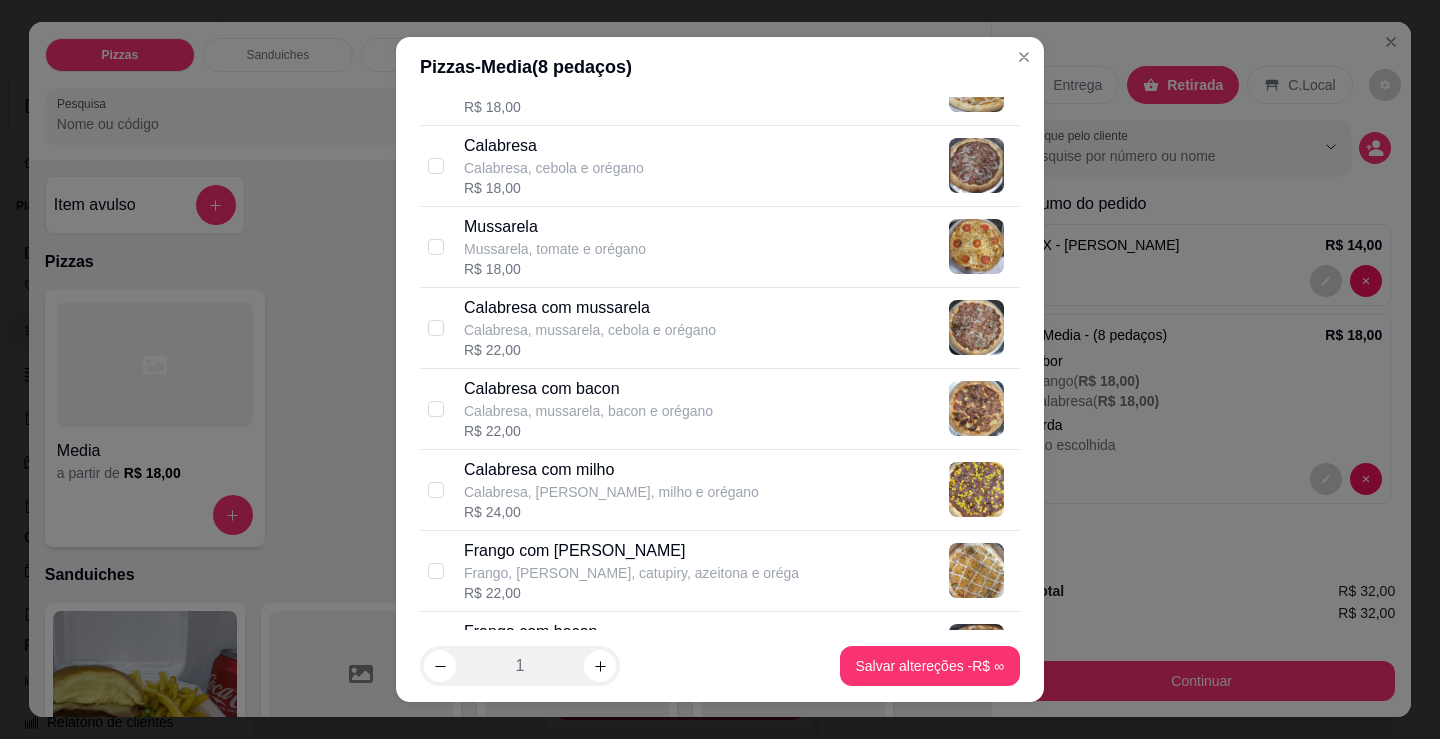 drag, startPoint x: 724, startPoint y: 348, endPoint x: 736, endPoint y: 397, distance: 50.447994 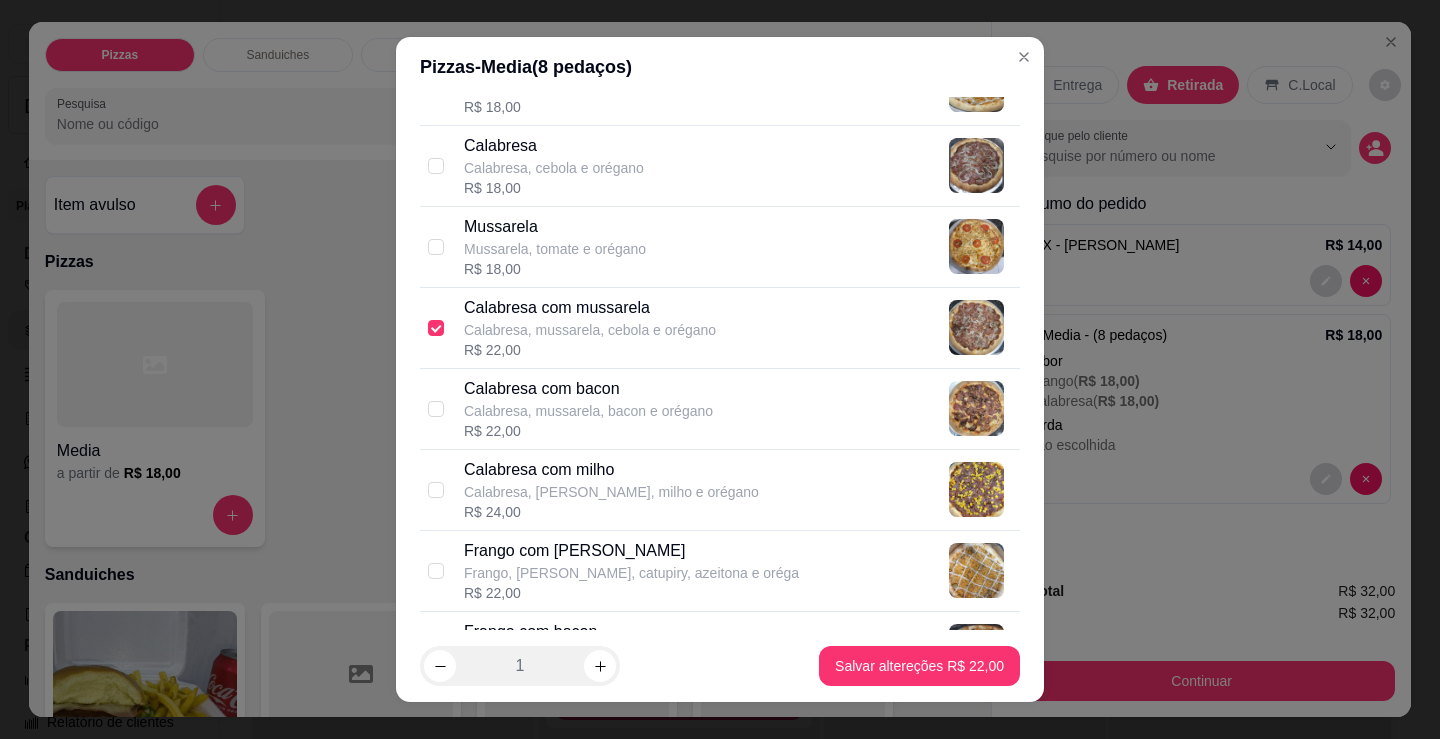 click on "Frango com [PERSON_NAME], [PERSON_NAME], catupiry, azeitona e oréga R$ 22,00" at bounding box center [738, 571] 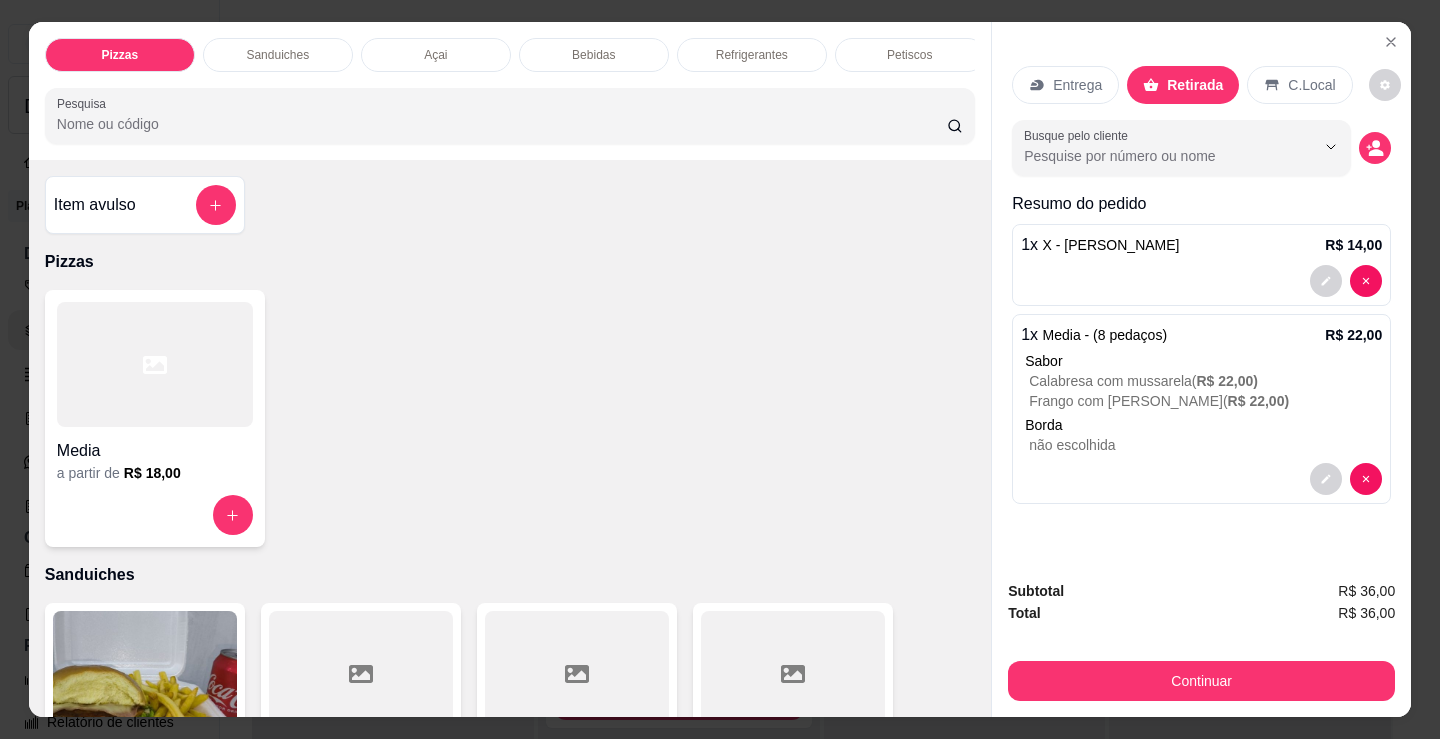 click on "Subtotal R$ 36,00 Total R$ 36,00 Continuar" at bounding box center (1201, 640) 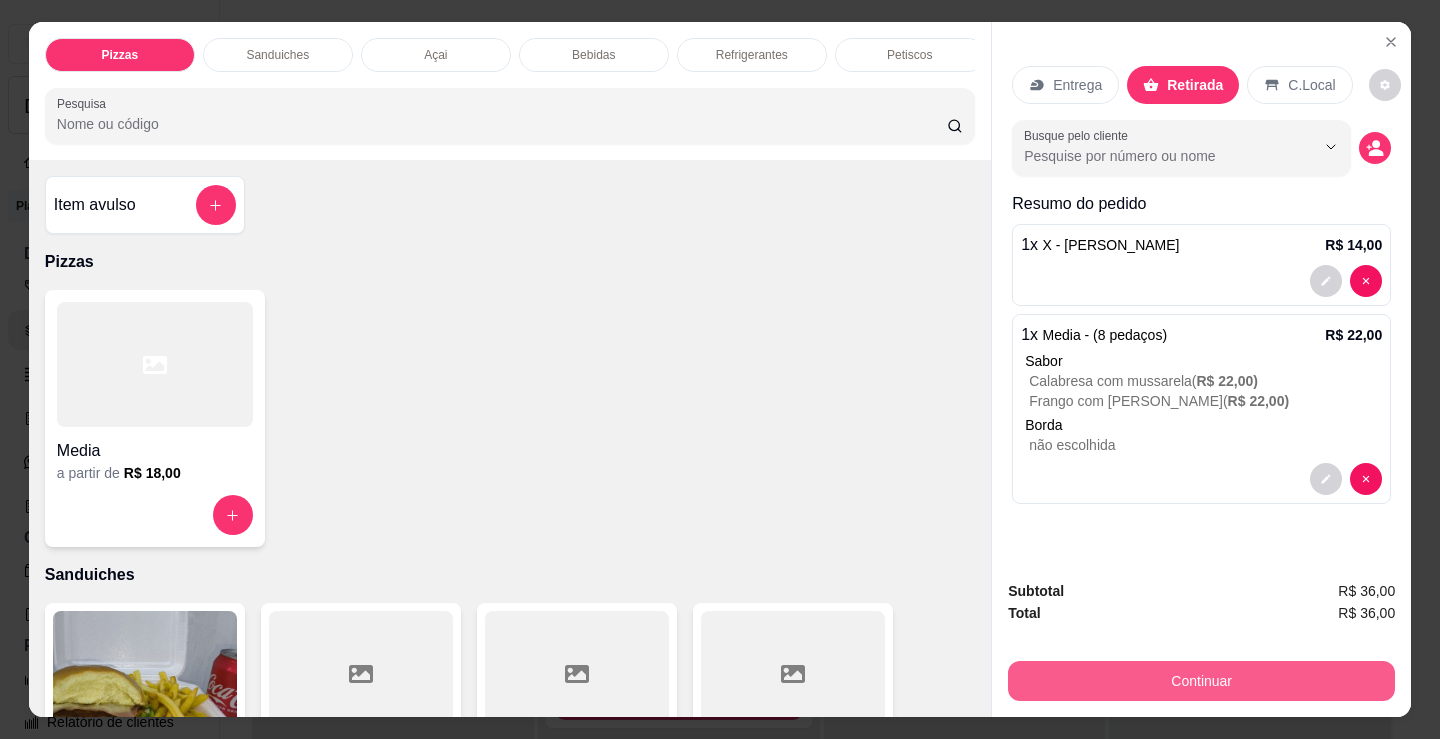 click on "Continuar" at bounding box center [1201, 681] 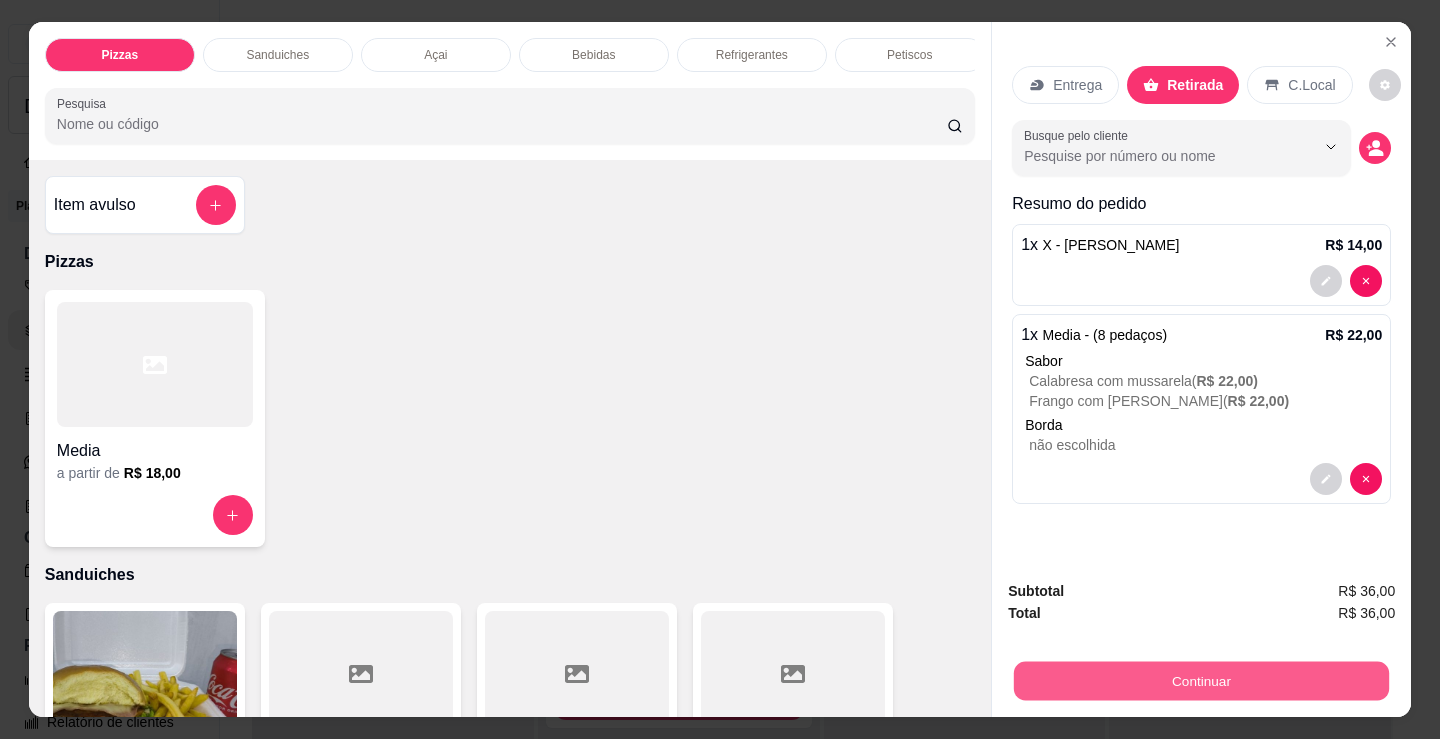 click on "Continuar" at bounding box center (1201, 680) 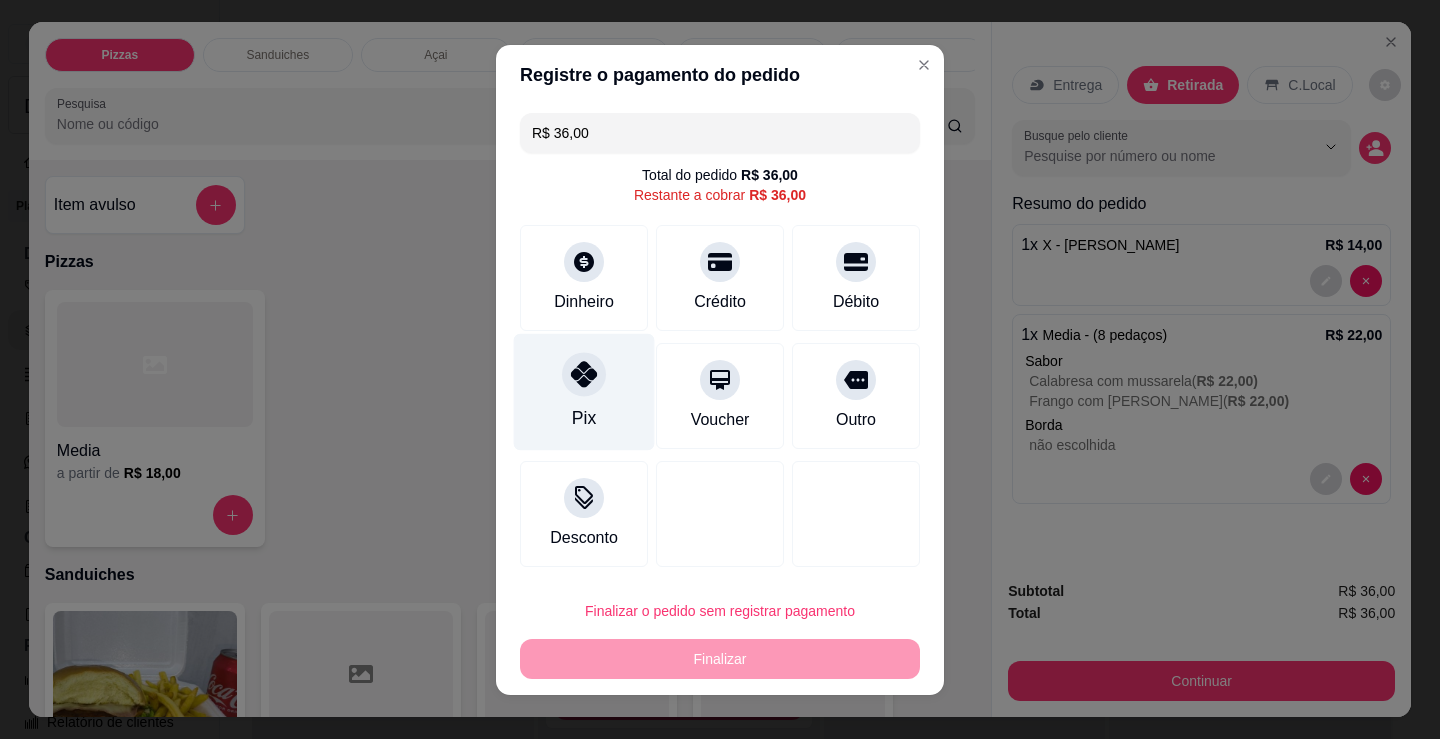 click 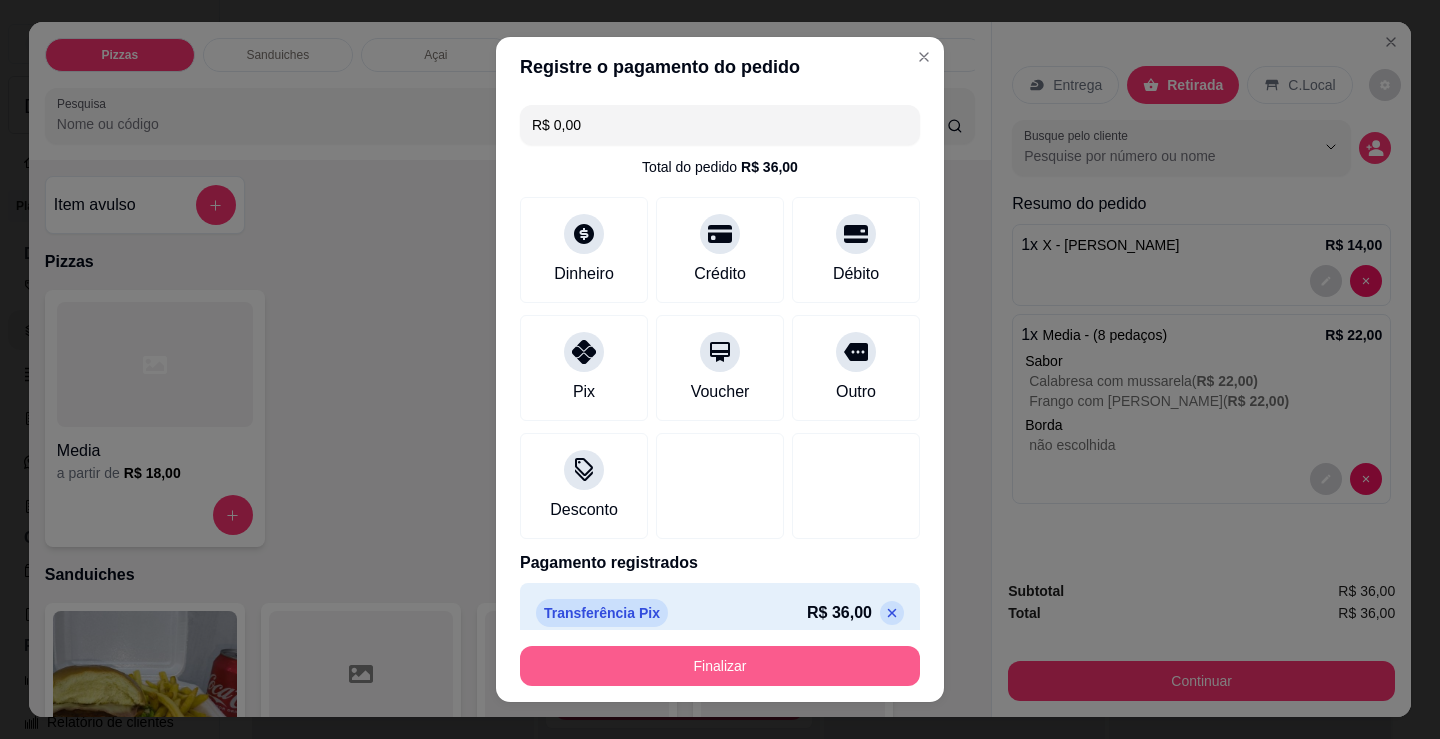 click on "Finalizar" at bounding box center [720, 666] 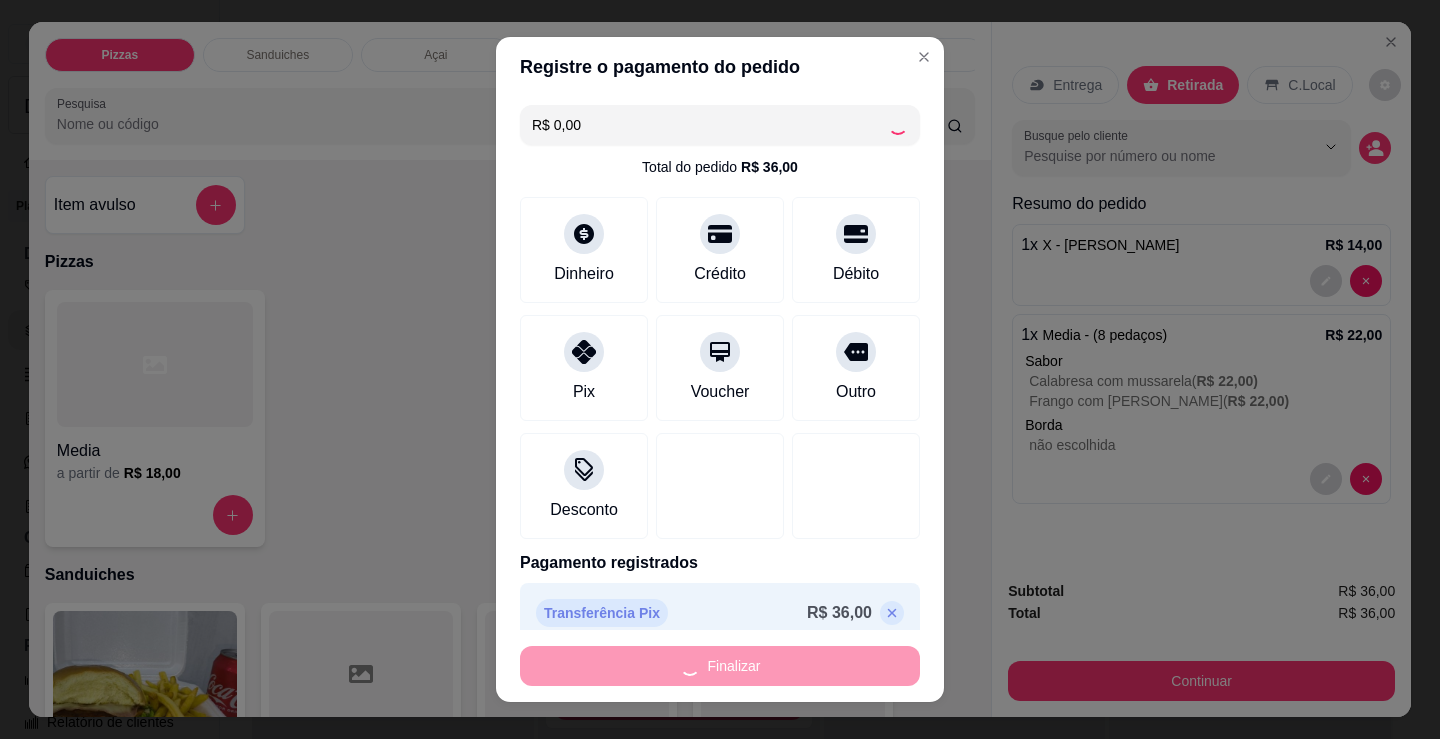 type on "0" 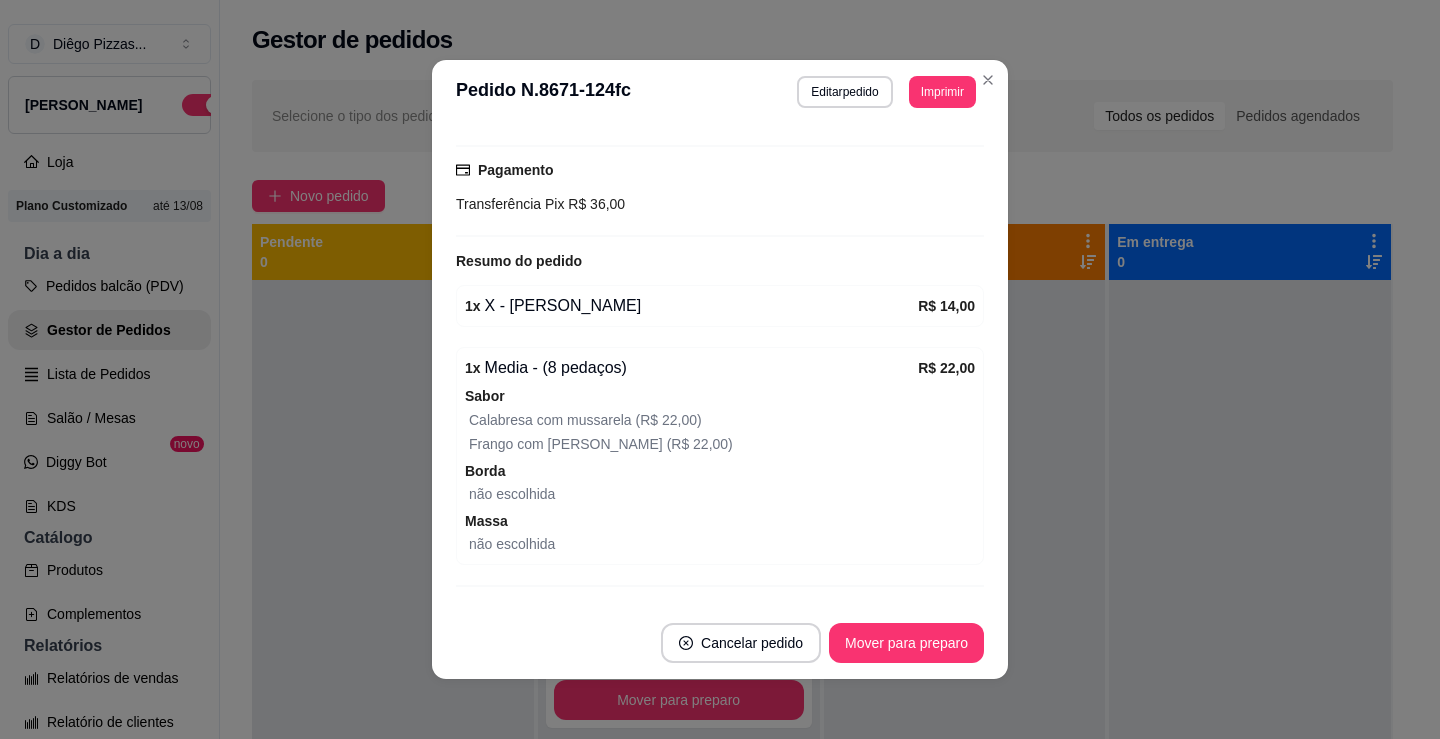 scroll, scrollTop: 332, scrollLeft: 0, axis: vertical 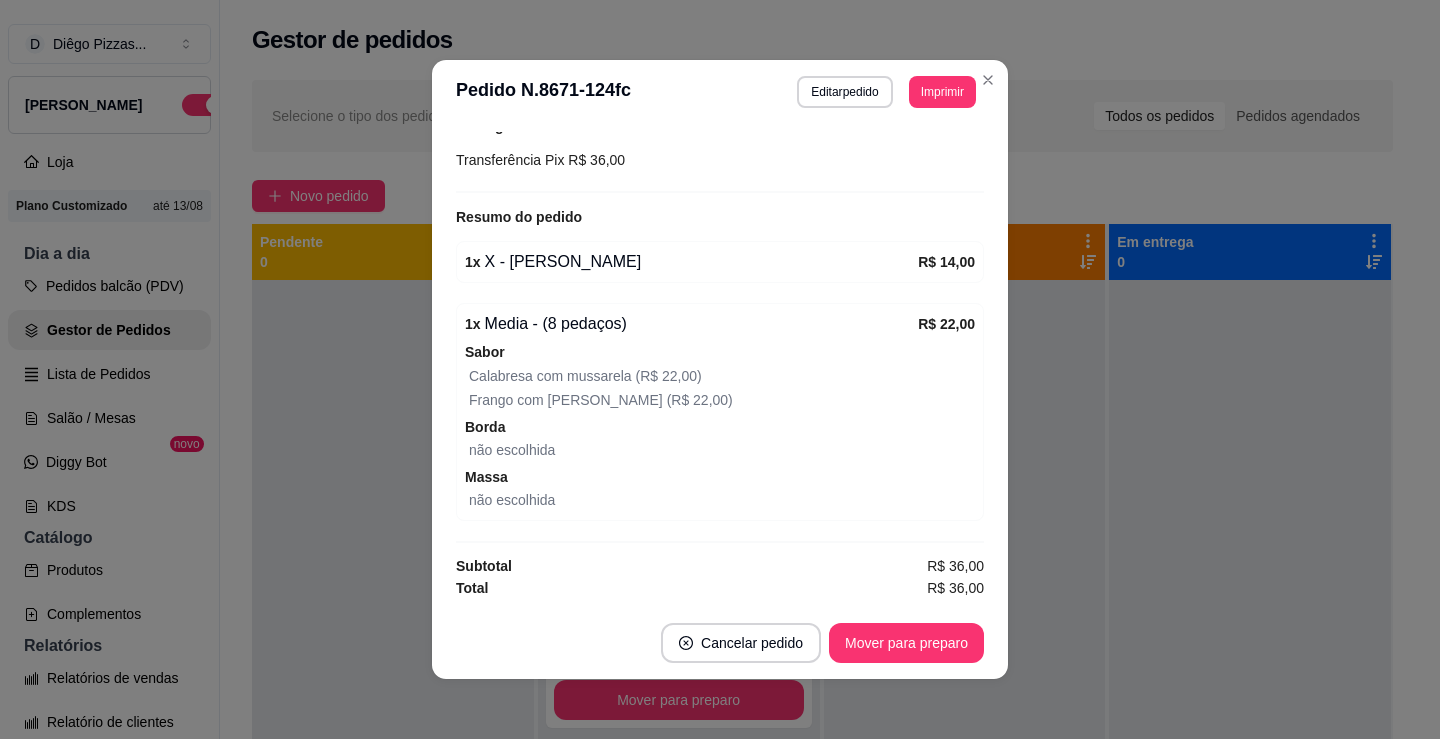 click on "1 x     Media - (8 pedaços)" at bounding box center (691, 324) 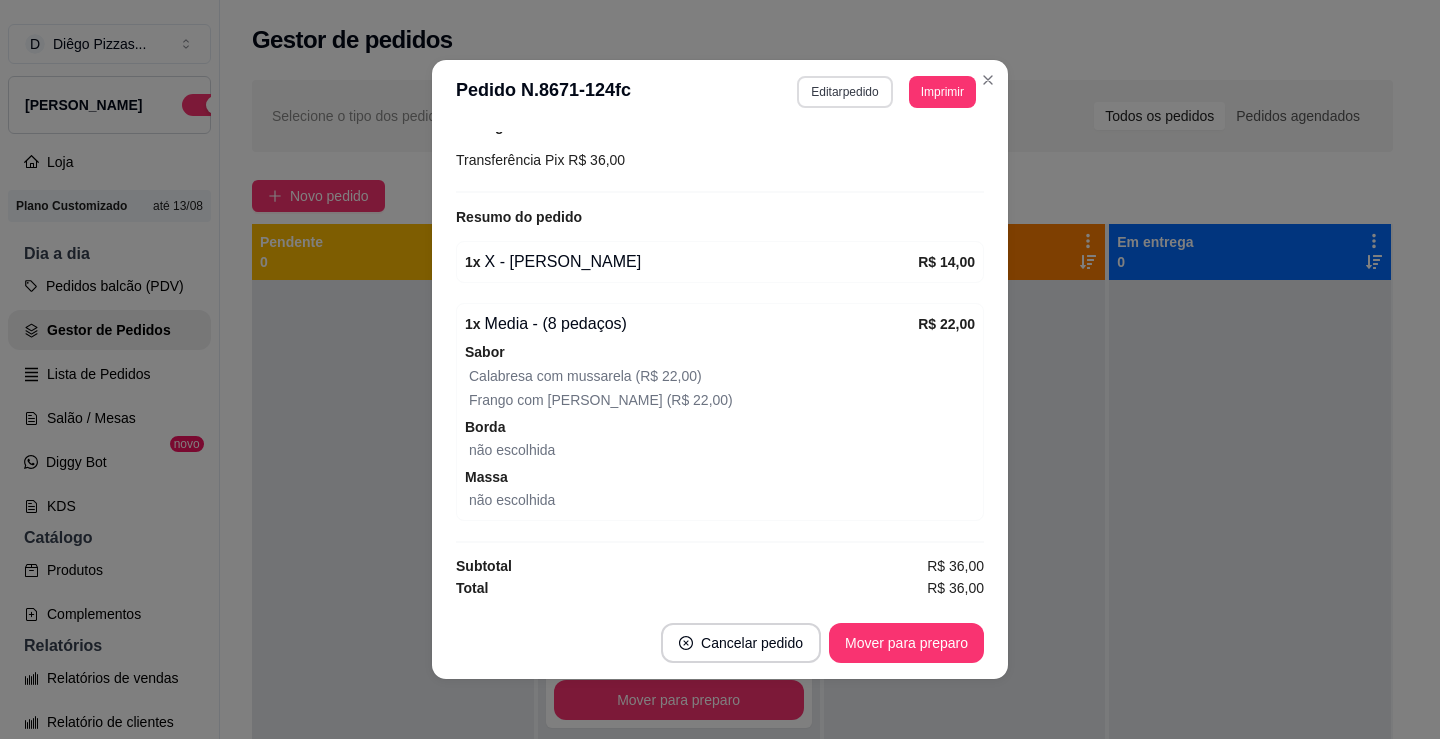 click on "Editar  pedido" at bounding box center (844, 92) 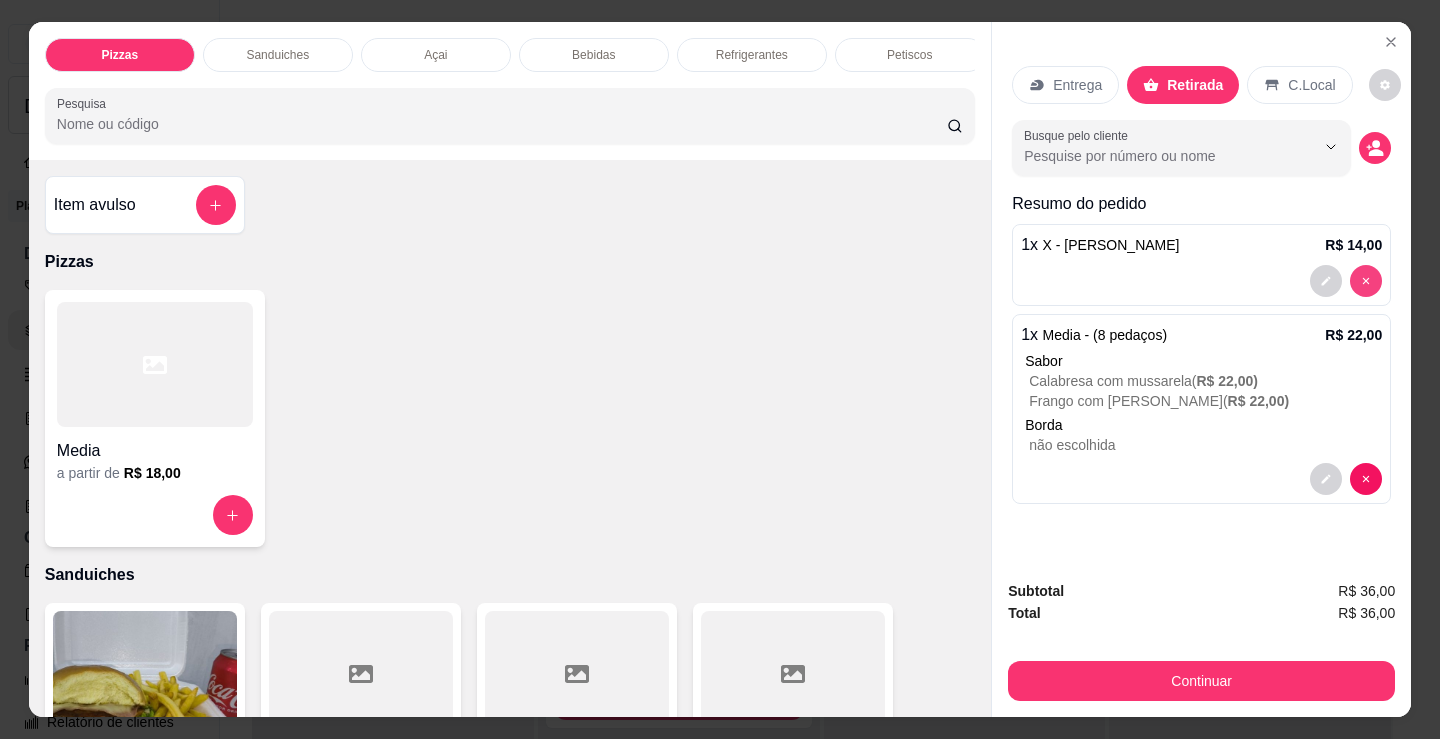 type on "0" 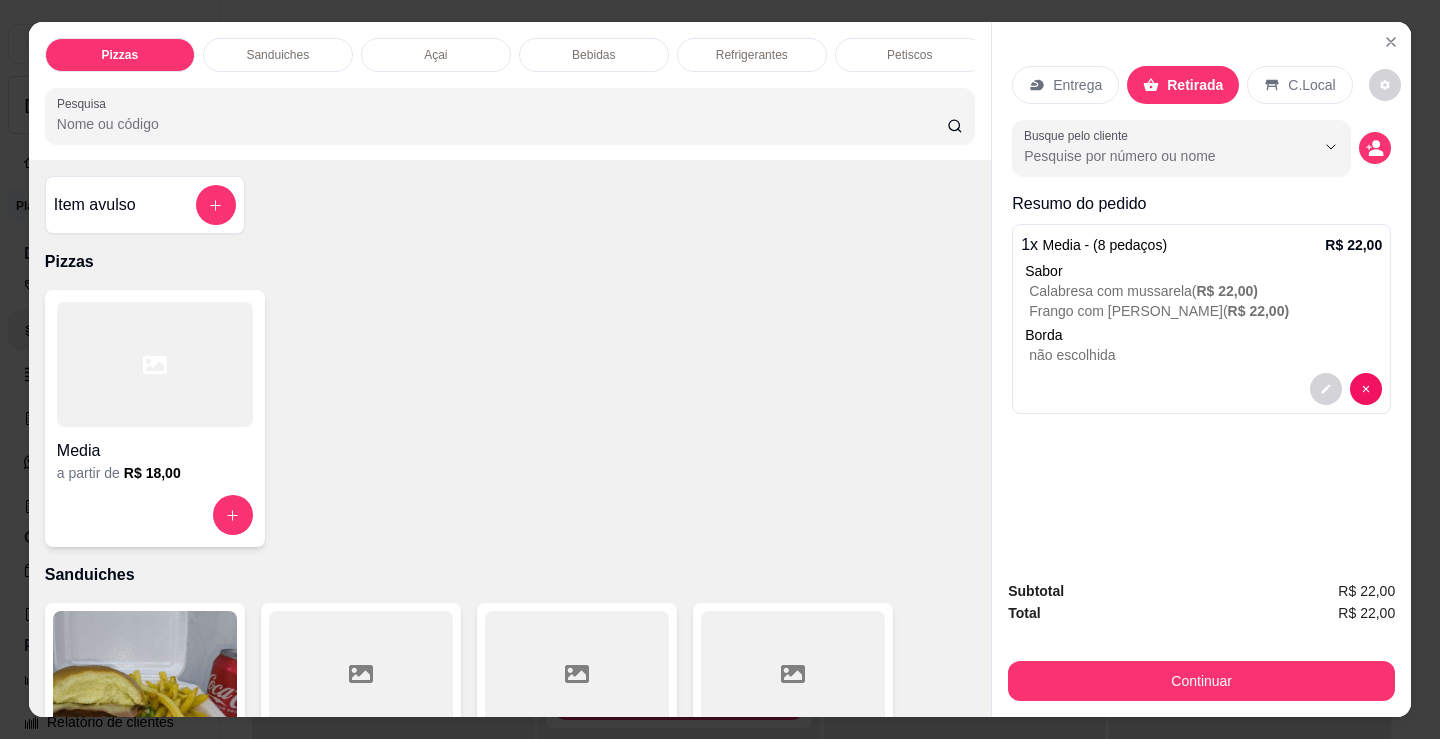 click on "Sanduiches" at bounding box center (278, 55) 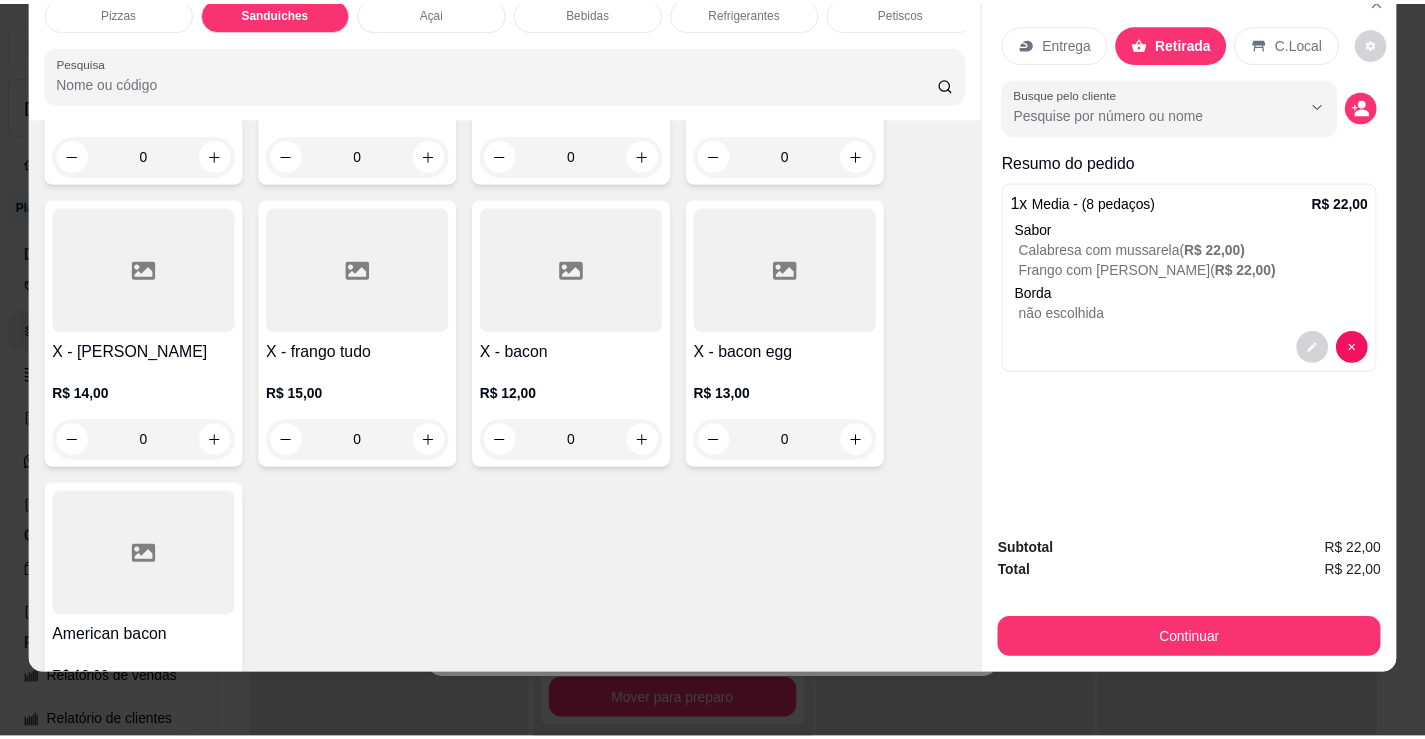 scroll, scrollTop: 1503, scrollLeft: 0, axis: vertical 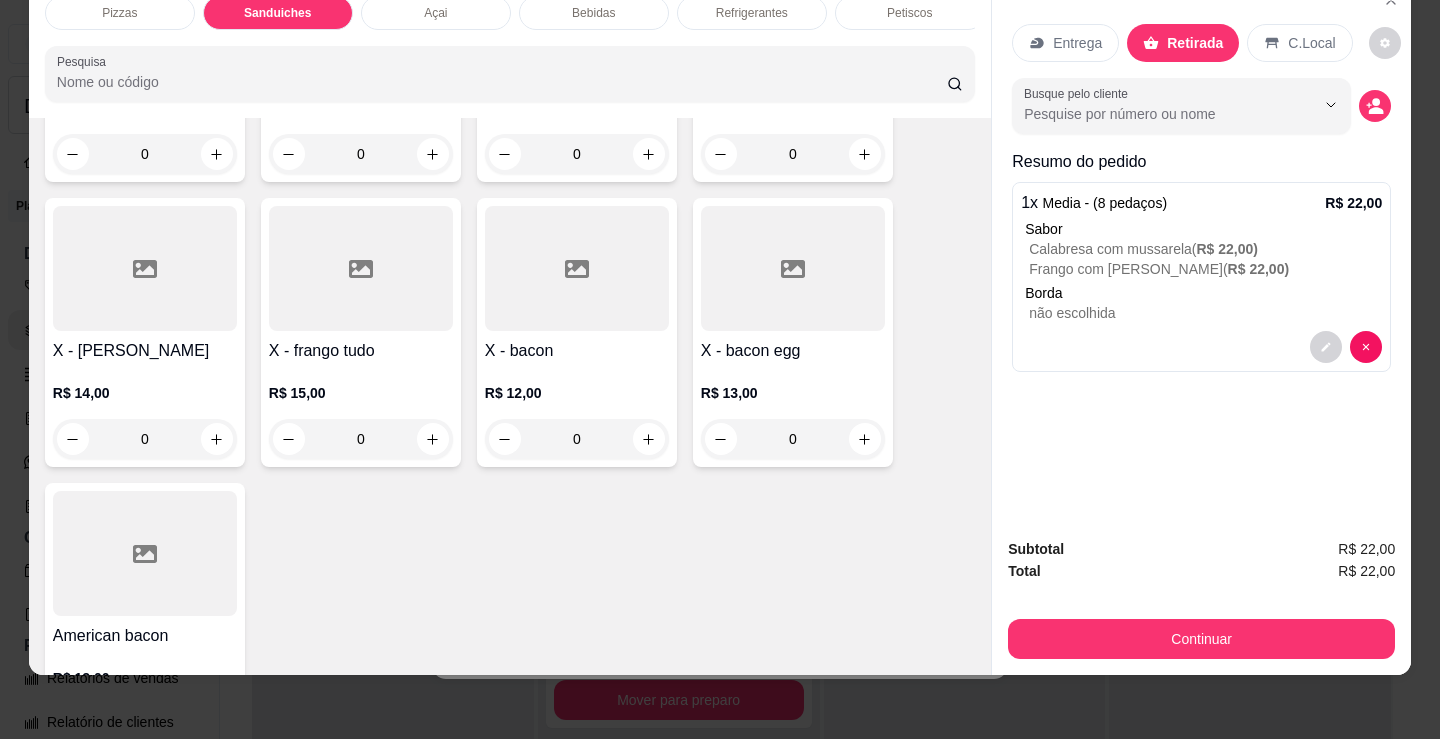 click on "0" at bounding box center [361, 439] 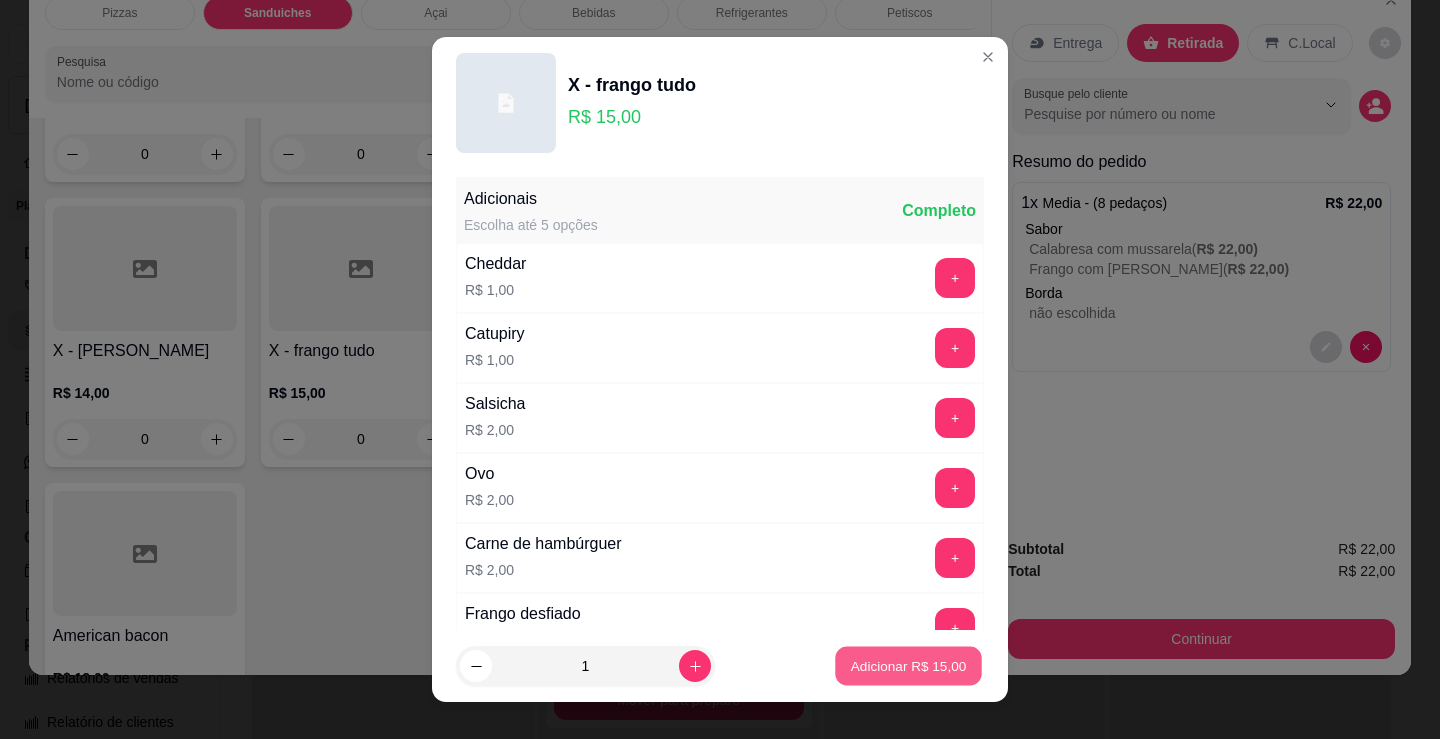 click on "Adicionar   R$ 15,00" at bounding box center (909, 665) 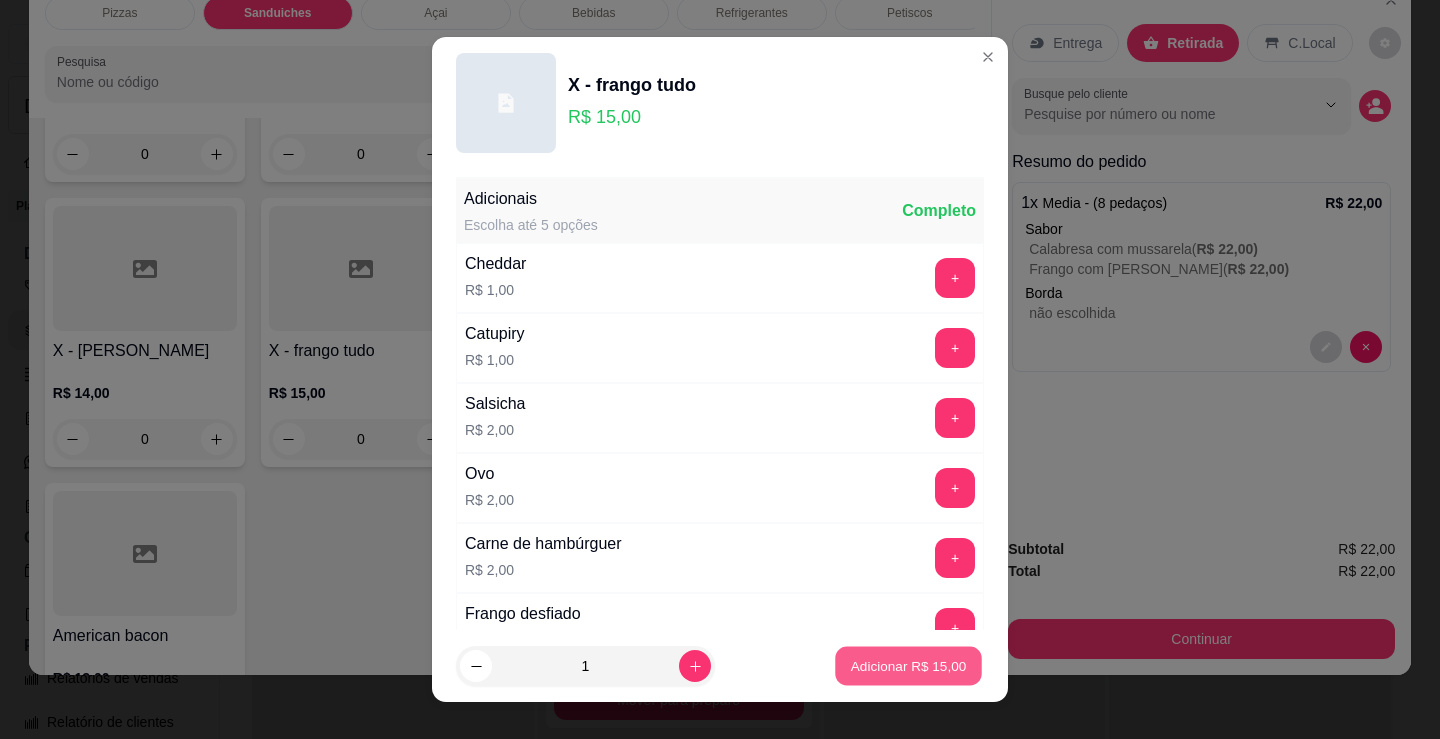 type on "1" 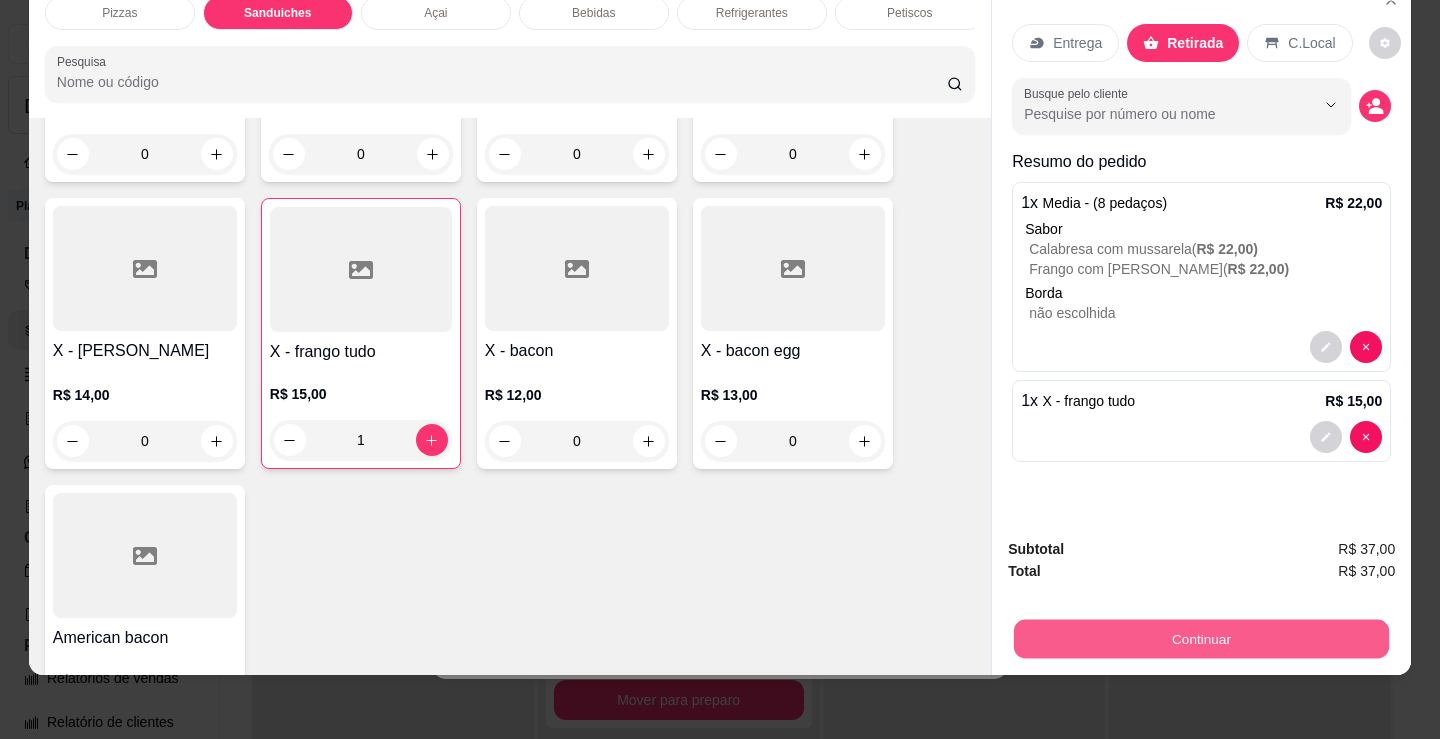 click on "Continuar" at bounding box center [1201, 638] 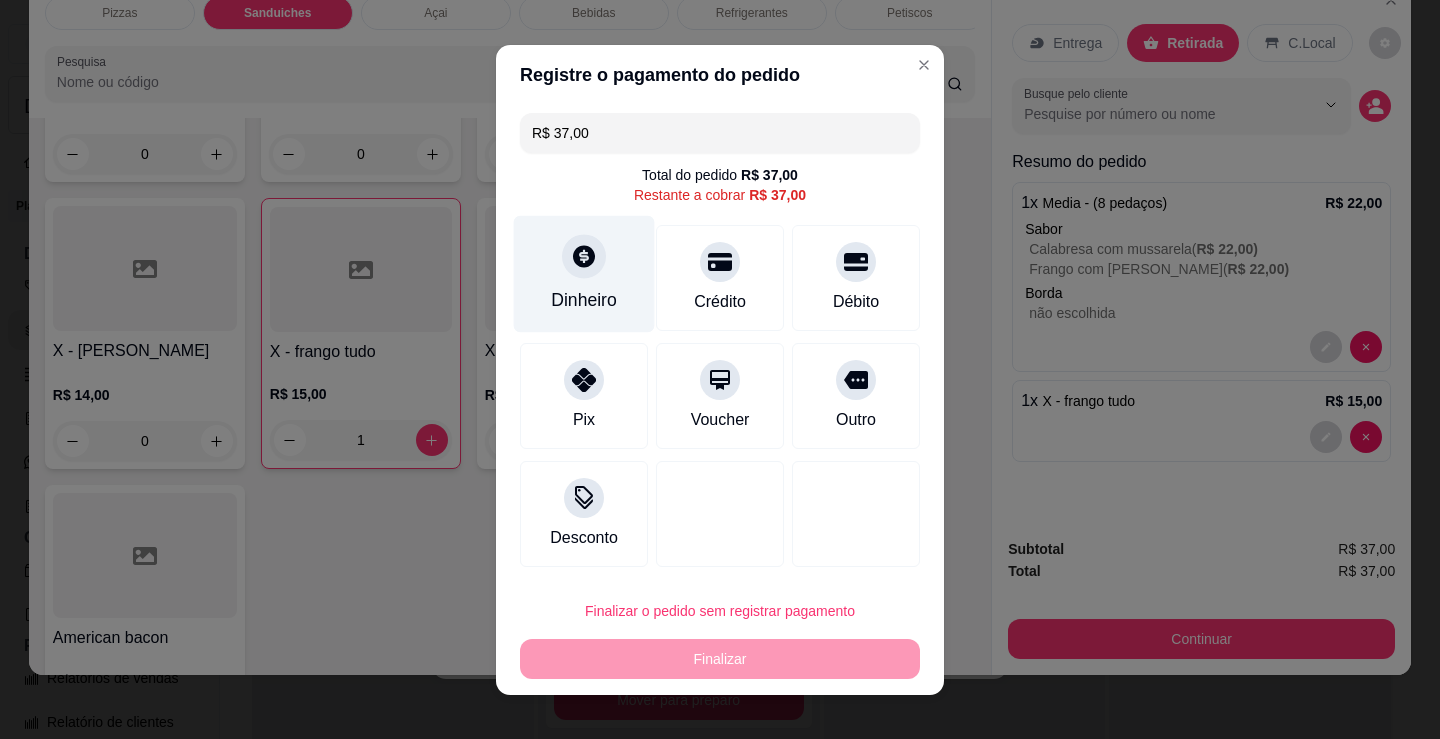 click on "Dinheiro" at bounding box center [584, 300] 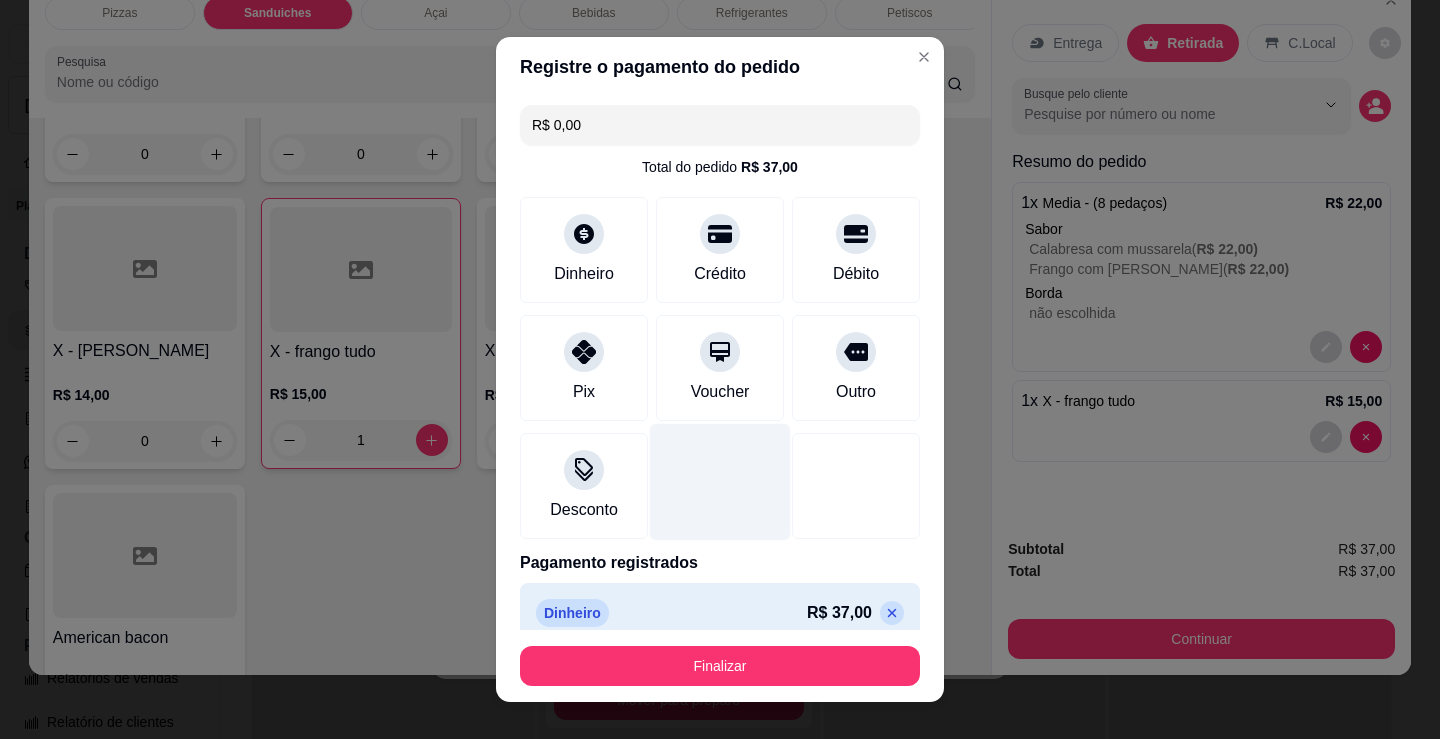 type on "R$ 0,00" 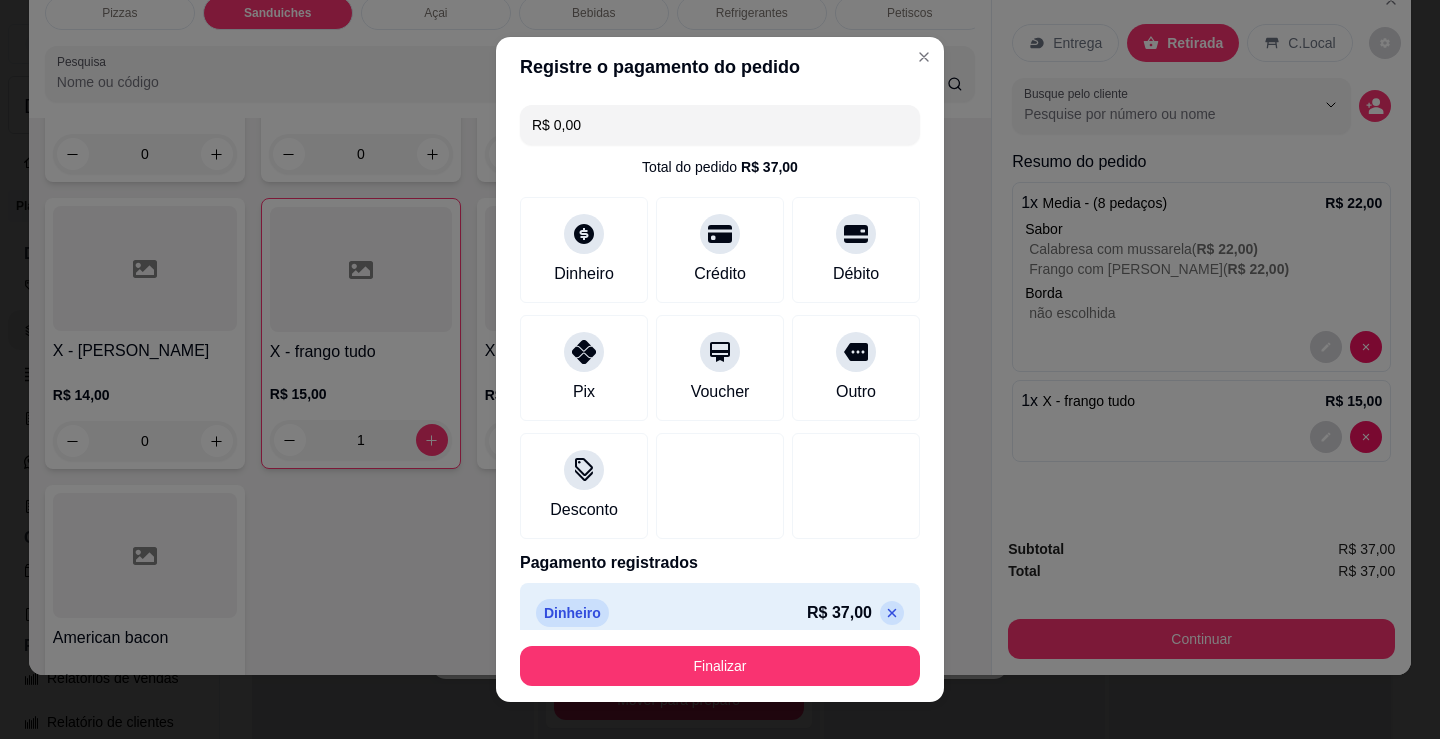 click on "Finalizar" at bounding box center (720, 666) 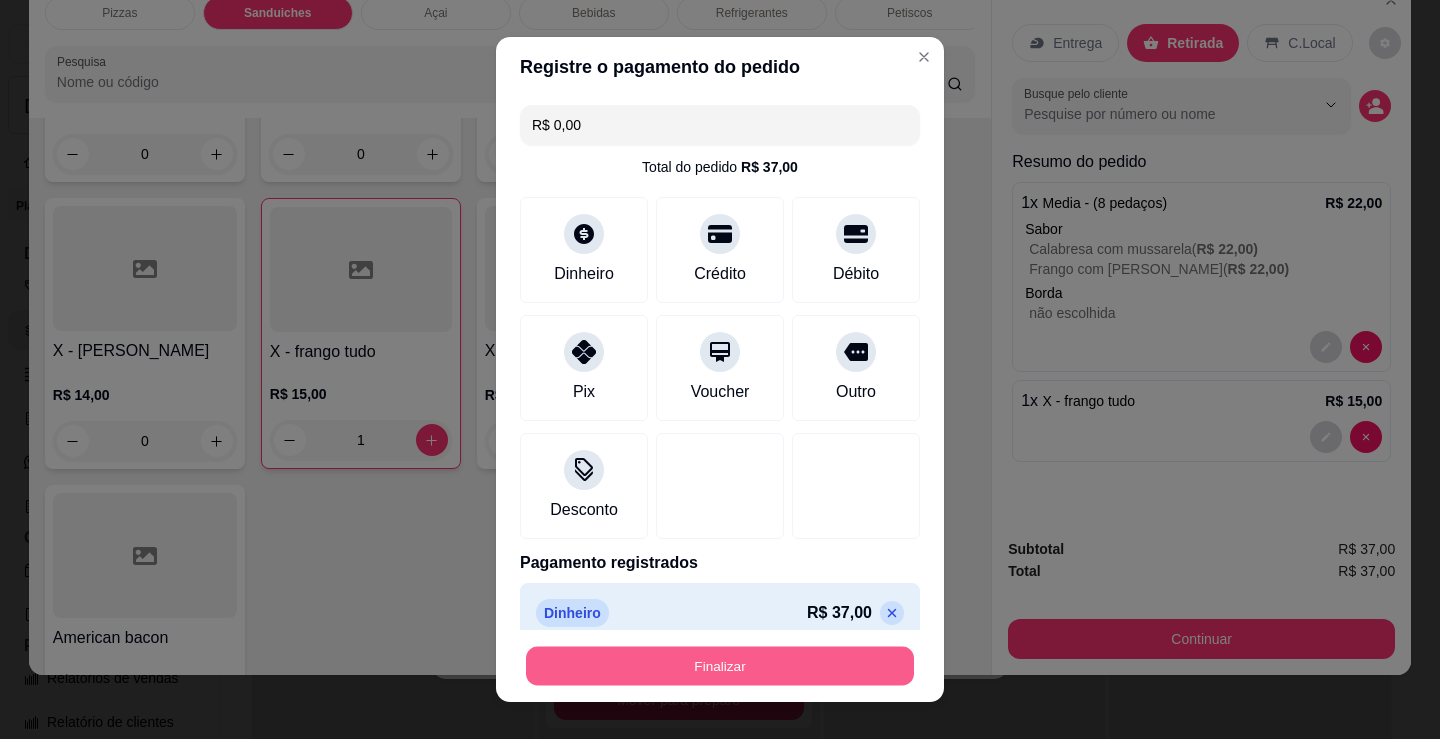 click on "Finalizar" at bounding box center (720, 666) 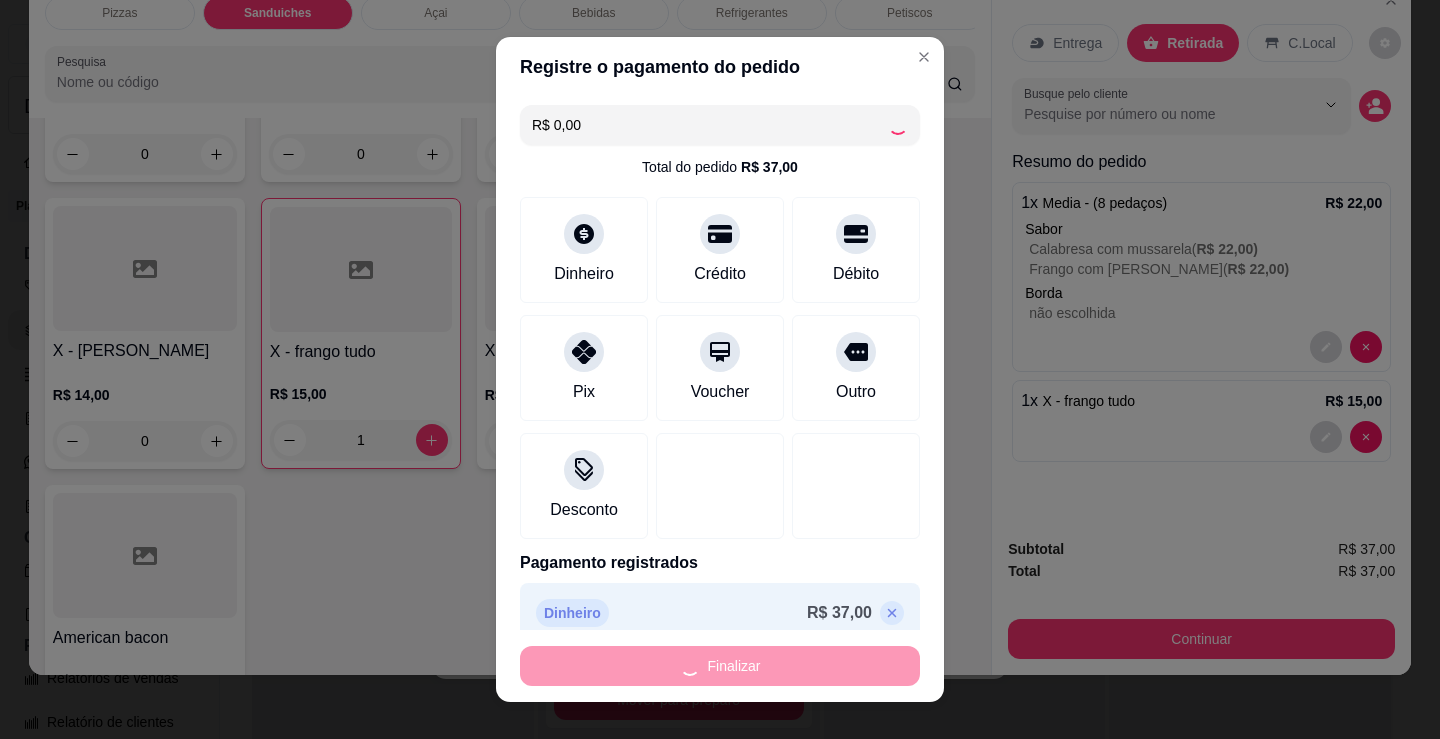type on "0" 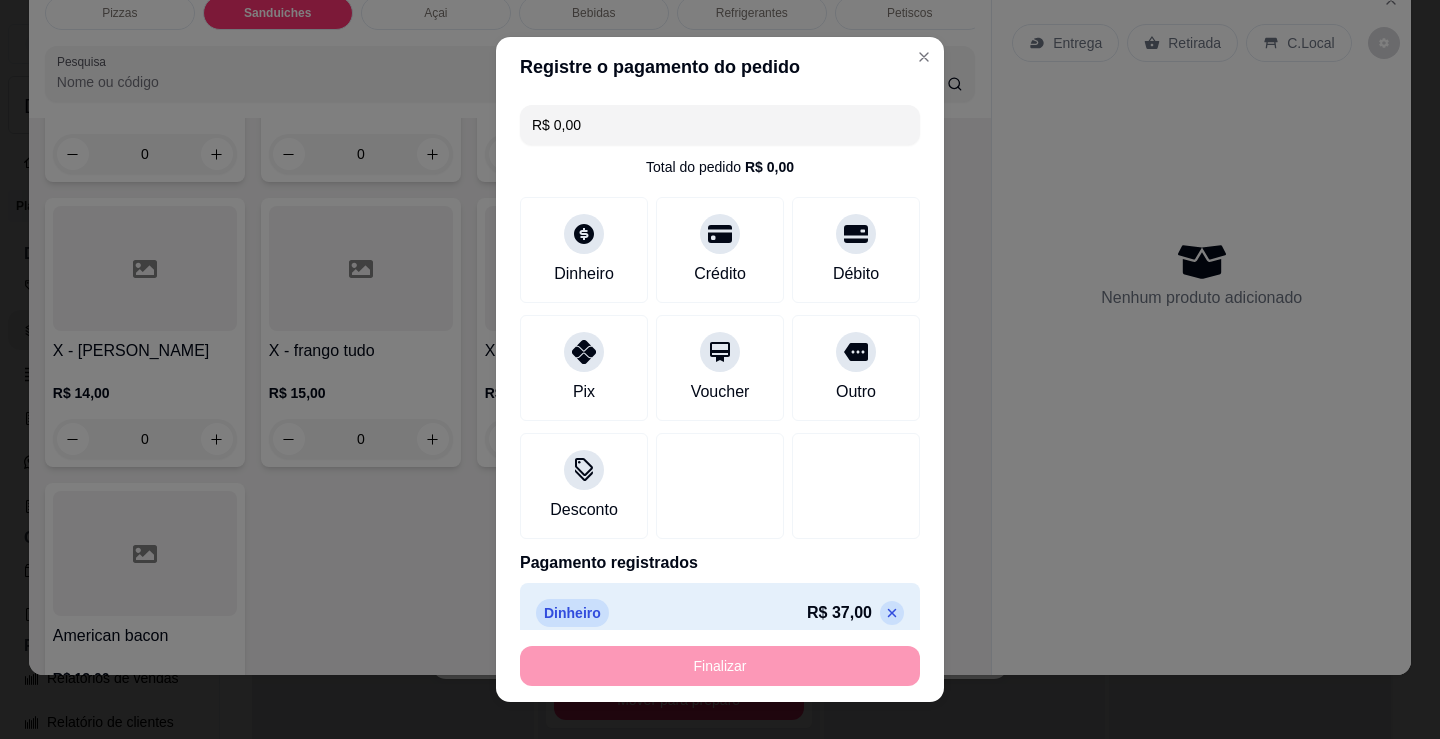 type on "-R$ 37,00" 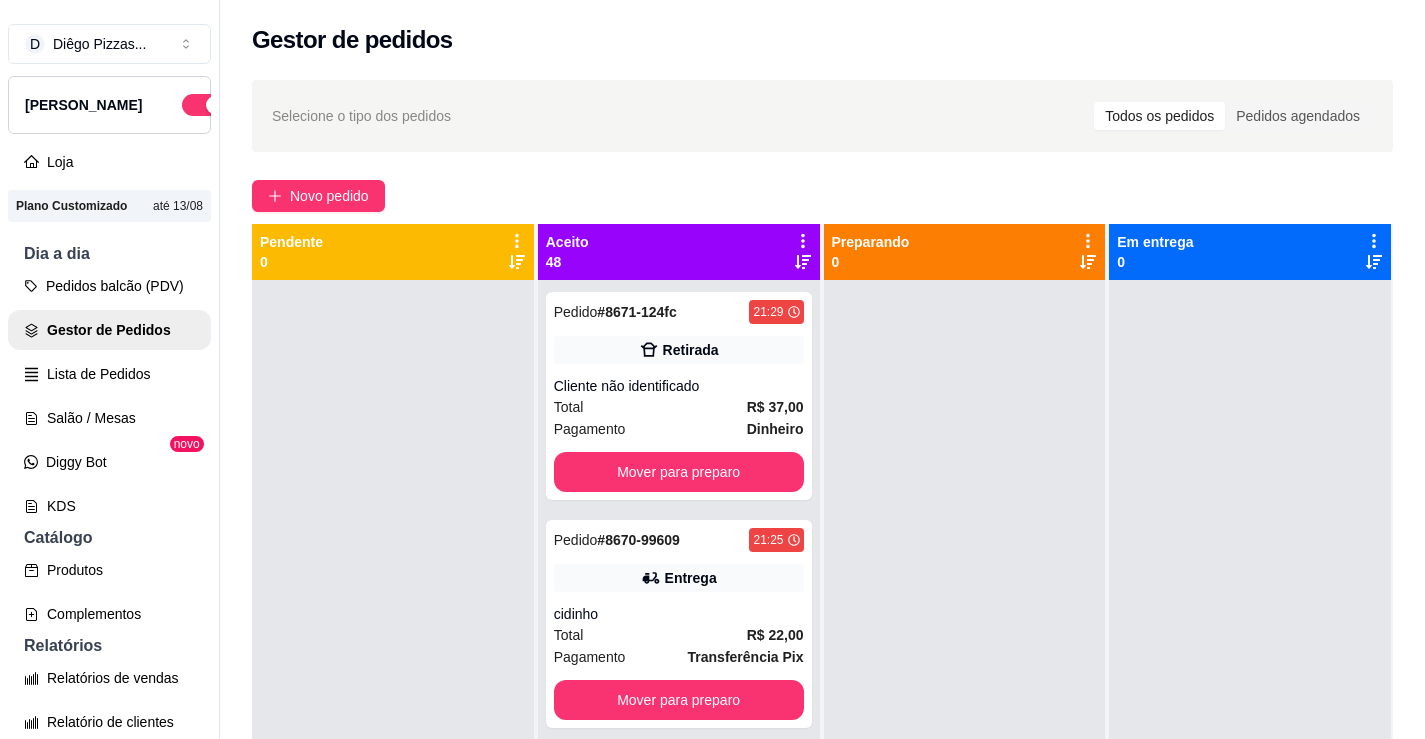click on "Selecione o tipo dos pedidos Todos os pedidos Pedidos agendados Novo pedido Pendente 0 Aceito 48 Pedido  # 8671-124fc 21:29 Retirada Cliente não identificado Total R$ 37,00 Pagamento Dinheiro Mover para preparo Pedido  # 8670-99609 21:25 Entrega cidinho Total R$ 22,00 Pagamento Transferência Pix Mover para preparo Pedido  # 8669-c874c638 21:24 Entrega Lyvia [PHONE_NUMBER] Total R$ 16,00 Pagamento Dinheiro Mover para preparo Pedido  # 8668-ecff9 21:14 Entrega casa de jaco Total R$ 18,00 Pagamento Dinheiro Mover para preparo Pedido  # 8667-b6975 20:55 Entrega bar de jorginho Total R$ 16,00 Pagamento Dinheiro Mover para preparo Pedido  # 8666-68837 20:54 Entrega dinho Total R$ 18,00 Pagamento Dinheiro Mover para preparo Pedido  # 8665-9d1830f8 20:44 Entrega Valdice  [PHONE_NUMBER] Total R$ 10,00 Pagamento Dinheiro Mover para preparo Pedido  # 8664-e462703f 20:39 Entrega [PERSON_NAME]  [PHONE_NUMBER] Total R$ 18,00 Pagamento Transferência Pix Mover para preparo Pedido  # 8662-5618e 20:16 #" at bounding box center (822, 527) 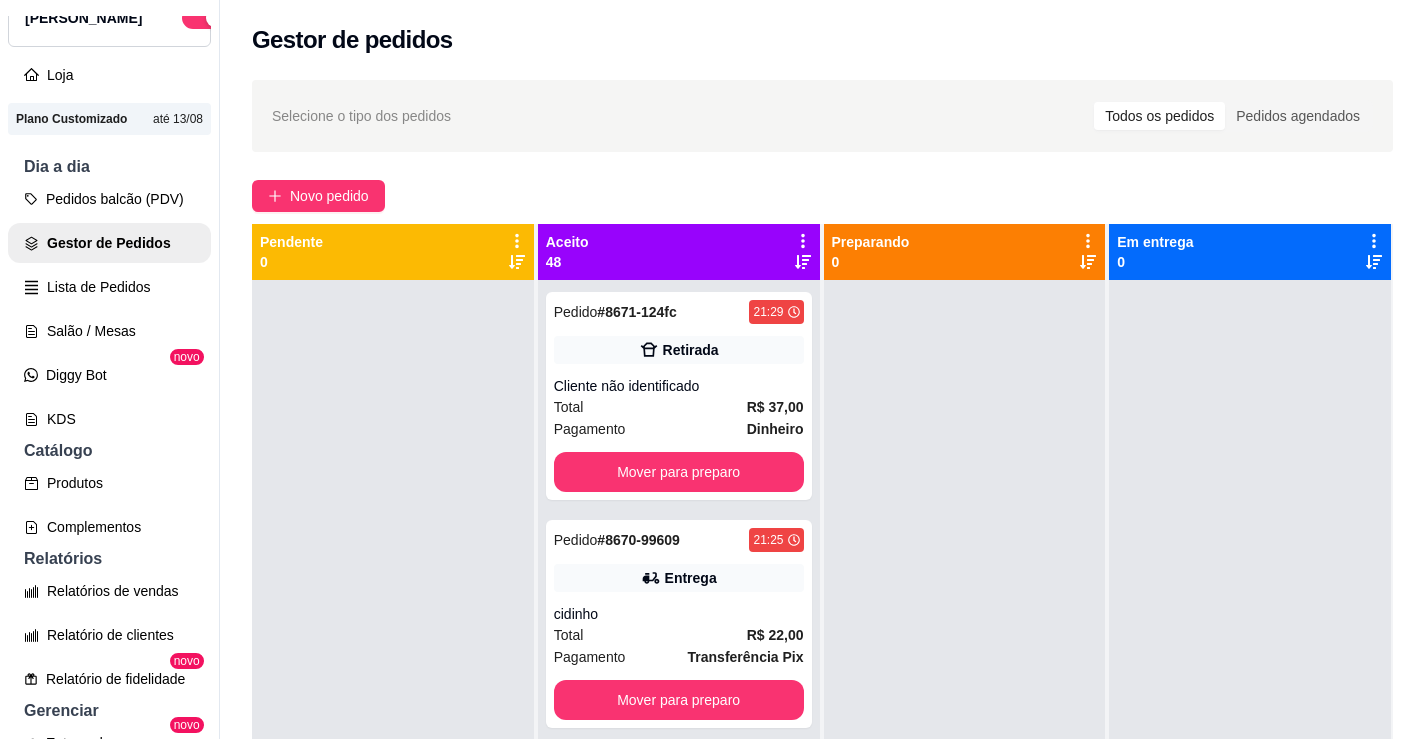 scroll, scrollTop: 200, scrollLeft: 0, axis: vertical 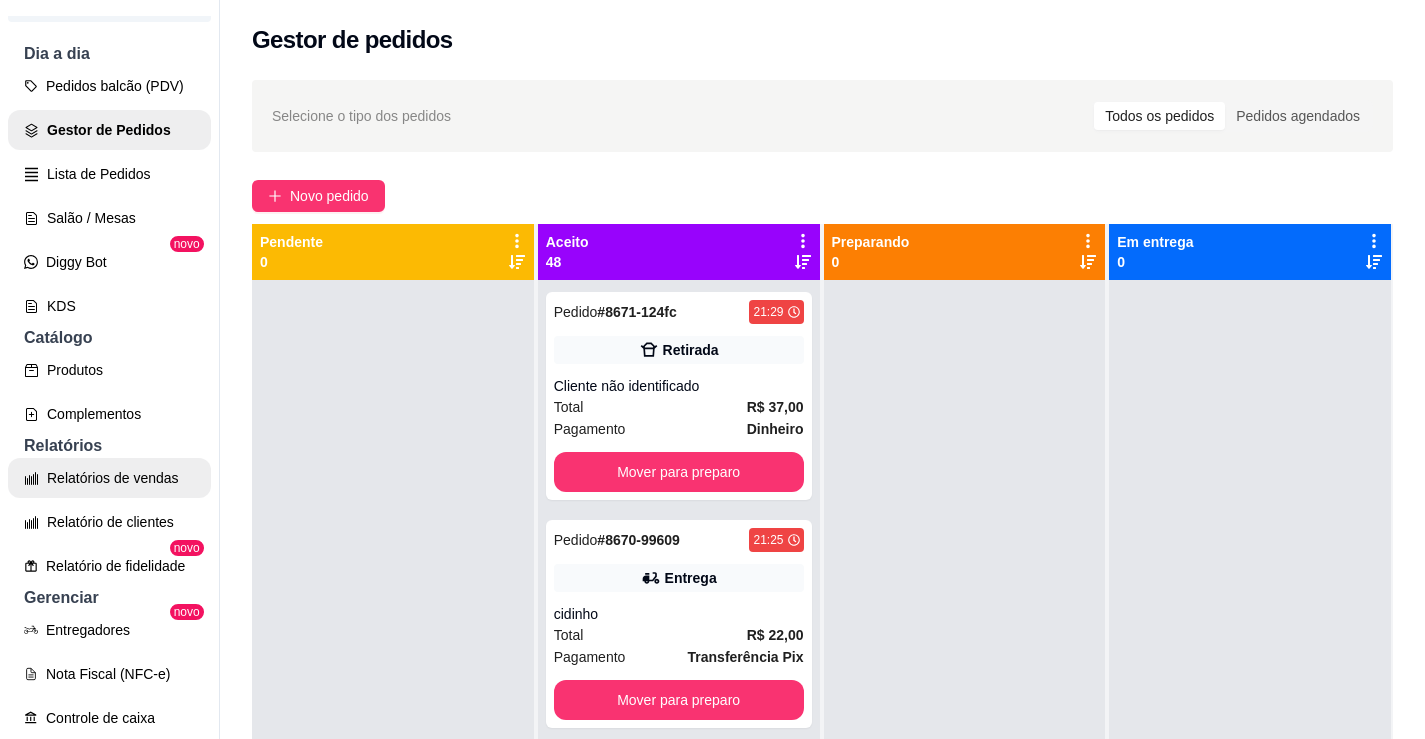 click on "Relatórios de vendas" at bounding box center (109, 478) 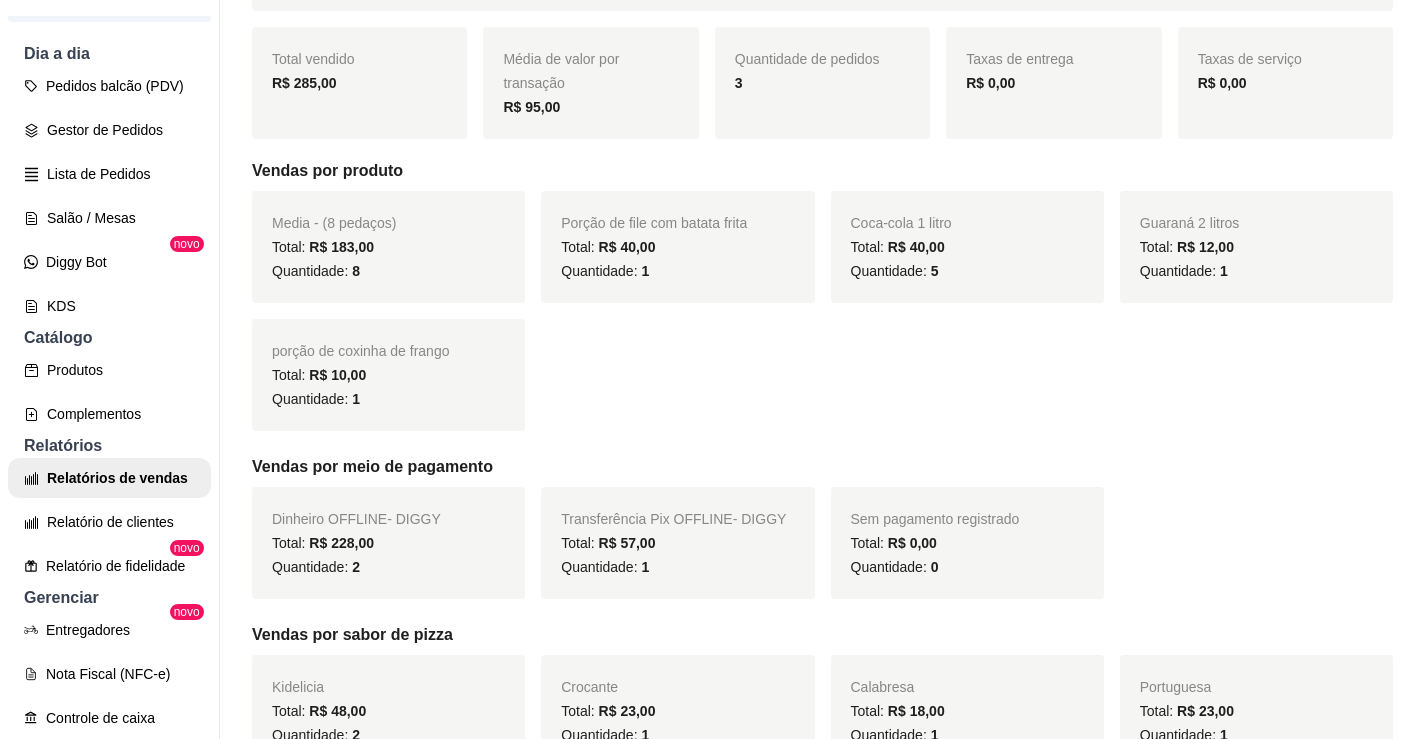 scroll, scrollTop: 0, scrollLeft: 0, axis: both 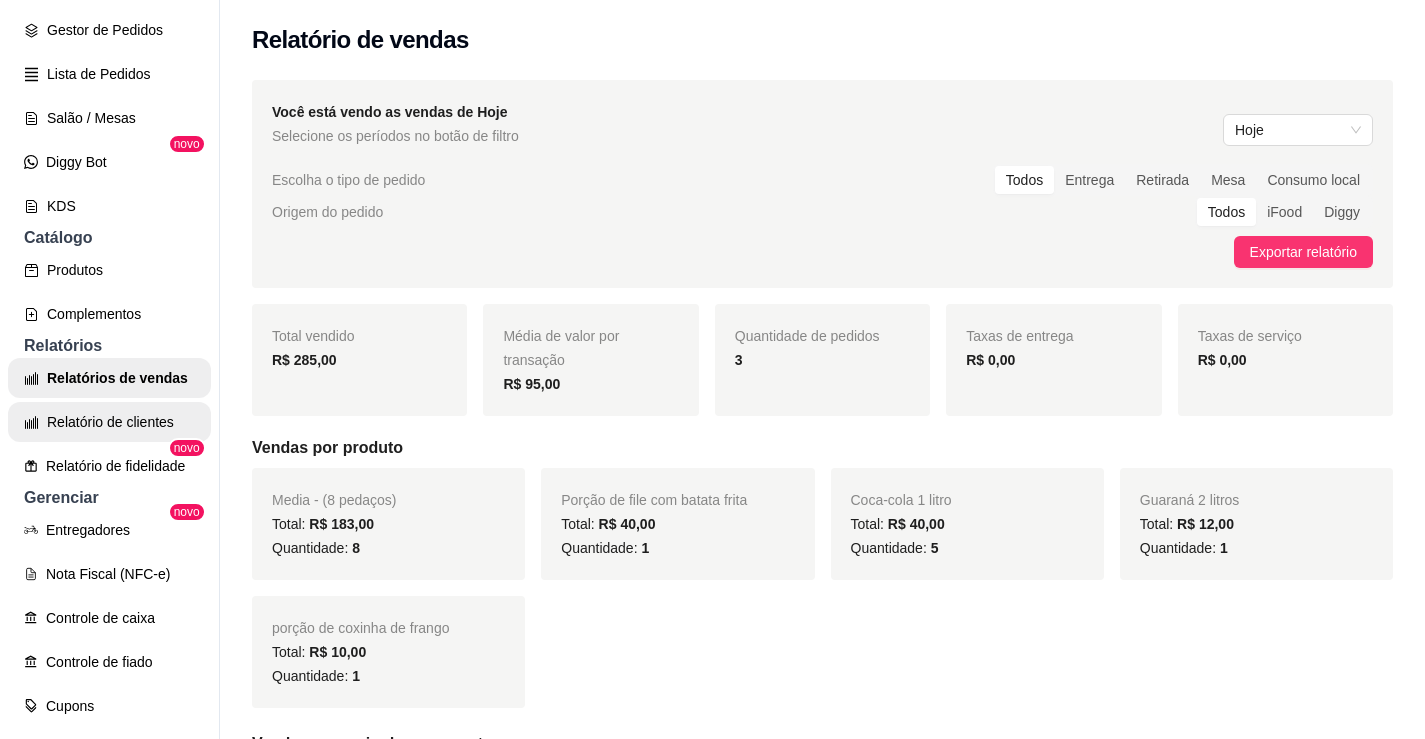 click on "Relatório de clientes" at bounding box center [109, 422] 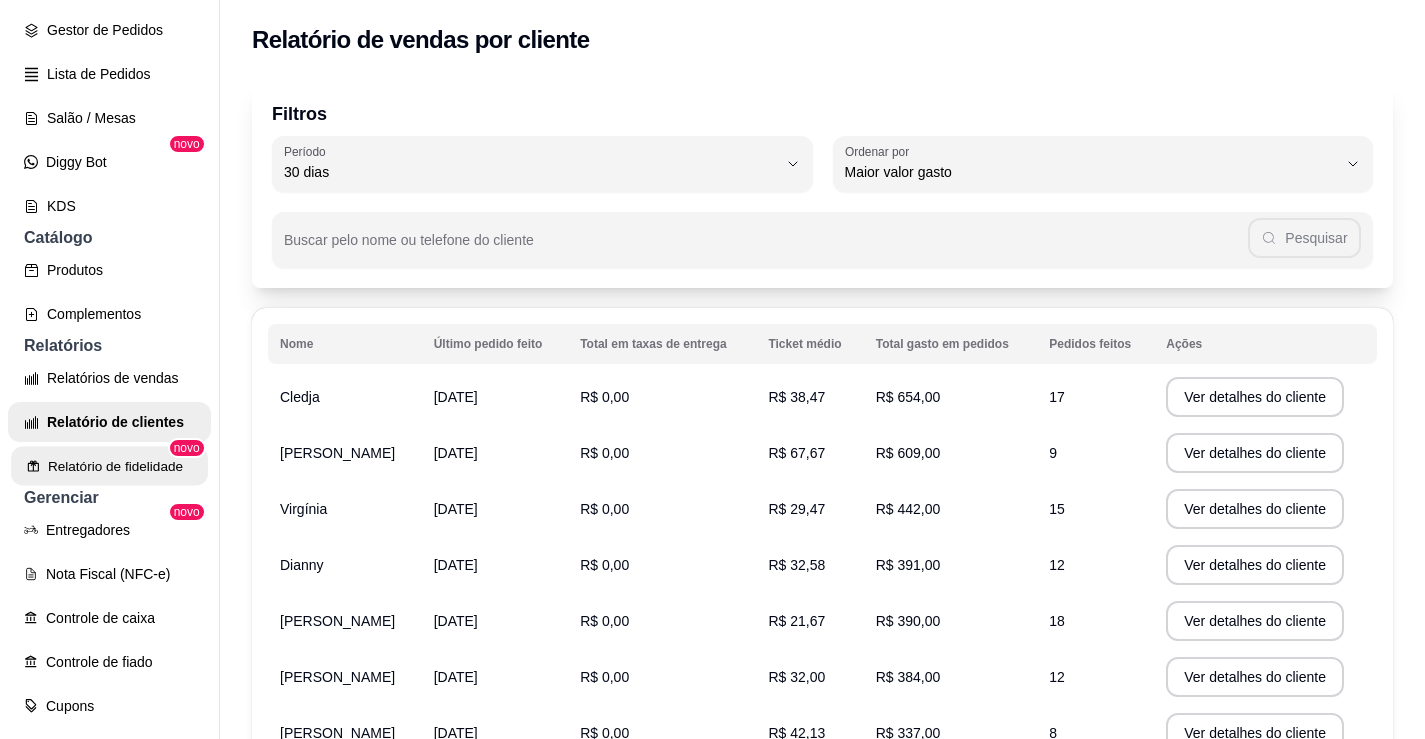 click on "Relatório de fidelidade" at bounding box center [109, 466] 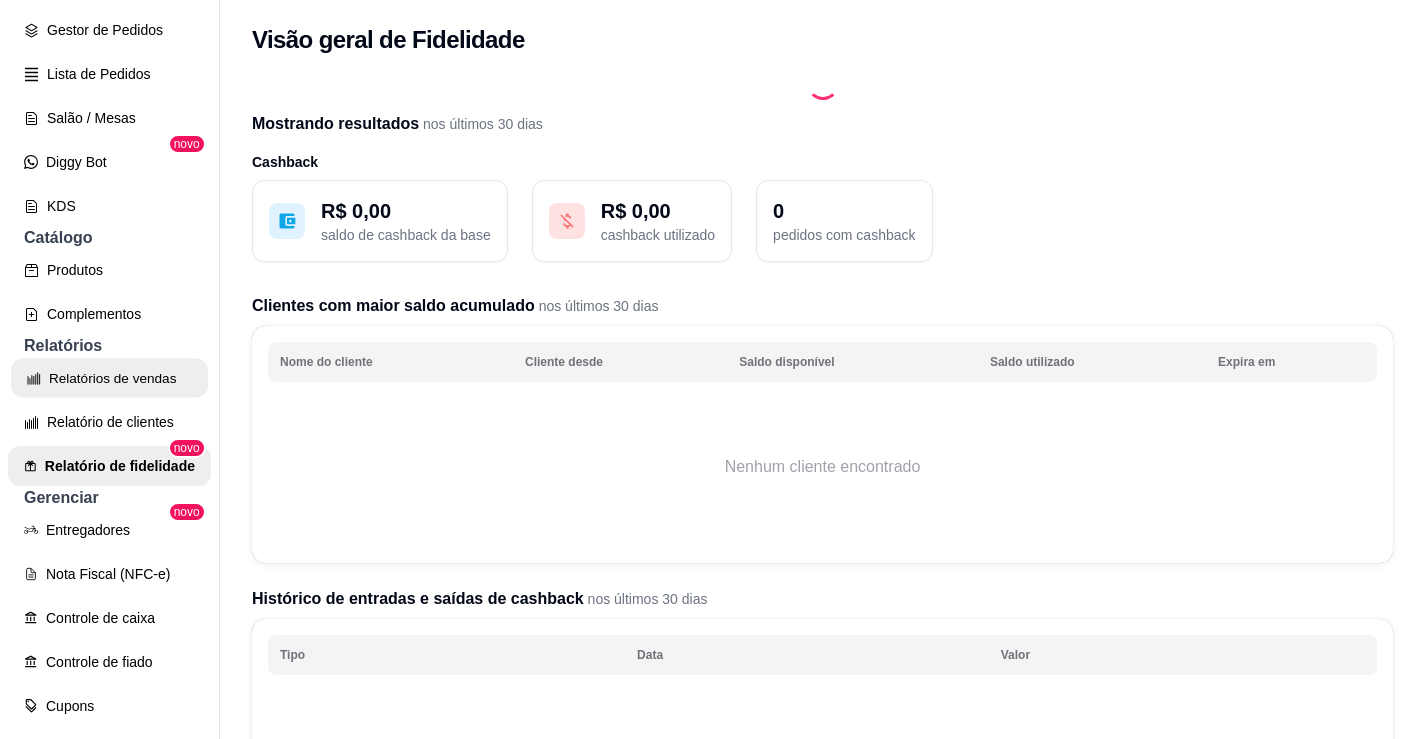 click on "Relatórios de vendas" at bounding box center [109, 378] 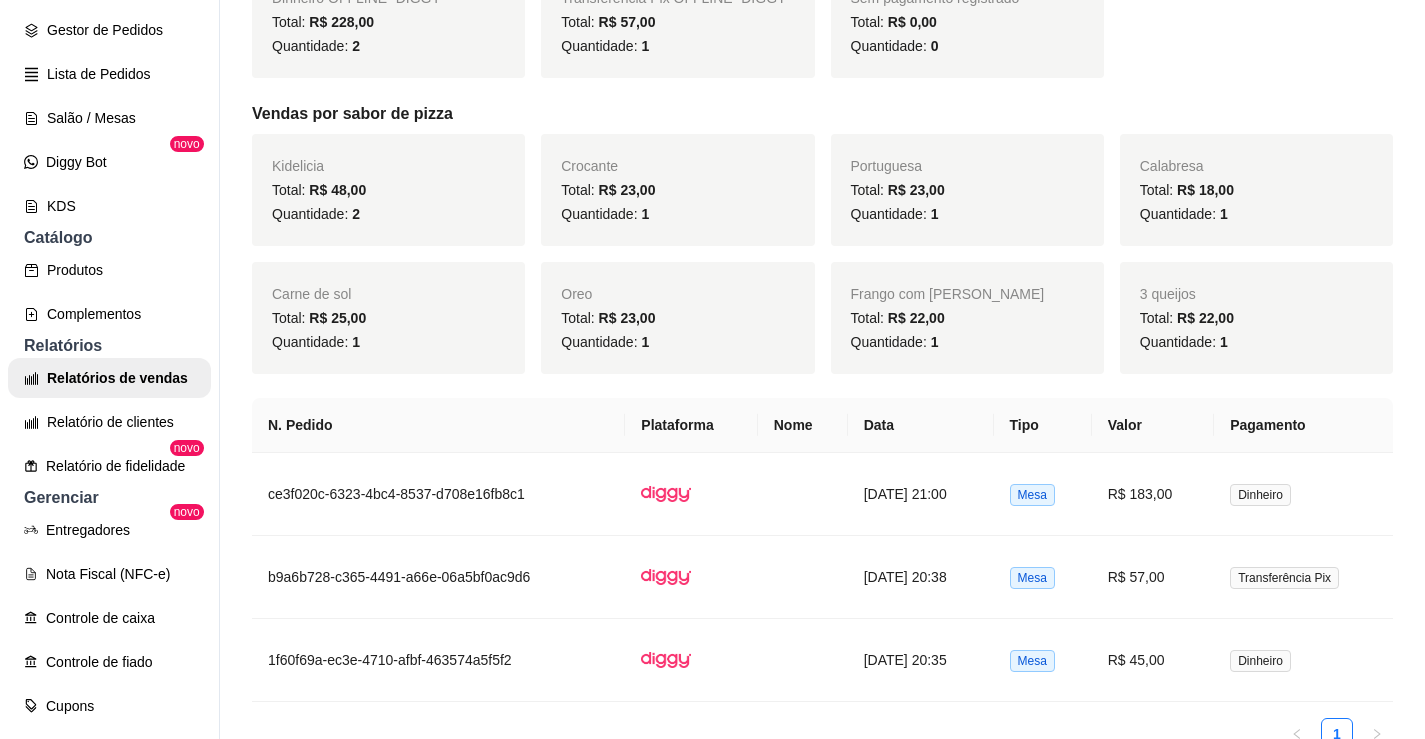 scroll, scrollTop: 400, scrollLeft: 0, axis: vertical 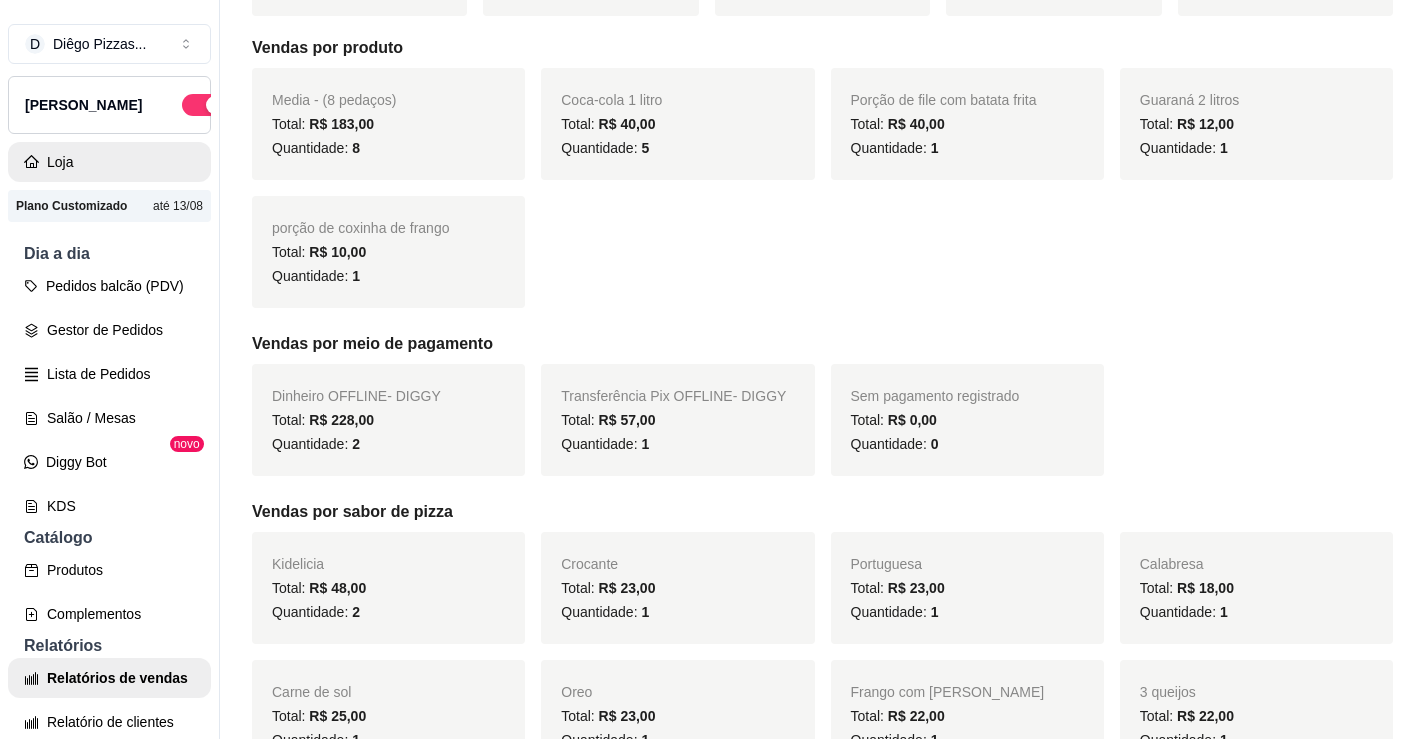 click on "Loja" at bounding box center [109, 162] 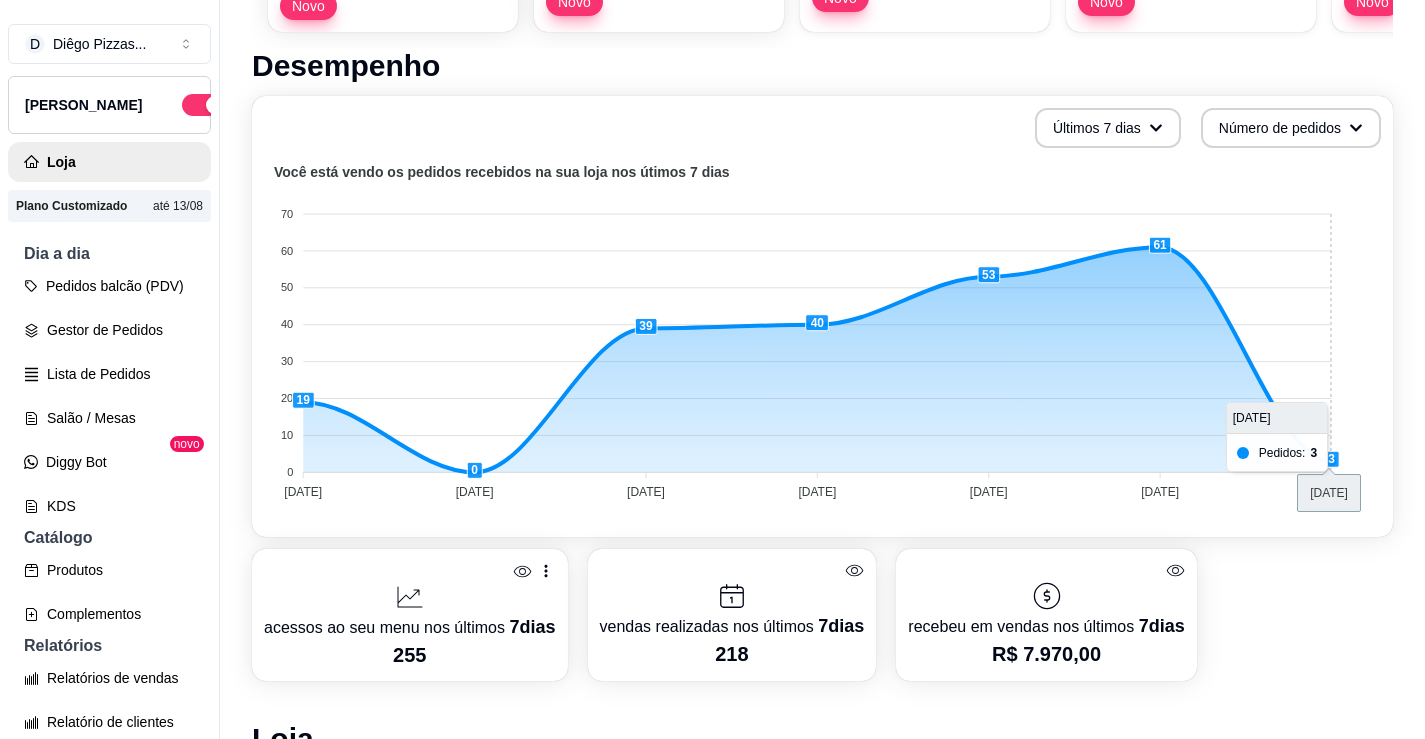 scroll, scrollTop: 500, scrollLeft: 0, axis: vertical 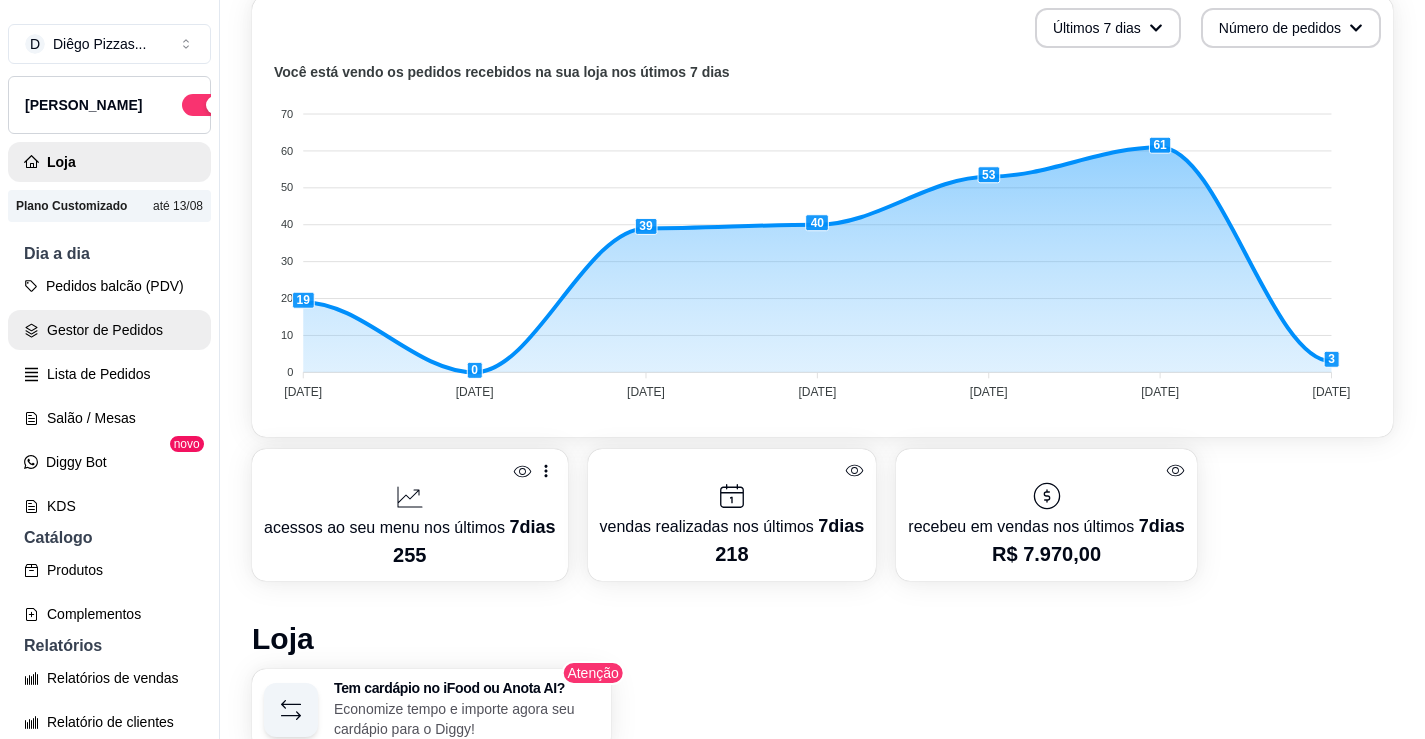 click on "Gestor de Pedidos" at bounding box center [109, 330] 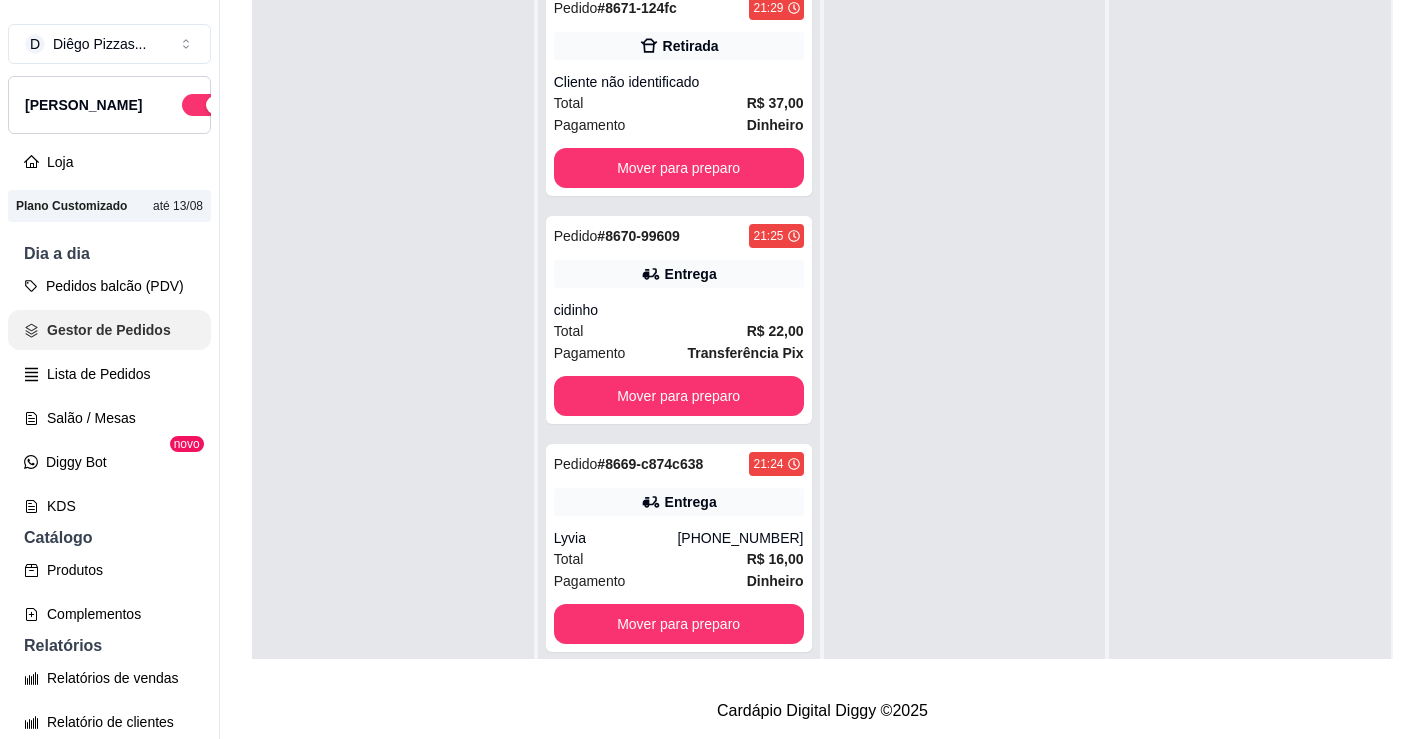 scroll, scrollTop: 0, scrollLeft: 0, axis: both 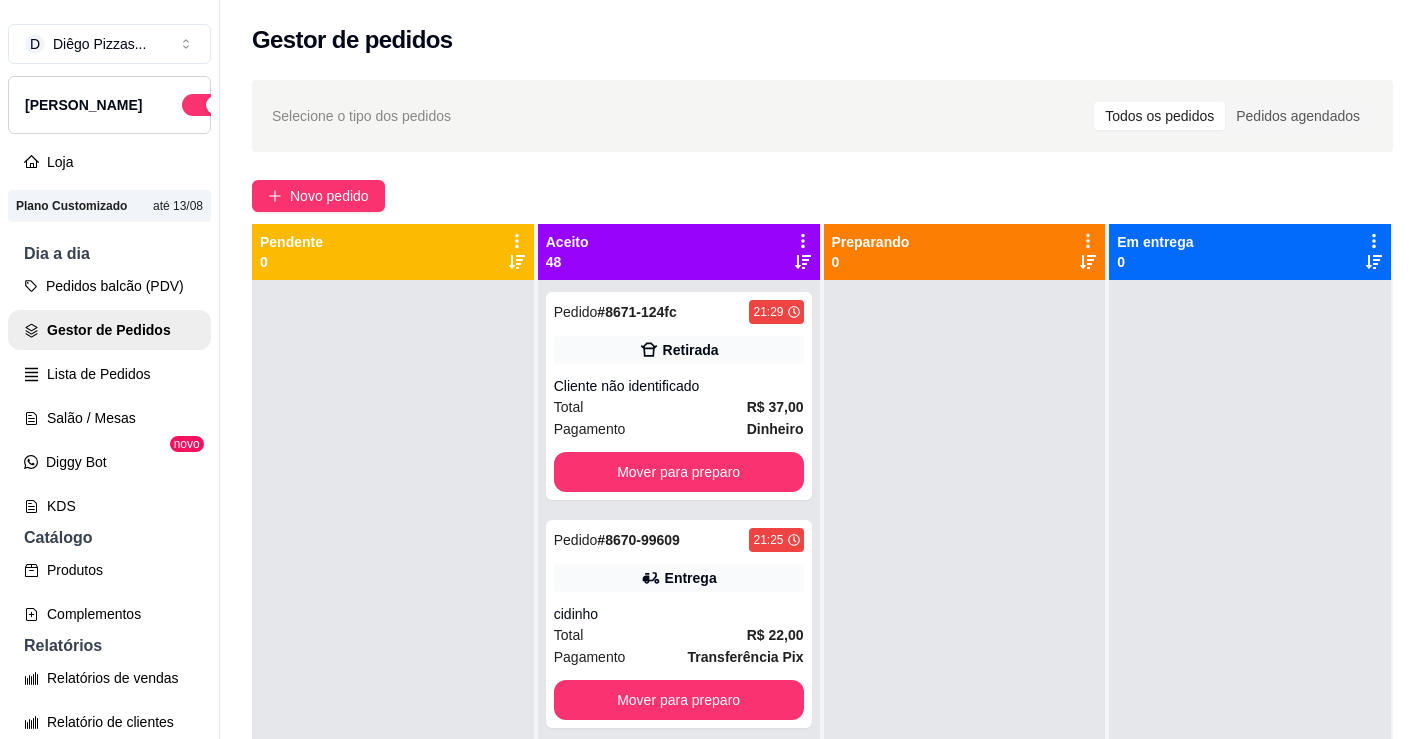 click 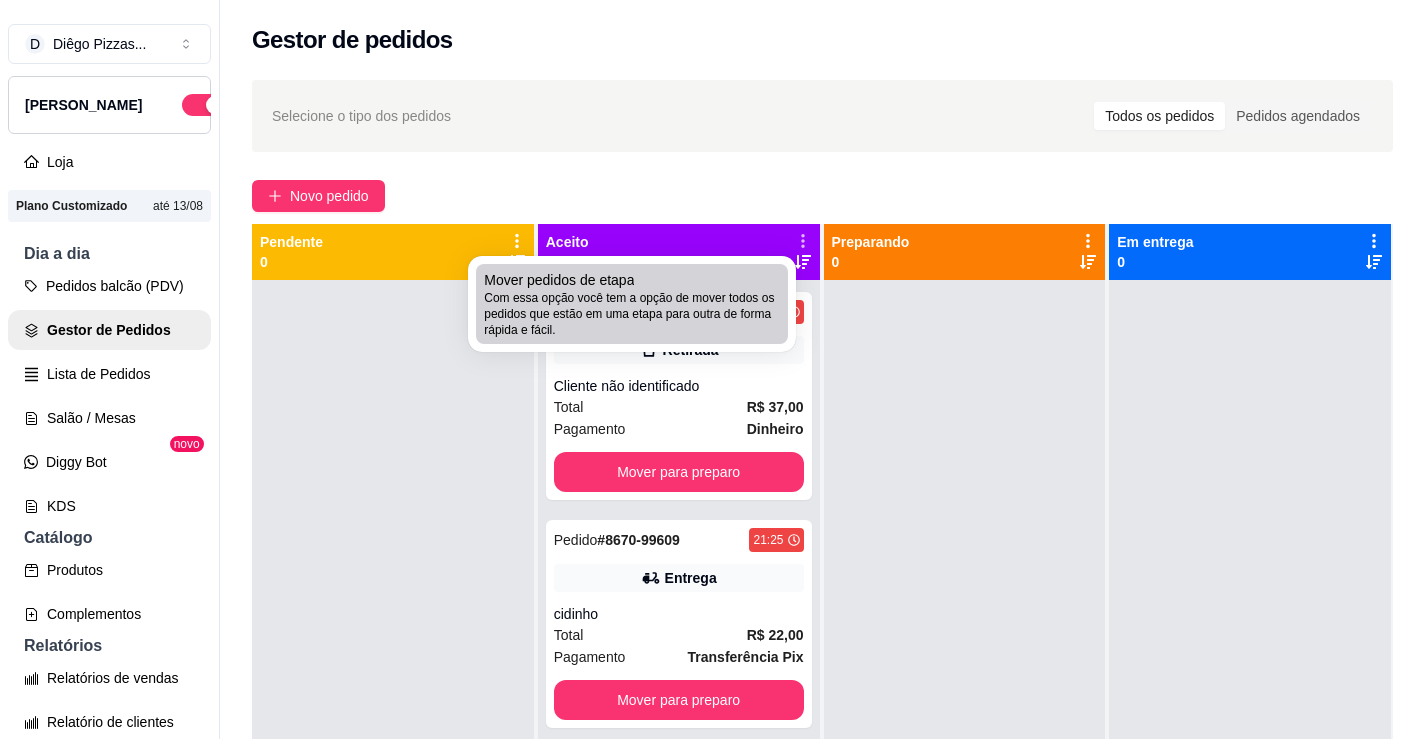 click on "Com essa opção você tem a opção de mover todos os pedidos que estão em uma etapa para outra de forma rápida e fácil." at bounding box center (632, 314) 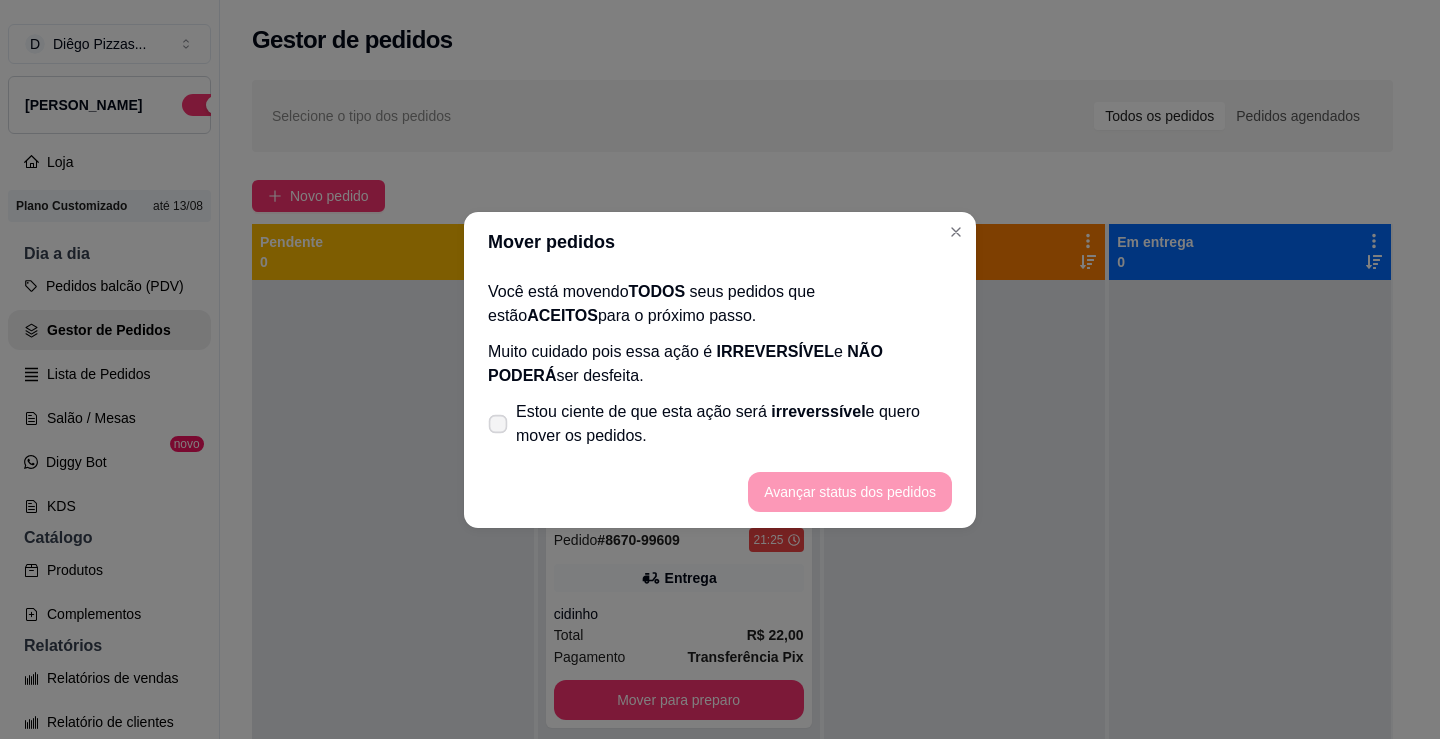 click on "Estou ciente de que esta ação será   irreverssível  e quero mover os pedidos." at bounding box center [734, 424] 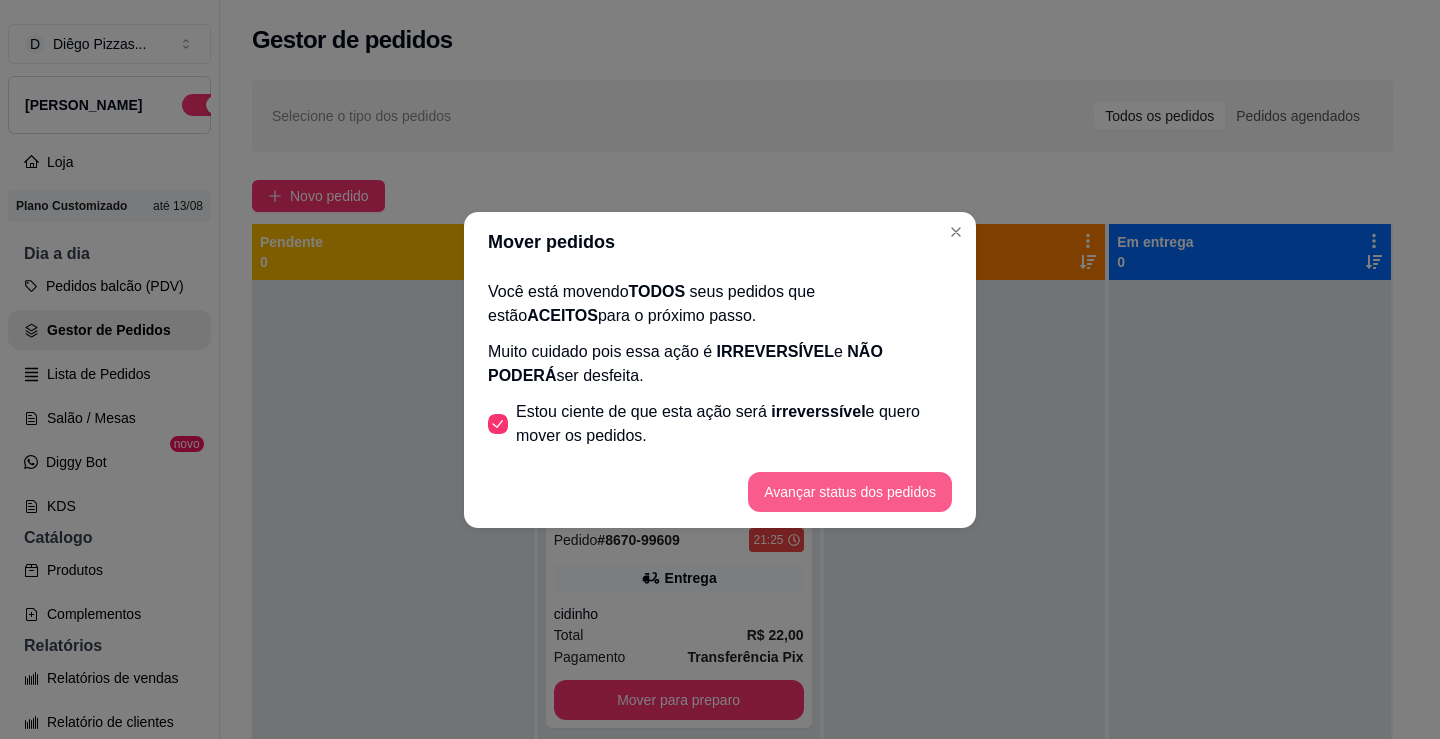 click on "Avançar status dos pedidos" at bounding box center (850, 492) 